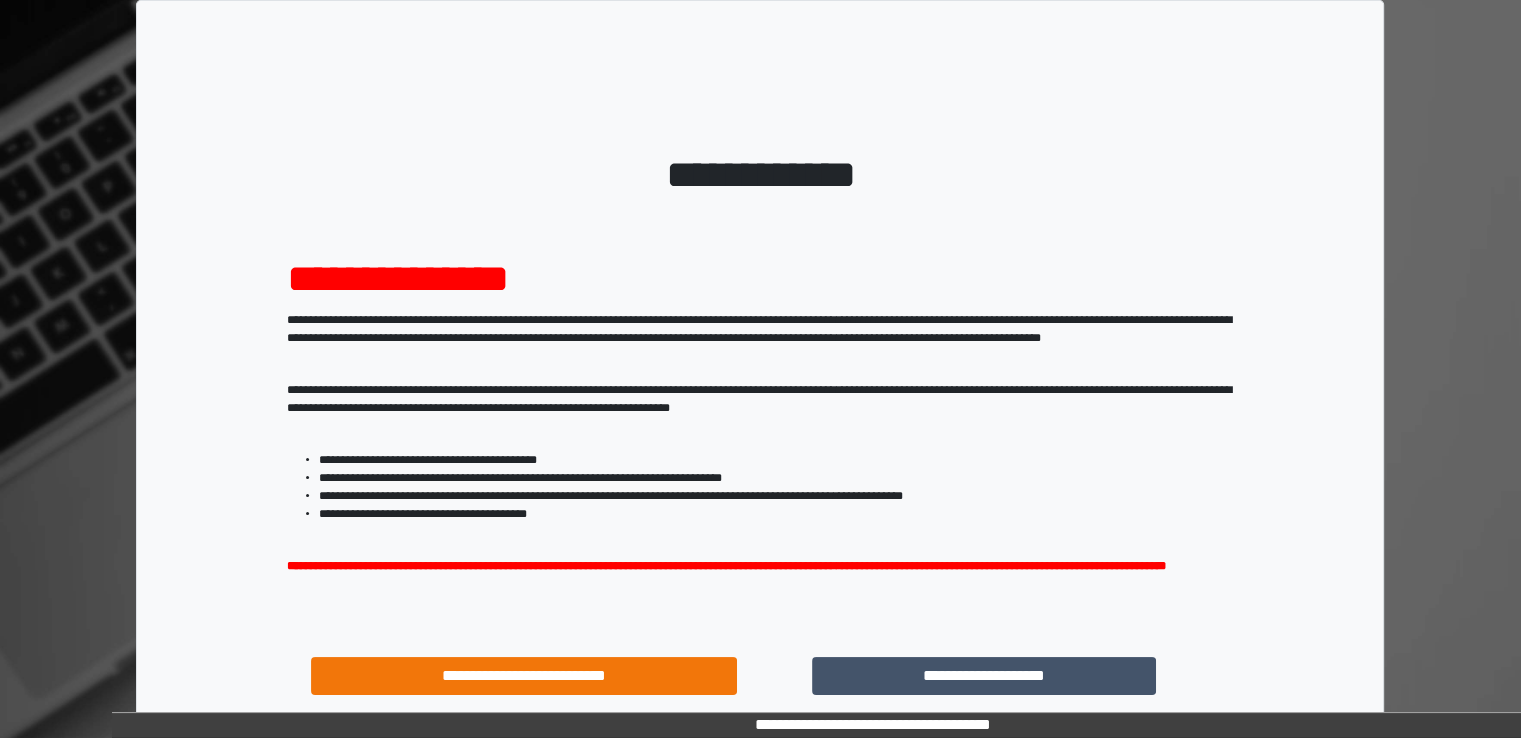 scroll, scrollTop: 172, scrollLeft: 0, axis: vertical 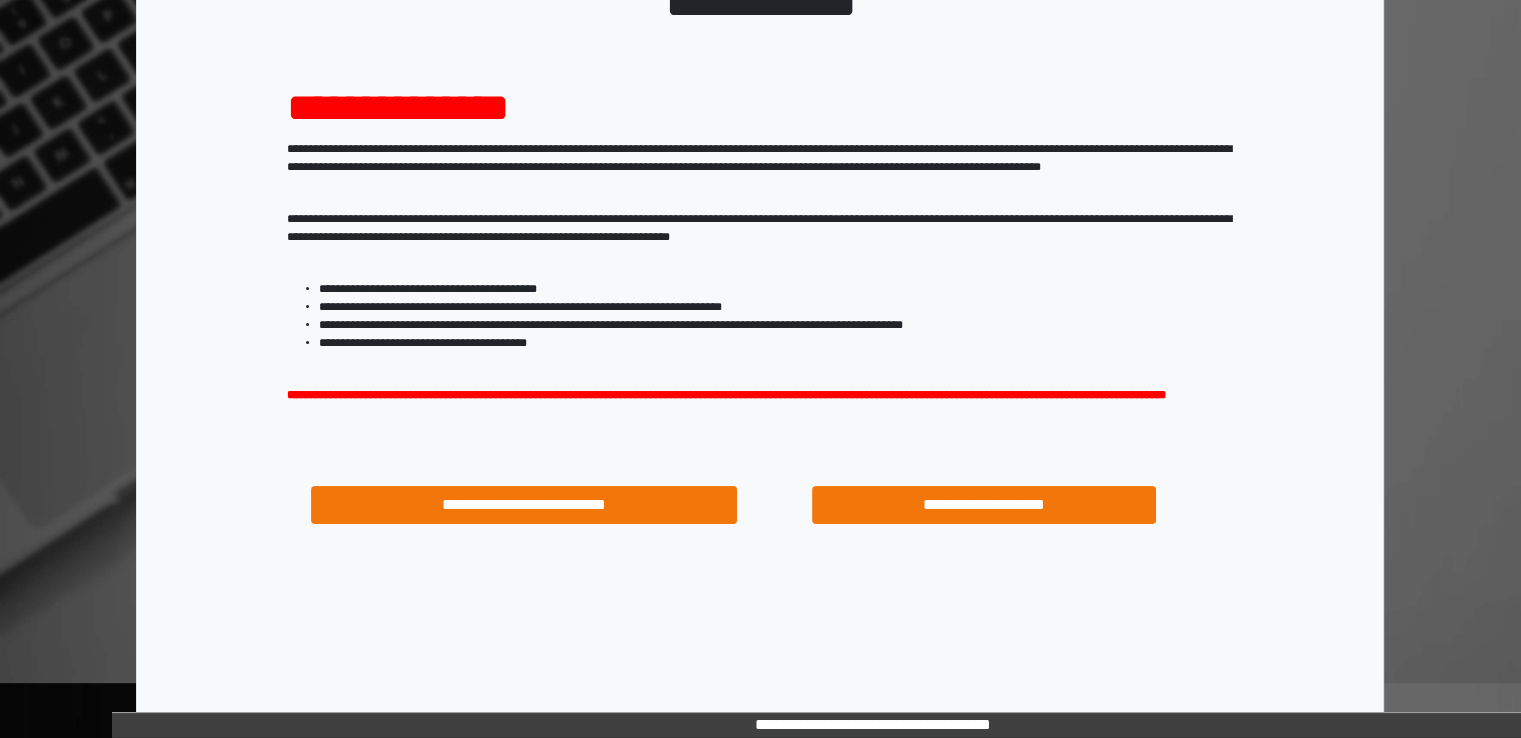 click on "**********" at bounding box center (984, 505) 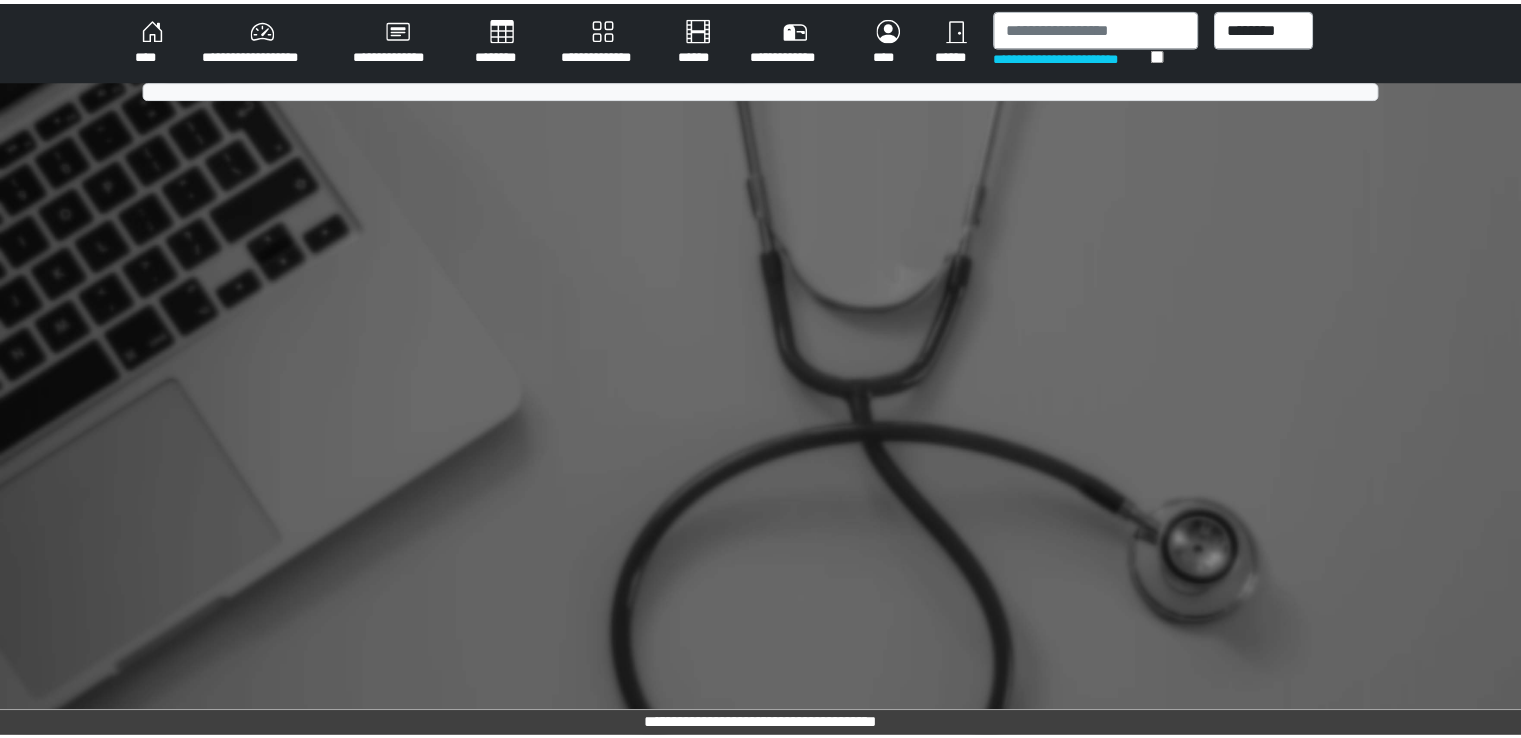 scroll, scrollTop: 0, scrollLeft: 0, axis: both 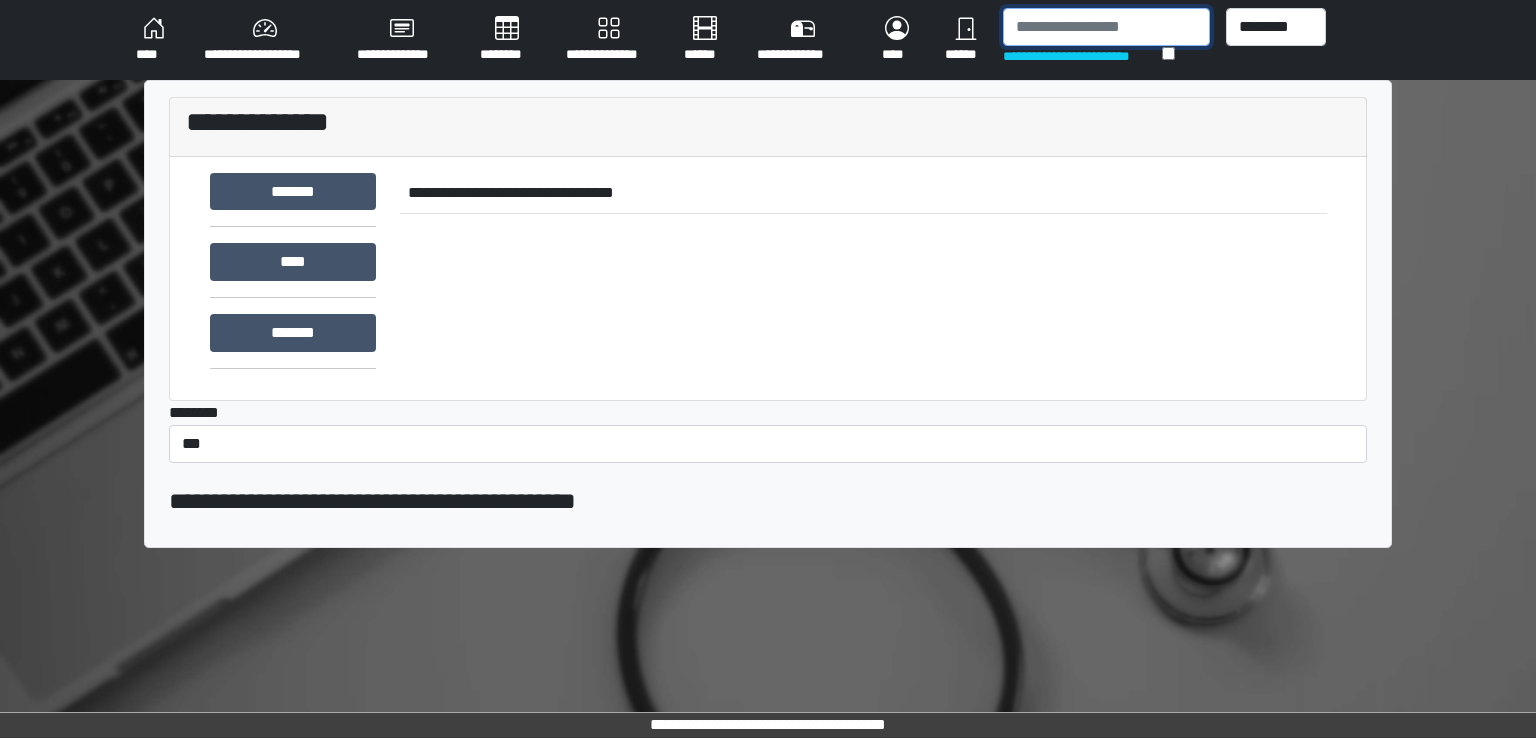 click at bounding box center (1106, 27) 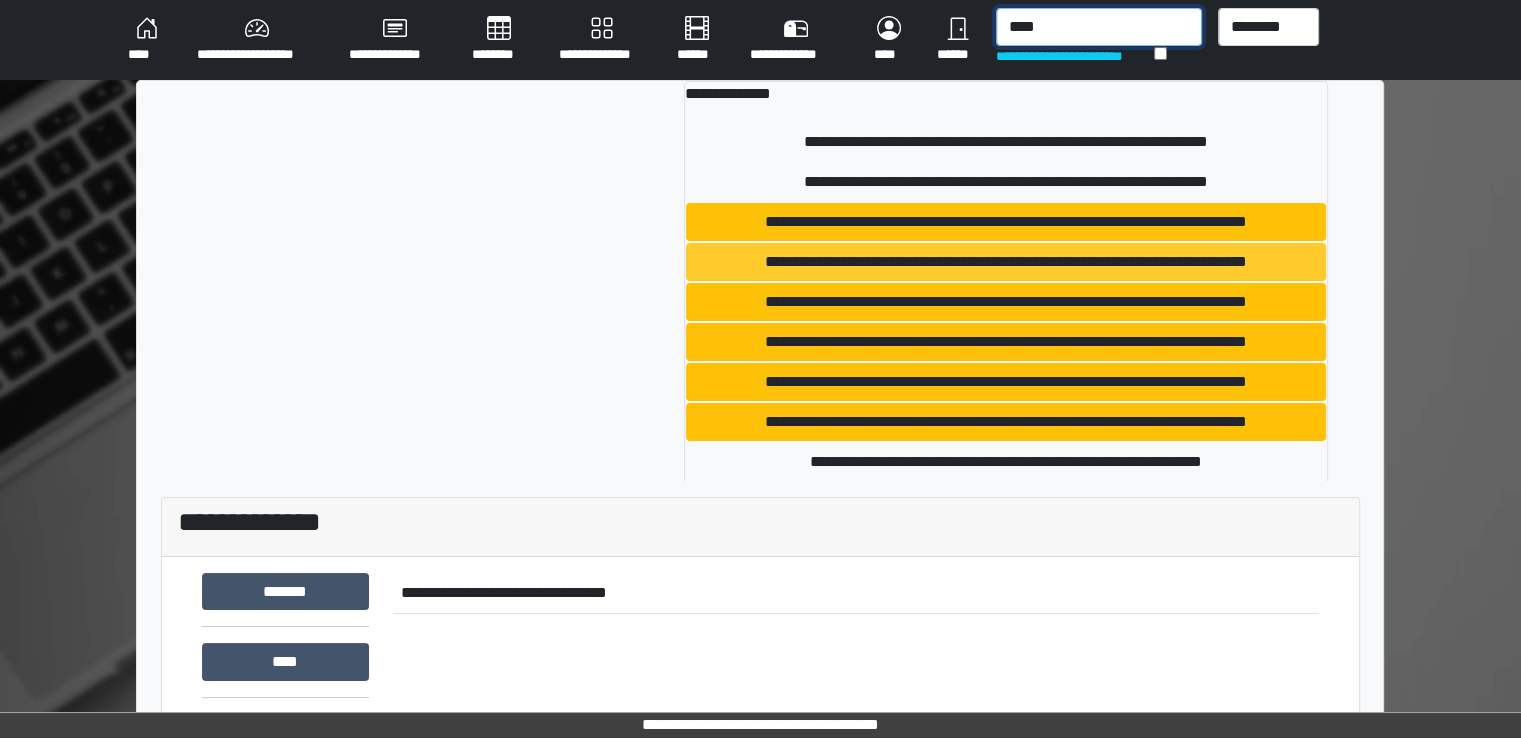 type on "****" 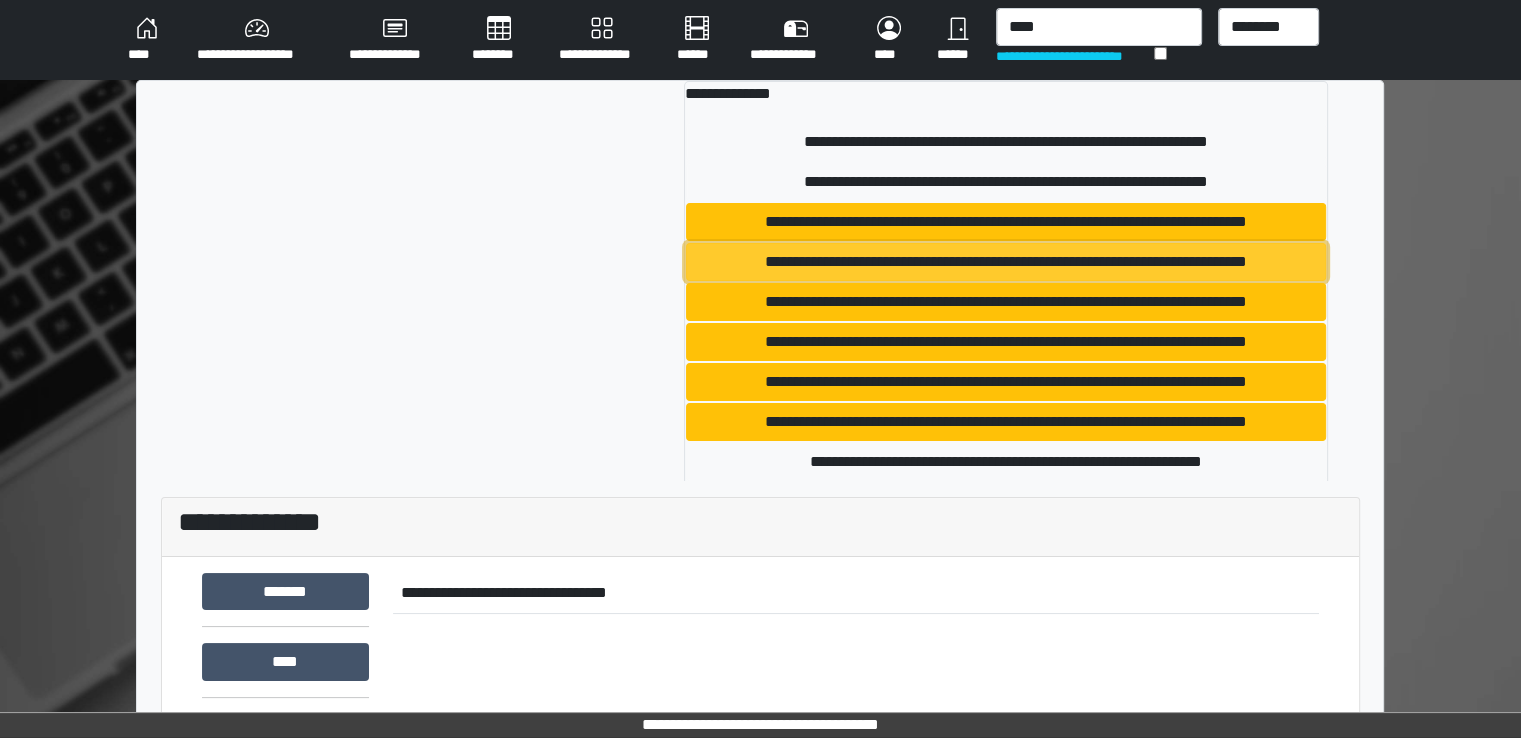 click on "**********" at bounding box center (1006, 262) 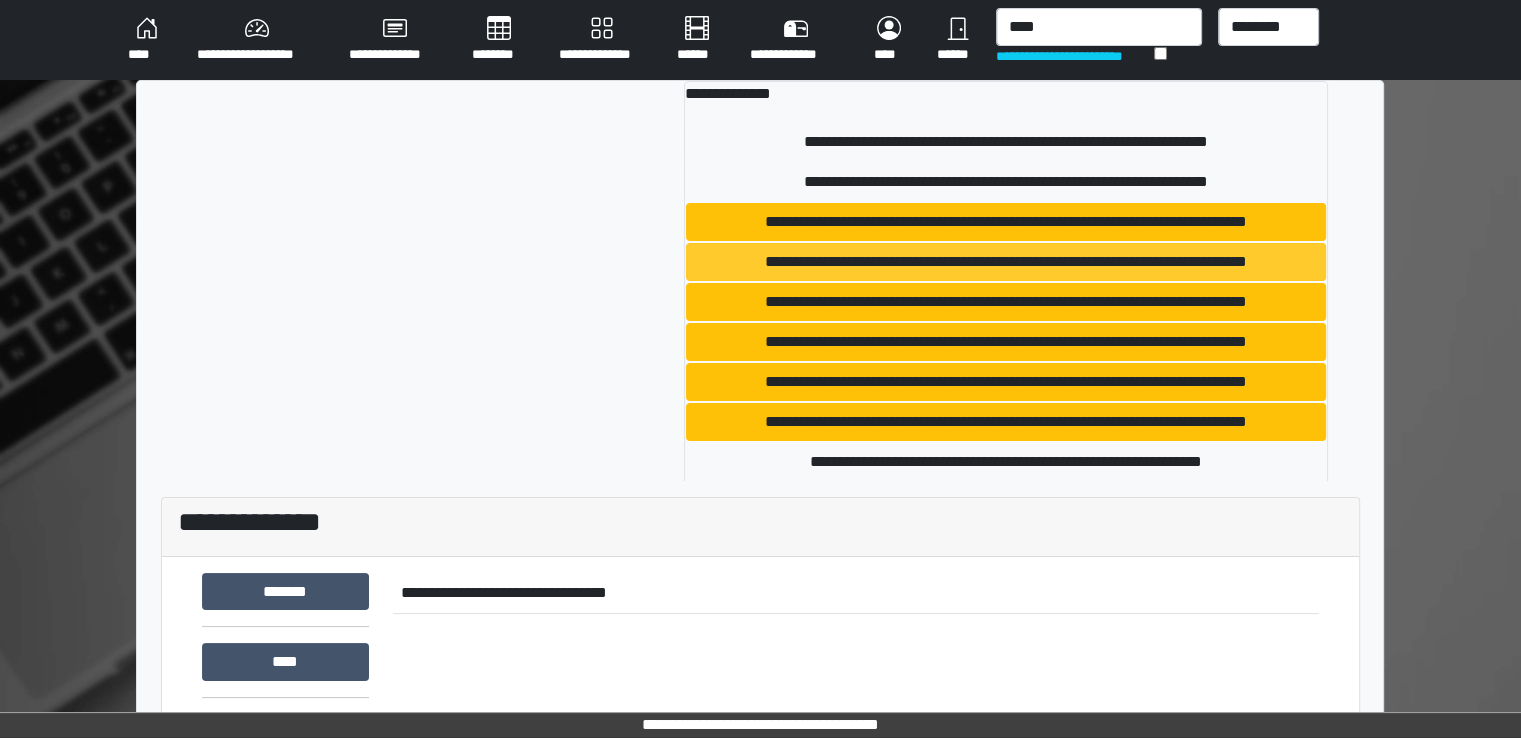 type 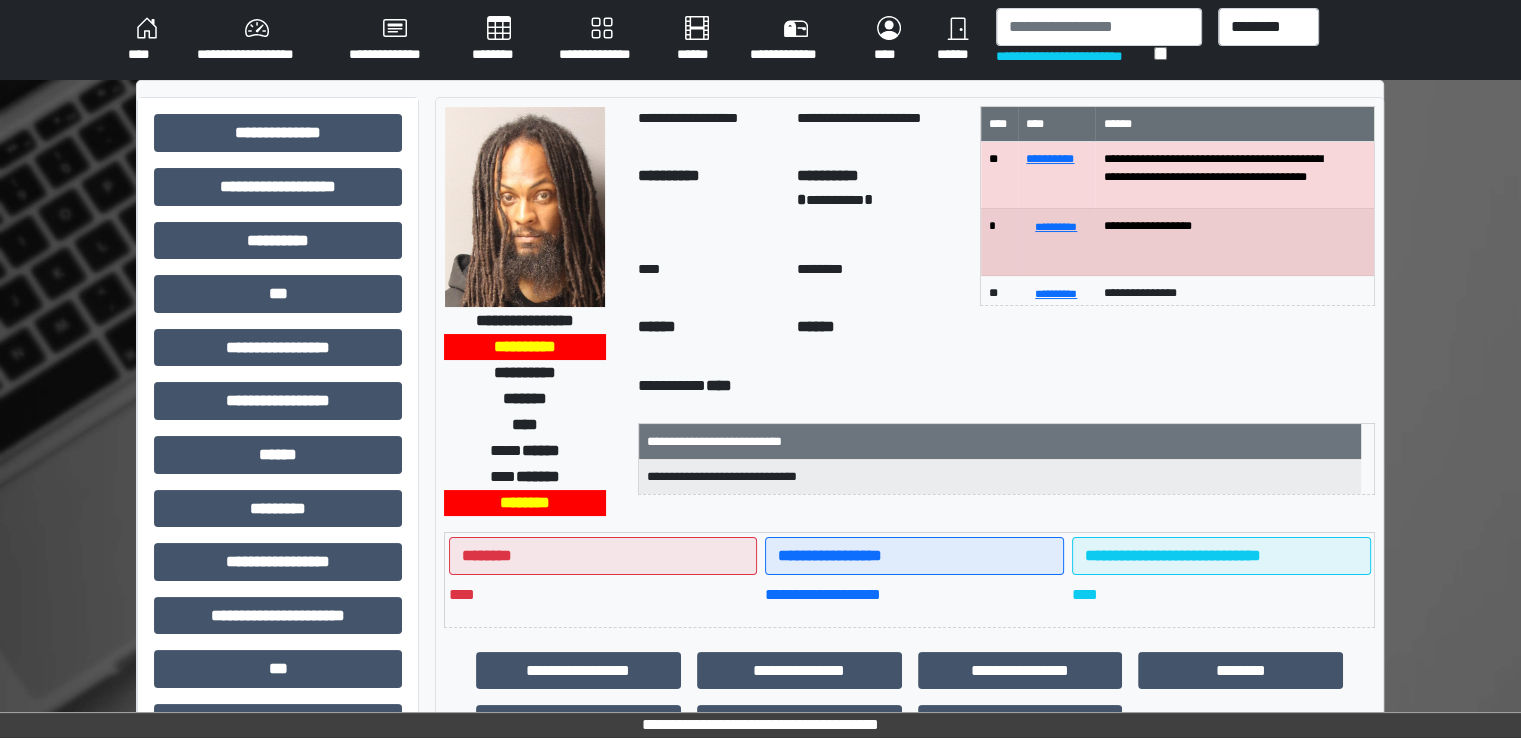 scroll, scrollTop: 400, scrollLeft: 0, axis: vertical 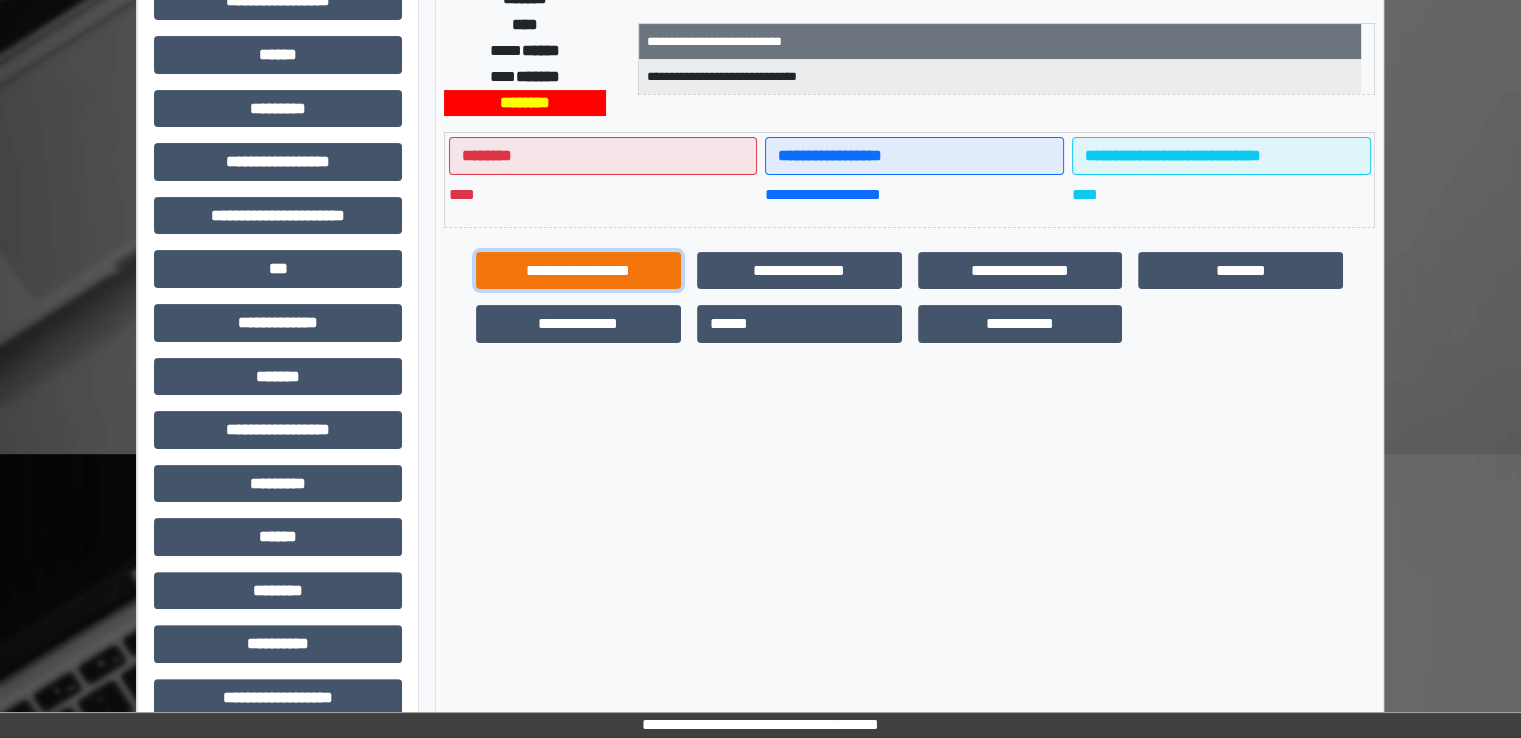 click on "**********" at bounding box center (578, 271) 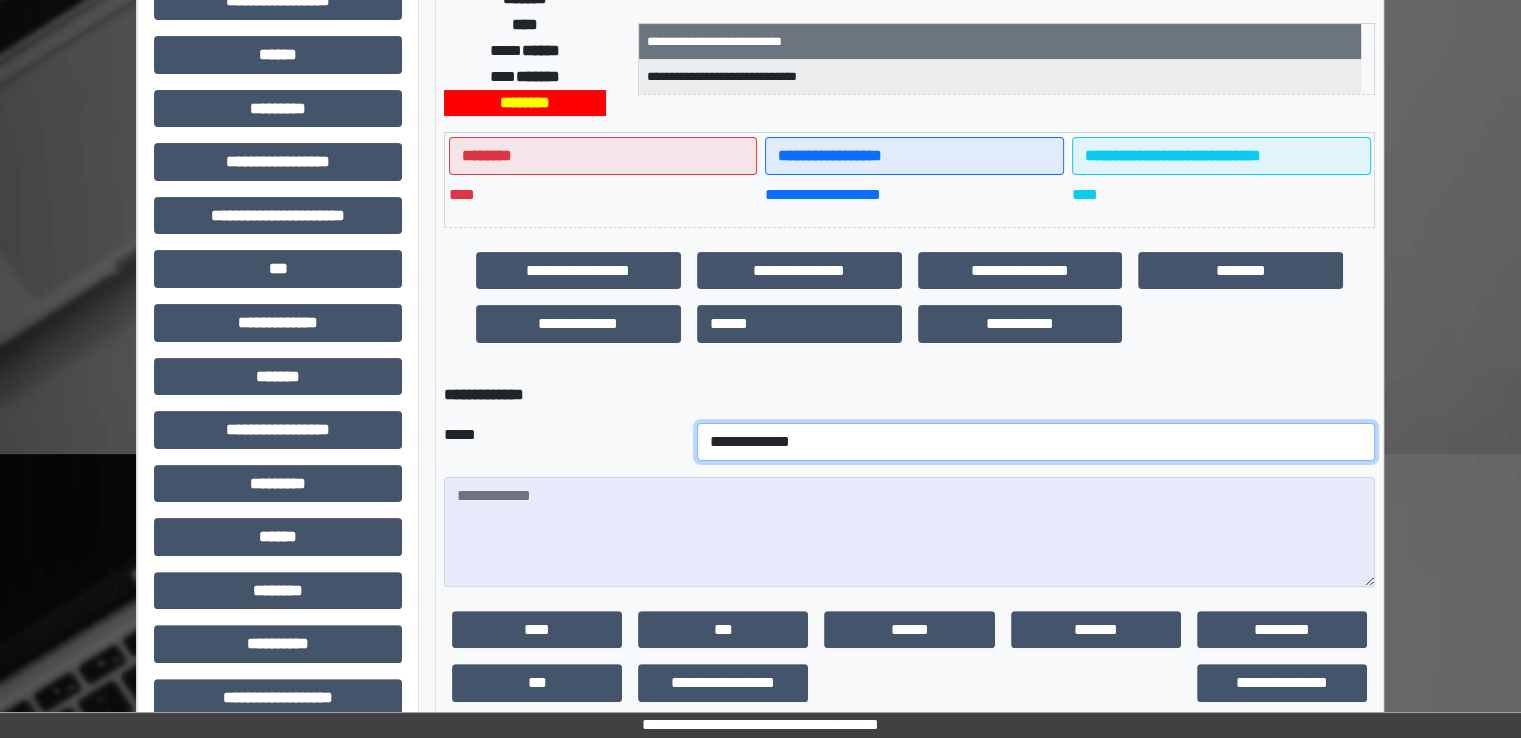 drag, startPoint x: 778, startPoint y: 437, endPoint x: 784, endPoint y: 428, distance: 10.816654 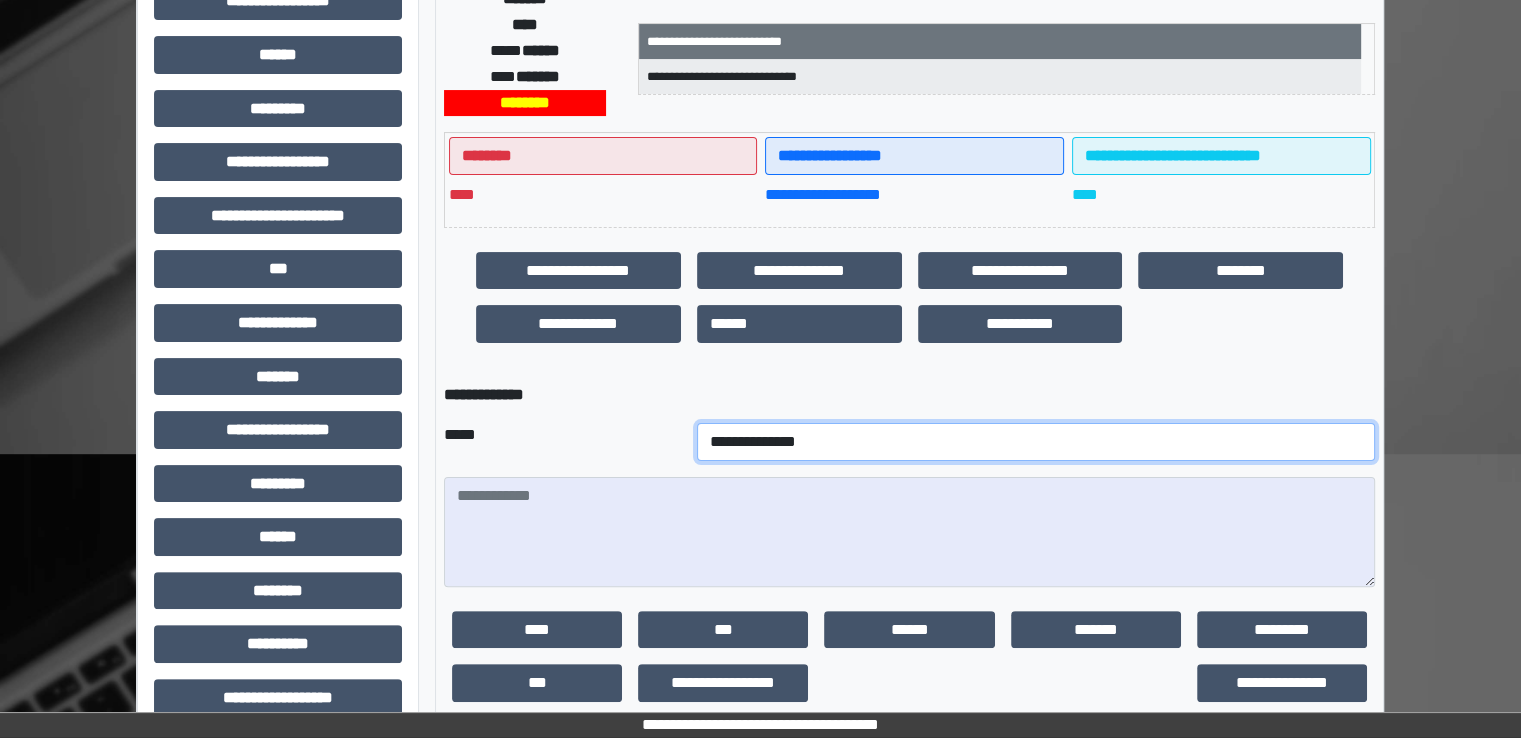 click on "**********" at bounding box center (1036, 442) 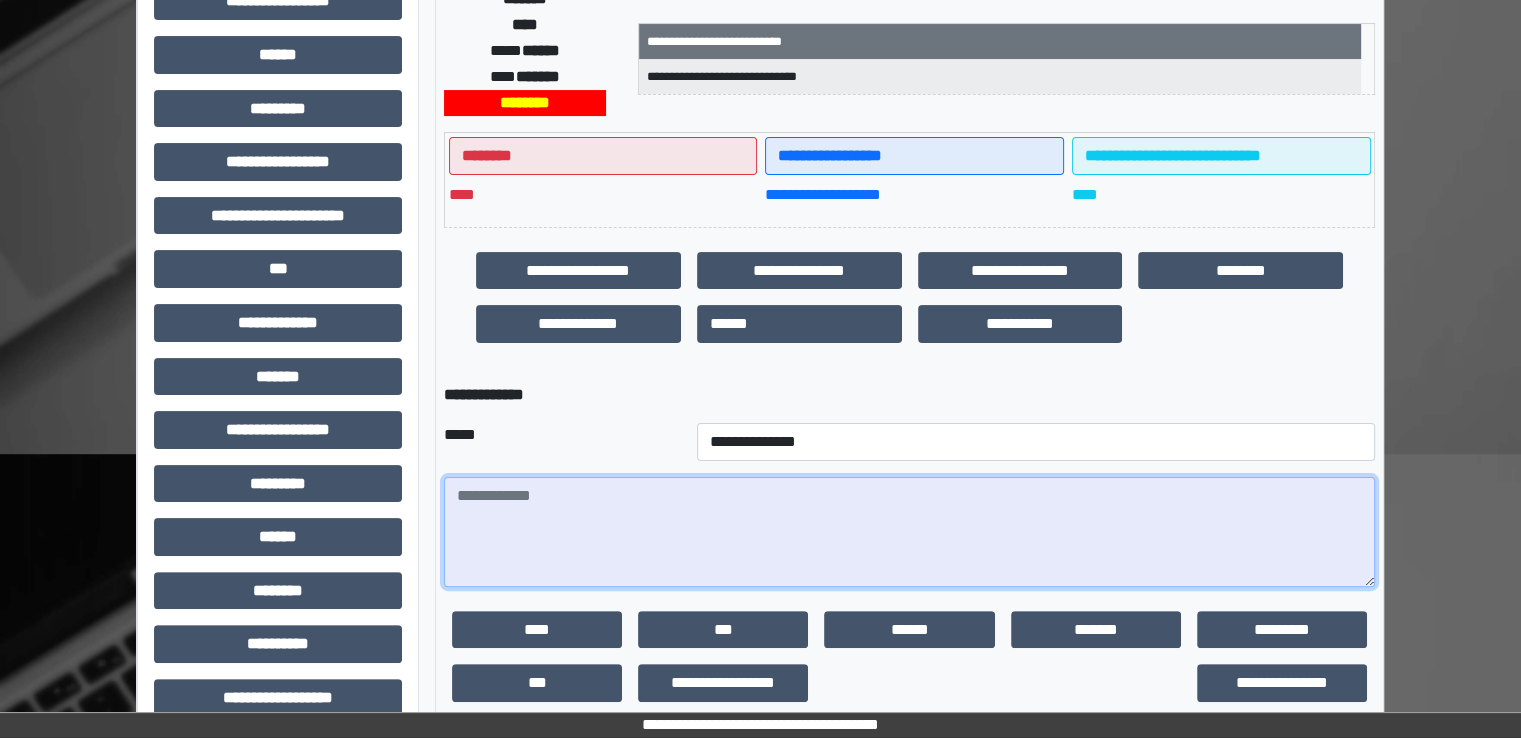 click at bounding box center [909, 532] 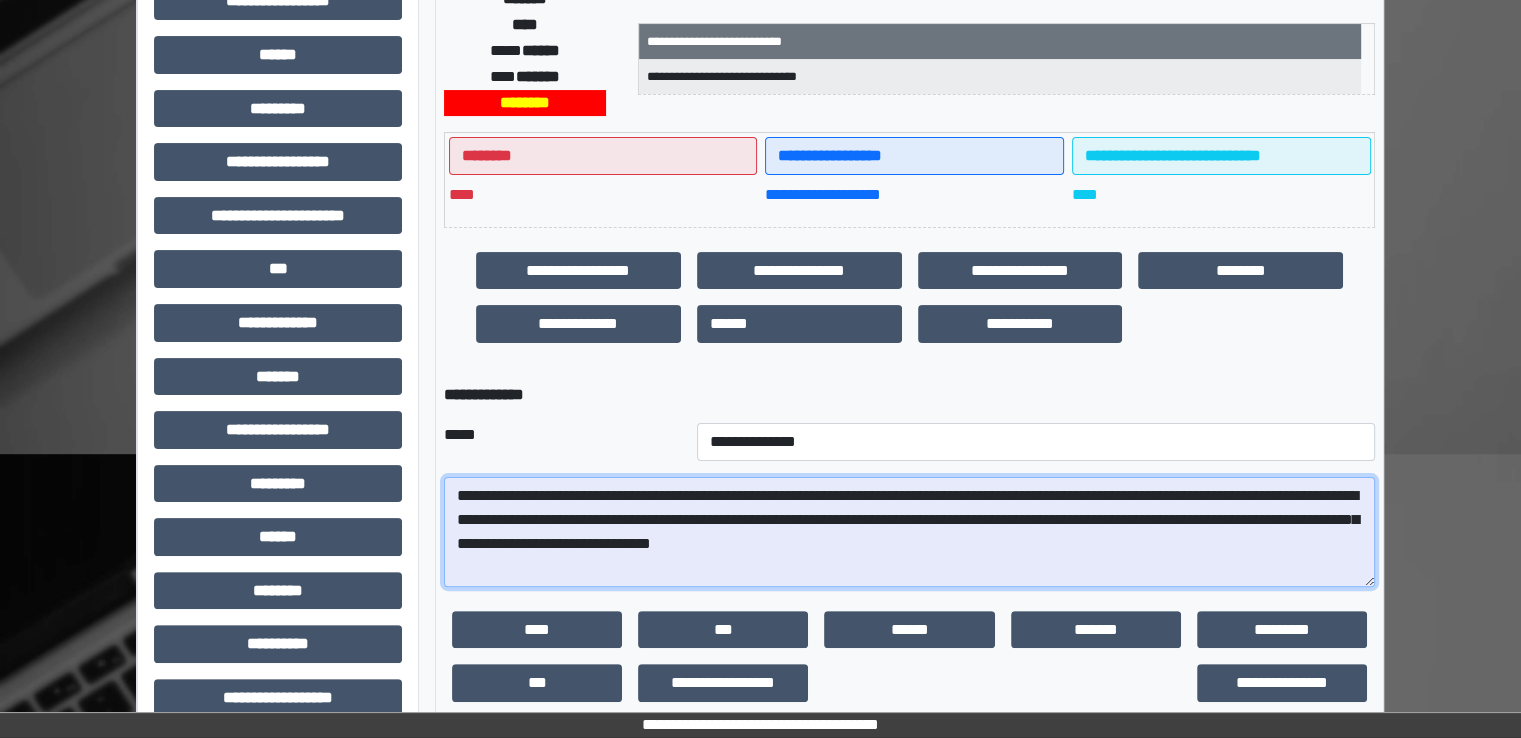 drag, startPoint x: 1049, startPoint y: 495, endPoint x: 883, endPoint y: 488, distance: 166.14752 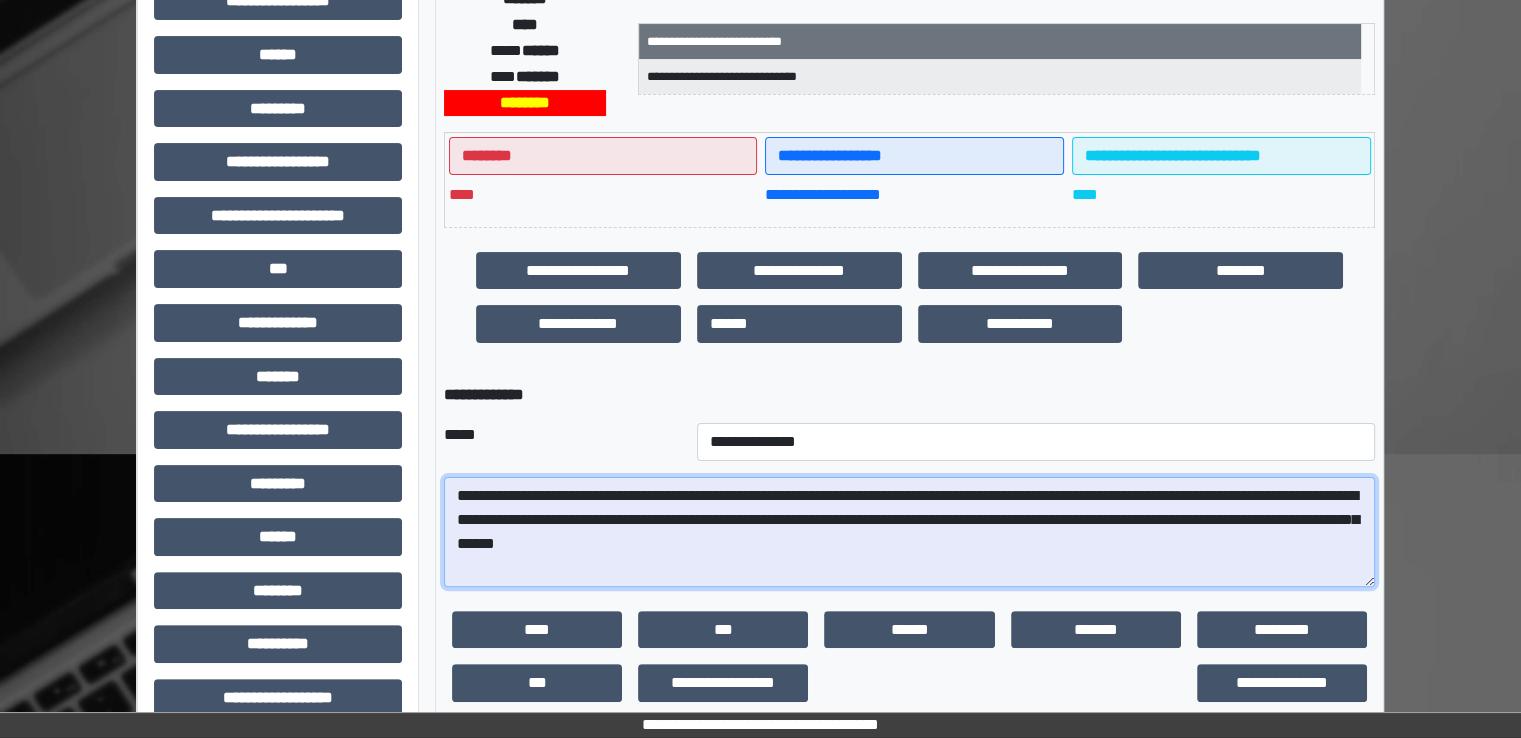 click on "**********" at bounding box center [909, 532] 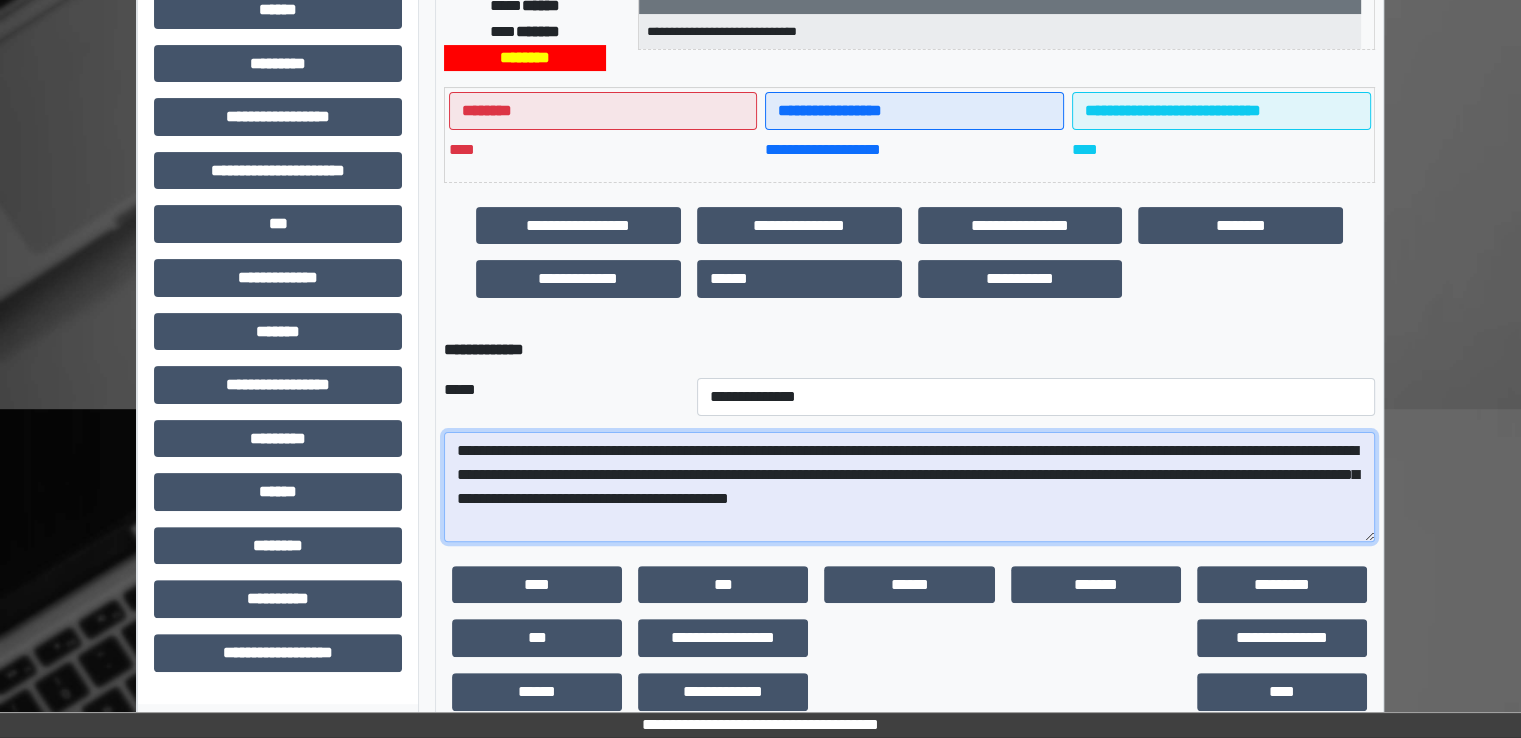 scroll, scrollTop: 482, scrollLeft: 0, axis: vertical 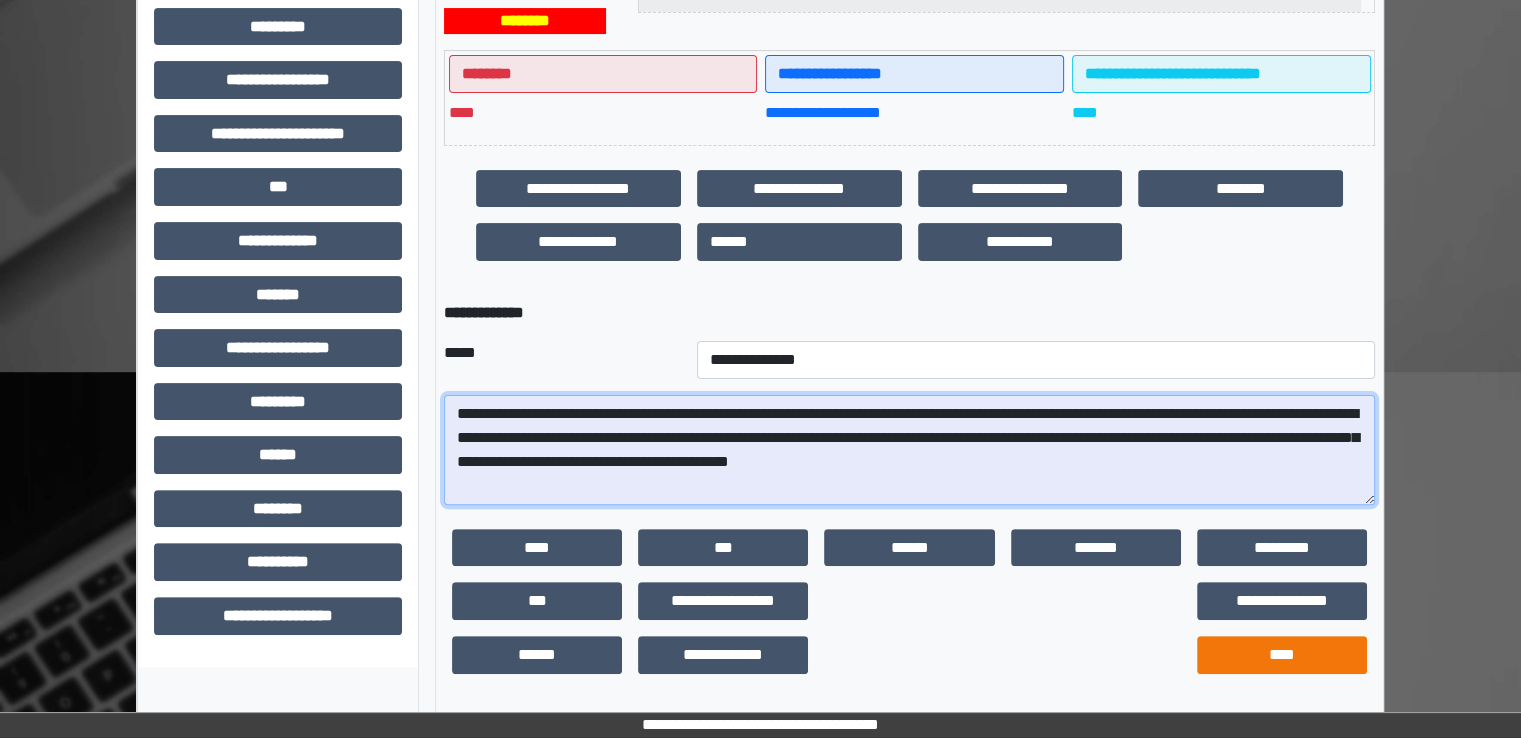 type on "**********" 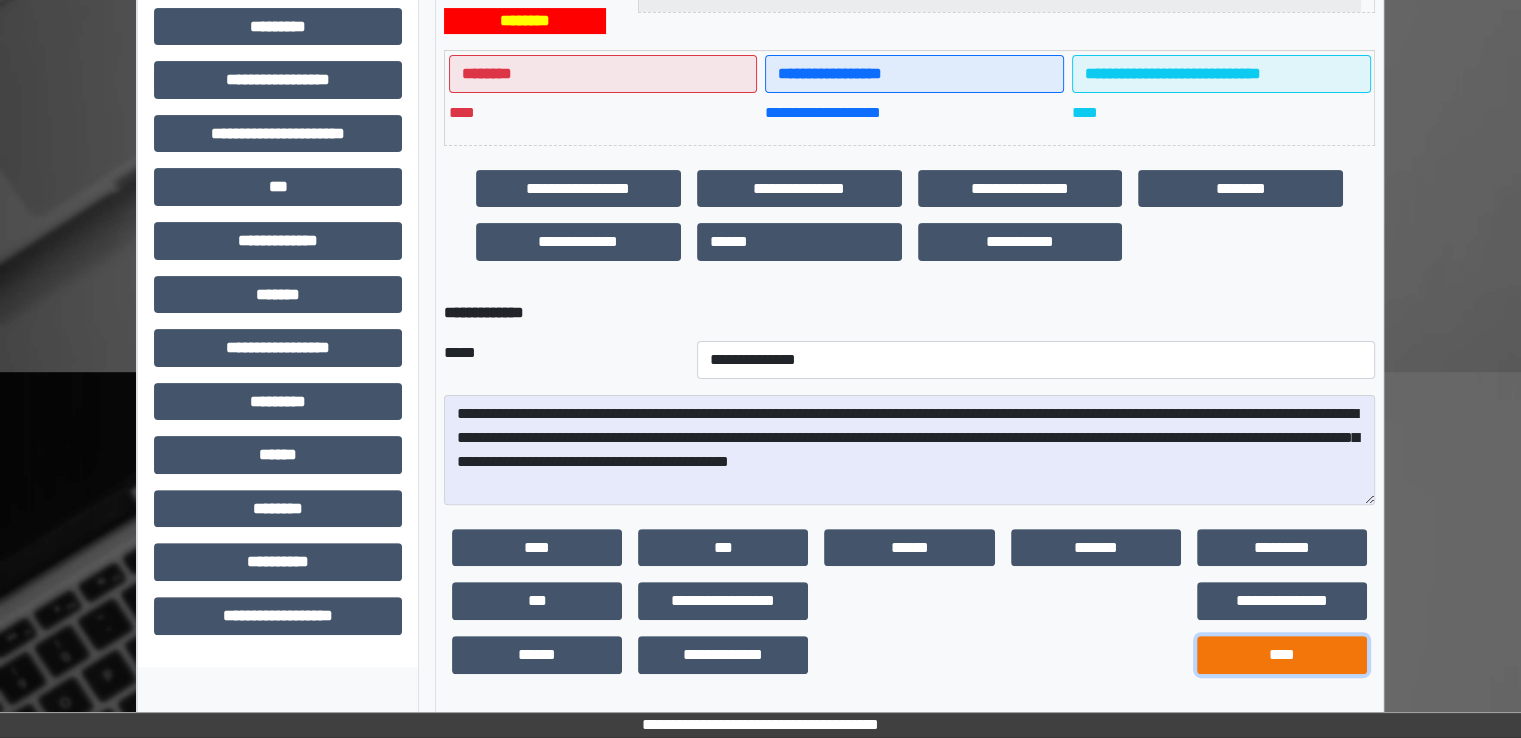 click on "****" at bounding box center [1282, 655] 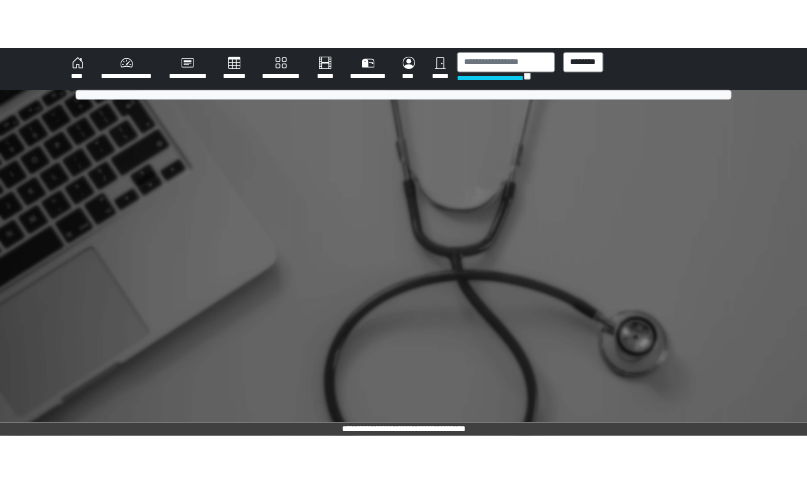 scroll, scrollTop: 0, scrollLeft: 0, axis: both 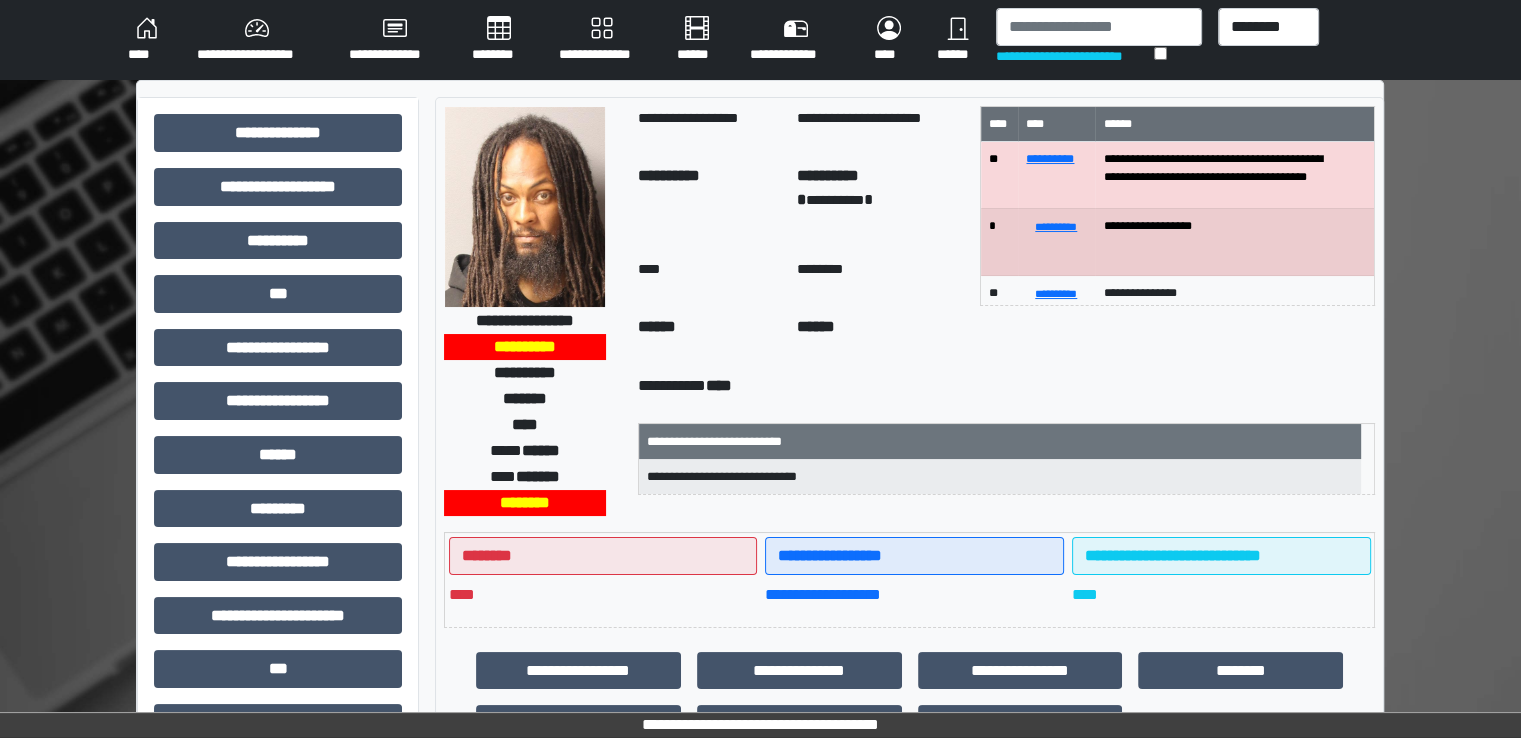click on "**********" at bounding box center (1075, 56) 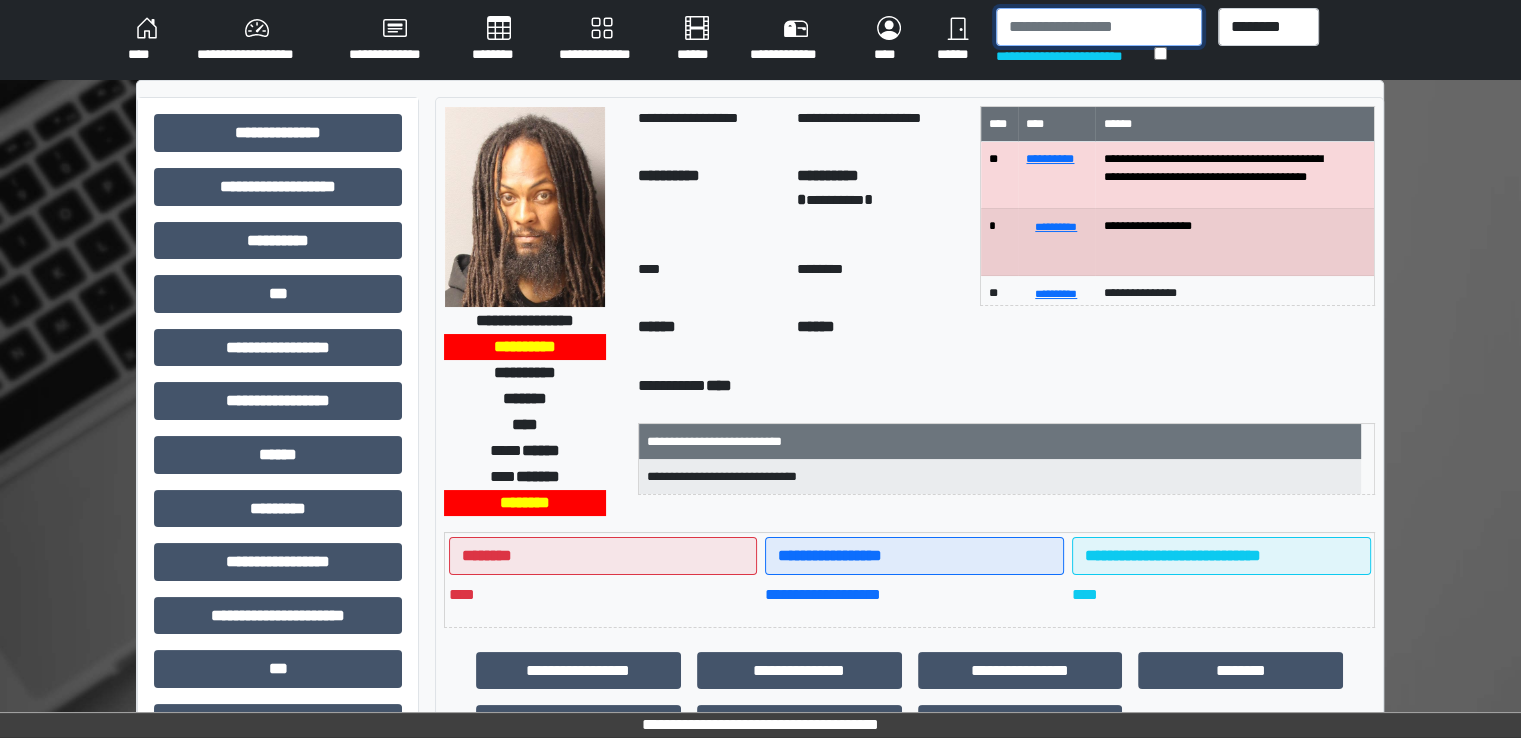 click at bounding box center (1099, 27) 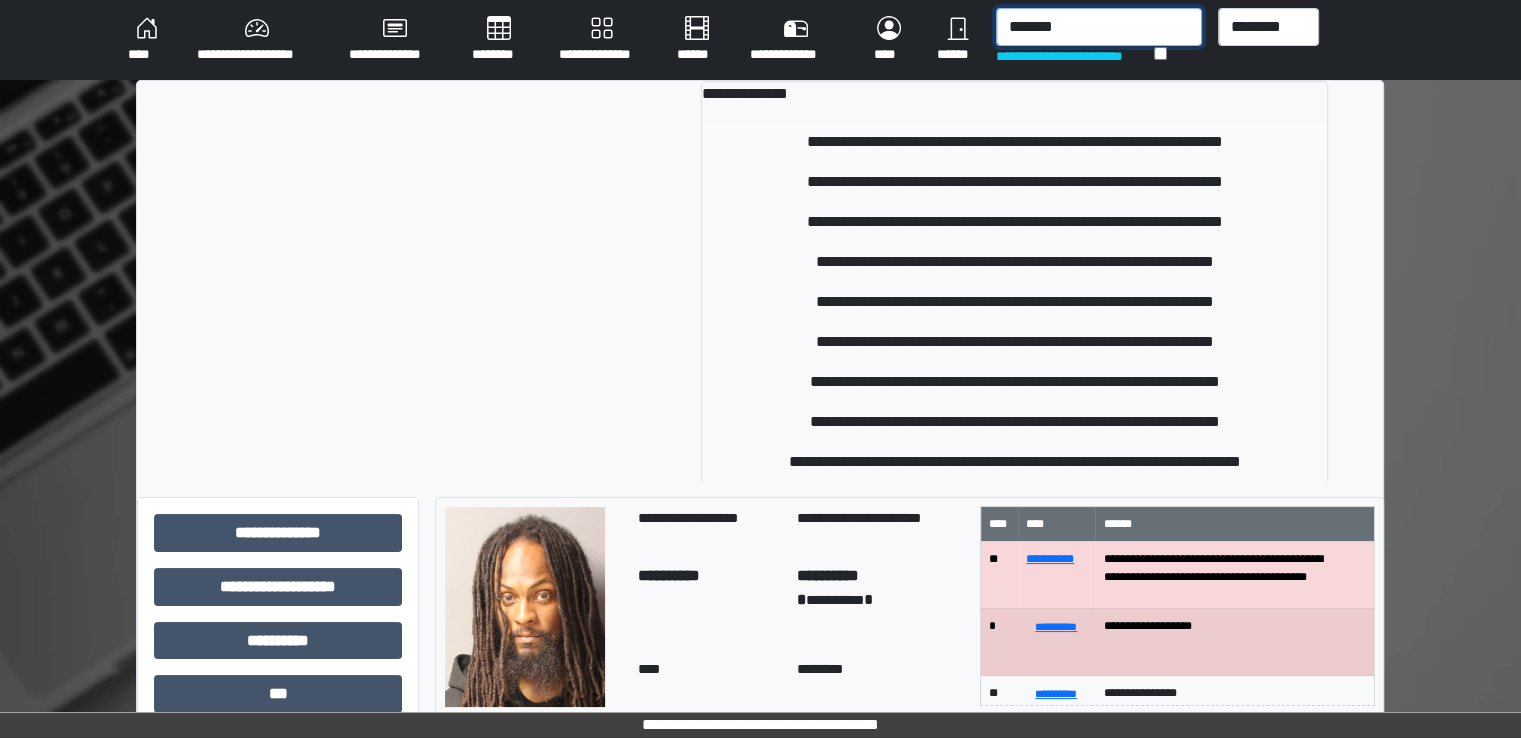 type on "*******" 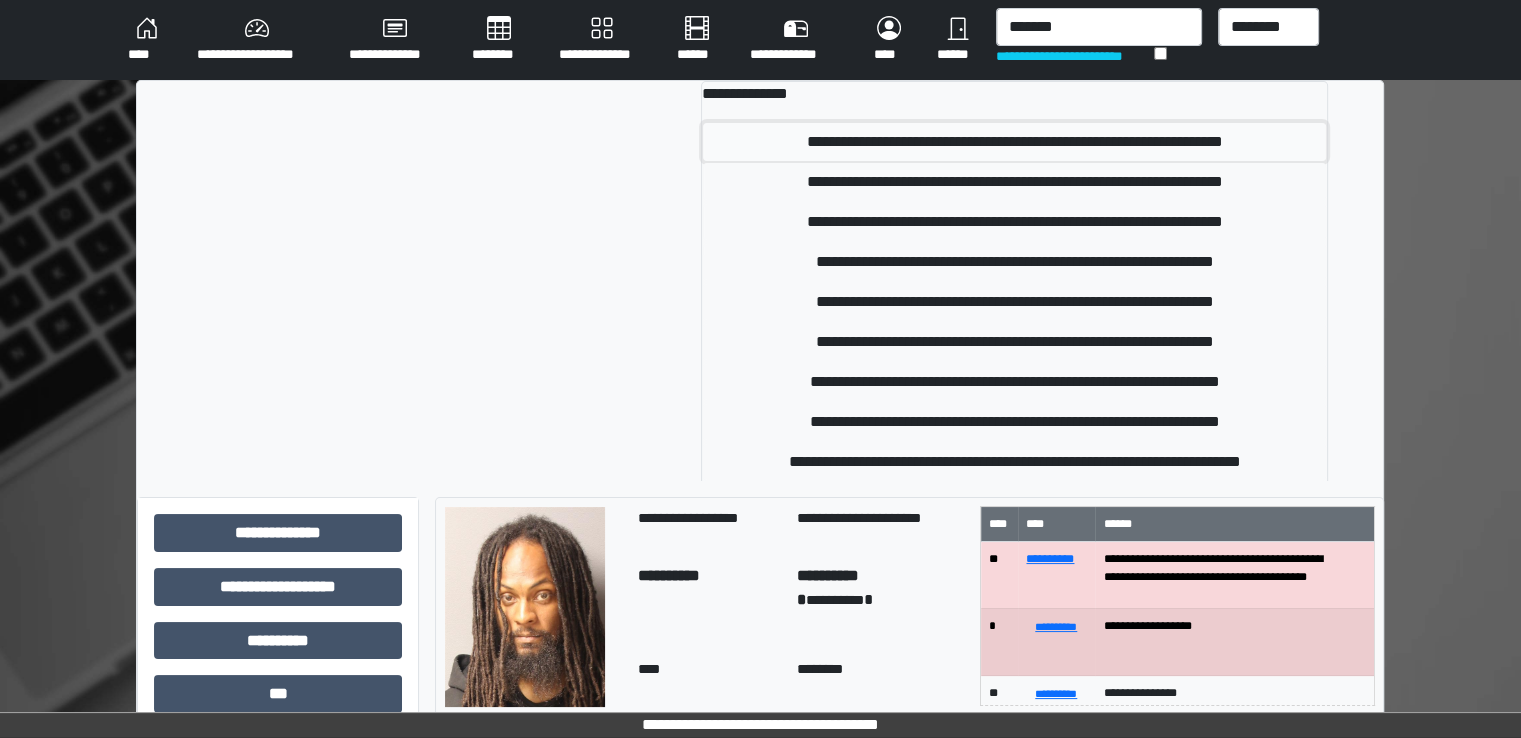 click on "**********" at bounding box center [1014, 142] 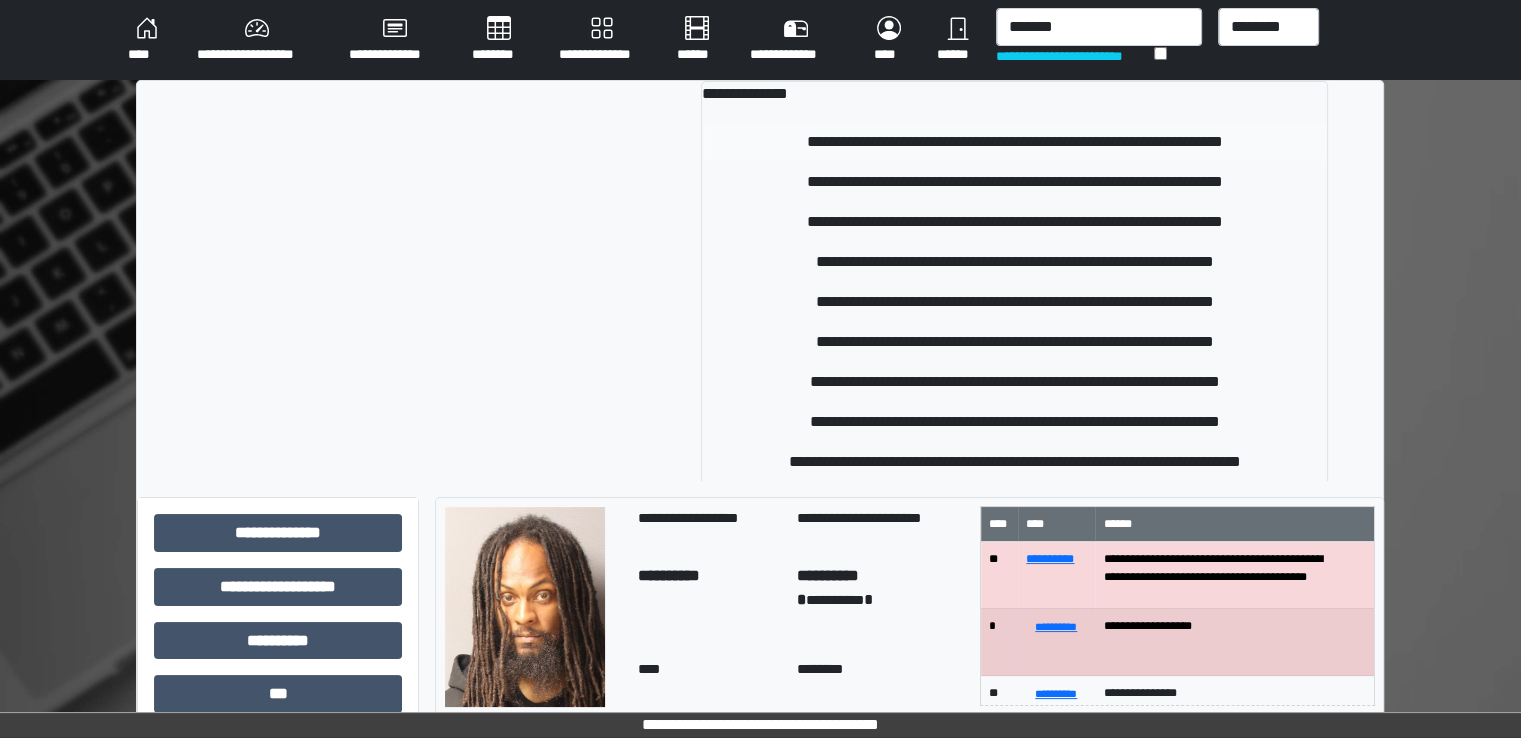 type 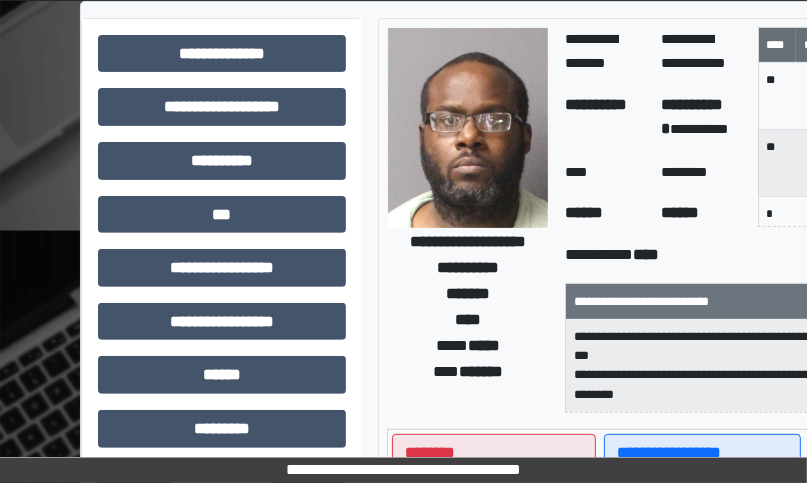 scroll, scrollTop: 300, scrollLeft: 0, axis: vertical 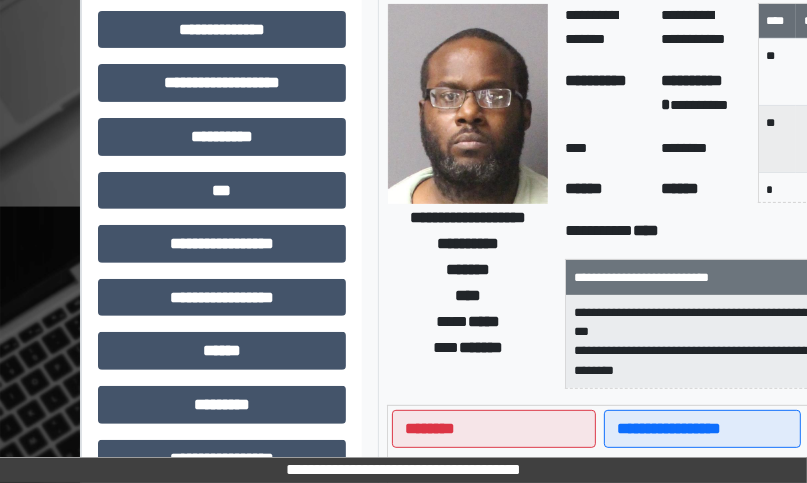 click on "**********" at bounding box center [468, 196] 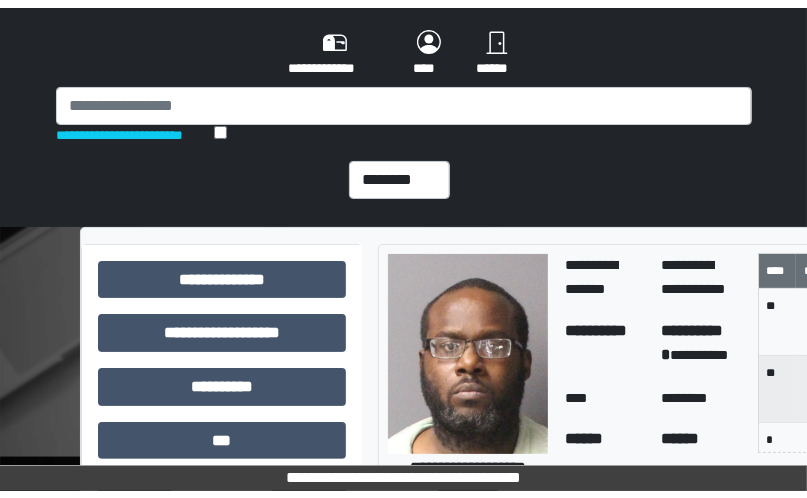 scroll, scrollTop: 0, scrollLeft: 0, axis: both 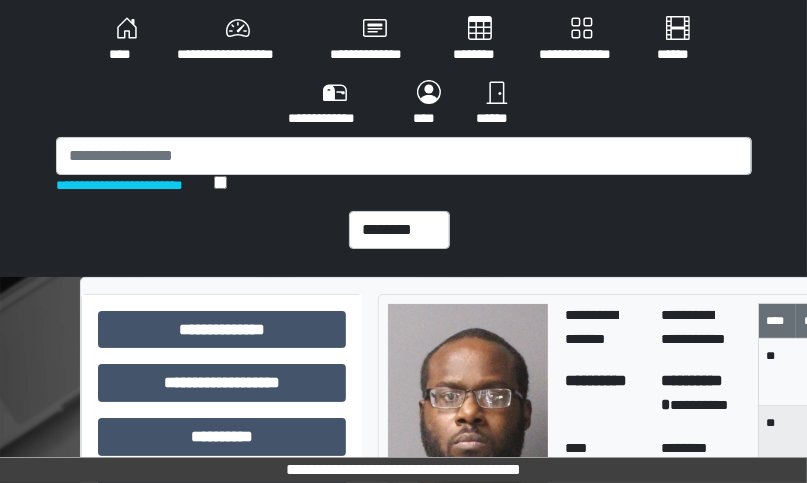click on "********" at bounding box center [480, 40] 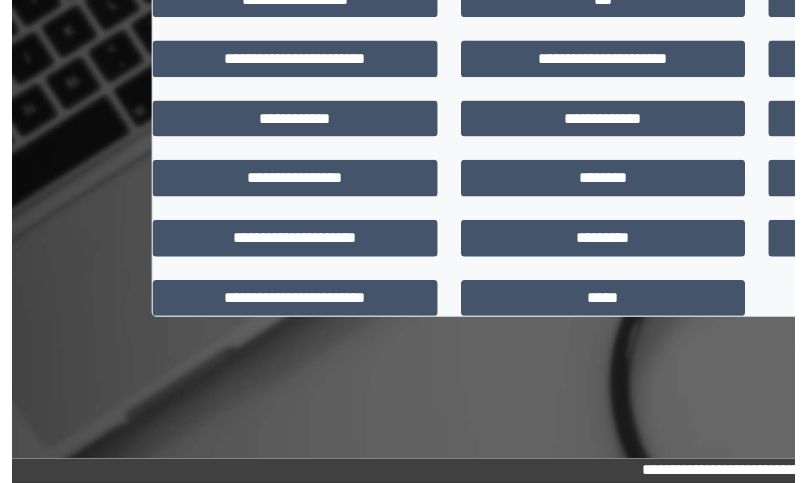 scroll, scrollTop: 0, scrollLeft: 0, axis: both 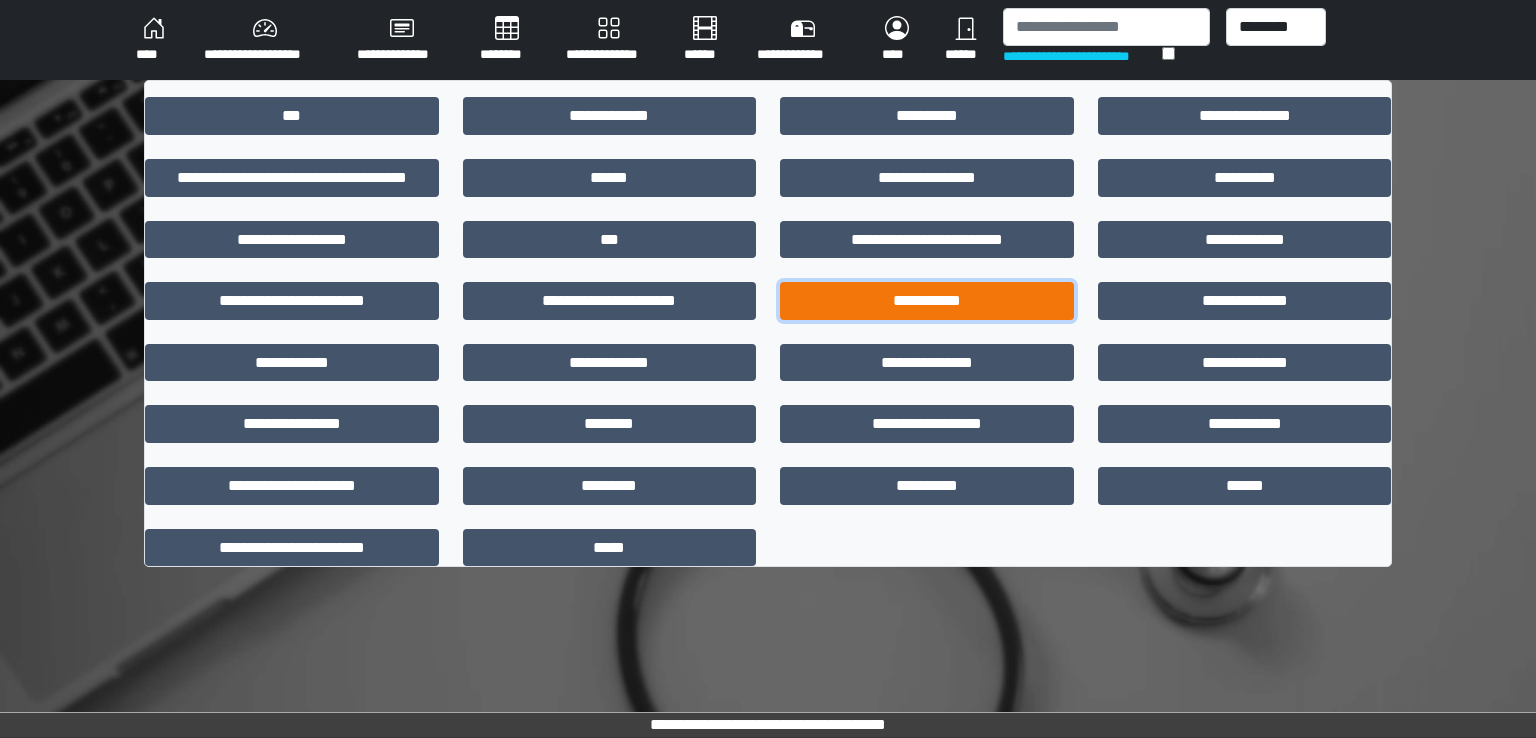click on "**********" at bounding box center (927, 301) 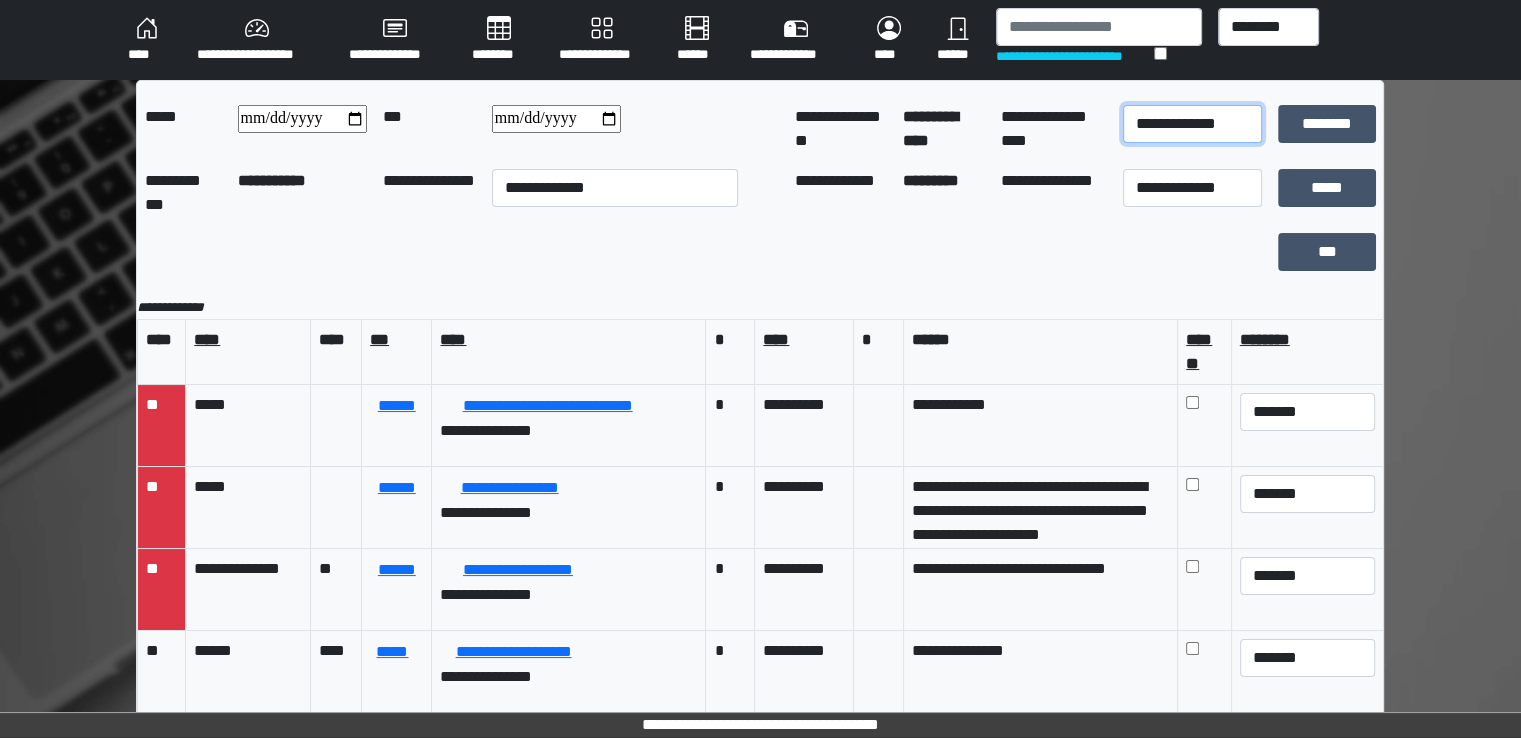 click on "**********" at bounding box center [1192, 124] 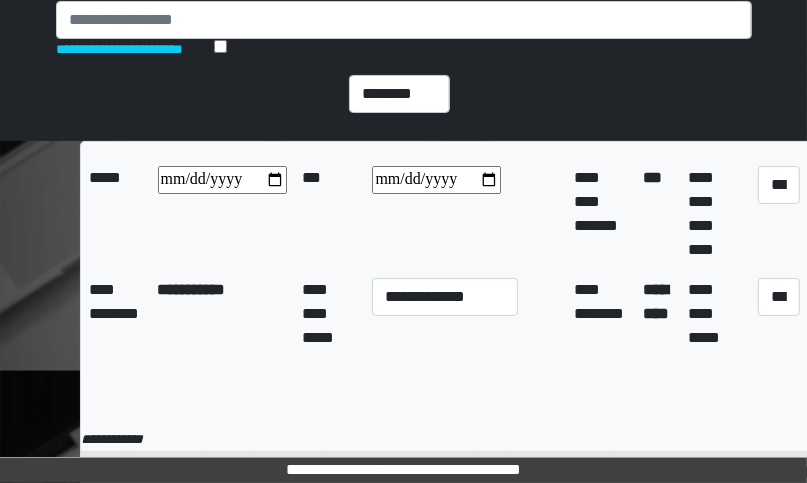 scroll, scrollTop: 400, scrollLeft: 0, axis: vertical 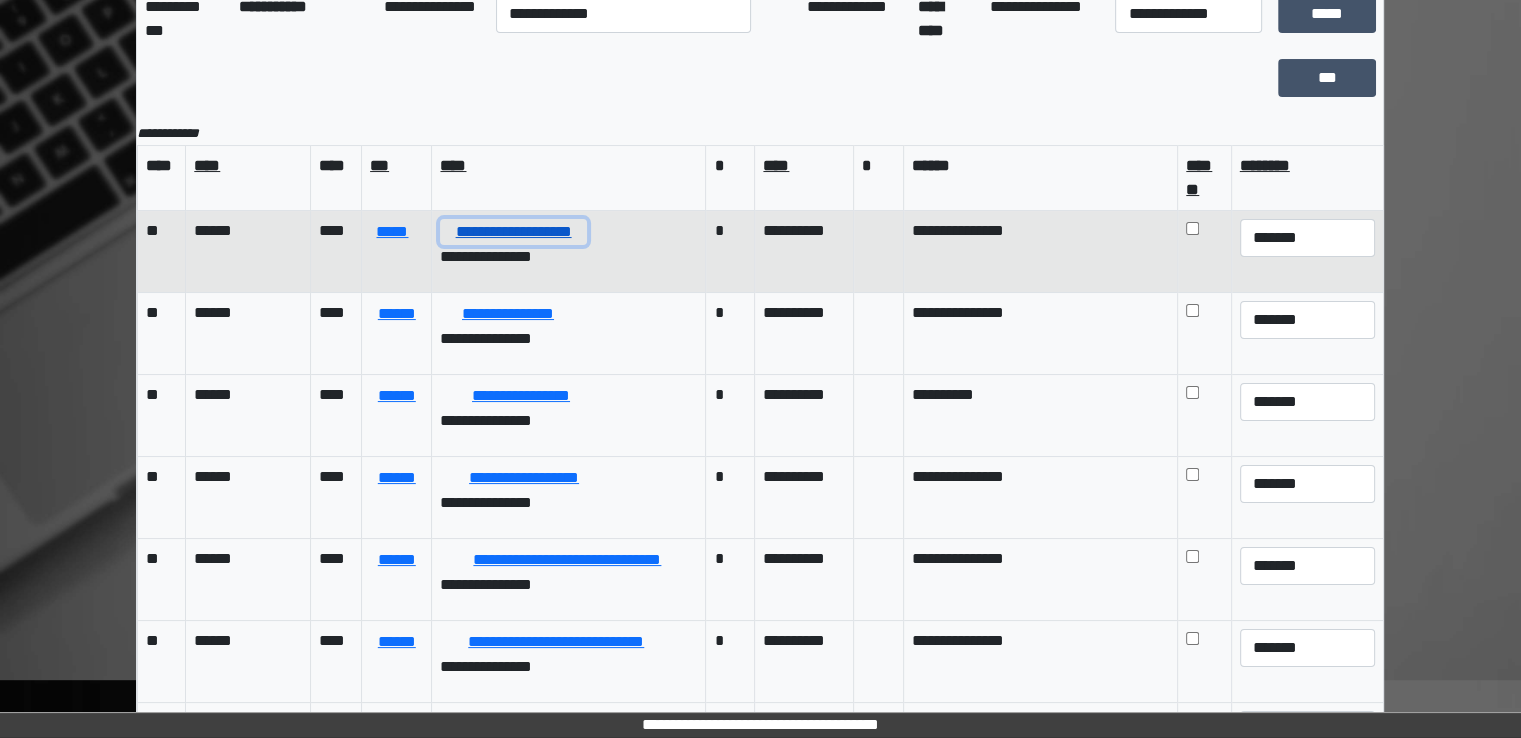click on "**********" at bounding box center (513, 232) 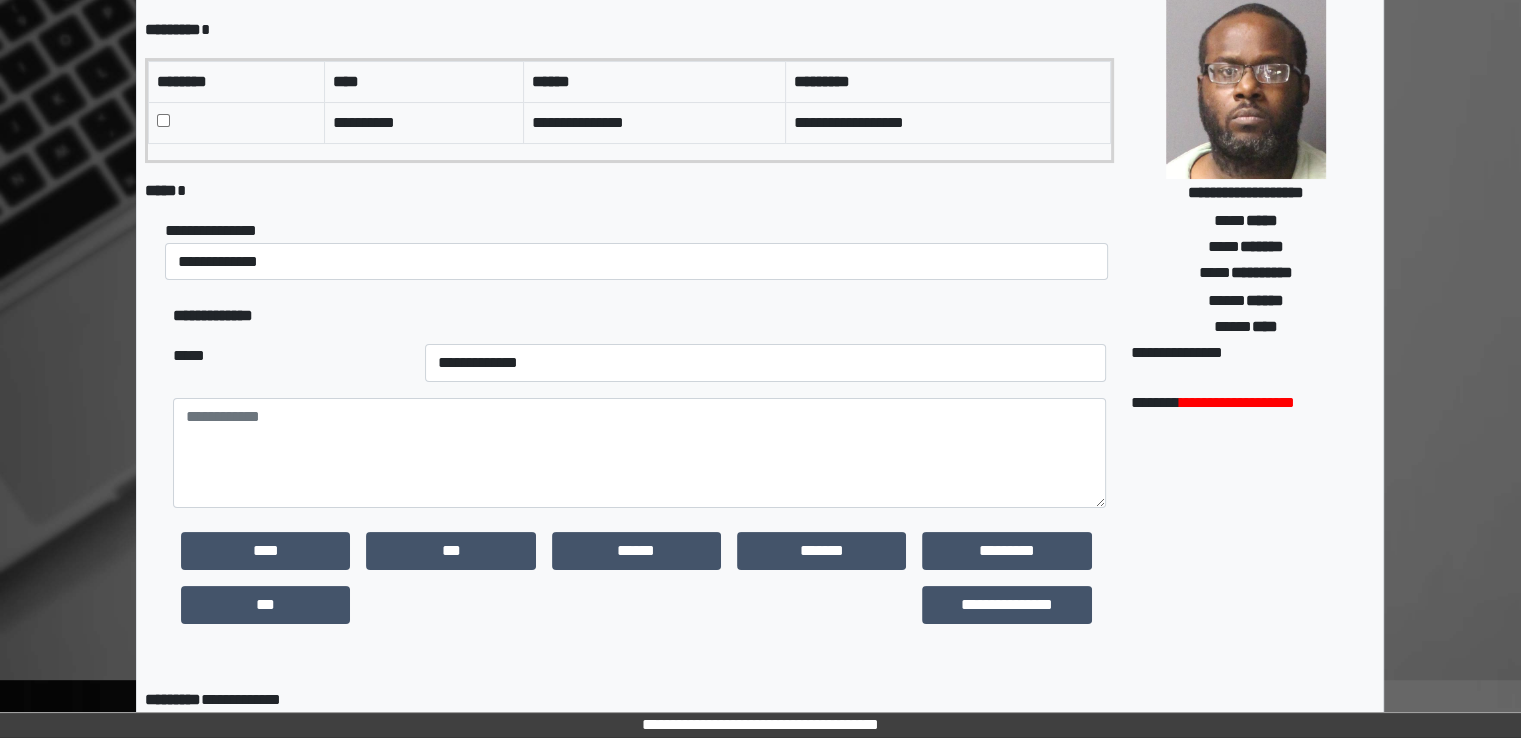 click at bounding box center (237, 122) 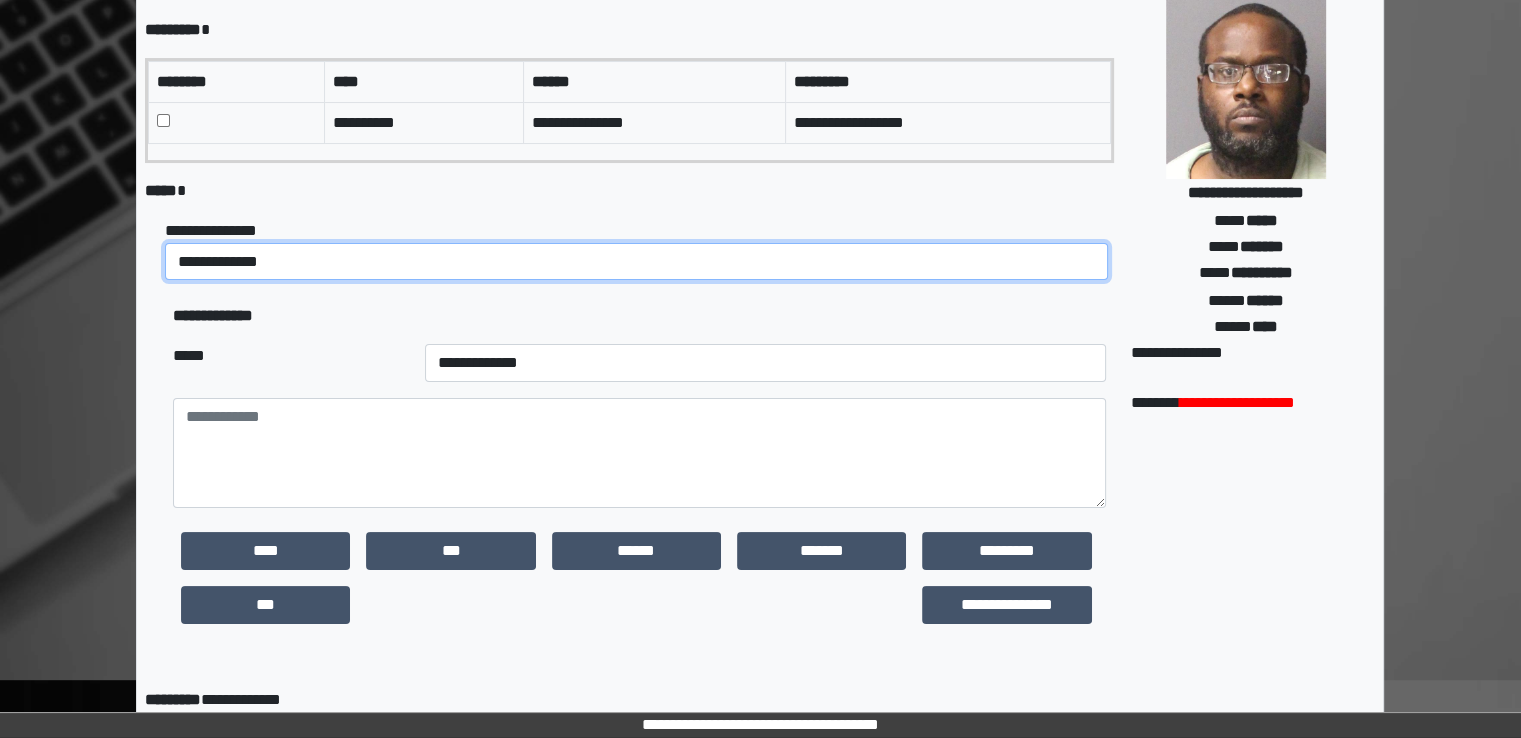 click on "**********" at bounding box center [636, 262] 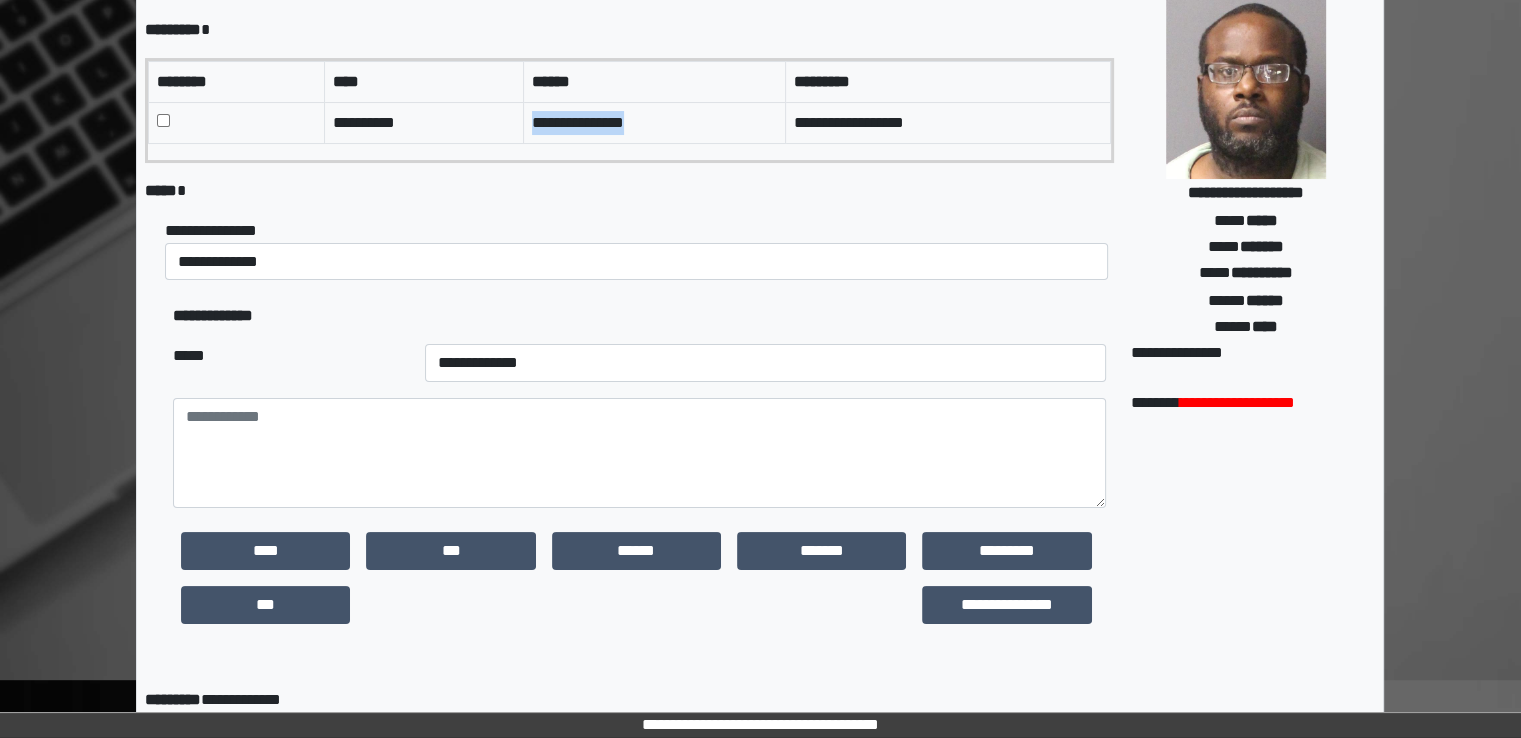 drag, startPoint x: 640, startPoint y: 126, endPoint x: 555, endPoint y: 111, distance: 86.313385 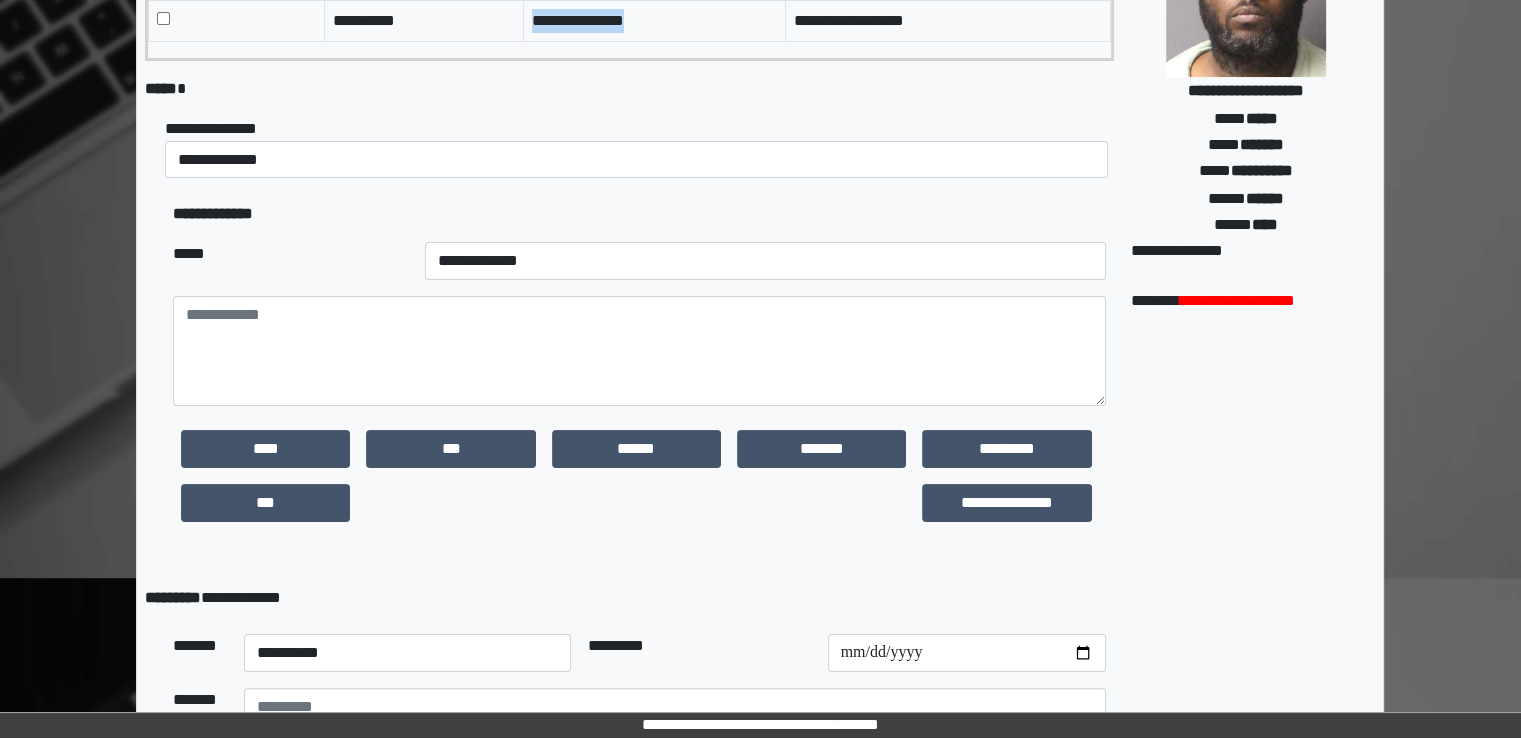 scroll, scrollTop: 374, scrollLeft: 0, axis: vertical 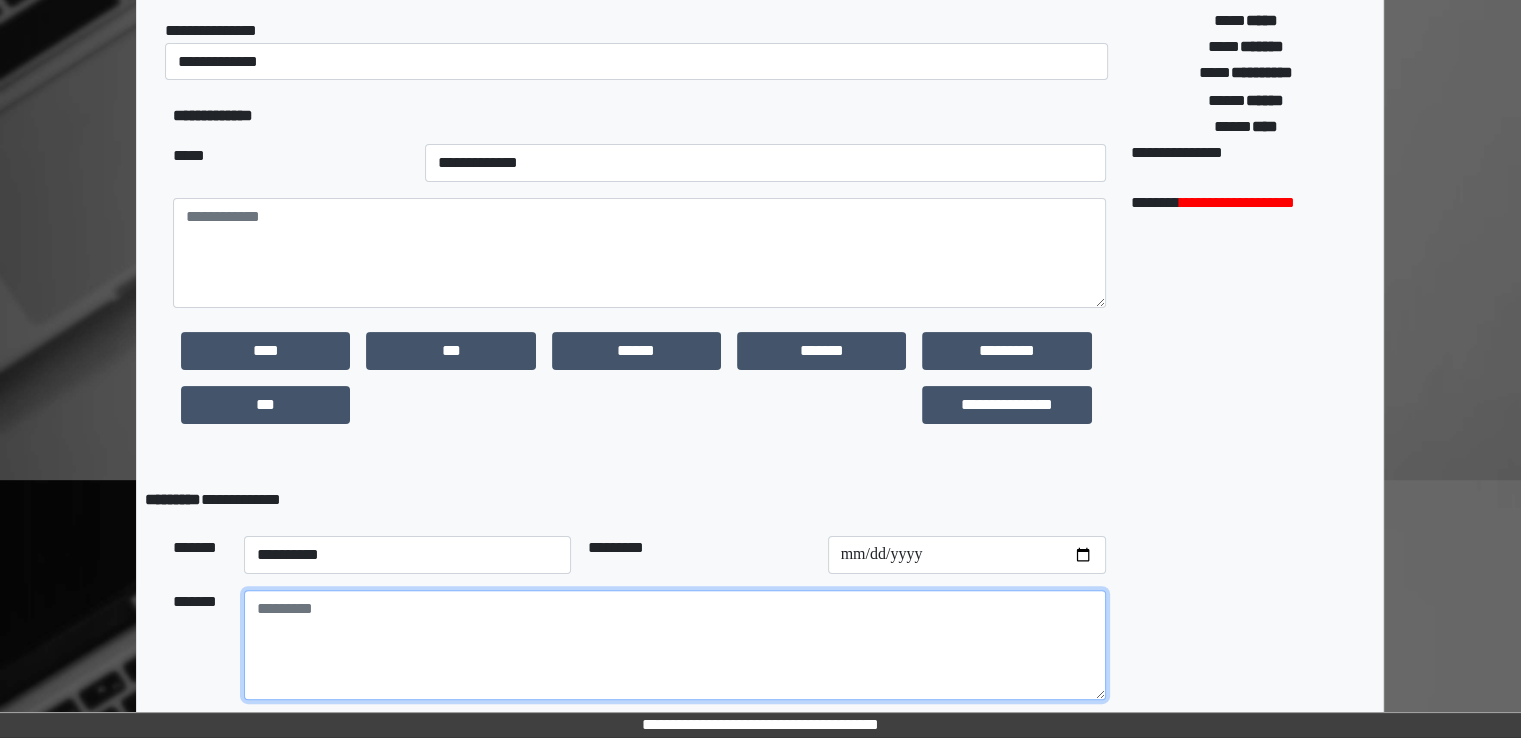 paste on "**********" 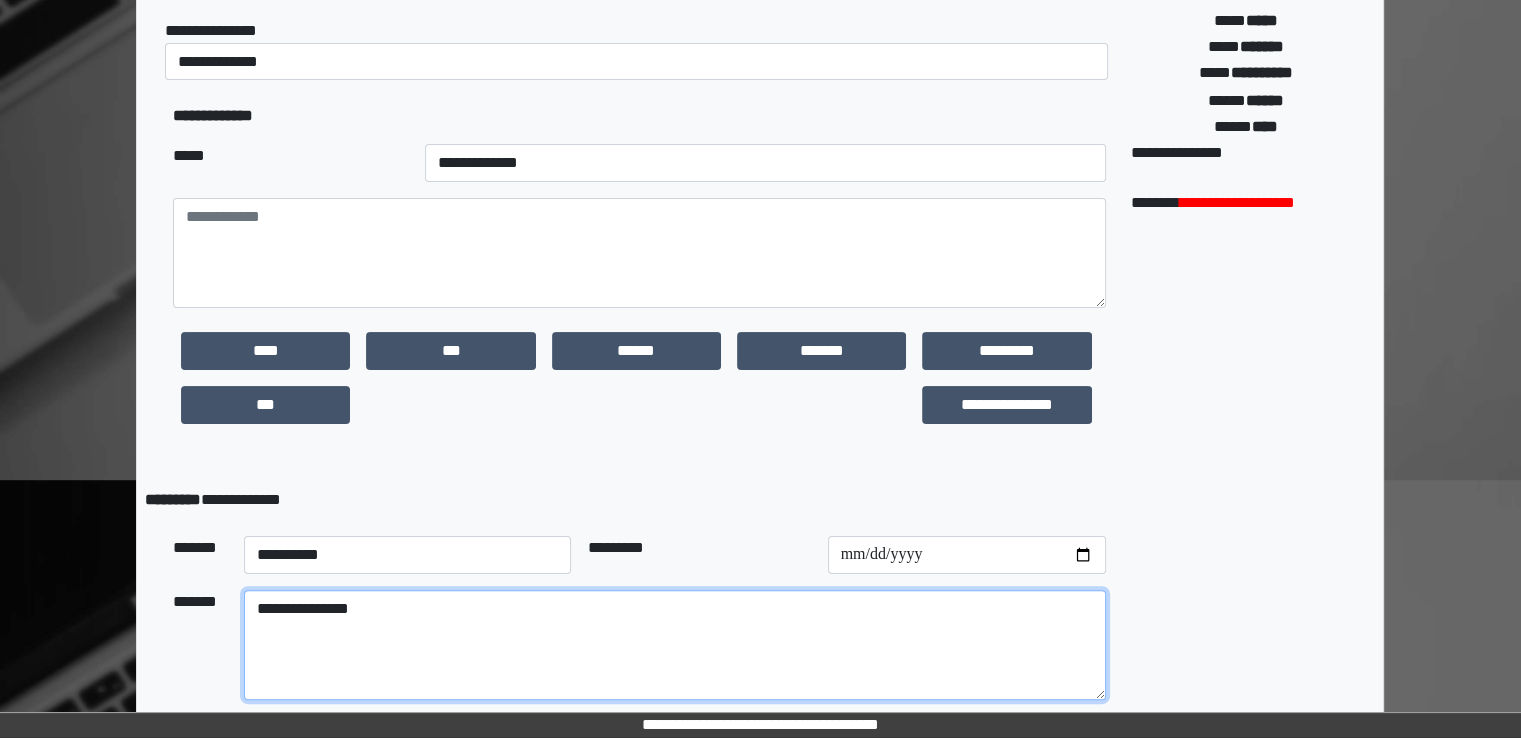 type on "**********" 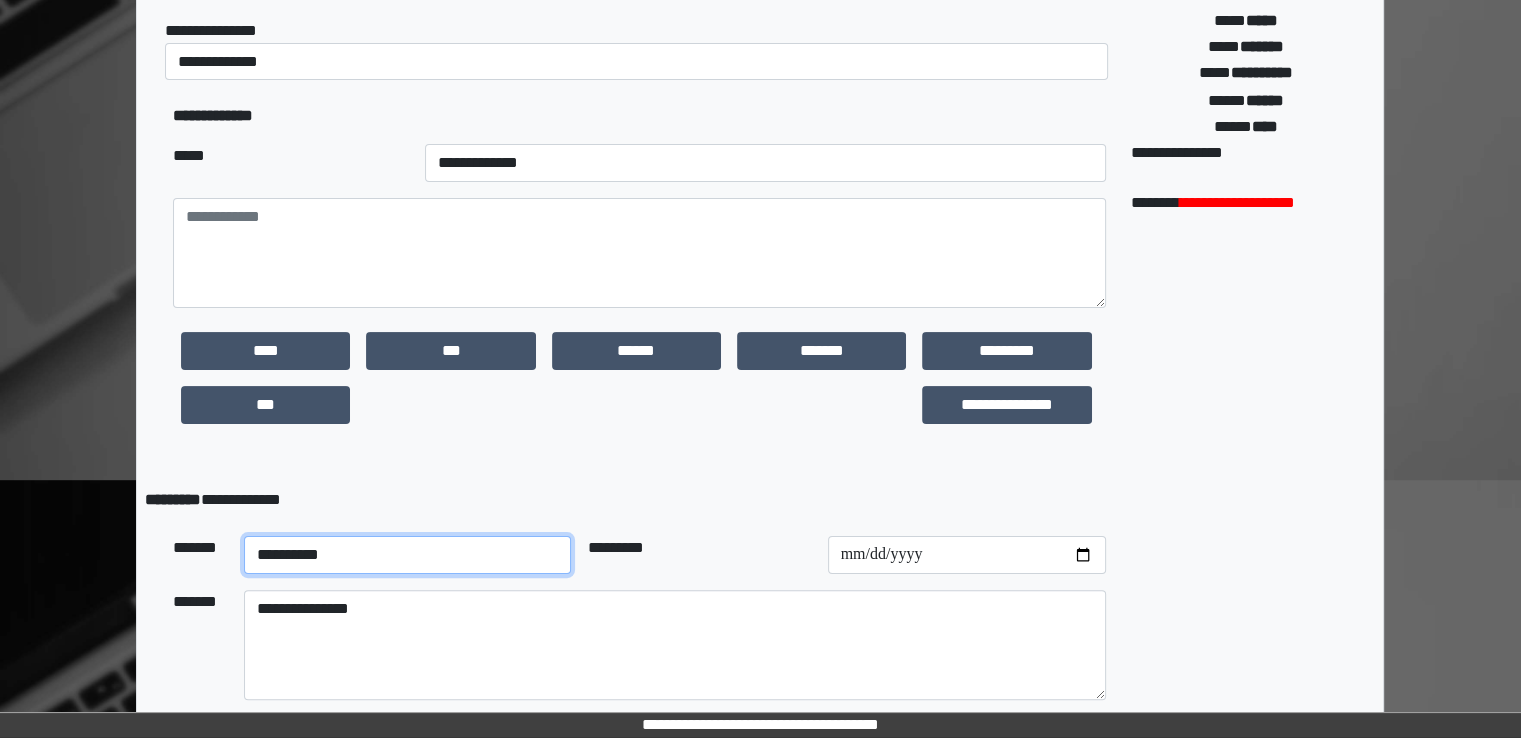 click on "**********" at bounding box center [408, 555] 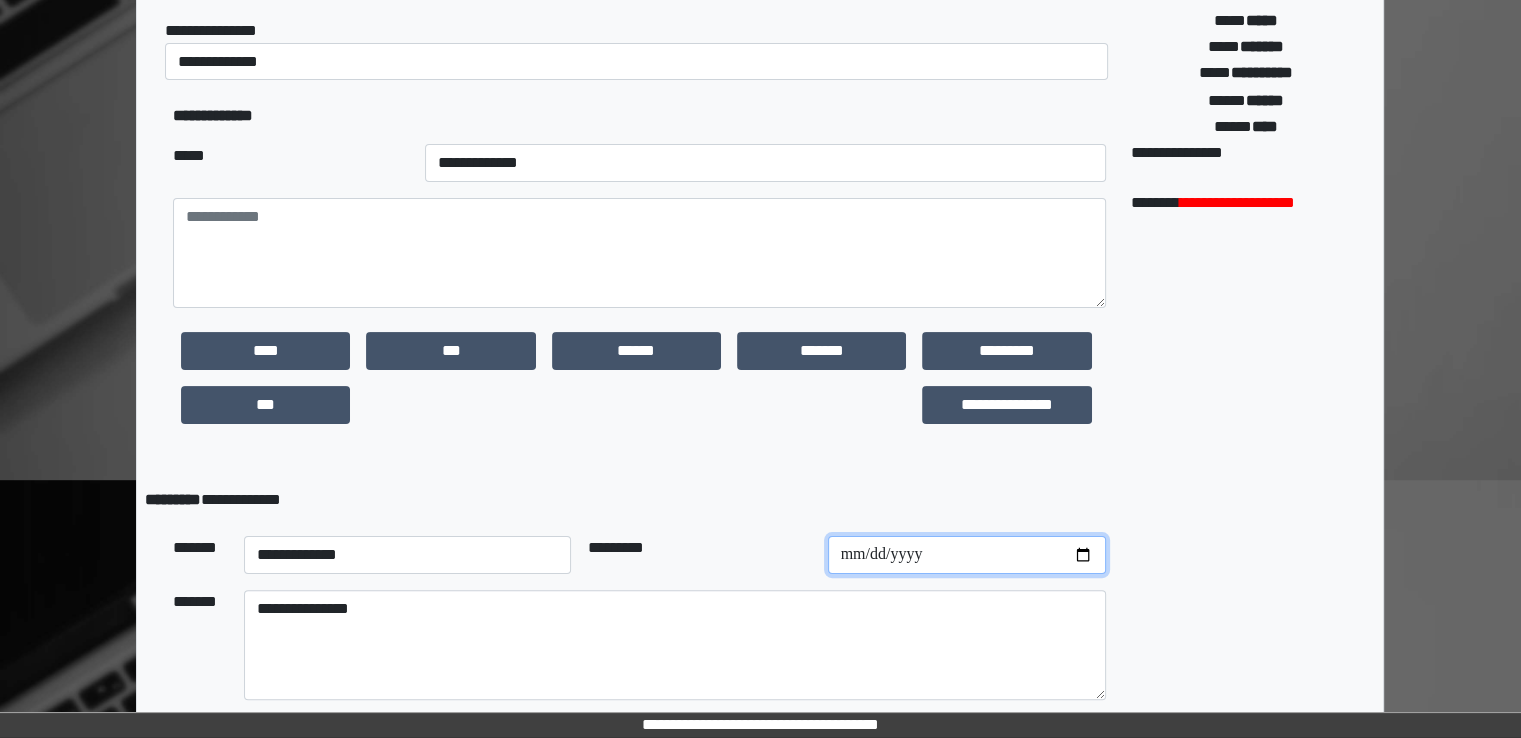 click at bounding box center [967, 555] 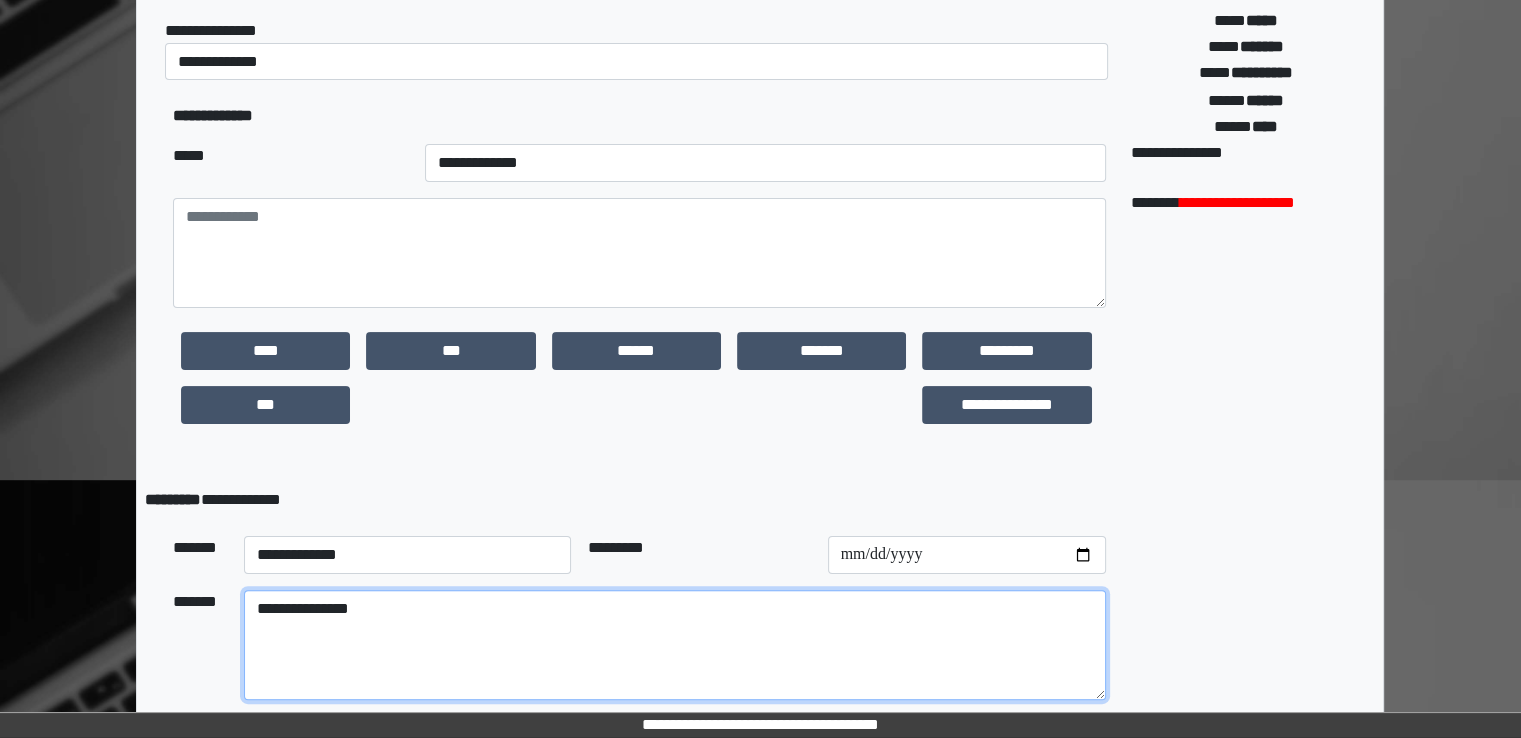 click on "**********" at bounding box center [675, 645] 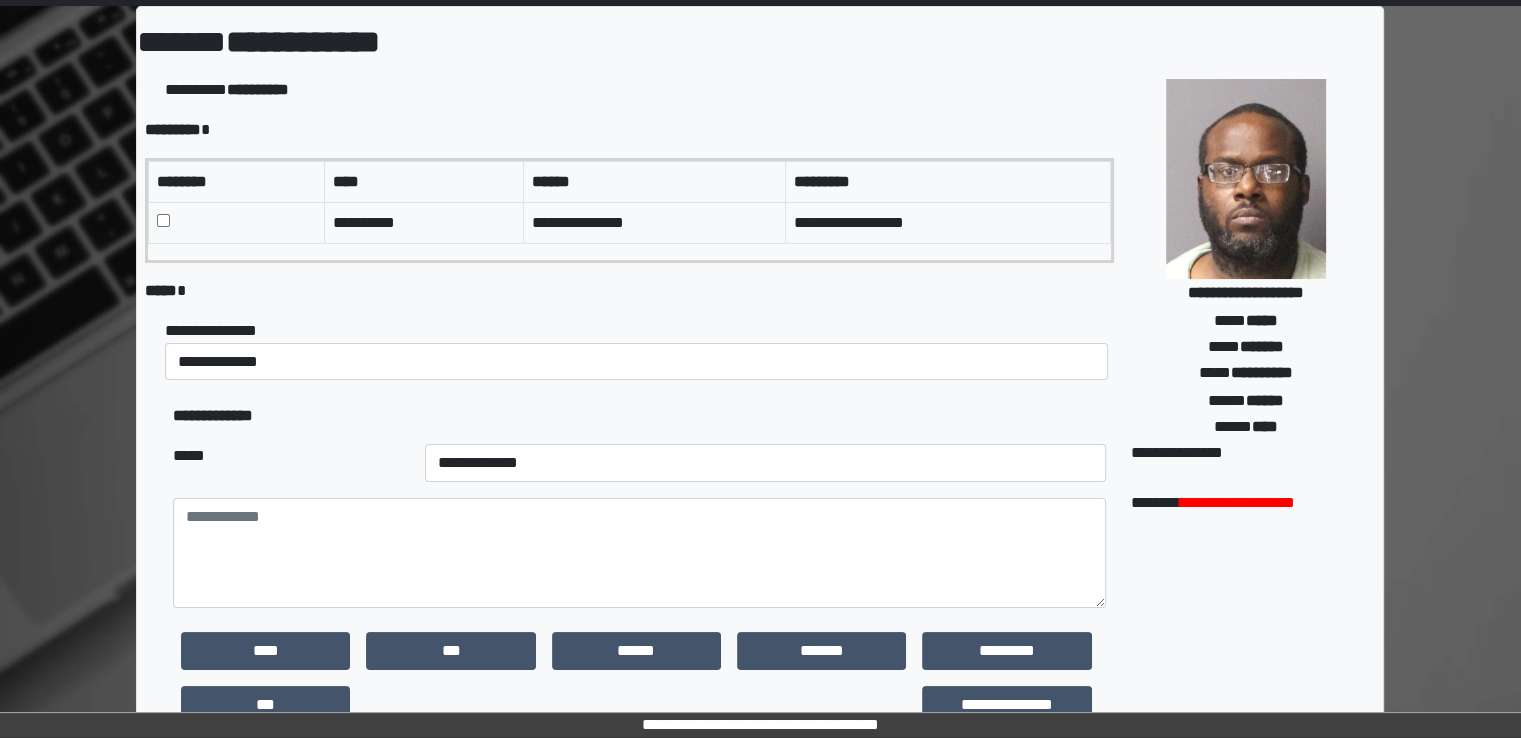 scroll, scrollTop: 174, scrollLeft: 0, axis: vertical 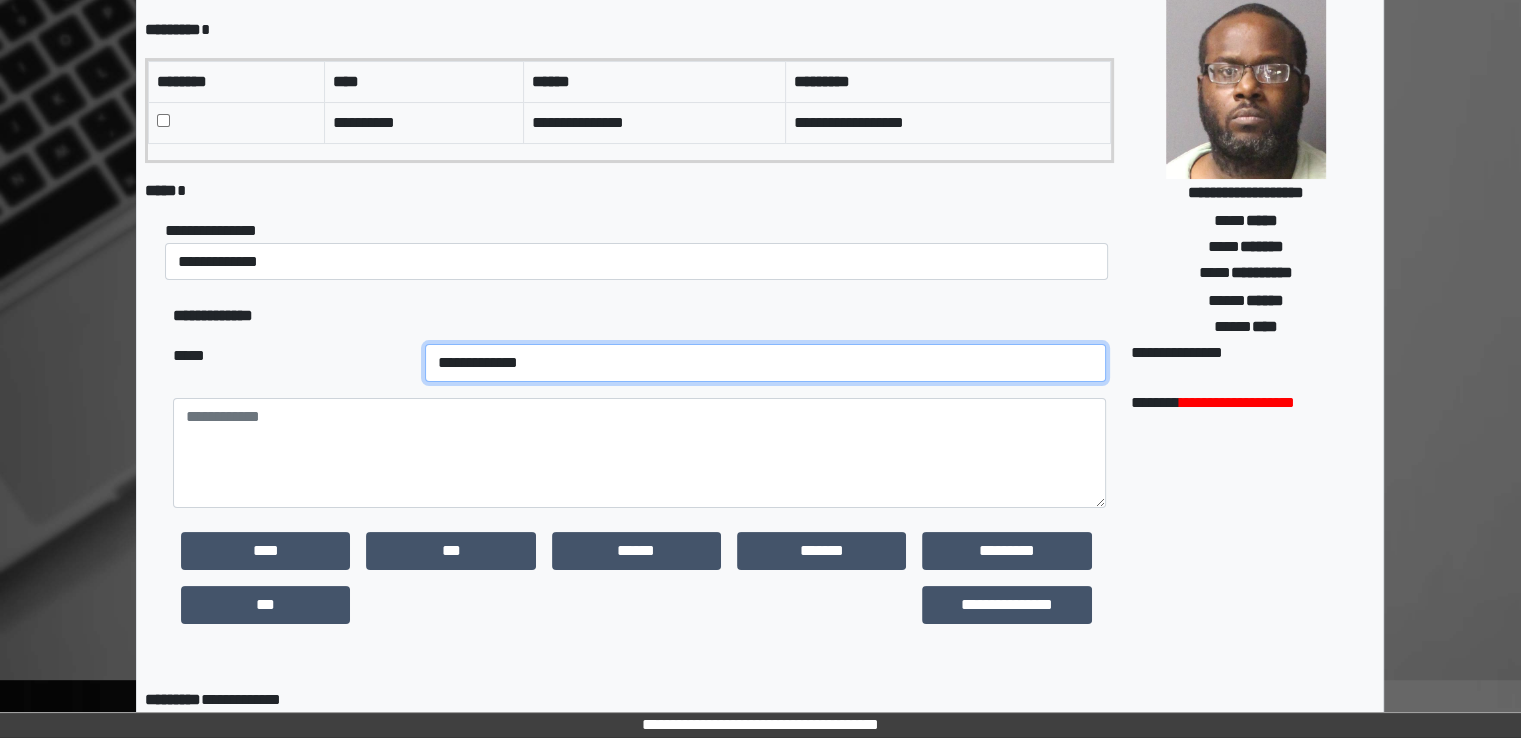 click on "**********" at bounding box center (765, 363) 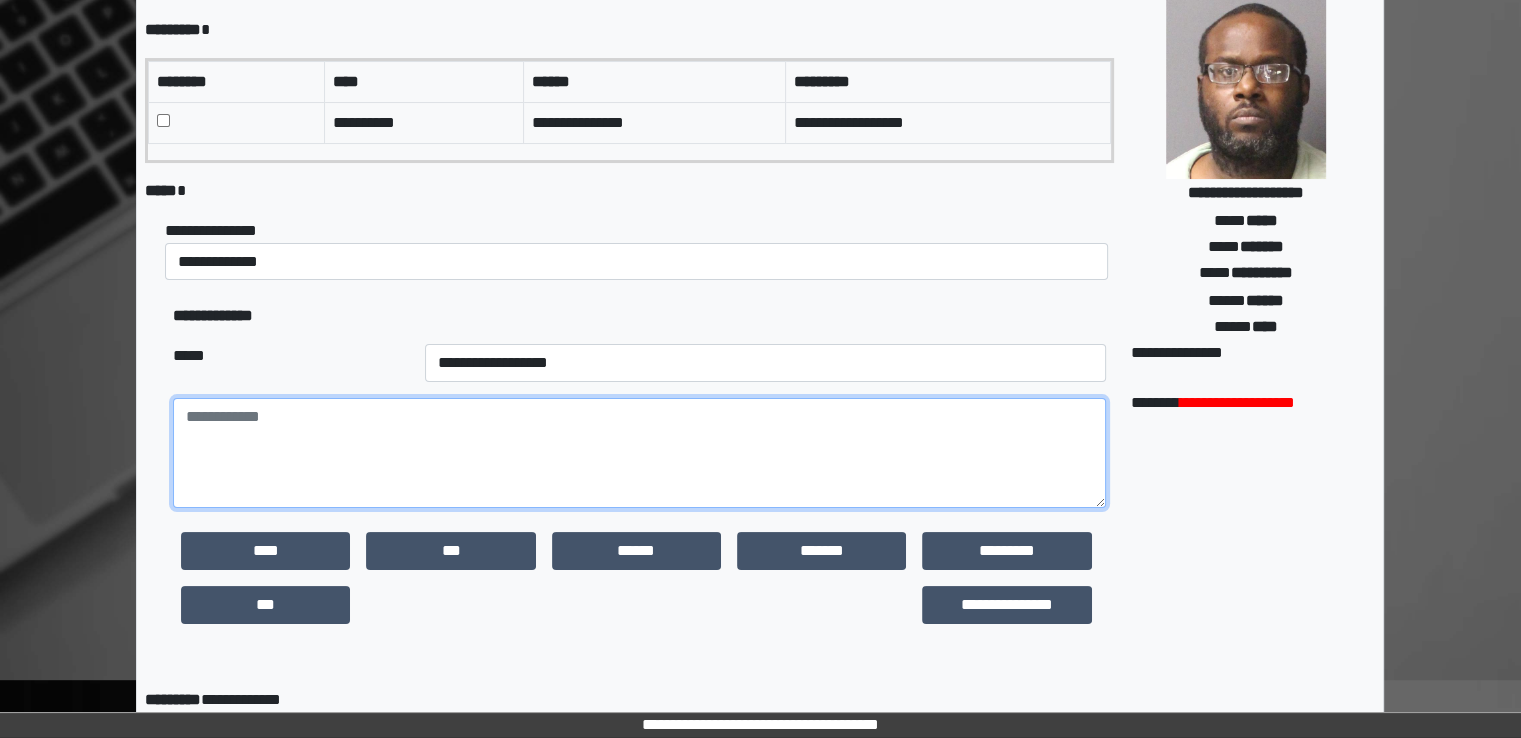 click at bounding box center [639, 453] 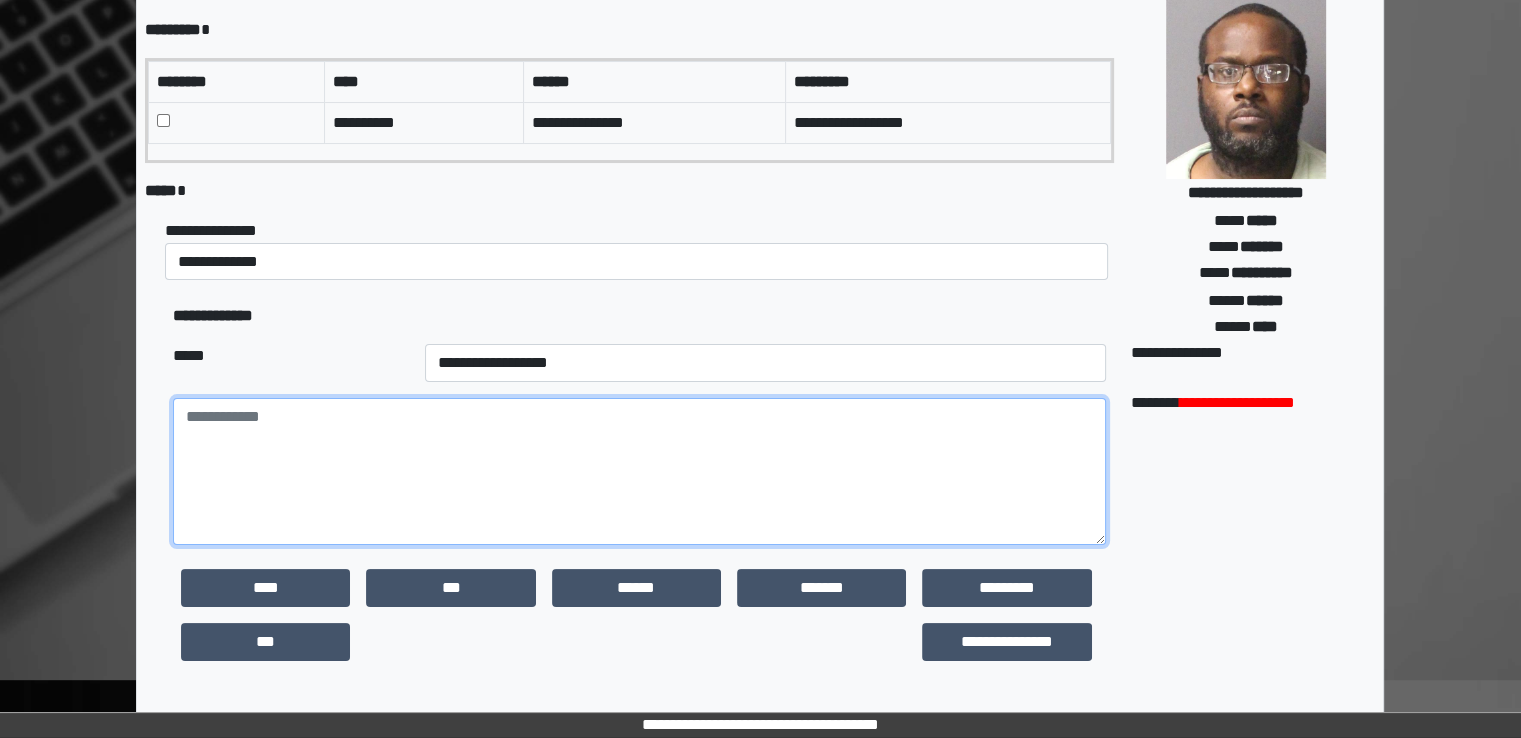 drag, startPoint x: 1100, startPoint y: 504, endPoint x: 1100, endPoint y: 587, distance: 83 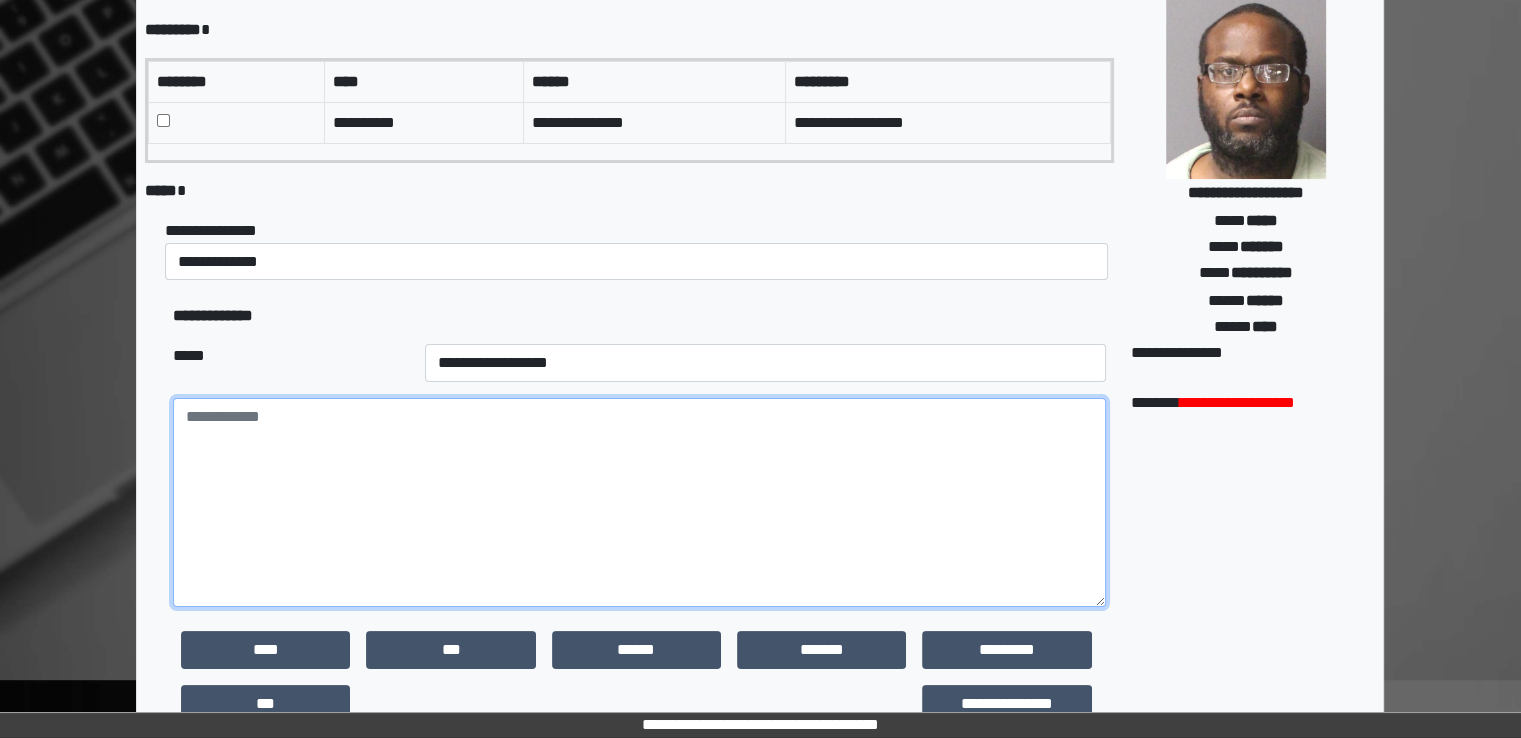 paste on "**********" 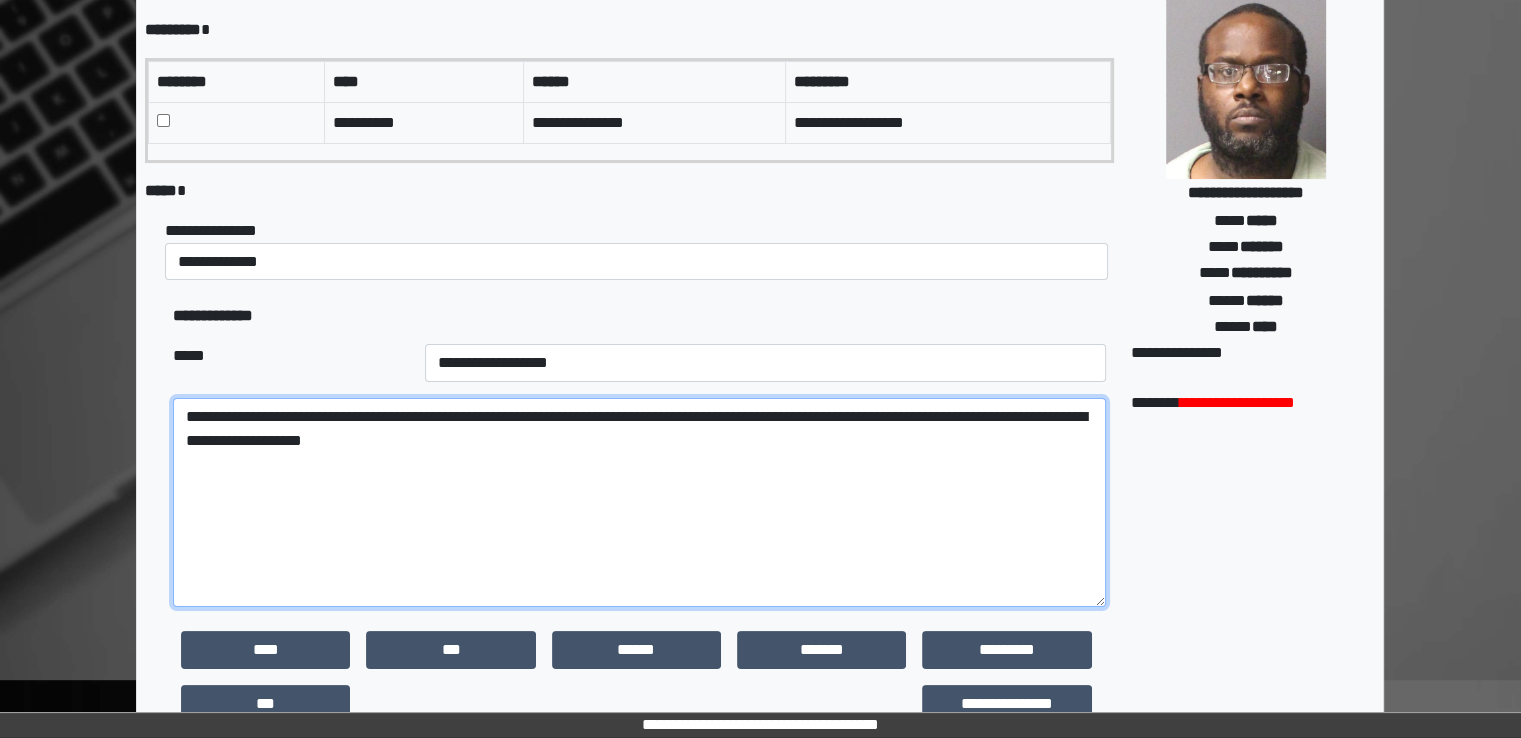 click on "**********" at bounding box center [639, 502] 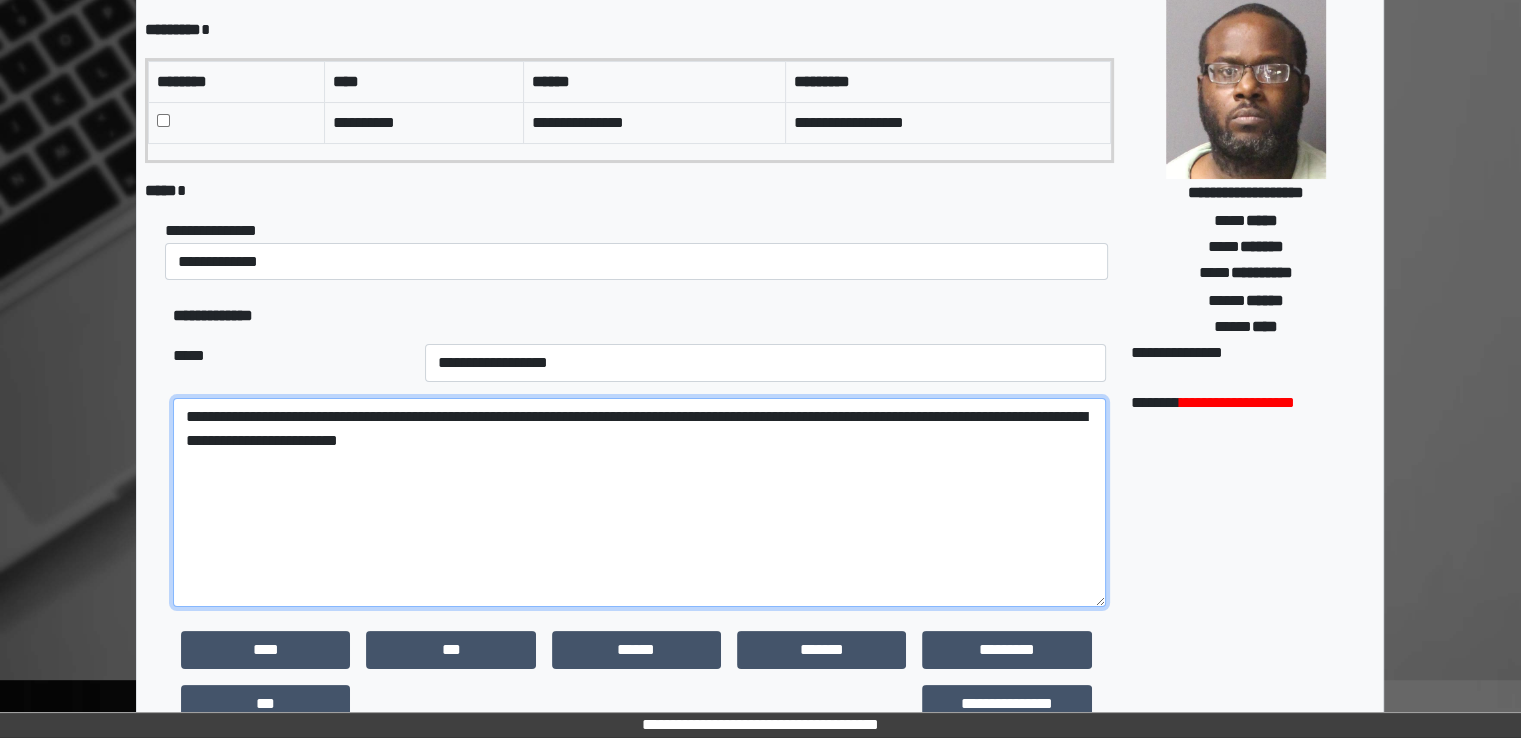 click on "**********" at bounding box center (639, 502) 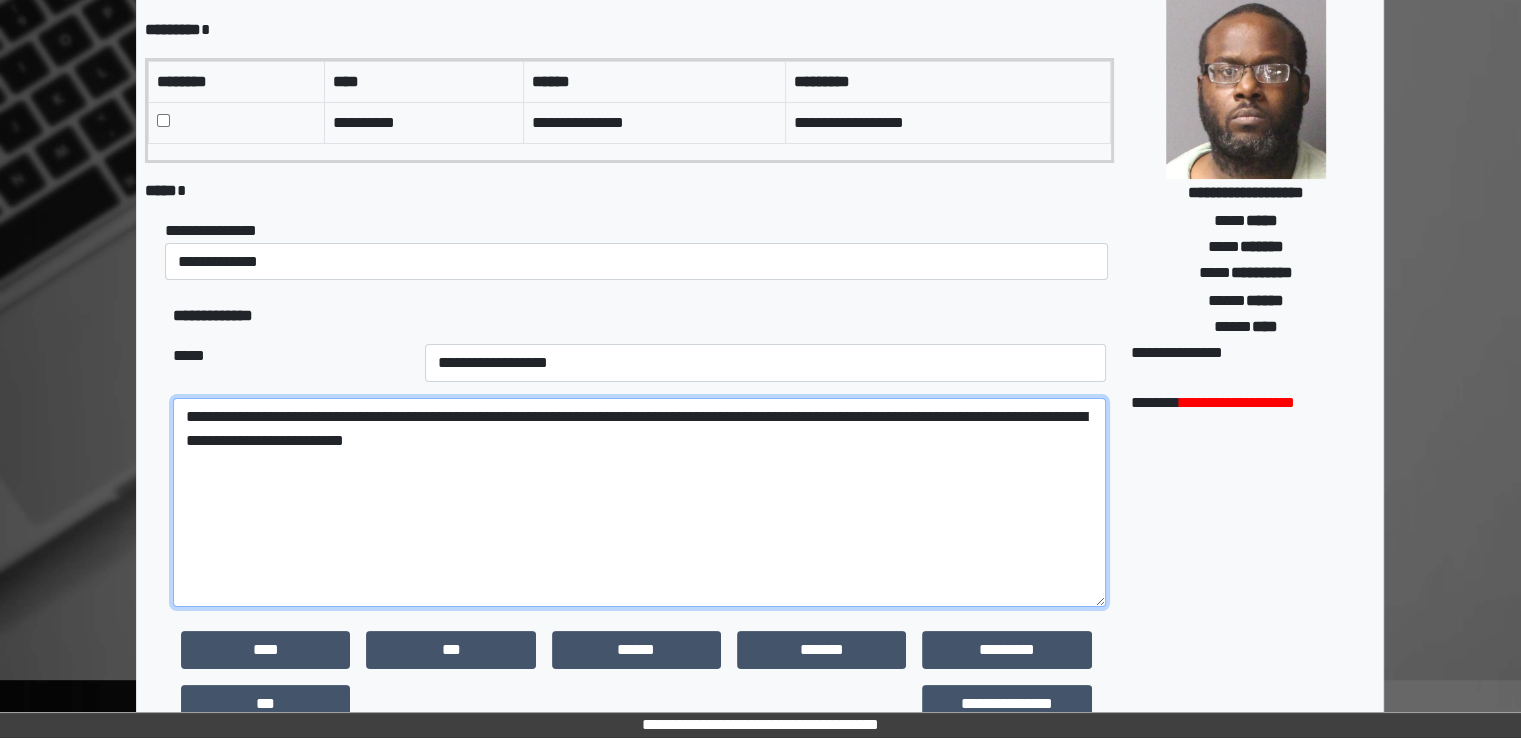 paste on "**********" 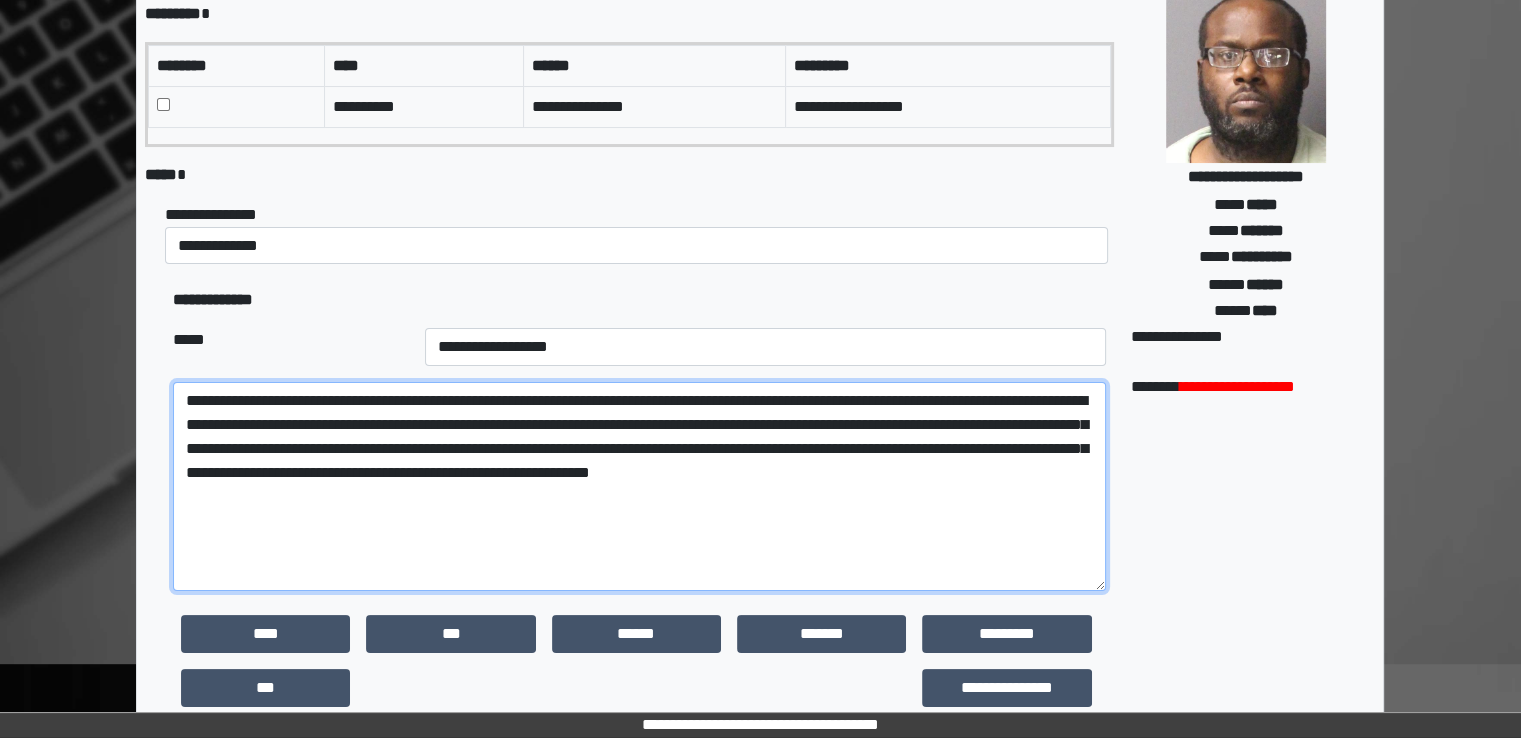 scroll, scrollTop: 200, scrollLeft: 0, axis: vertical 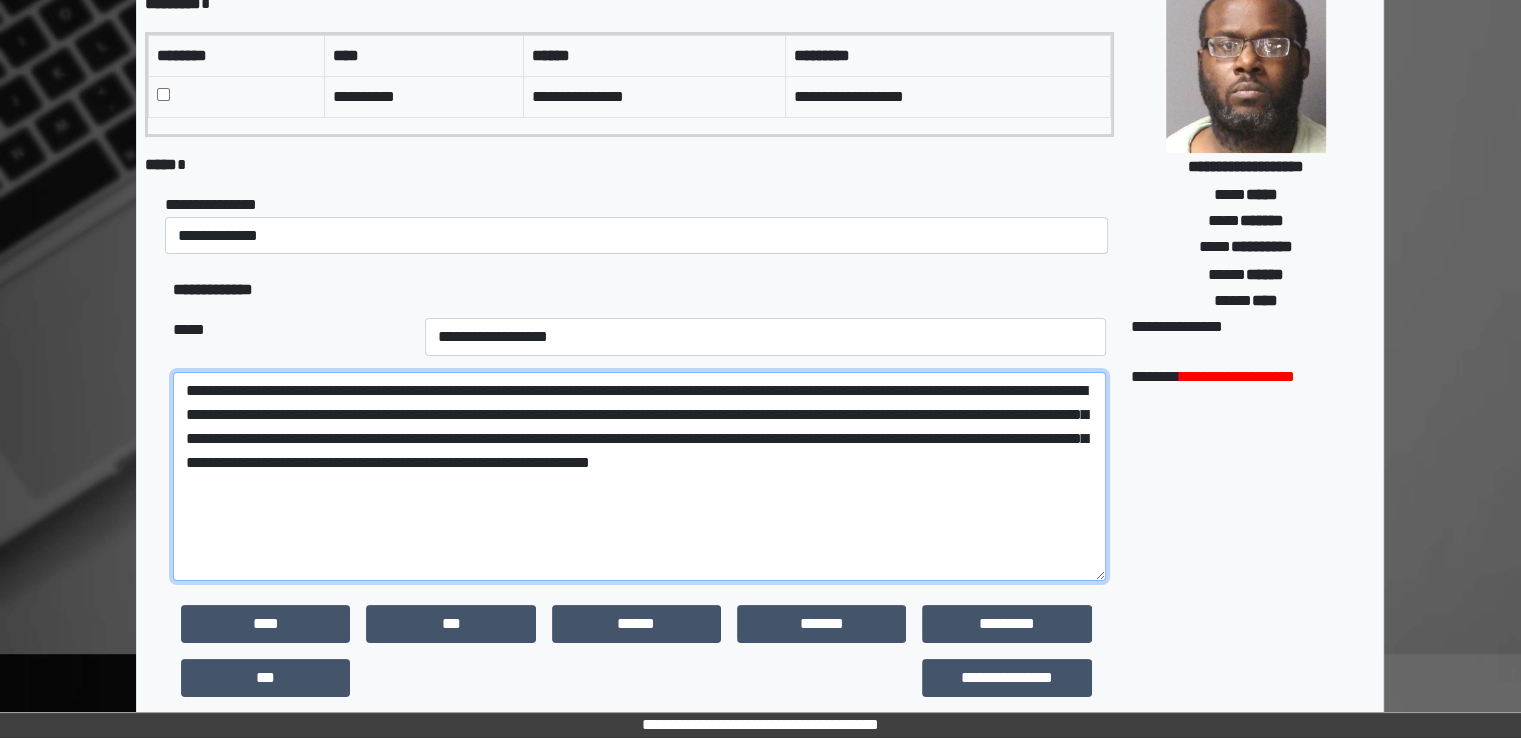 drag, startPoint x: 826, startPoint y: 414, endPoint x: 964, endPoint y: 423, distance: 138.29317 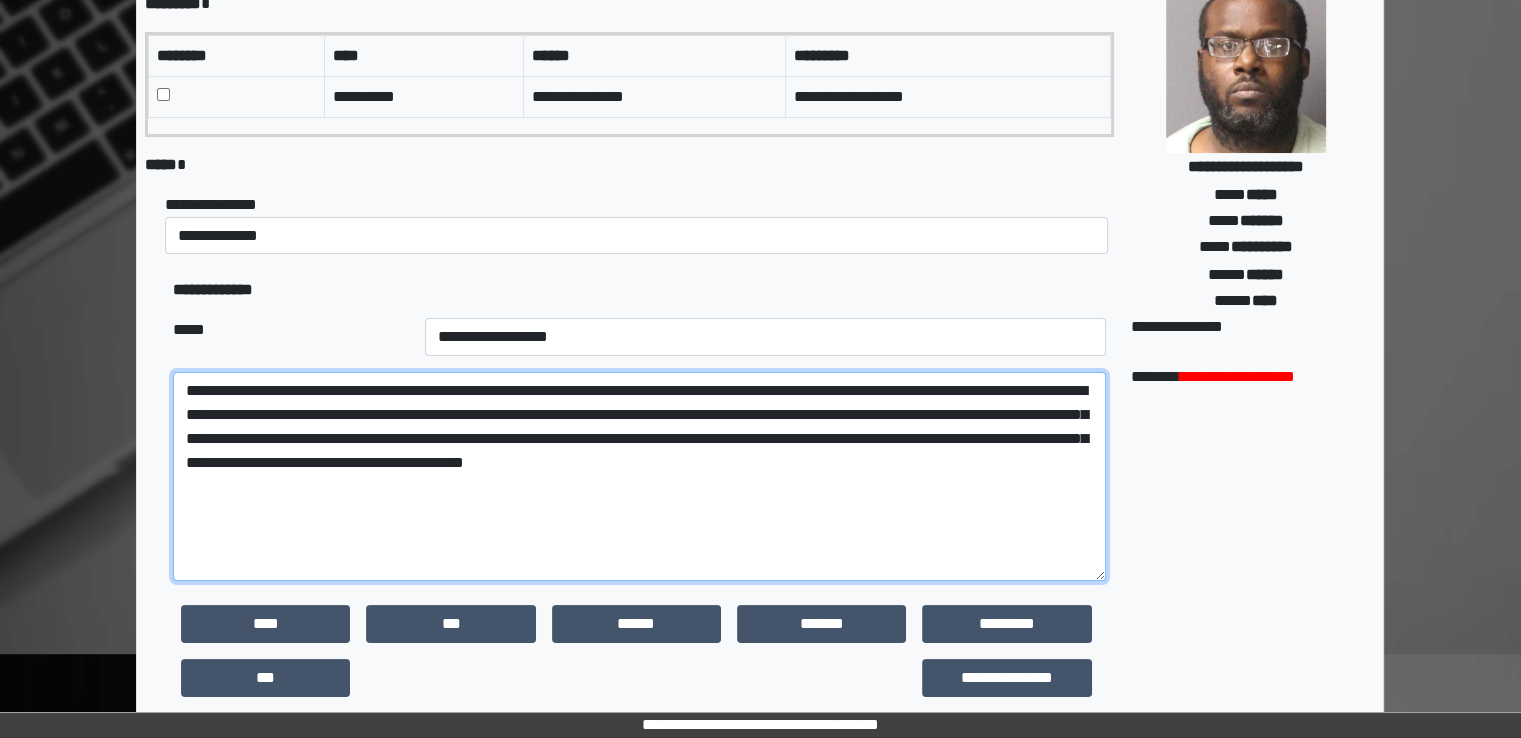 drag, startPoint x: 829, startPoint y: 412, endPoint x: 844, endPoint y: 411, distance: 15.033297 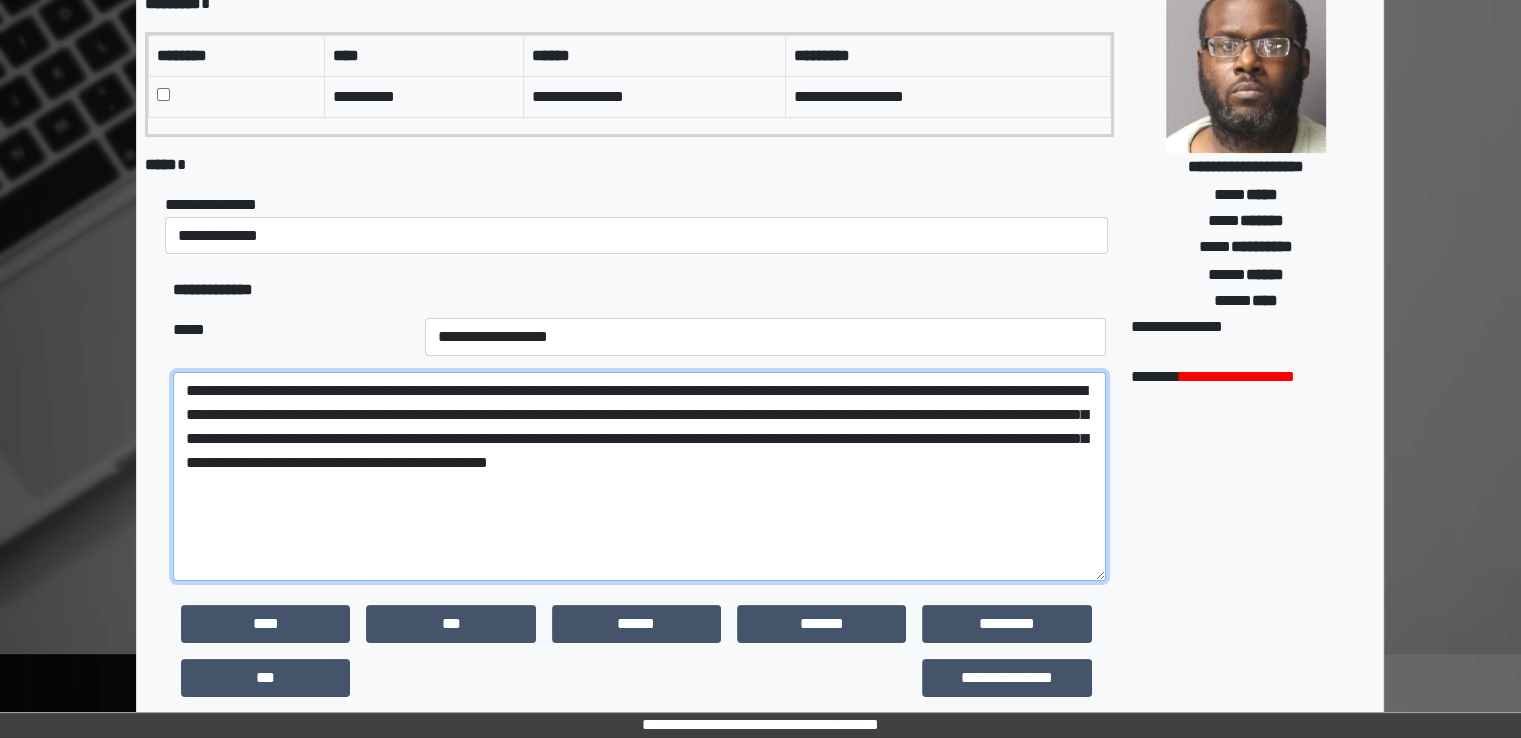 click on "**********" at bounding box center (639, 476) 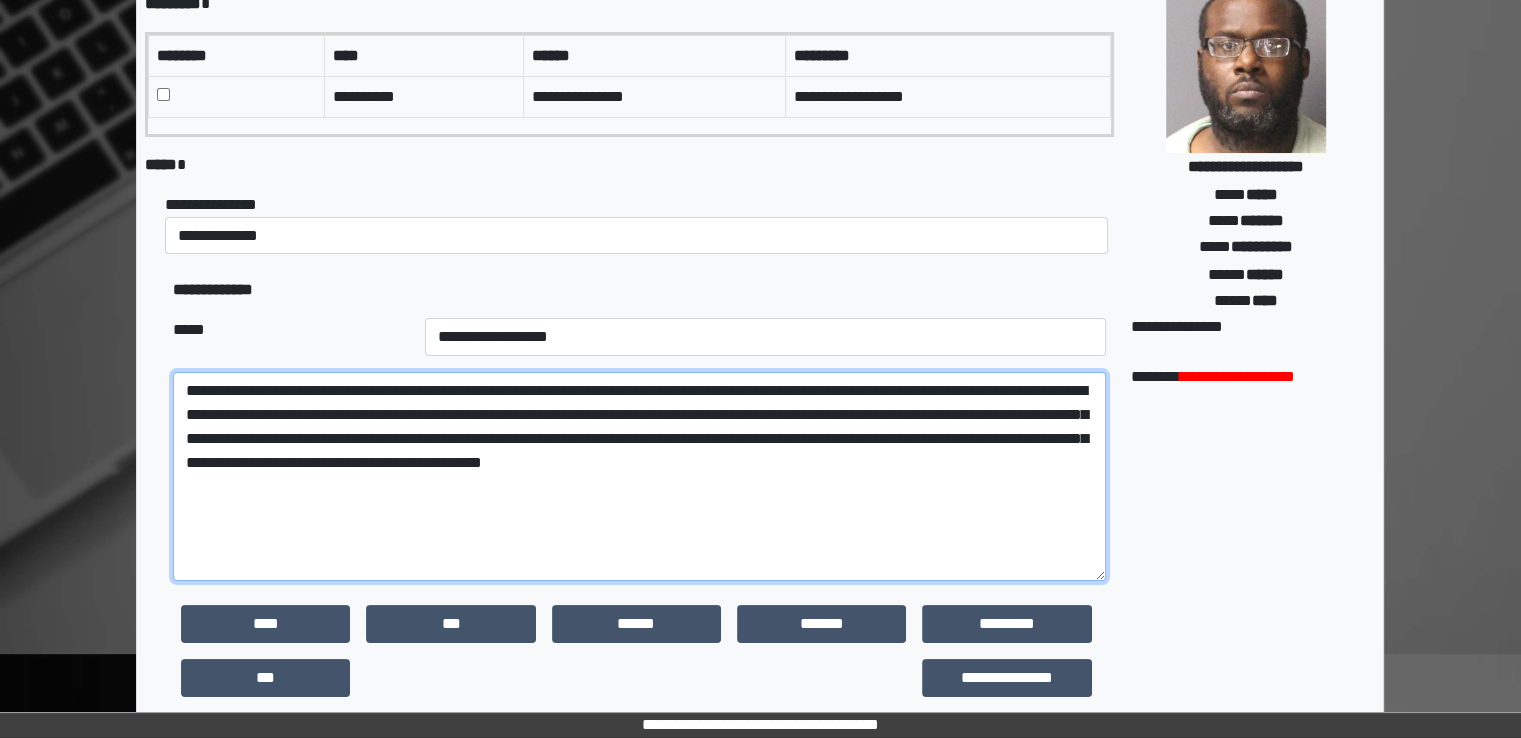 click on "**********" at bounding box center [639, 476] 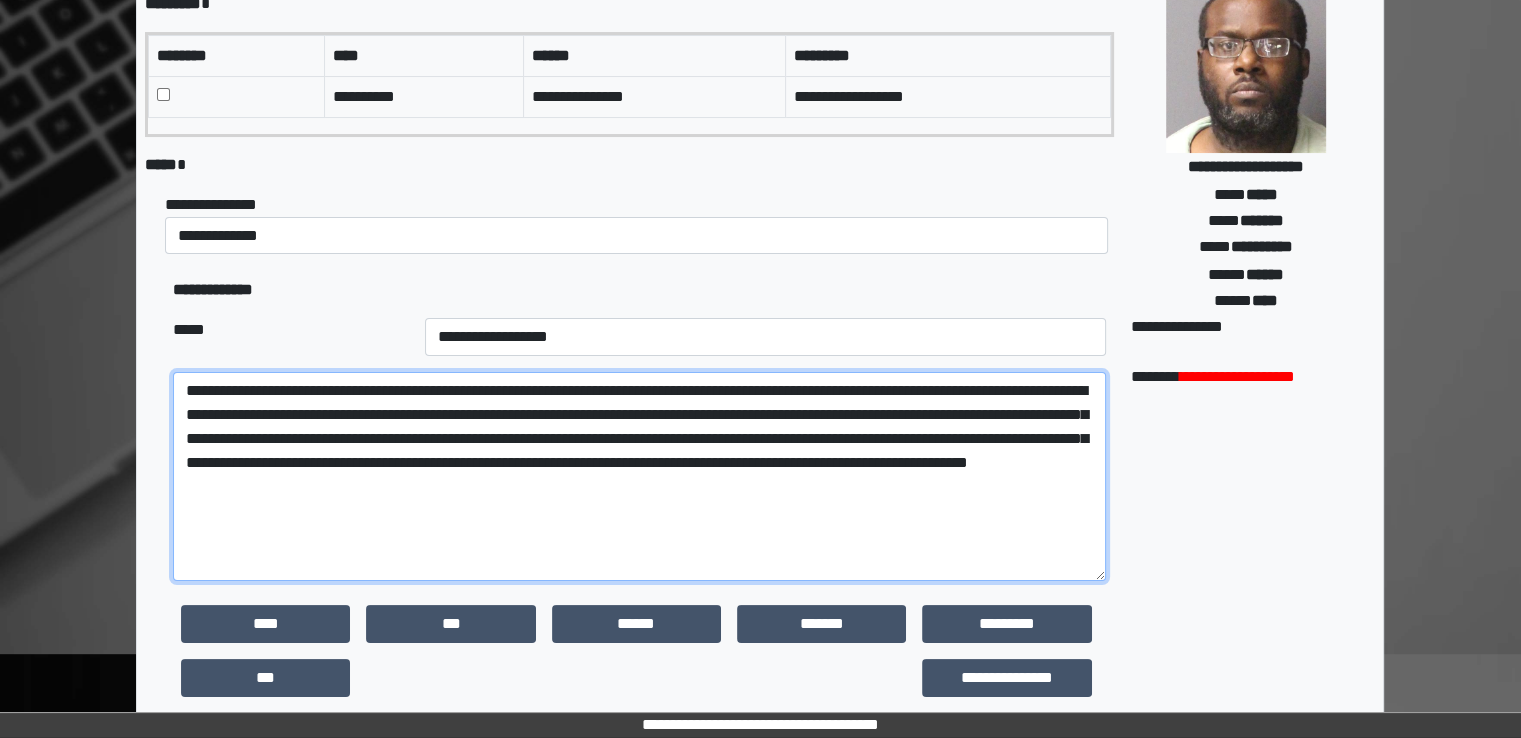 paste on "**********" 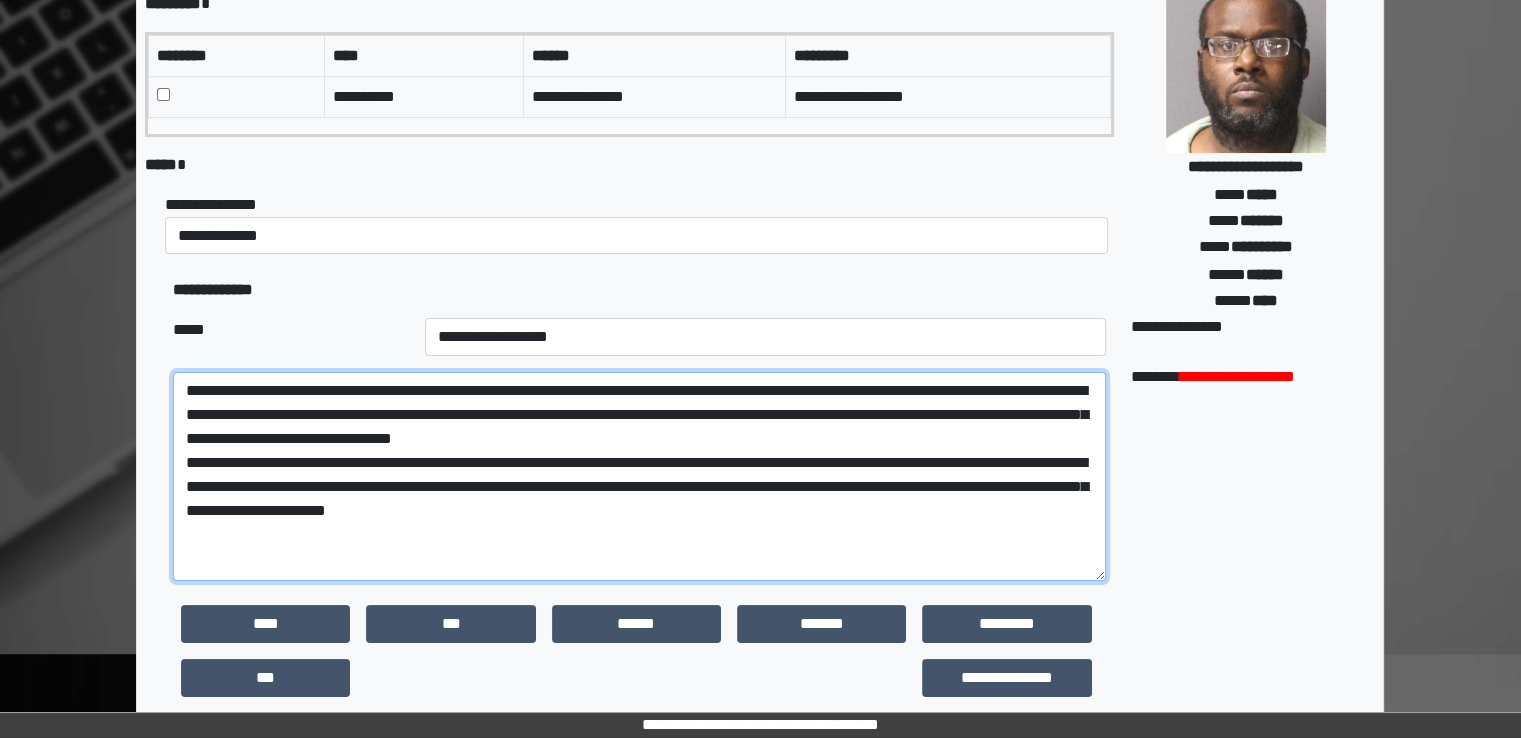 drag, startPoint x: 359, startPoint y: 440, endPoint x: 323, endPoint y: 421, distance: 40.706264 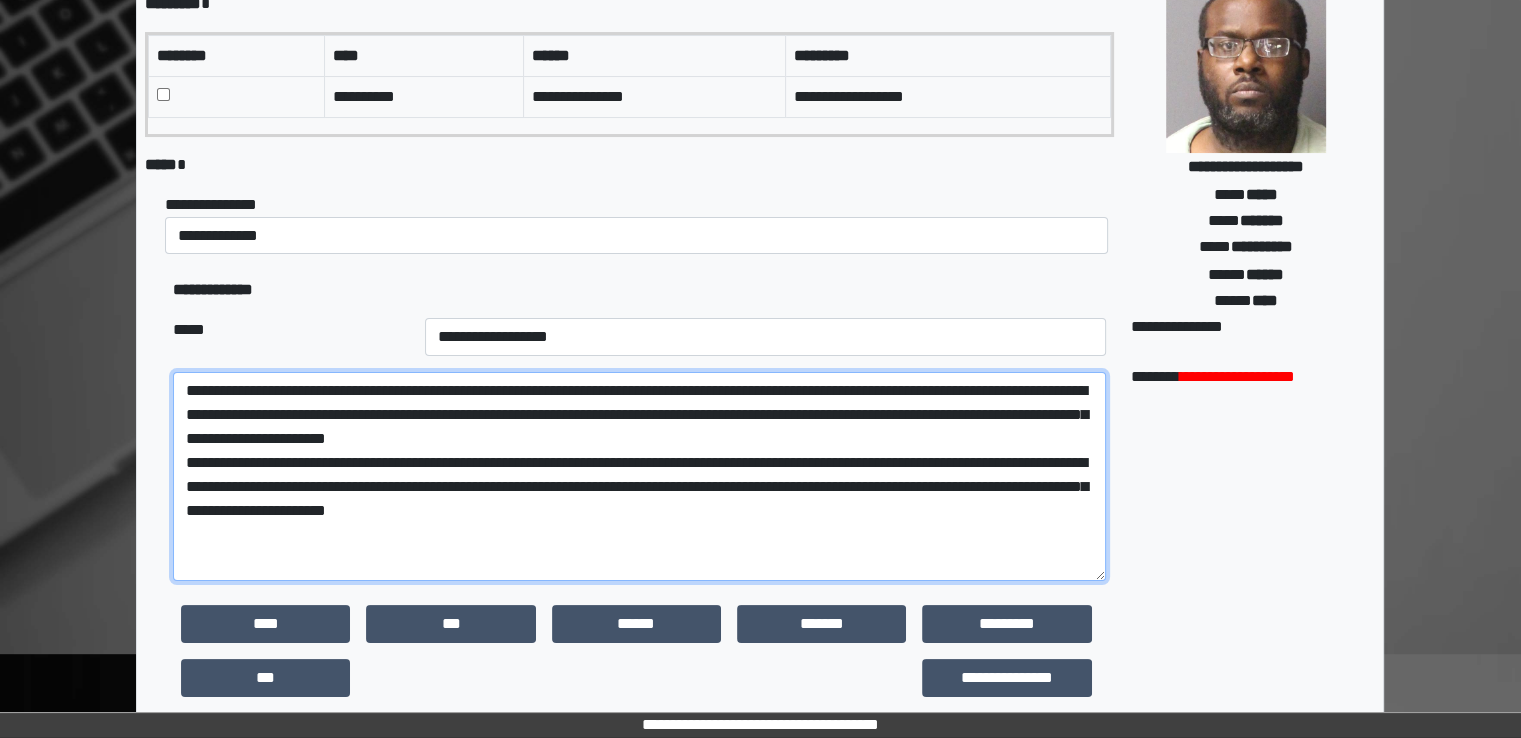 click on "**********" at bounding box center [639, 476] 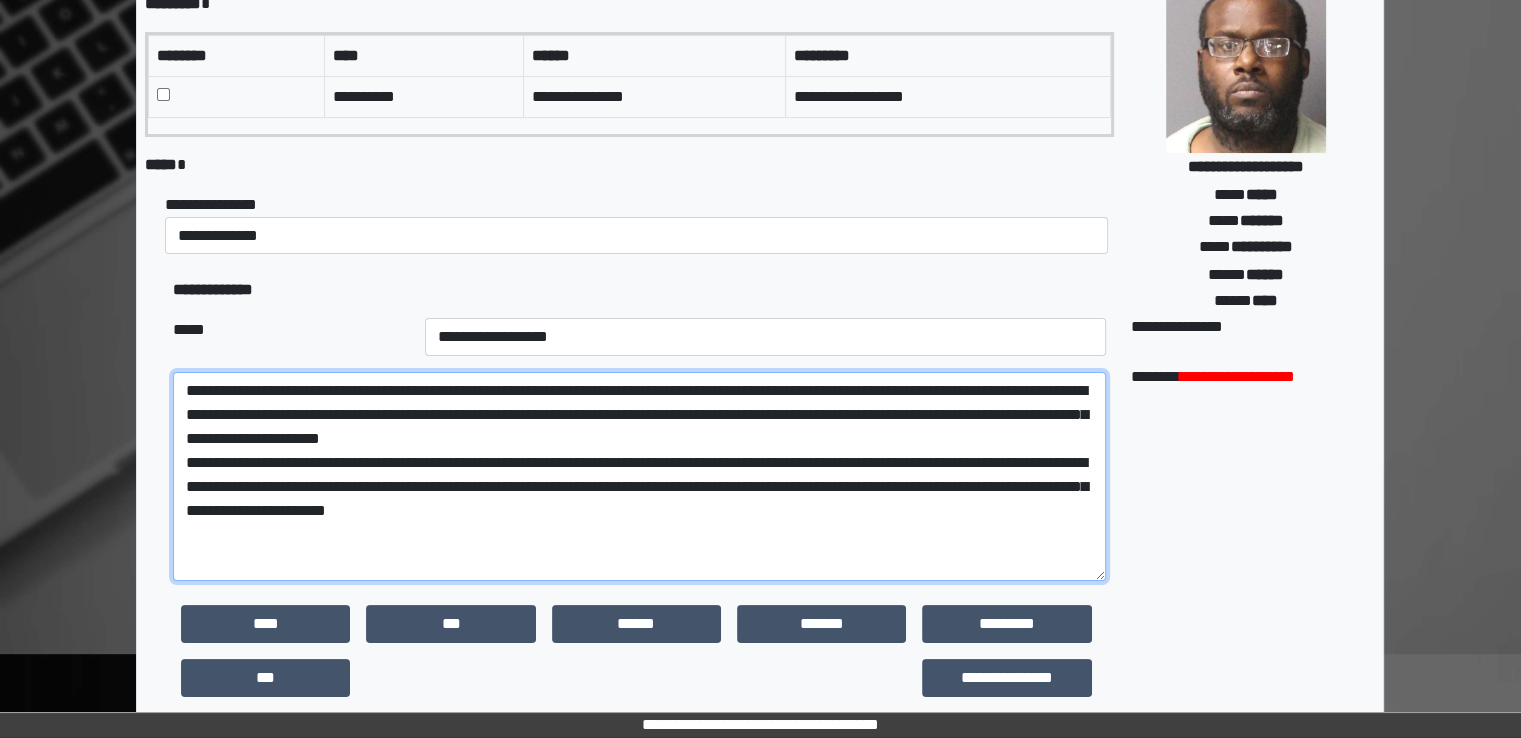 click on "**********" at bounding box center [639, 476] 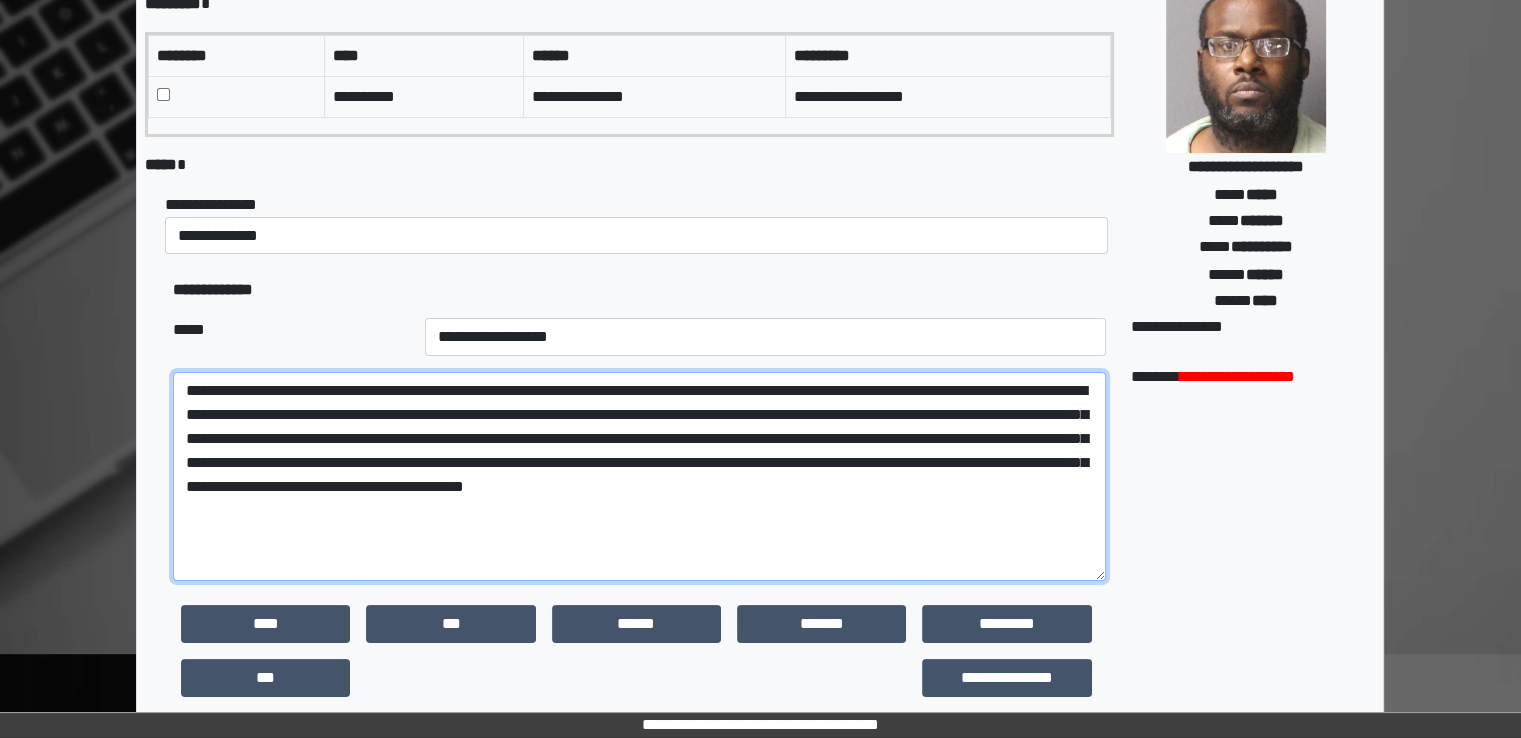 click on "**********" at bounding box center (639, 476) 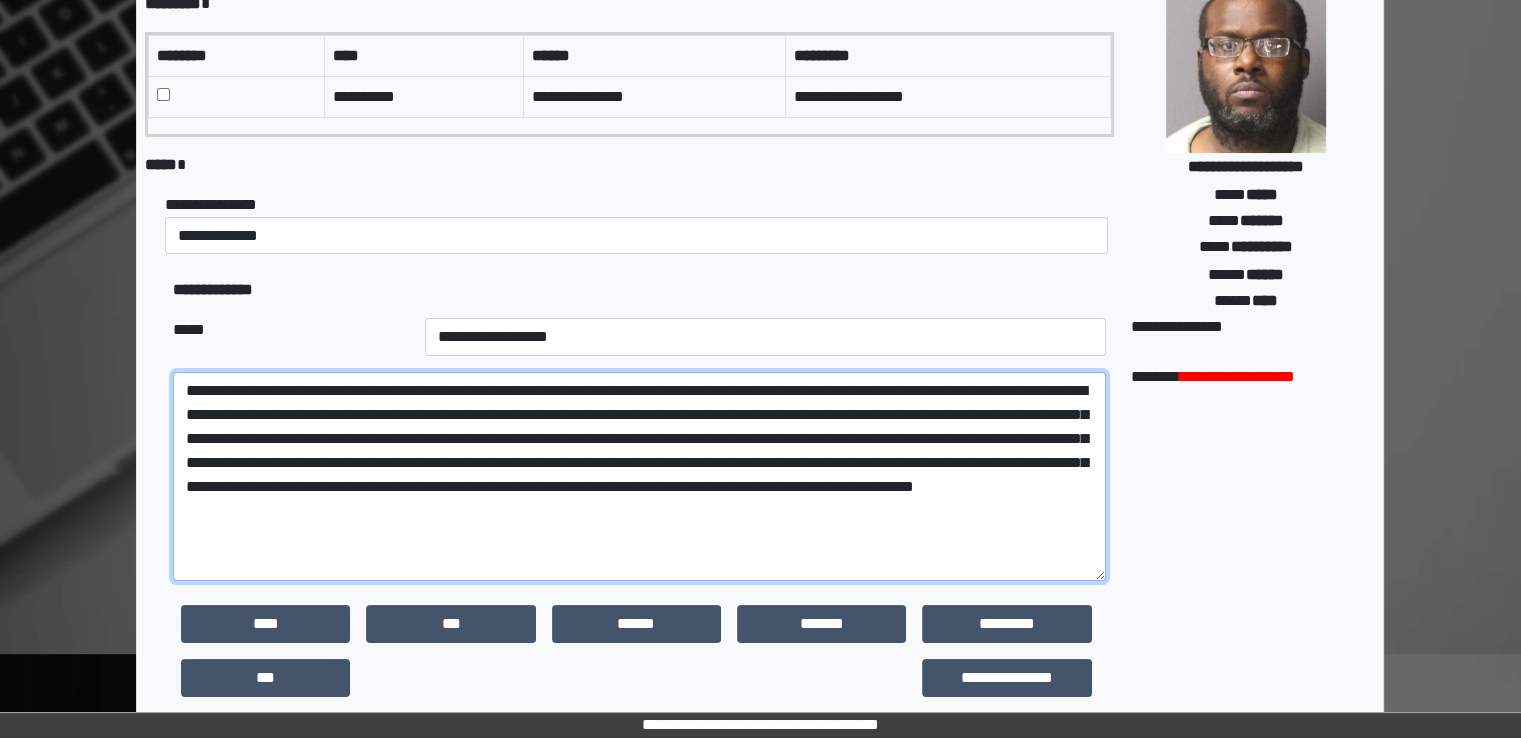 drag, startPoint x: 819, startPoint y: 462, endPoint x: 464, endPoint y: 488, distance: 355.95084 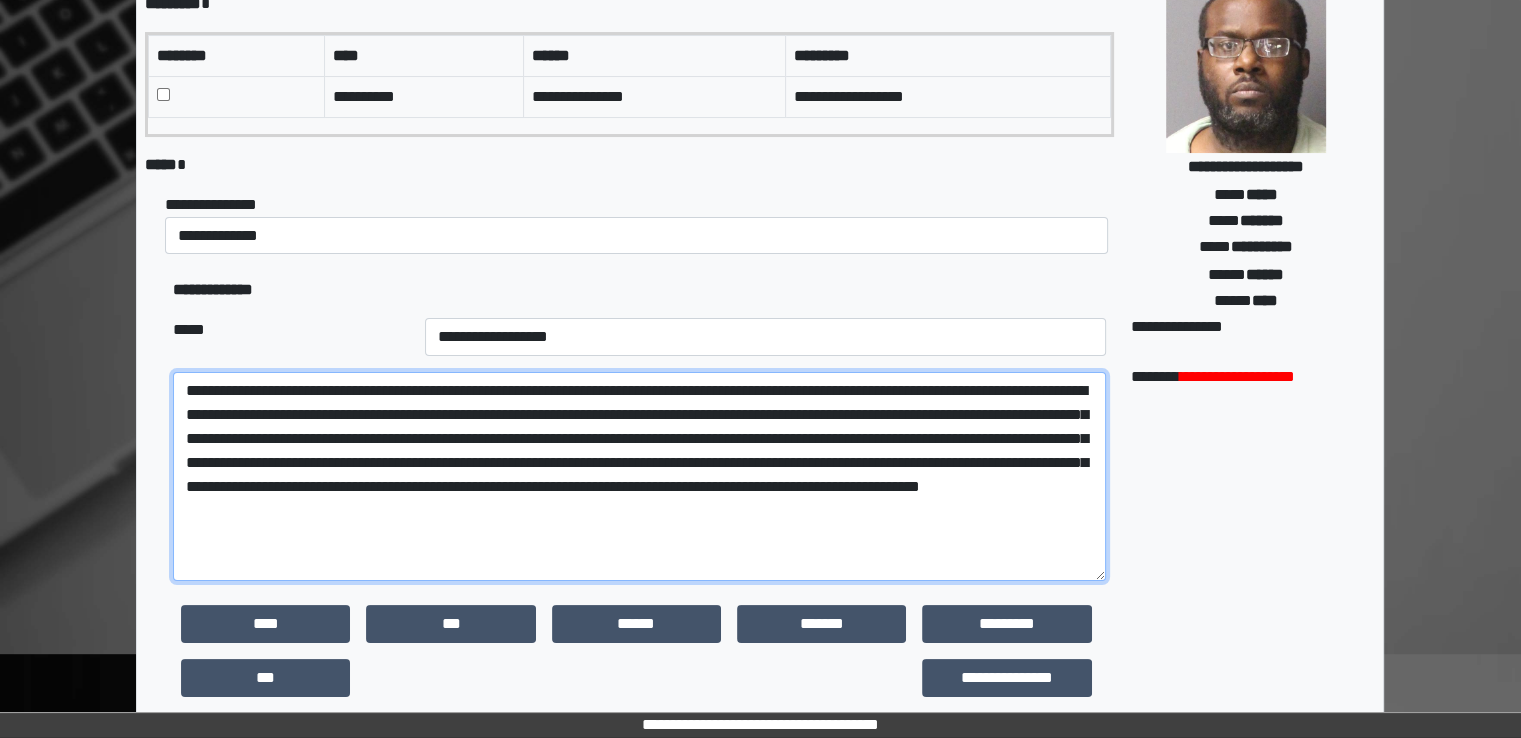 drag, startPoint x: 892, startPoint y: 459, endPoint x: 462, endPoint y: 486, distance: 430.84683 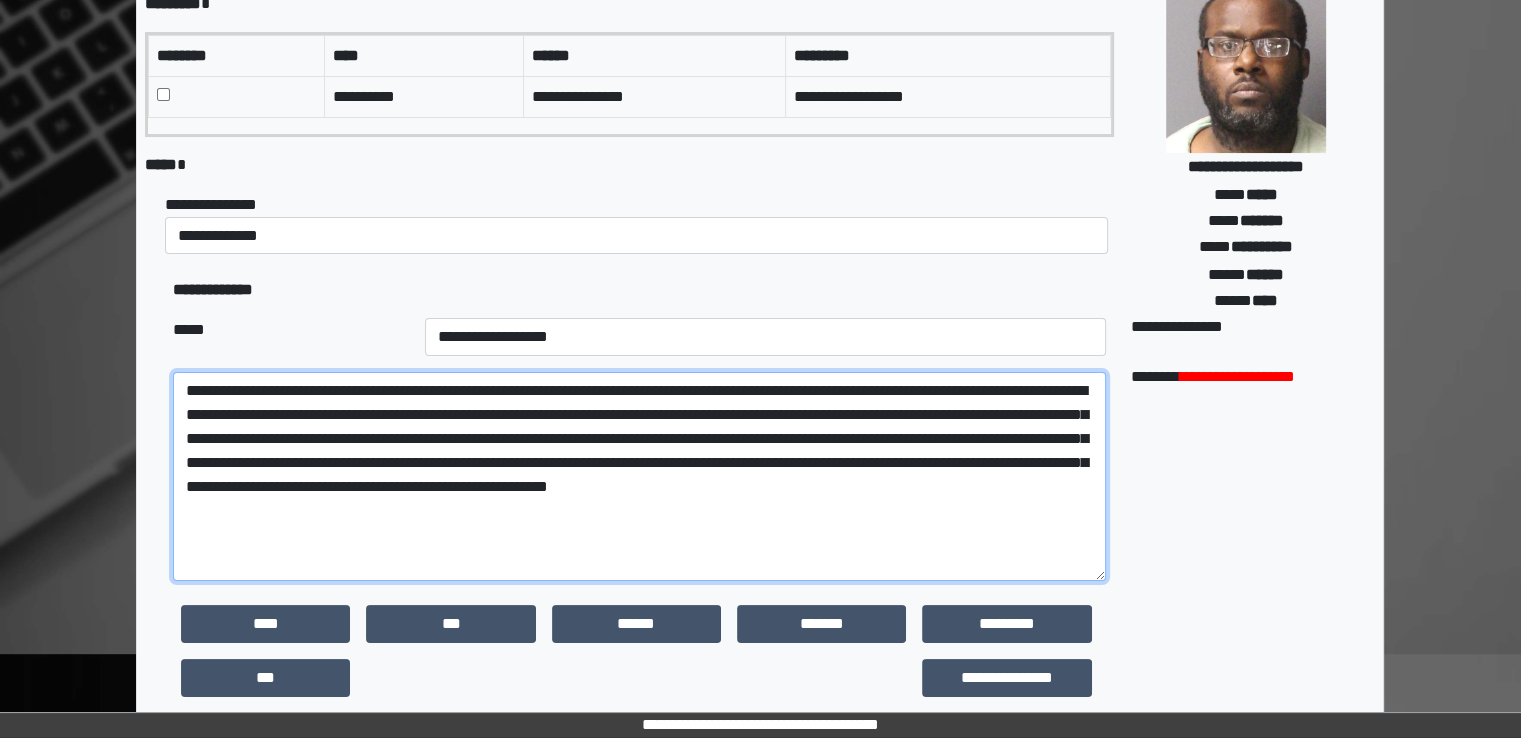 drag, startPoint x: 984, startPoint y: 460, endPoint x: 652, endPoint y: 489, distance: 333.26416 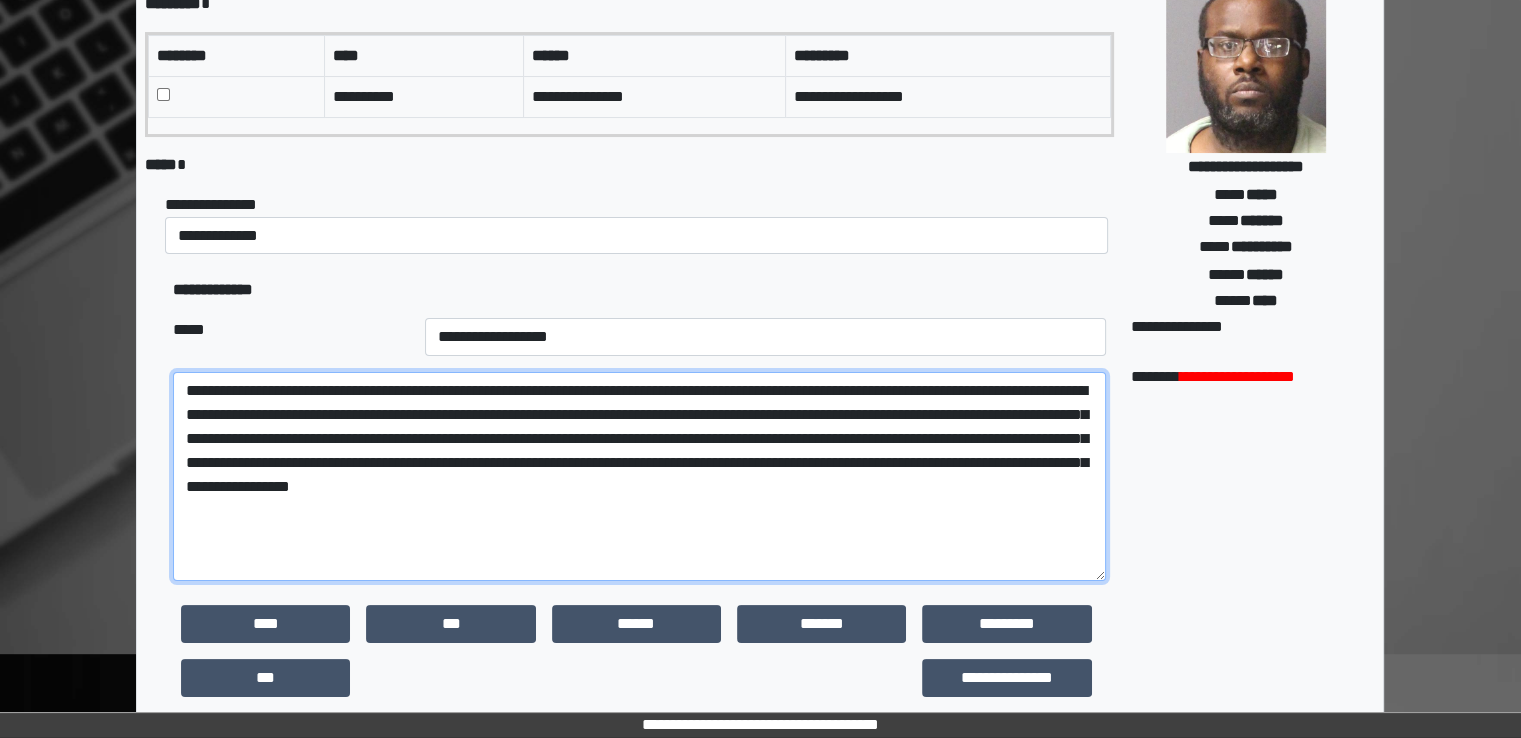 drag, startPoint x: 393, startPoint y: 462, endPoint x: 620, endPoint y: 466, distance: 227.03523 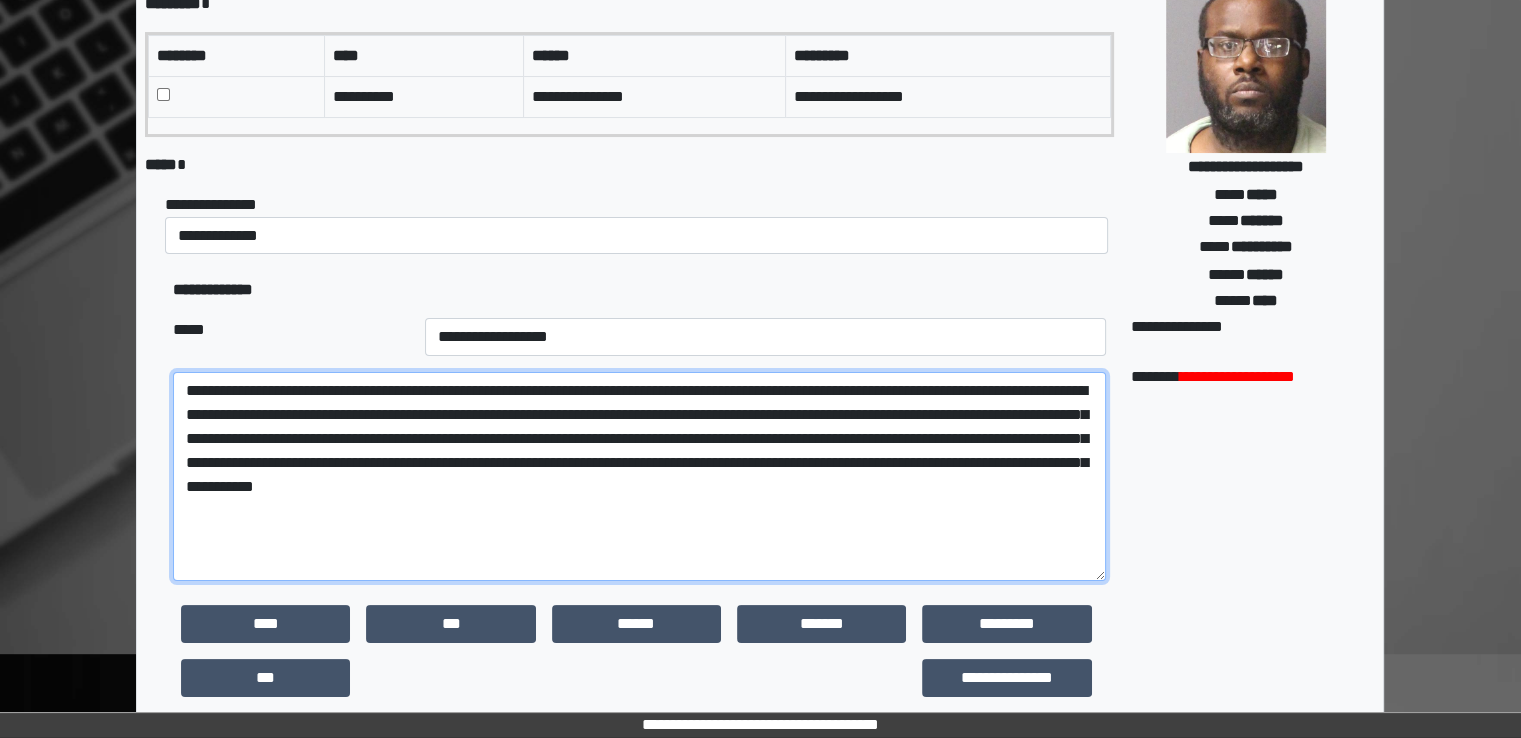 click on "**********" at bounding box center [639, 476] 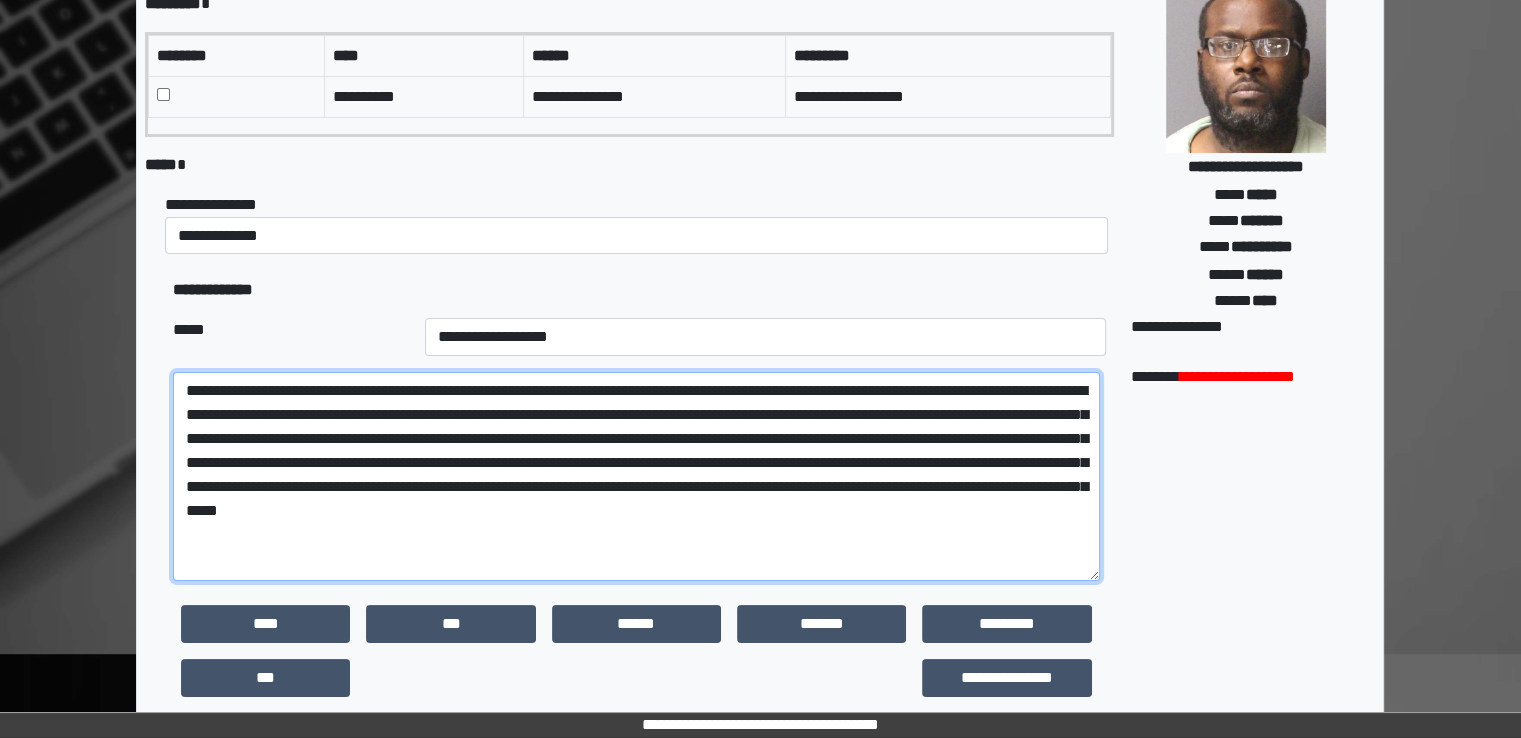 scroll, scrollTop: 0, scrollLeft: 0, axis: both 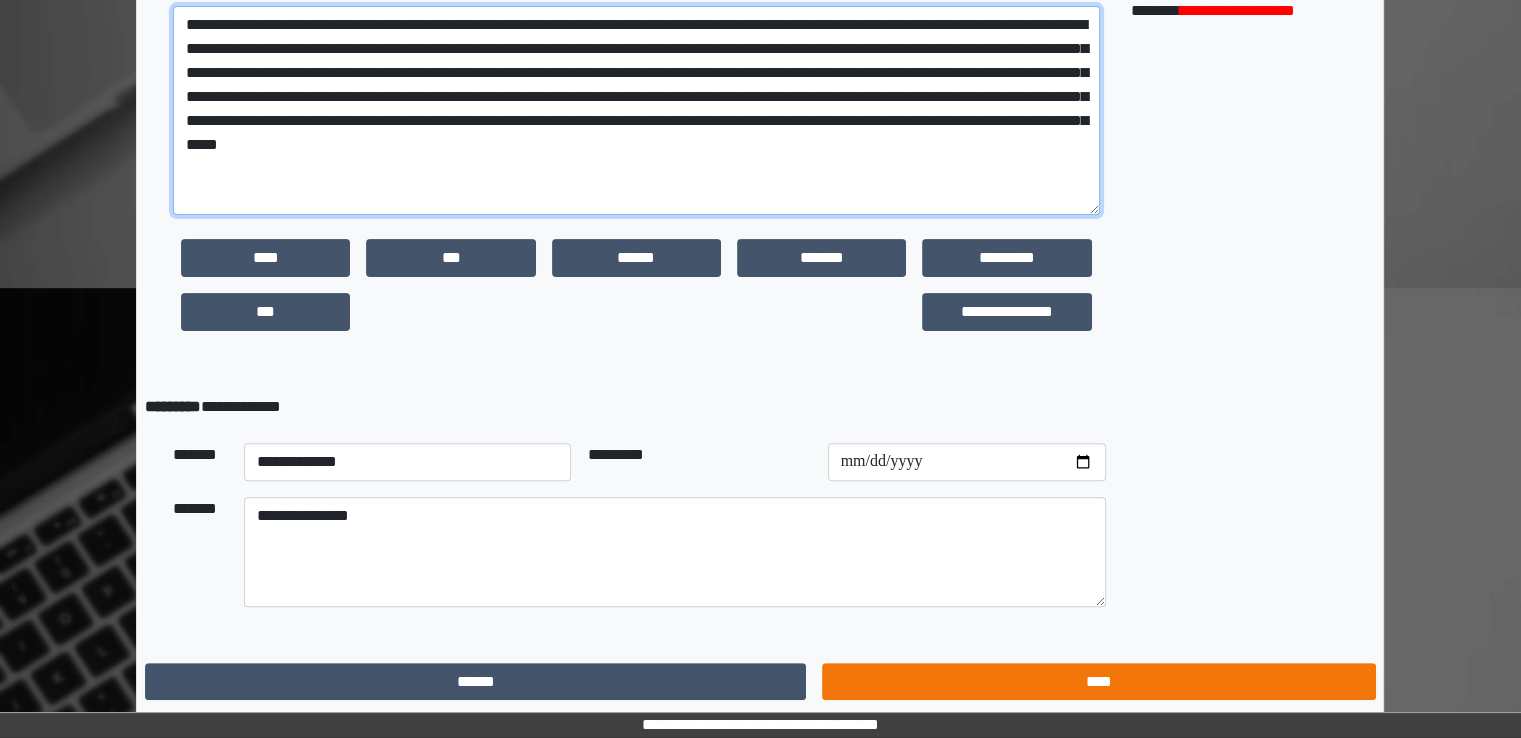 type on "**********" 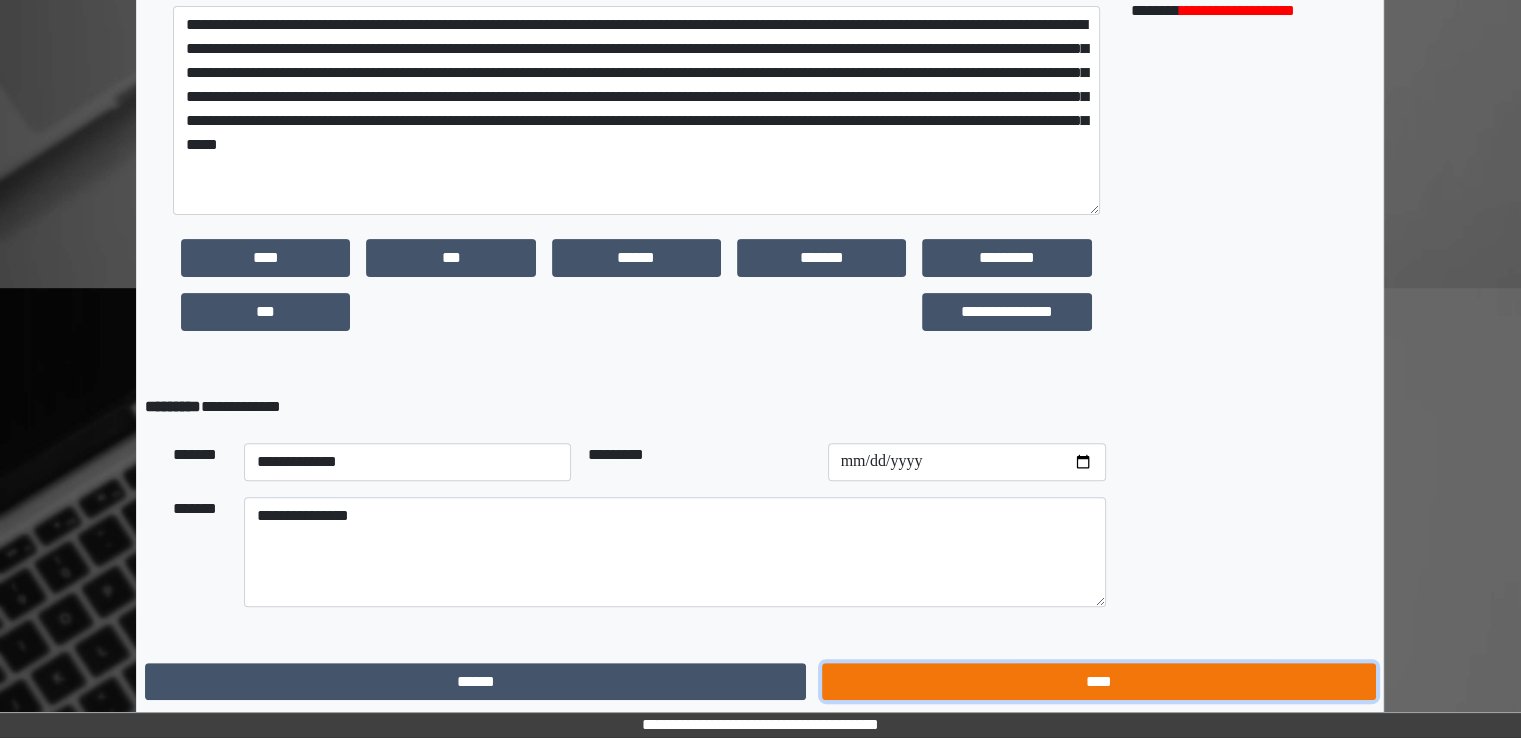 click on "****" at bounding box center (1098, 682) 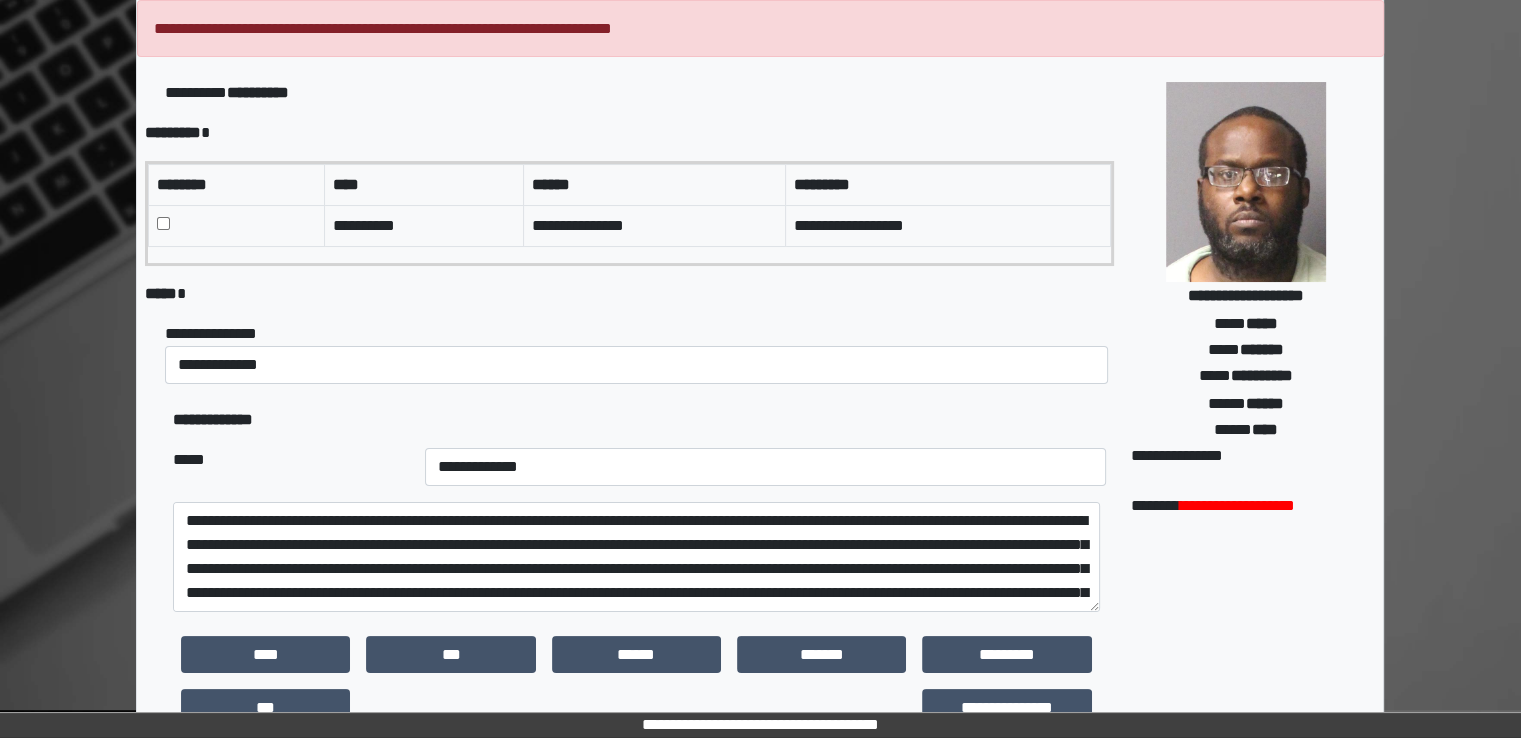 scroll, scrollTop: 140, scrollLeft: 0, axis: vertical 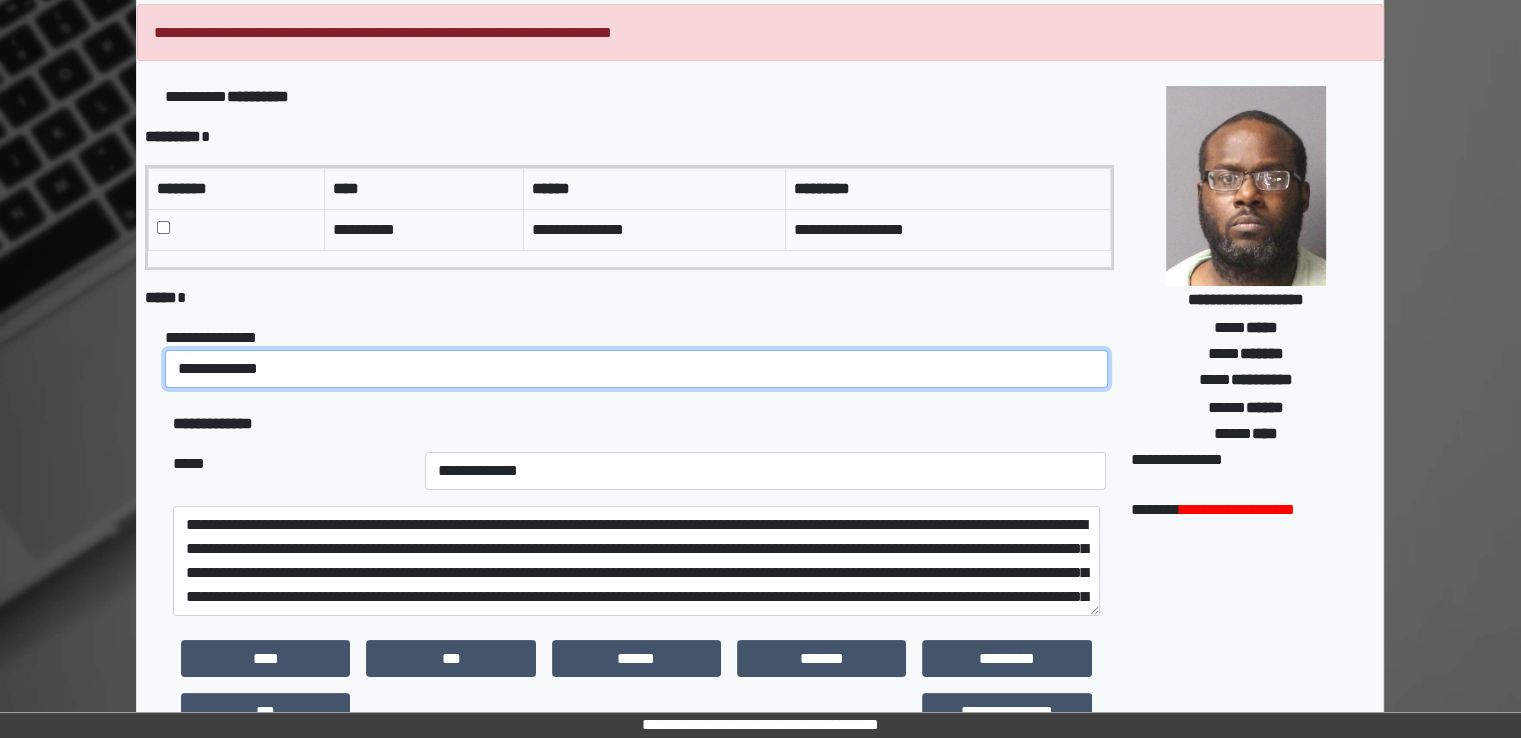 click on "**********" at bounding box center [636, 369] 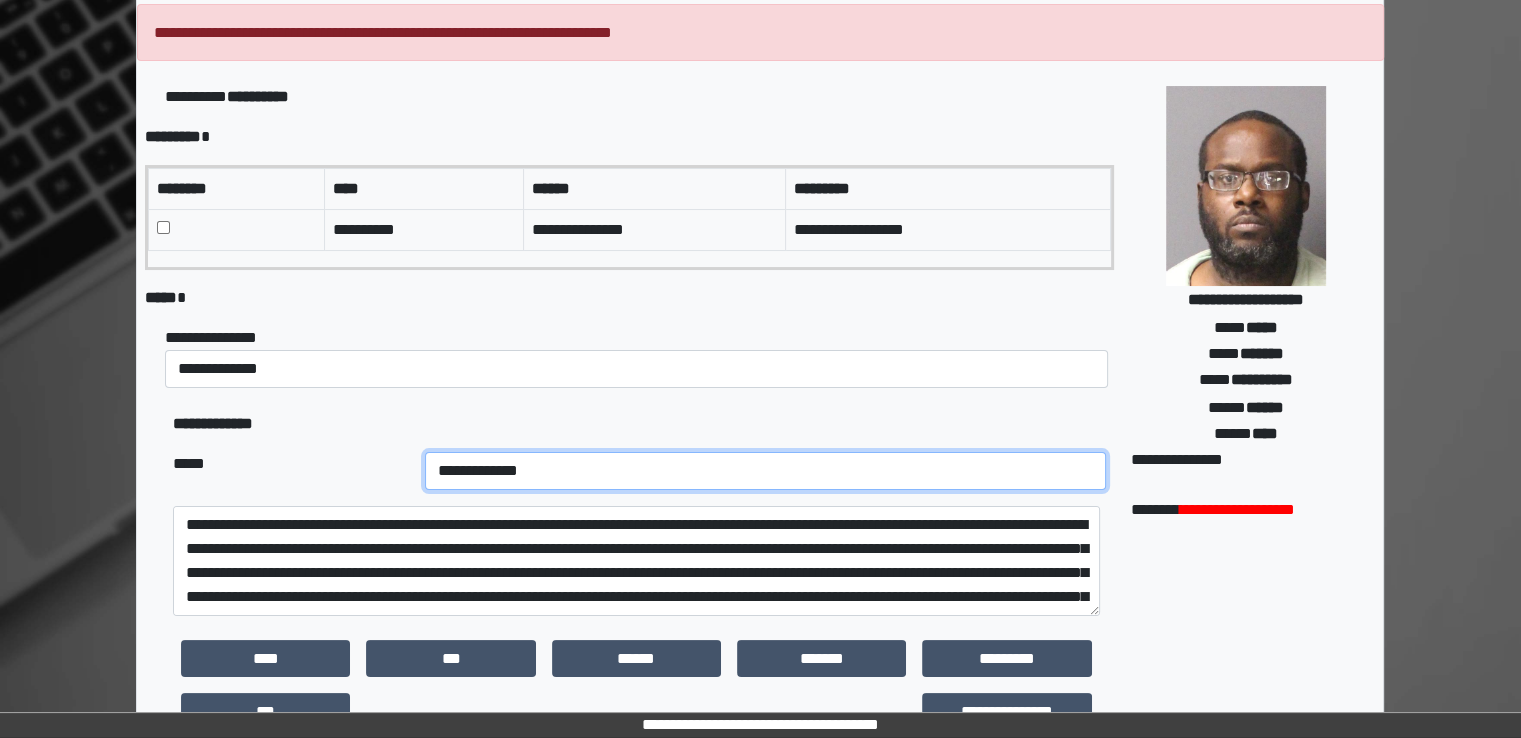 click on "**********" at bounding box center (765, 471) 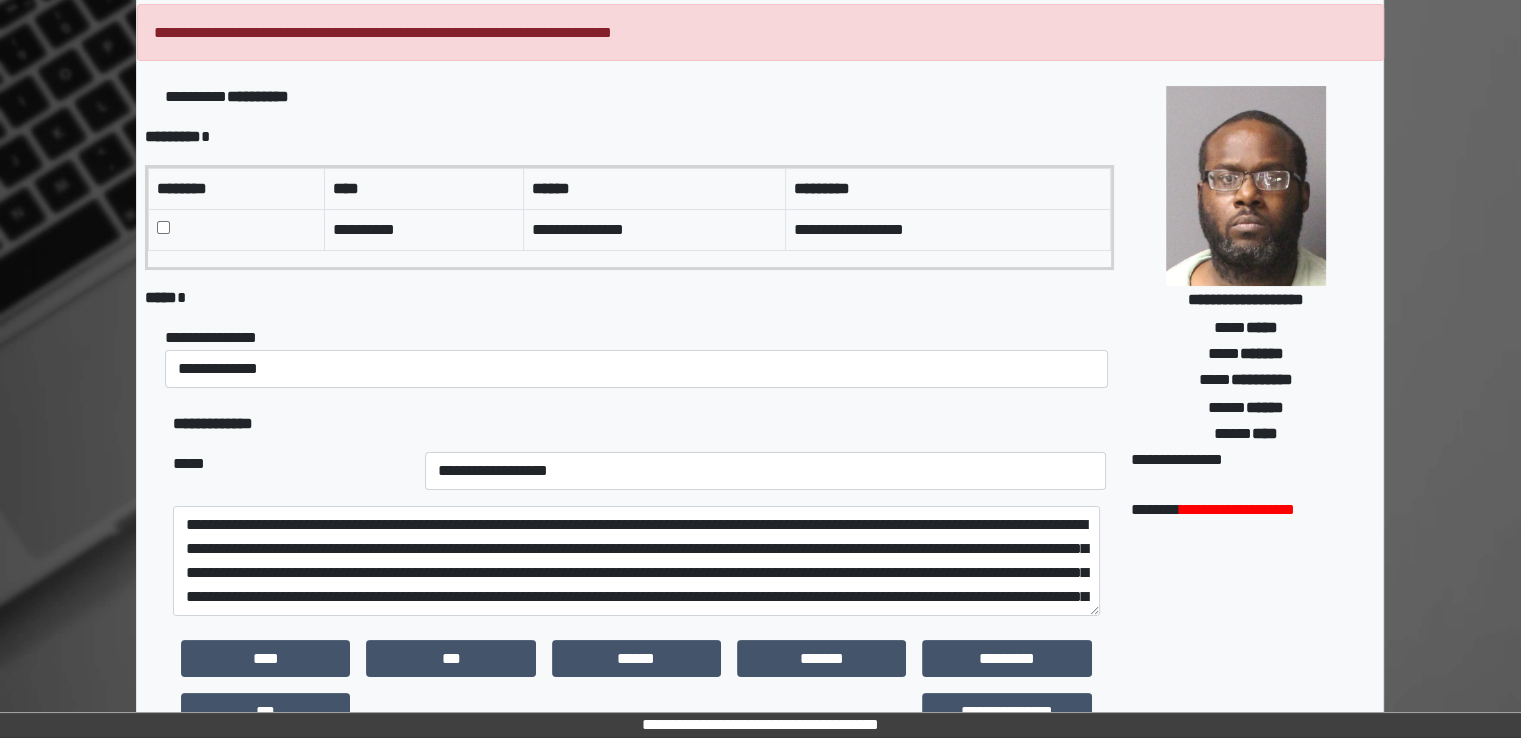 click on "**********" at bounding box center (639, 357) 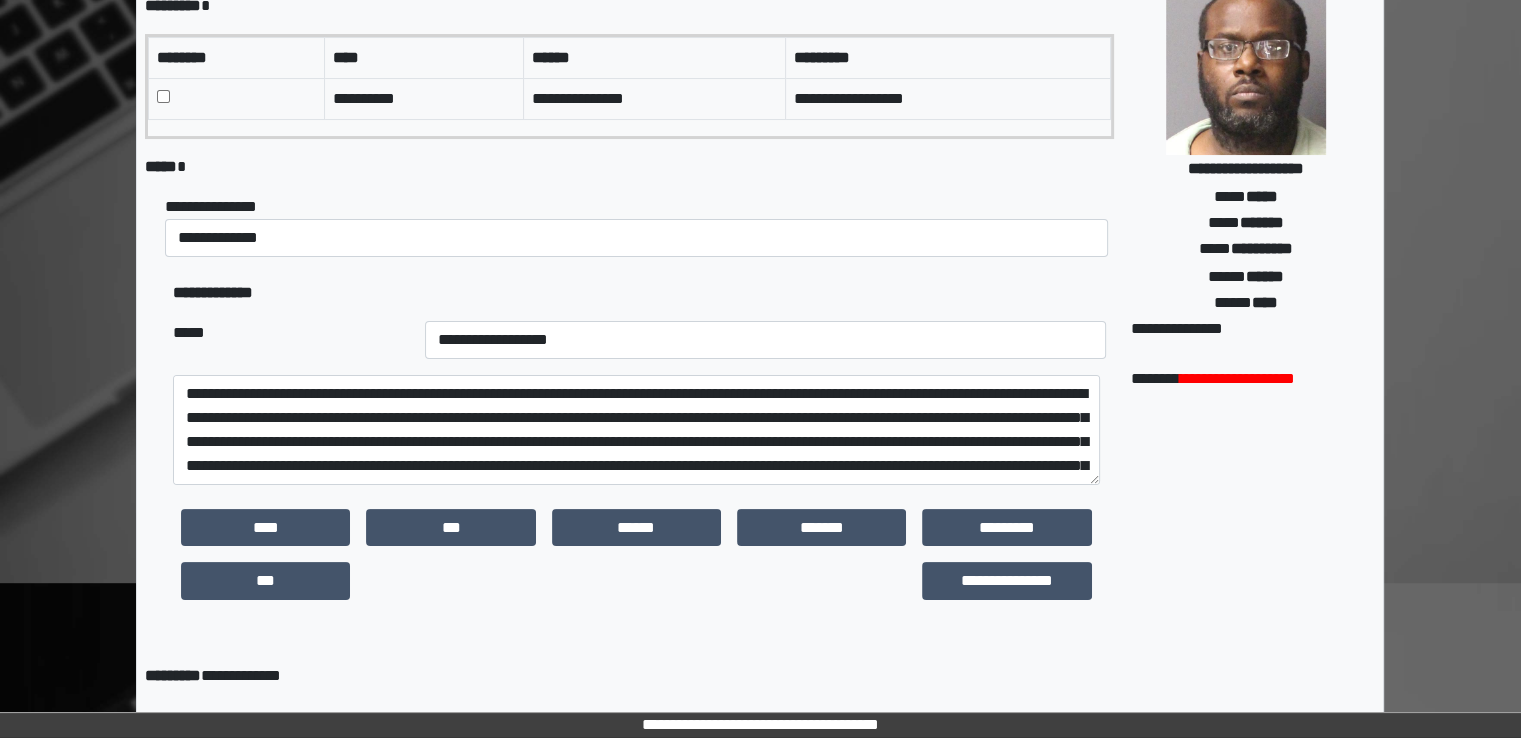 scroll, scrollTop: 540, scrollLeft: 0, axis: vertical 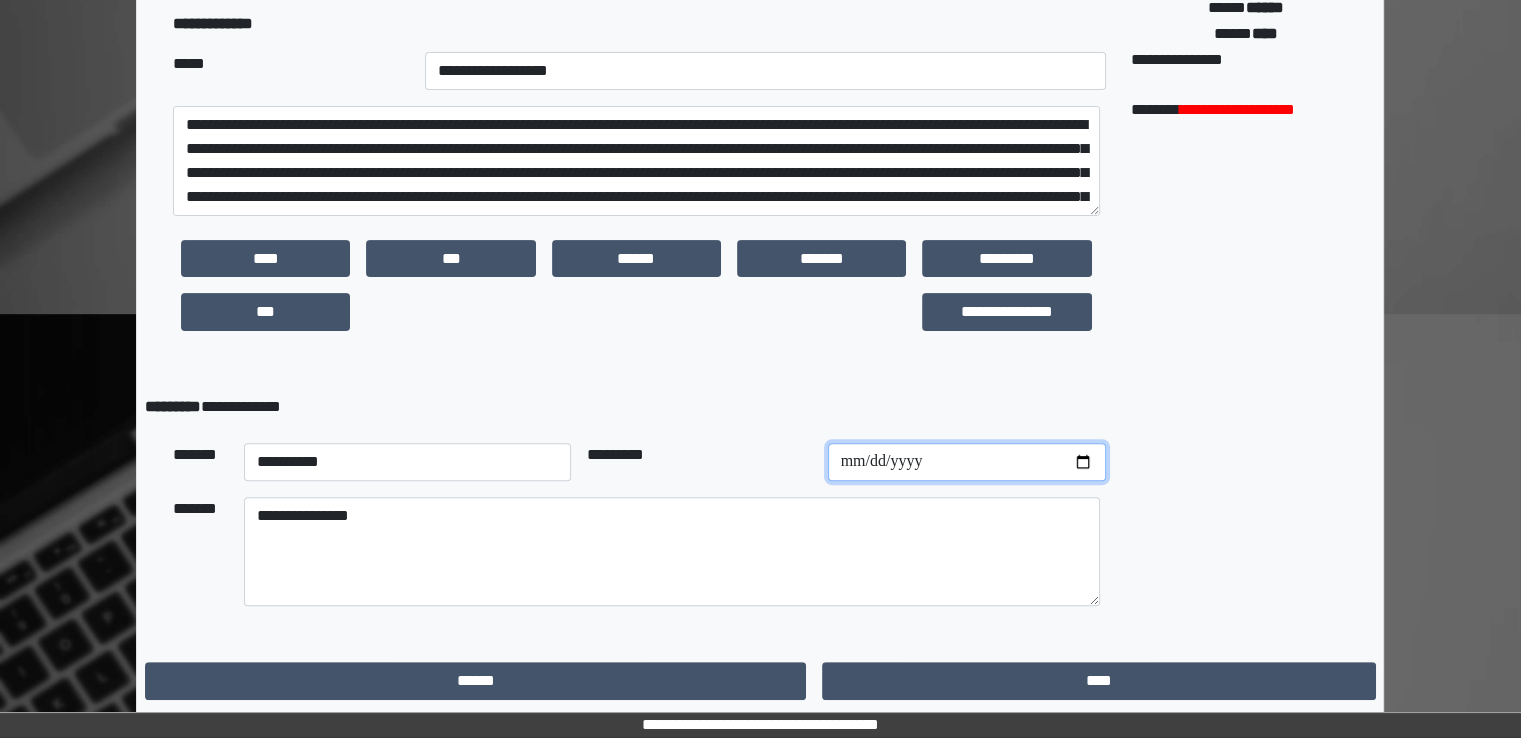 click at bounding box center [967, 462] 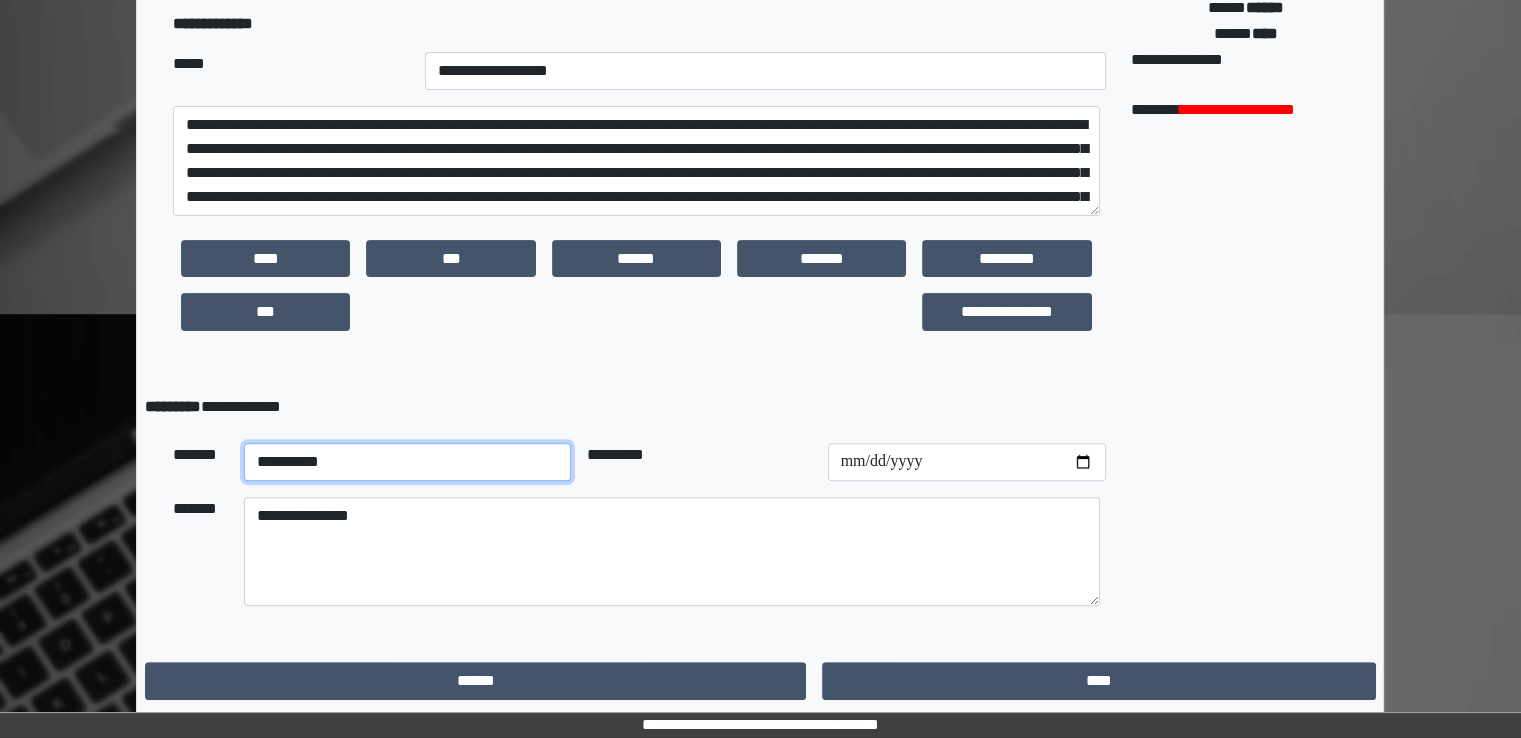 click on "**********" at bounding box center (408, 462) 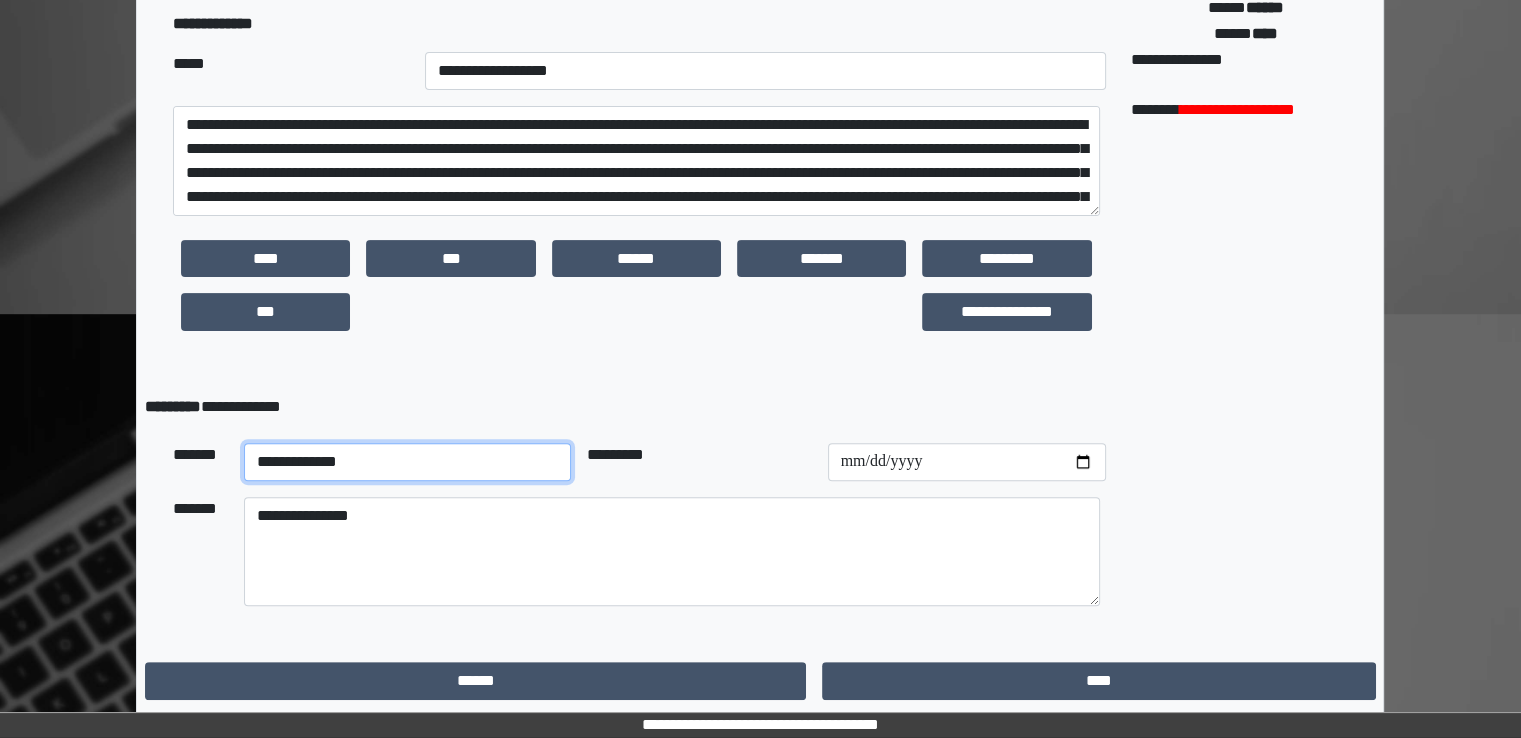 drag, startPoint x: 537, startPoint y: 474, endPoint x: 561, endPoint y: 492, distance: 30 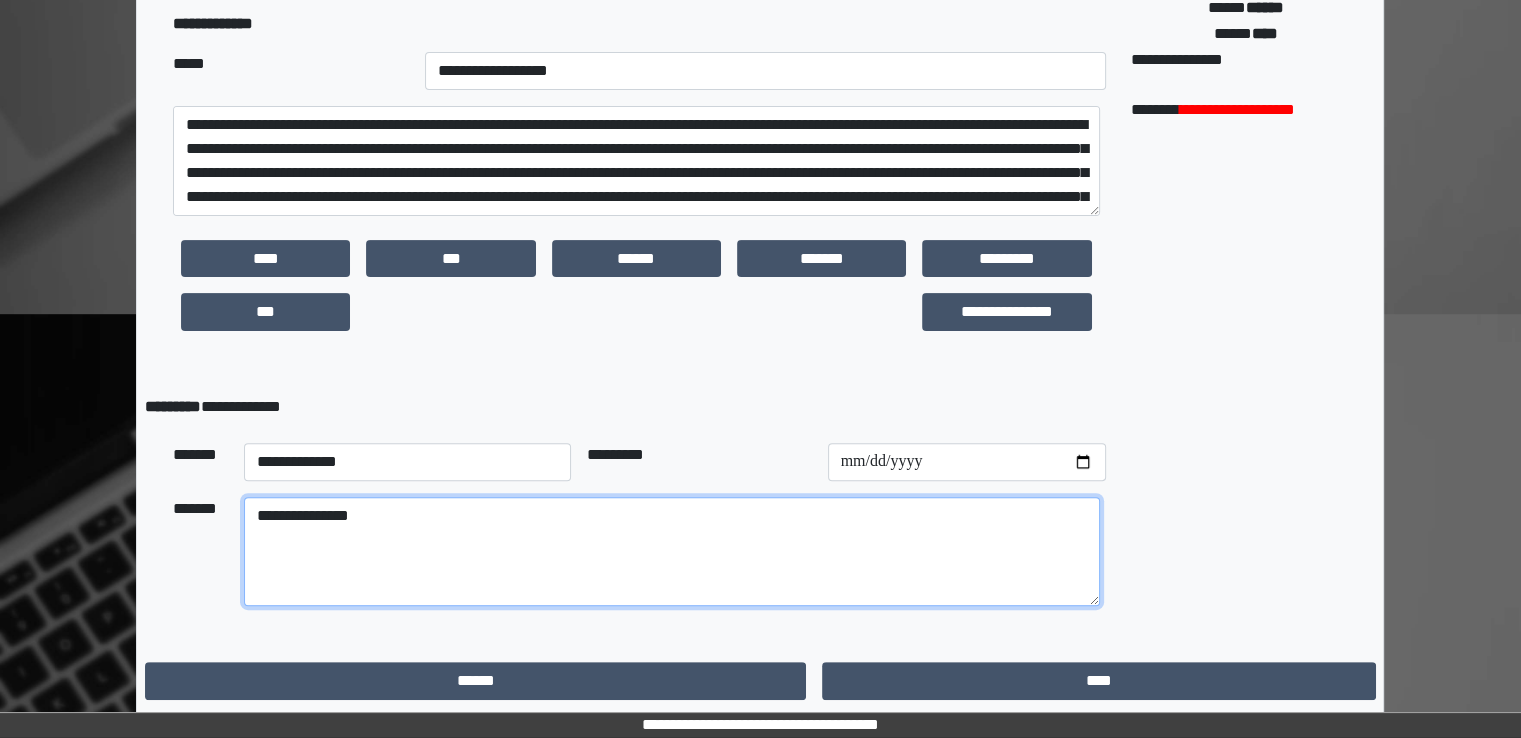 drag, startPoint x: 700, startPoint y: 521, endPoint x: 726, endPoint y: 536, distance: 30.016663 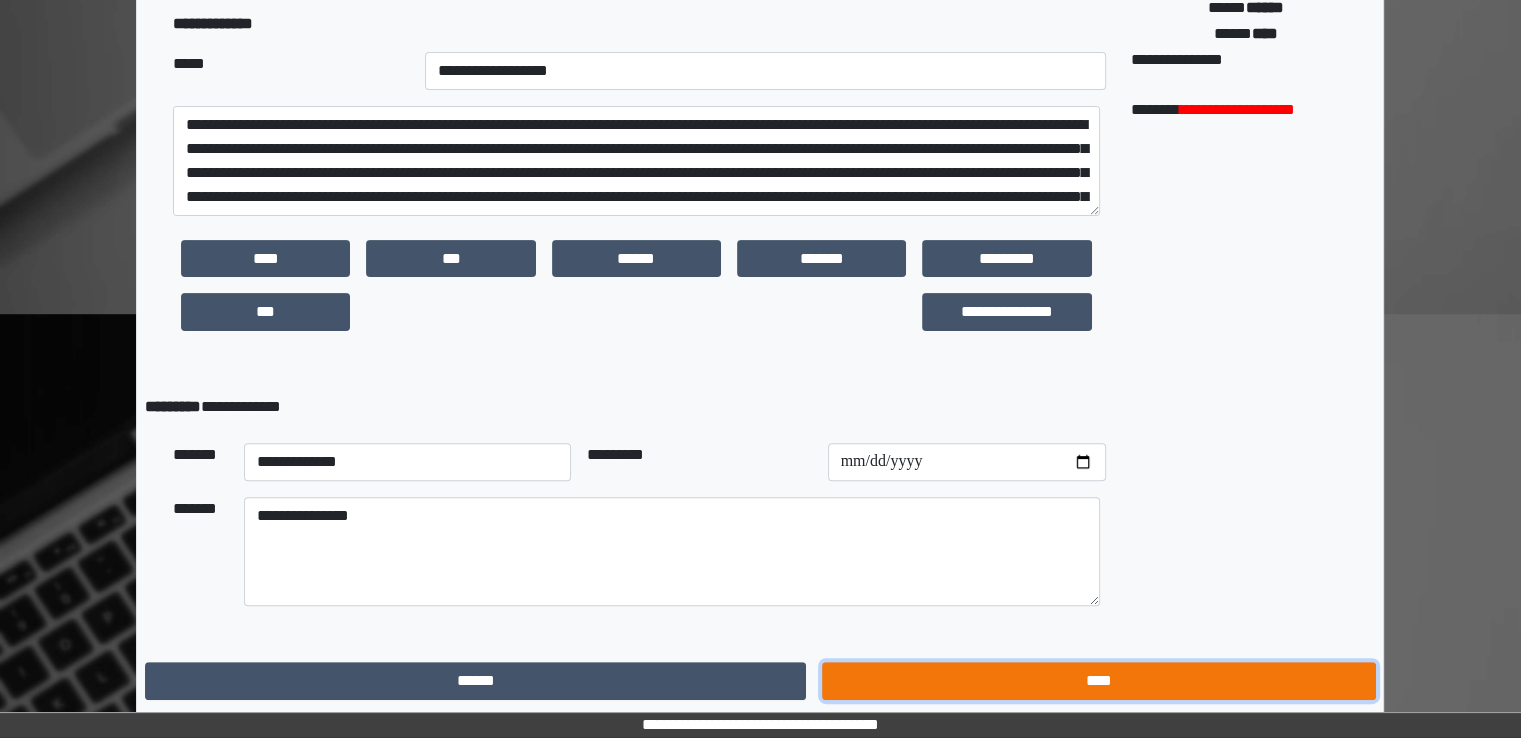click on "****" at bounding box center (1098, 681) 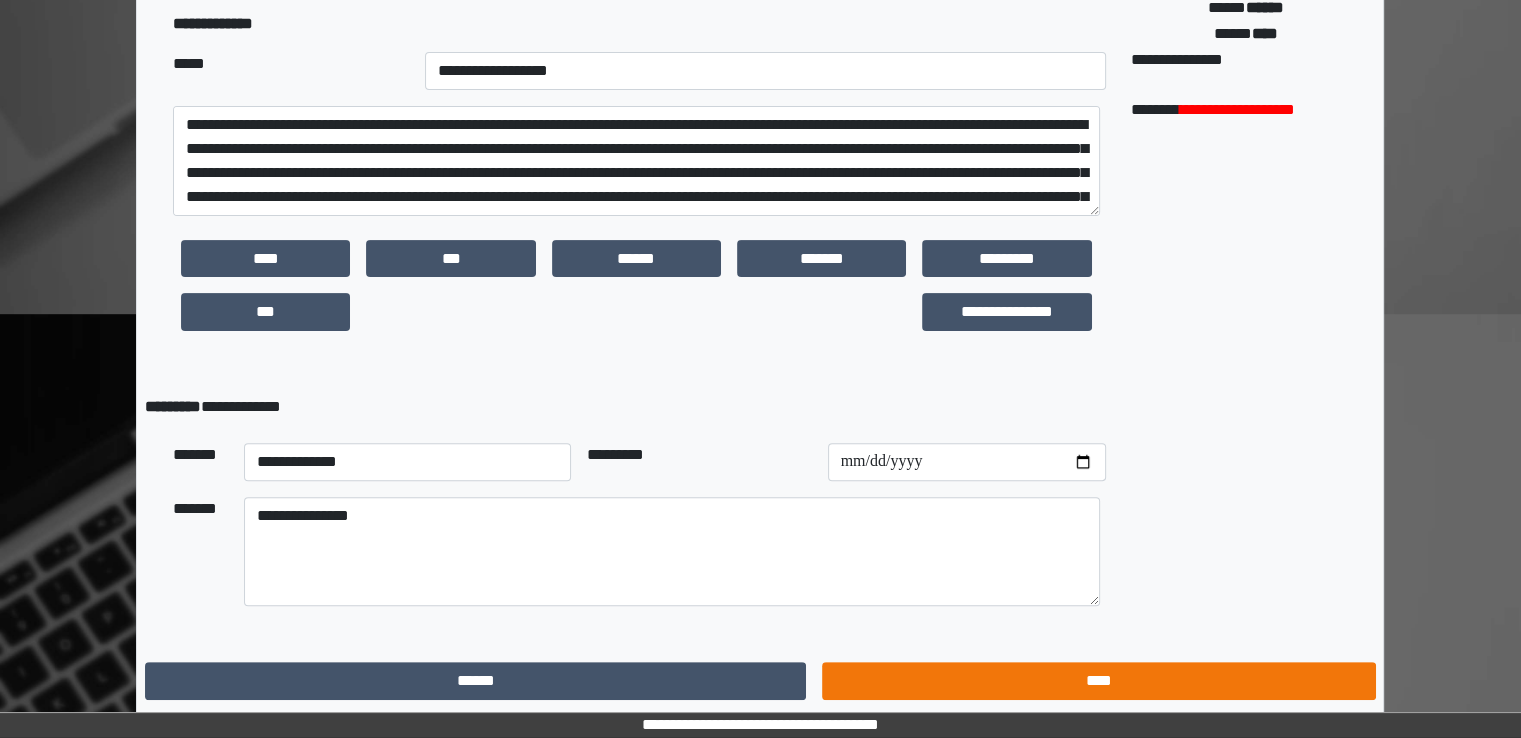 scroll, scrollTop: 0, scrollLeft: 0, axis: both 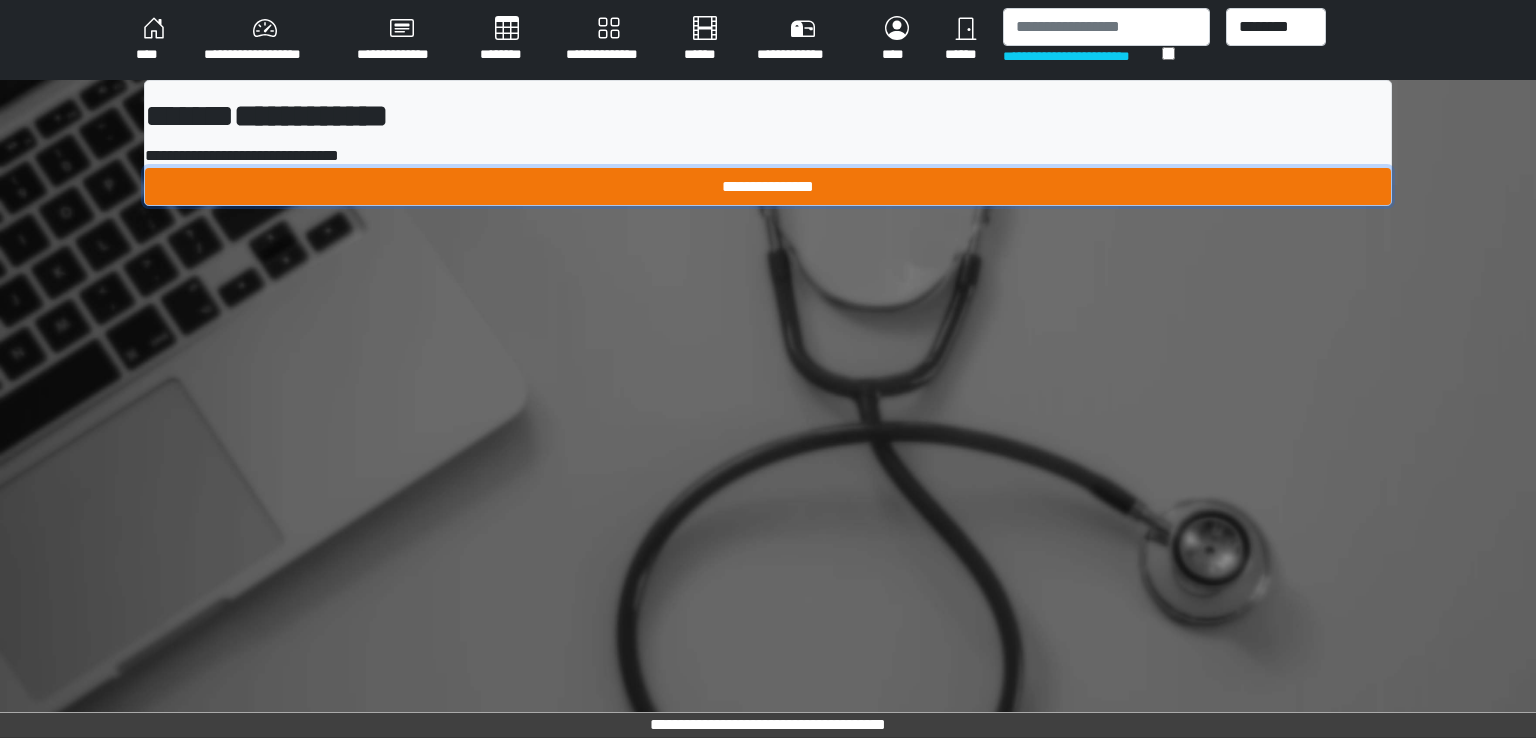 click on "**********" at bounding box center [768, 187] 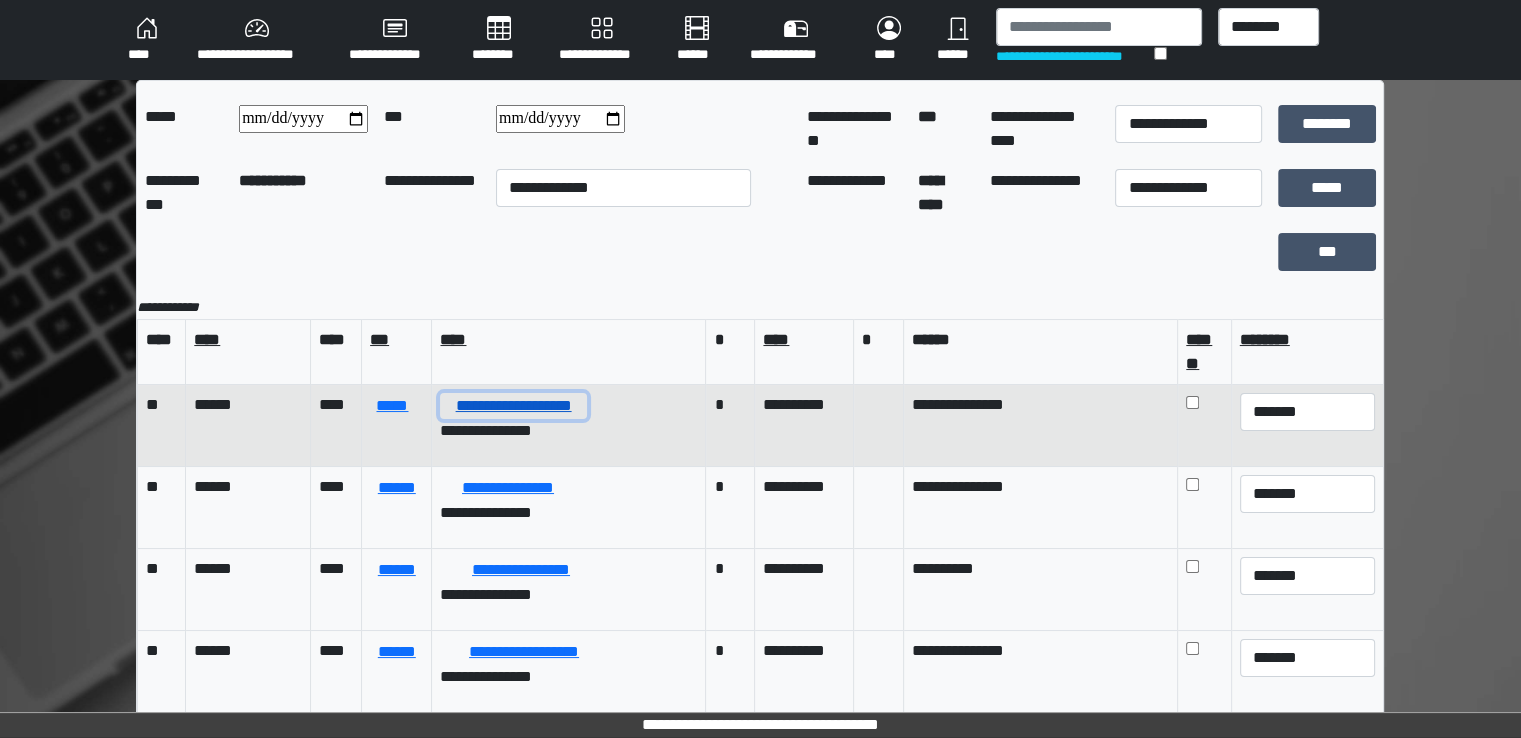 click on "**********" at bounding box center [513, 406] 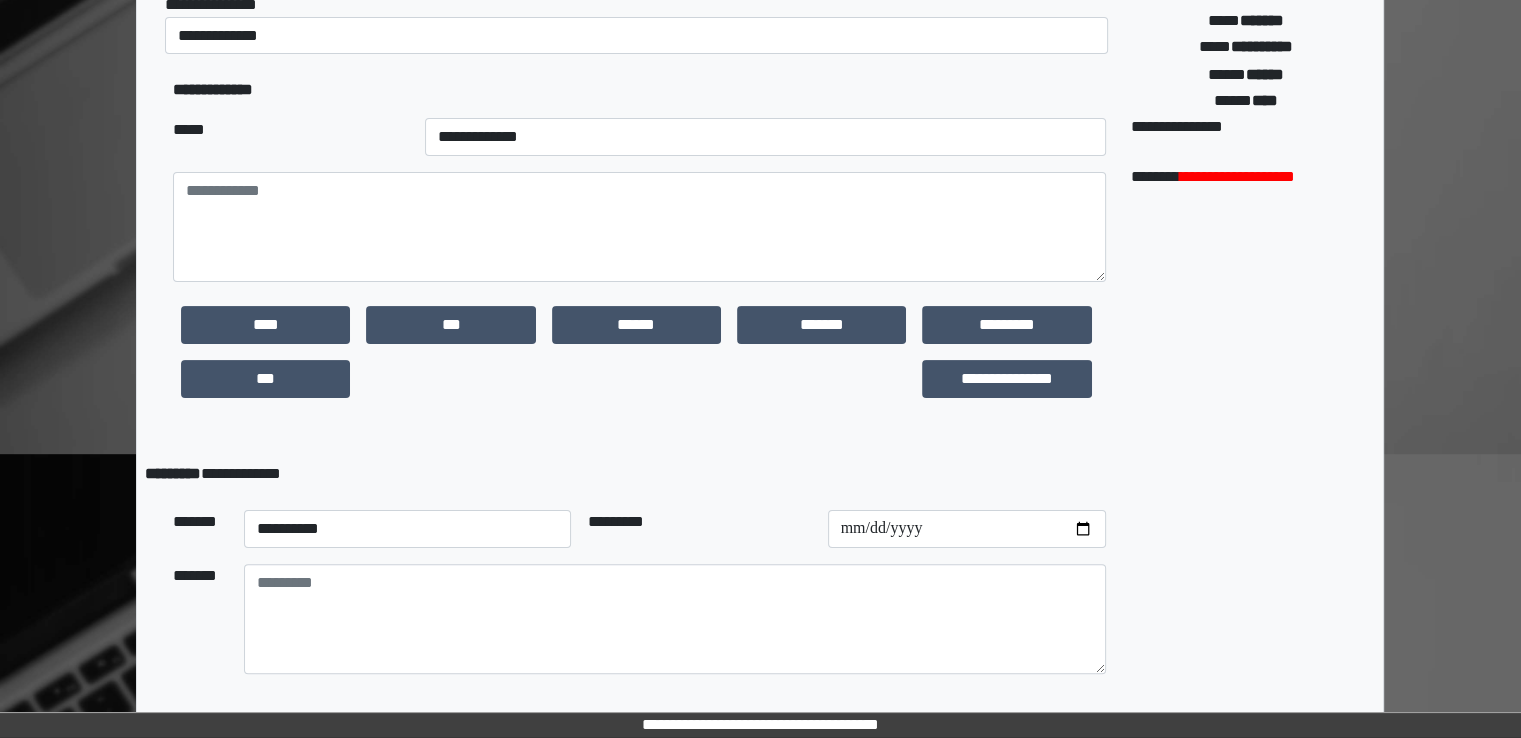 scroll, scrollTop: 0, scrollLeft: 0, axis: both 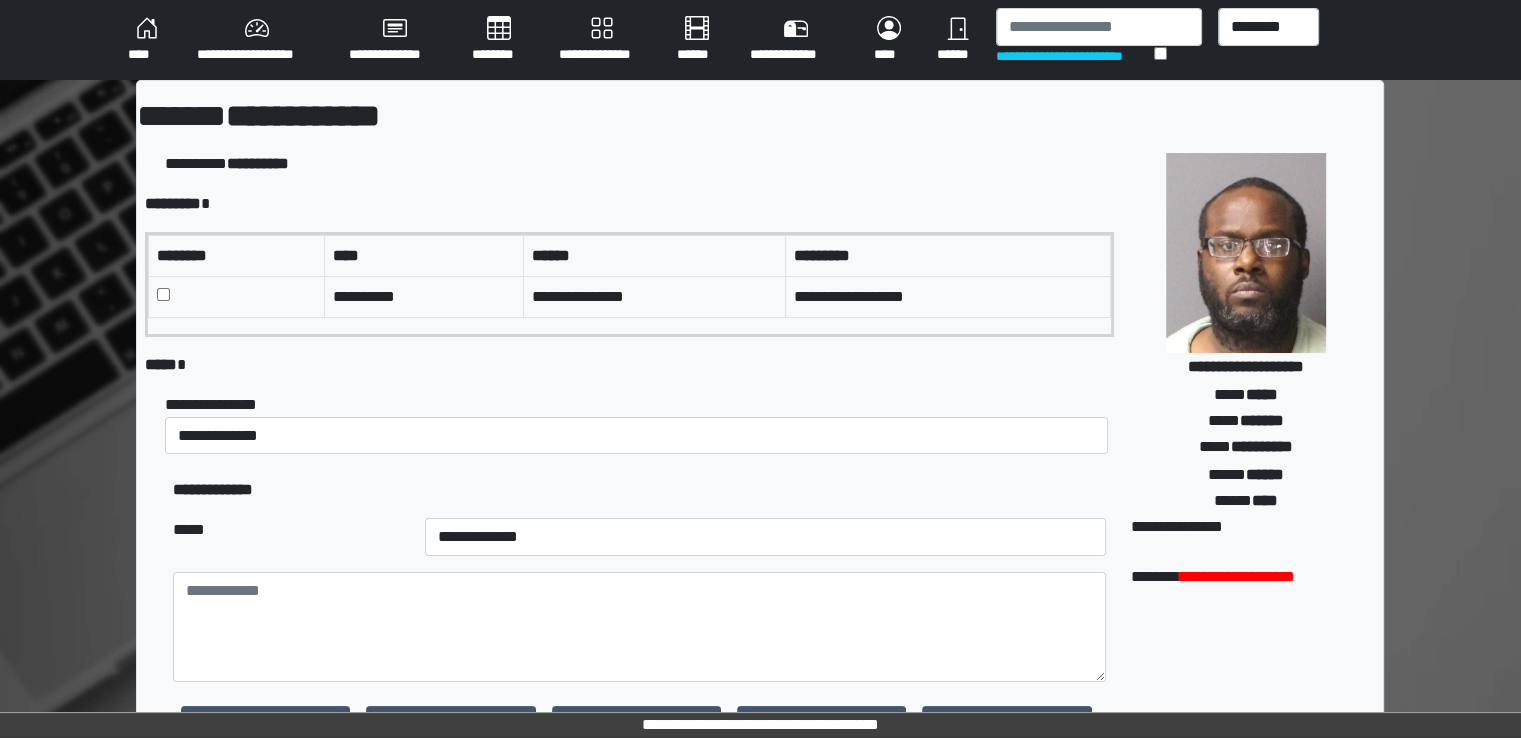 click on "********" at bounding box center (499, 40) 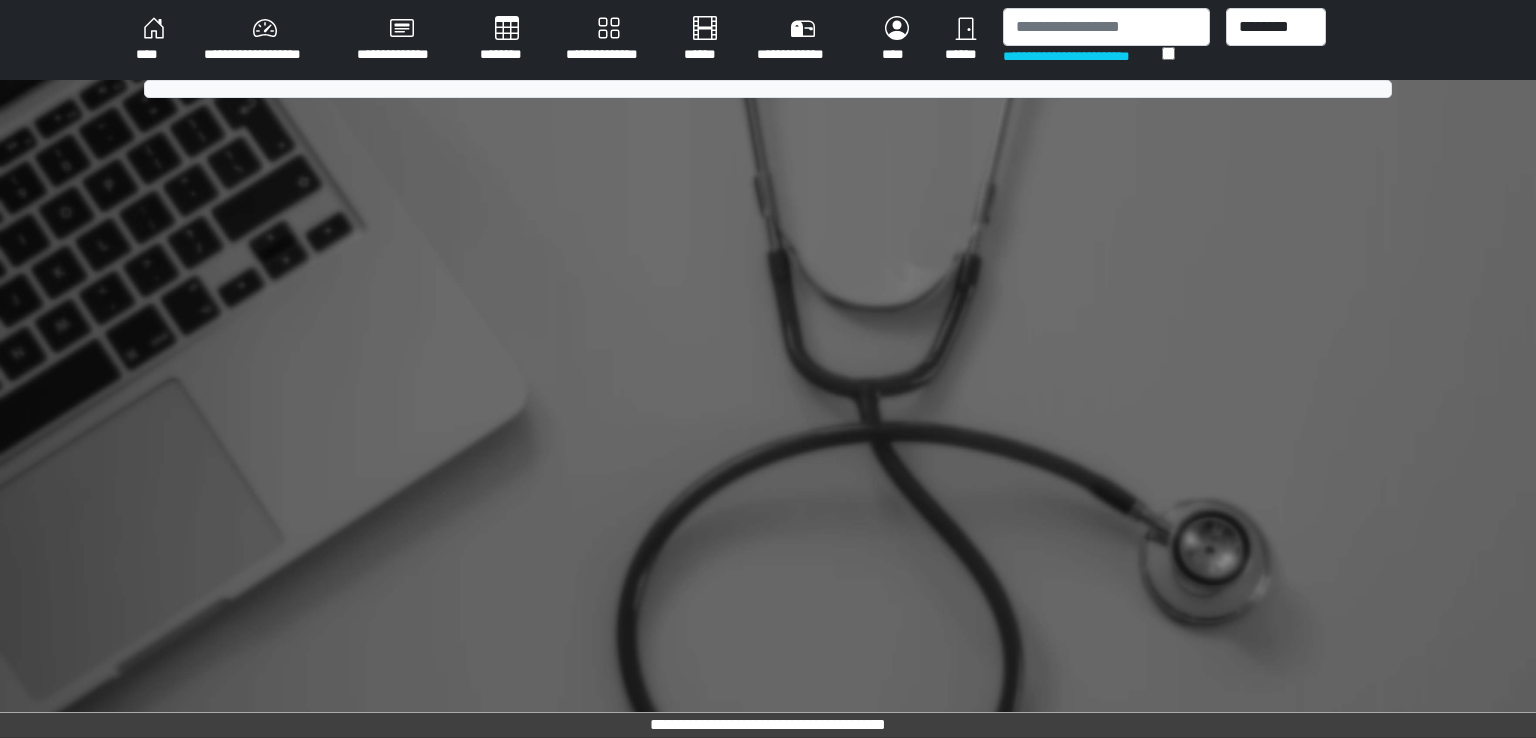 click on "********" at bounding box center [507, 40] 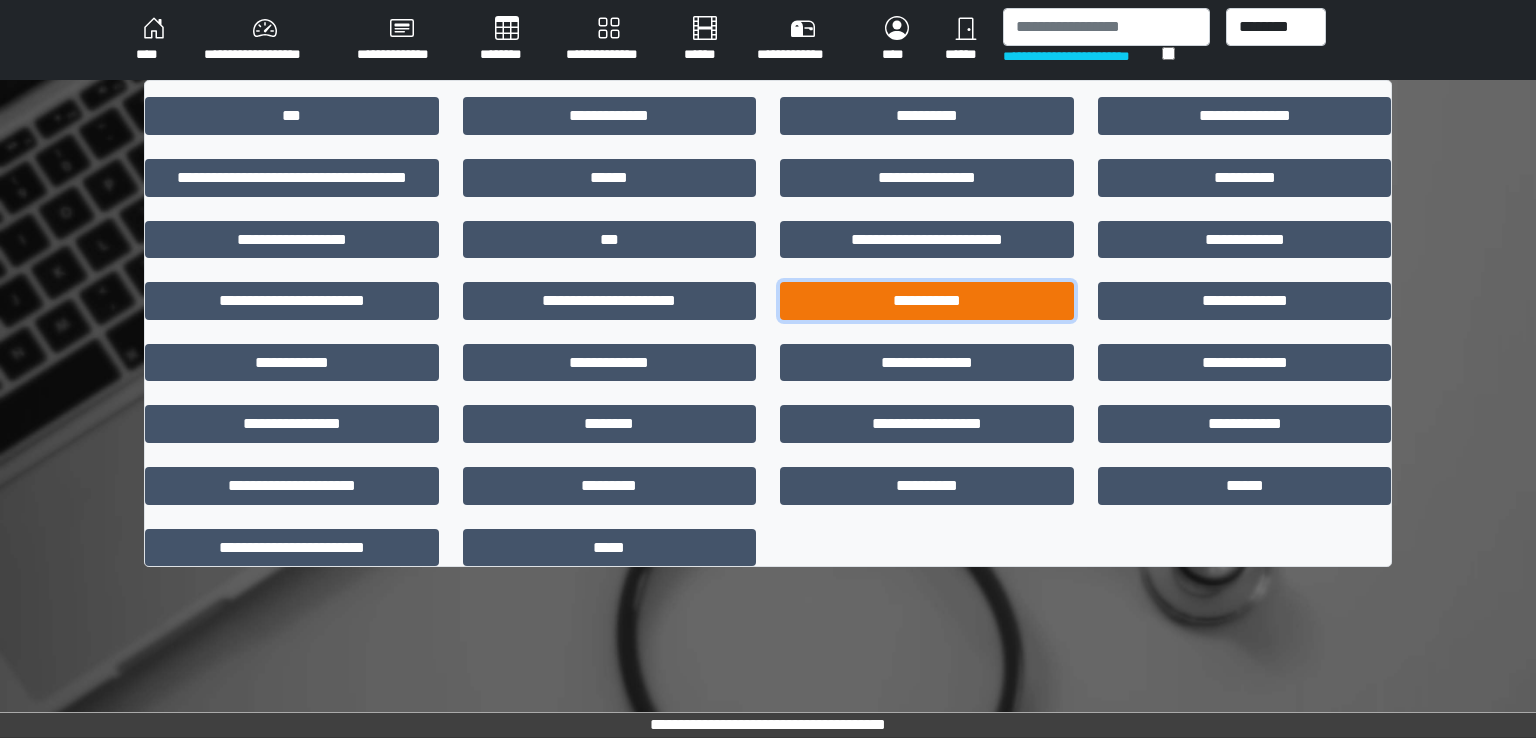 click on "**********" at bounding box center (927, 301) 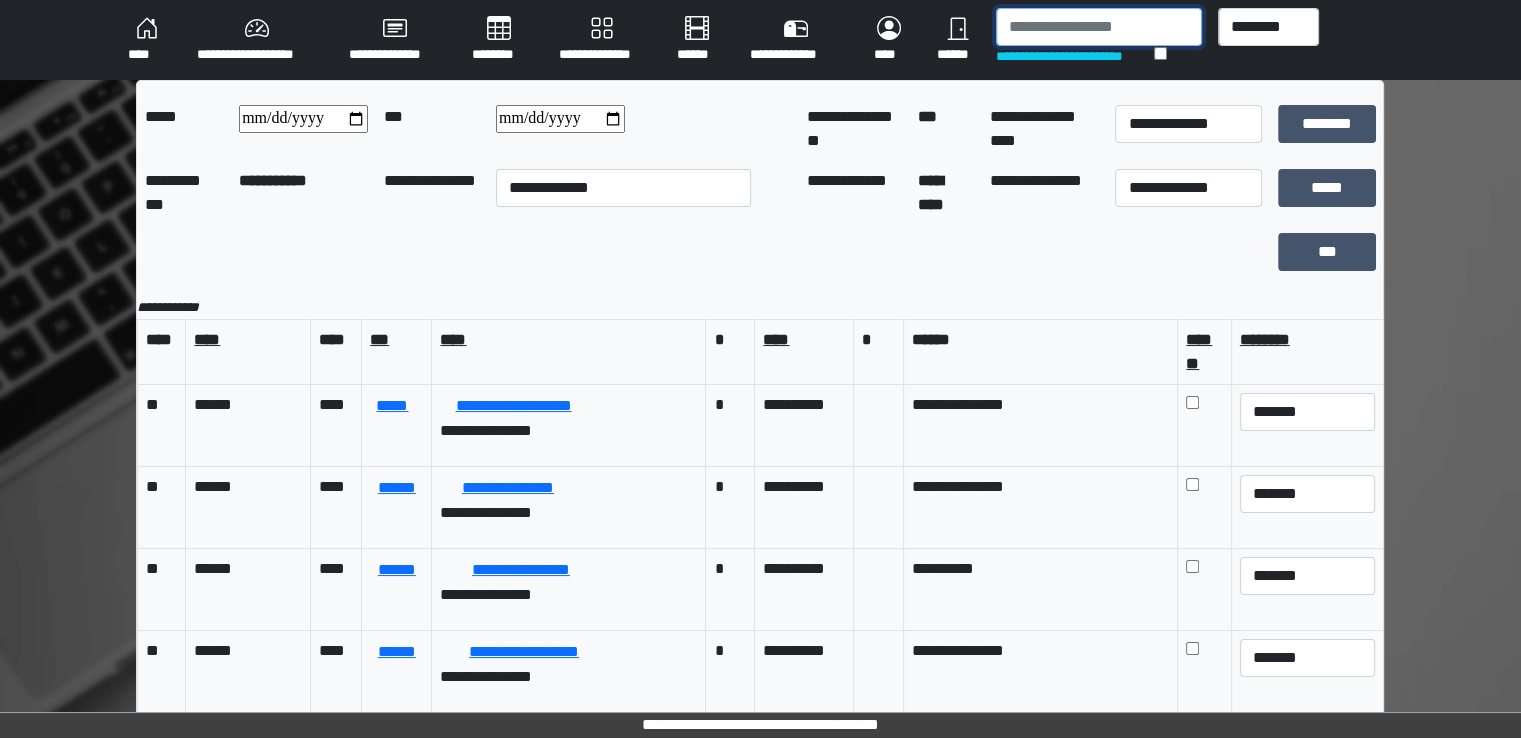 drag, startPoint x: 1056, startPoint y: 39, endPoint x: 1044, endPoint y: 41, distance: 12.165525 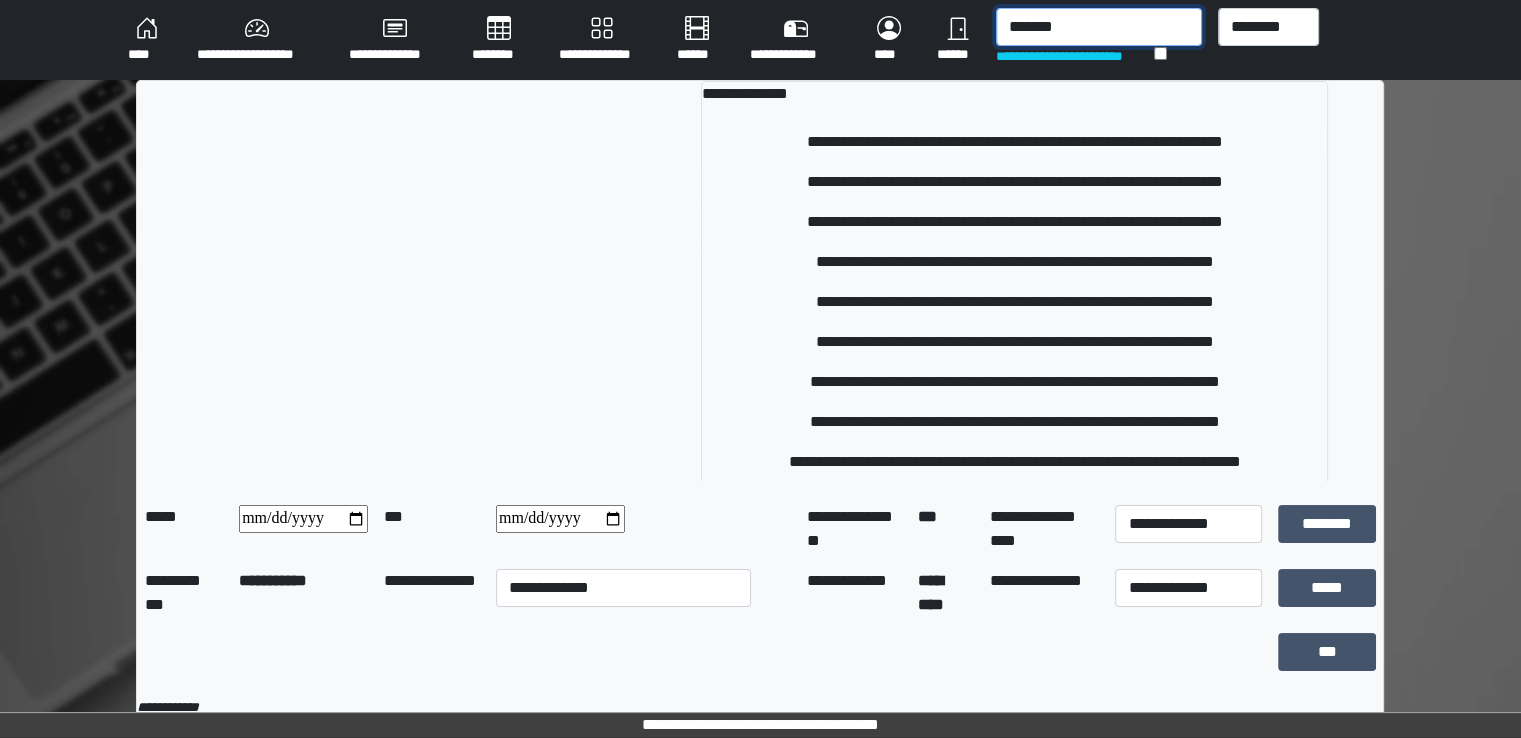 type on "*******" 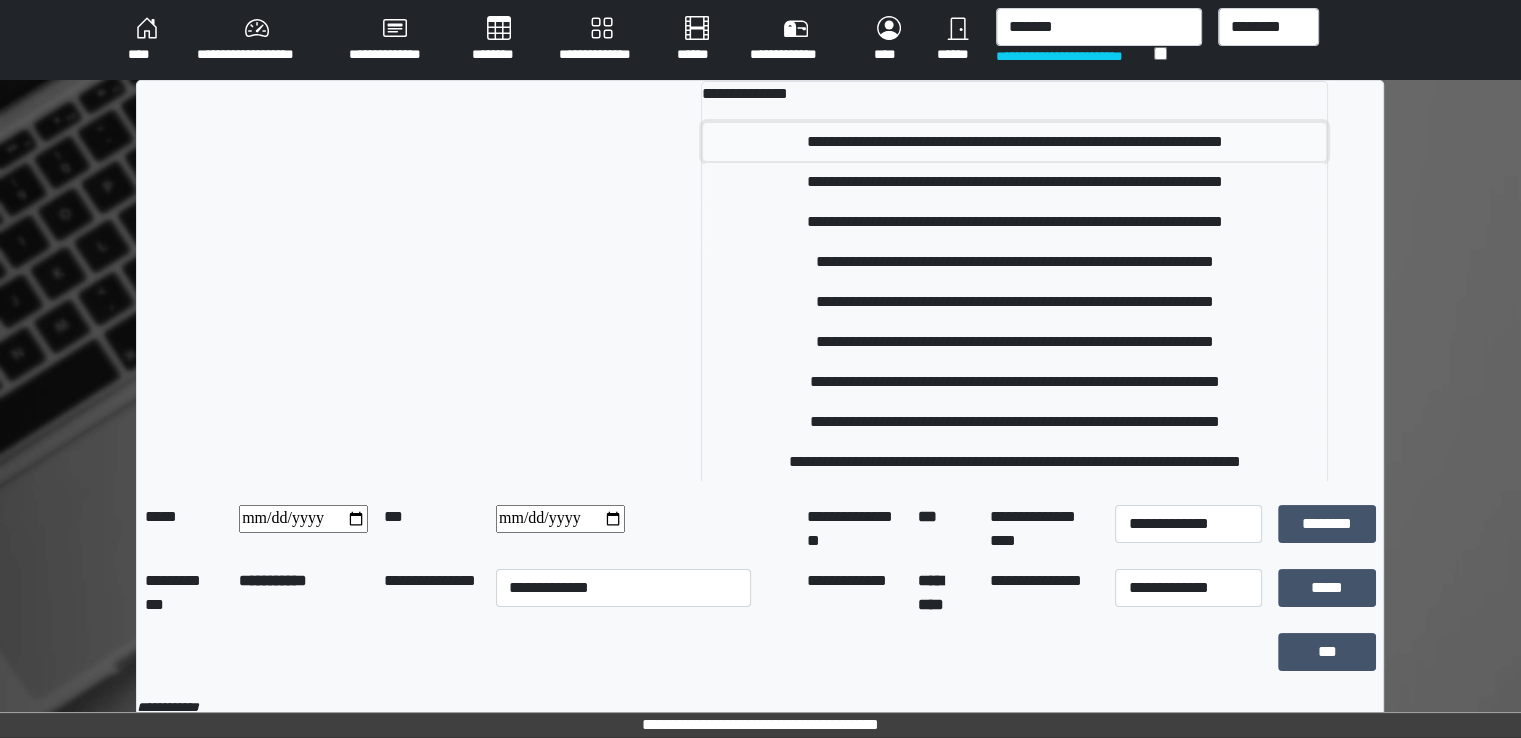 click on "**********" at bounding box center [1014, 142] 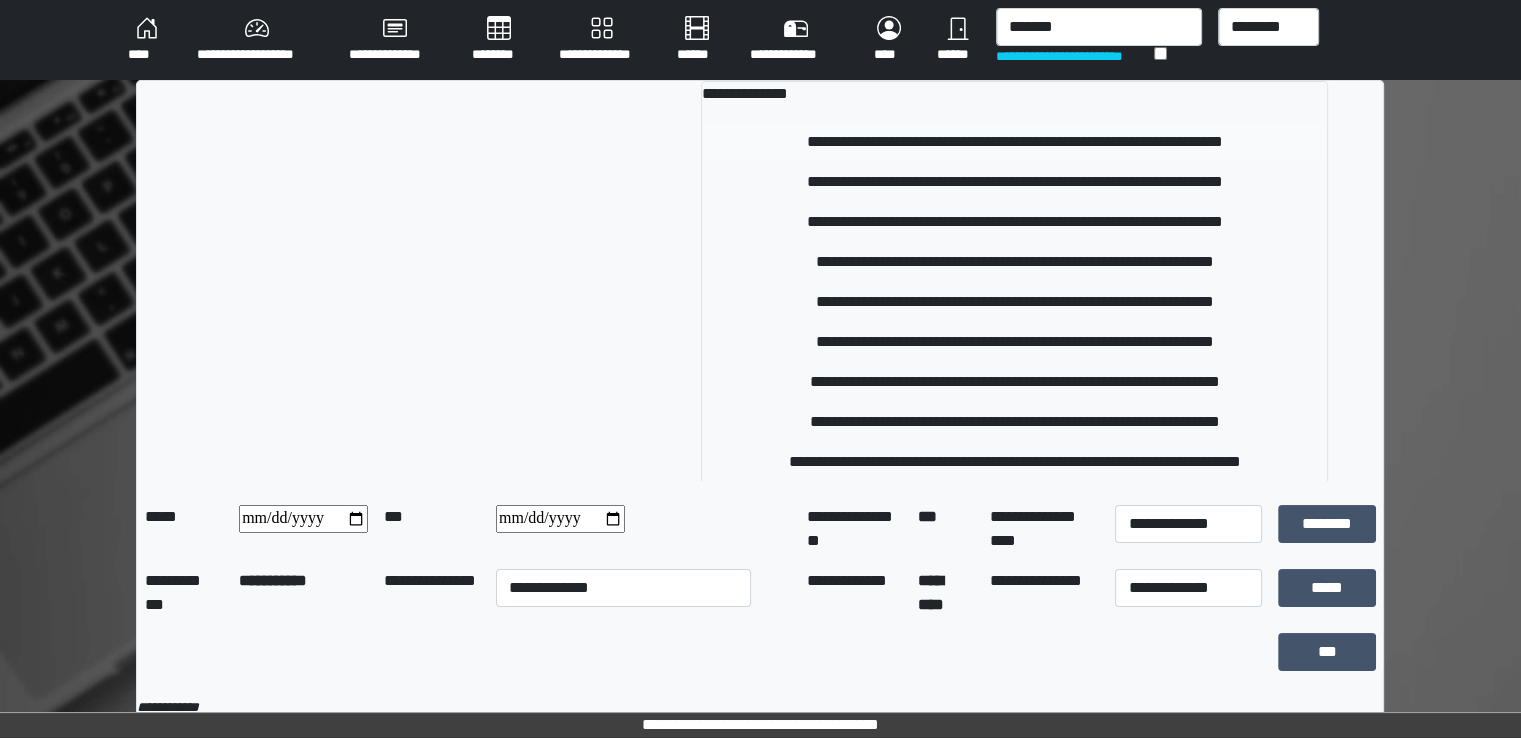 type 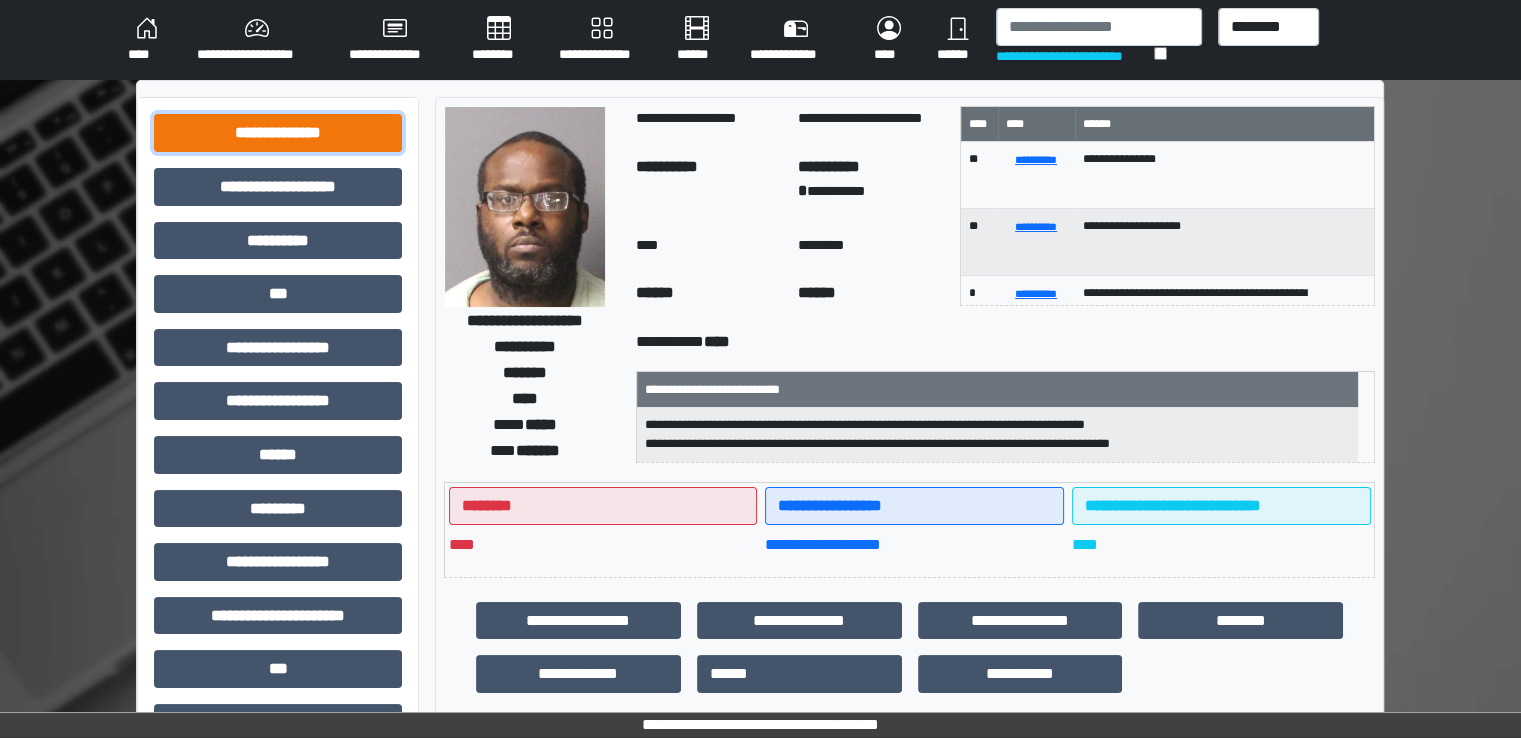 drag, startPoint x: 249, startPoint y: 118, endPoint x: 270, endPoint y: 145, distance: 34.20526 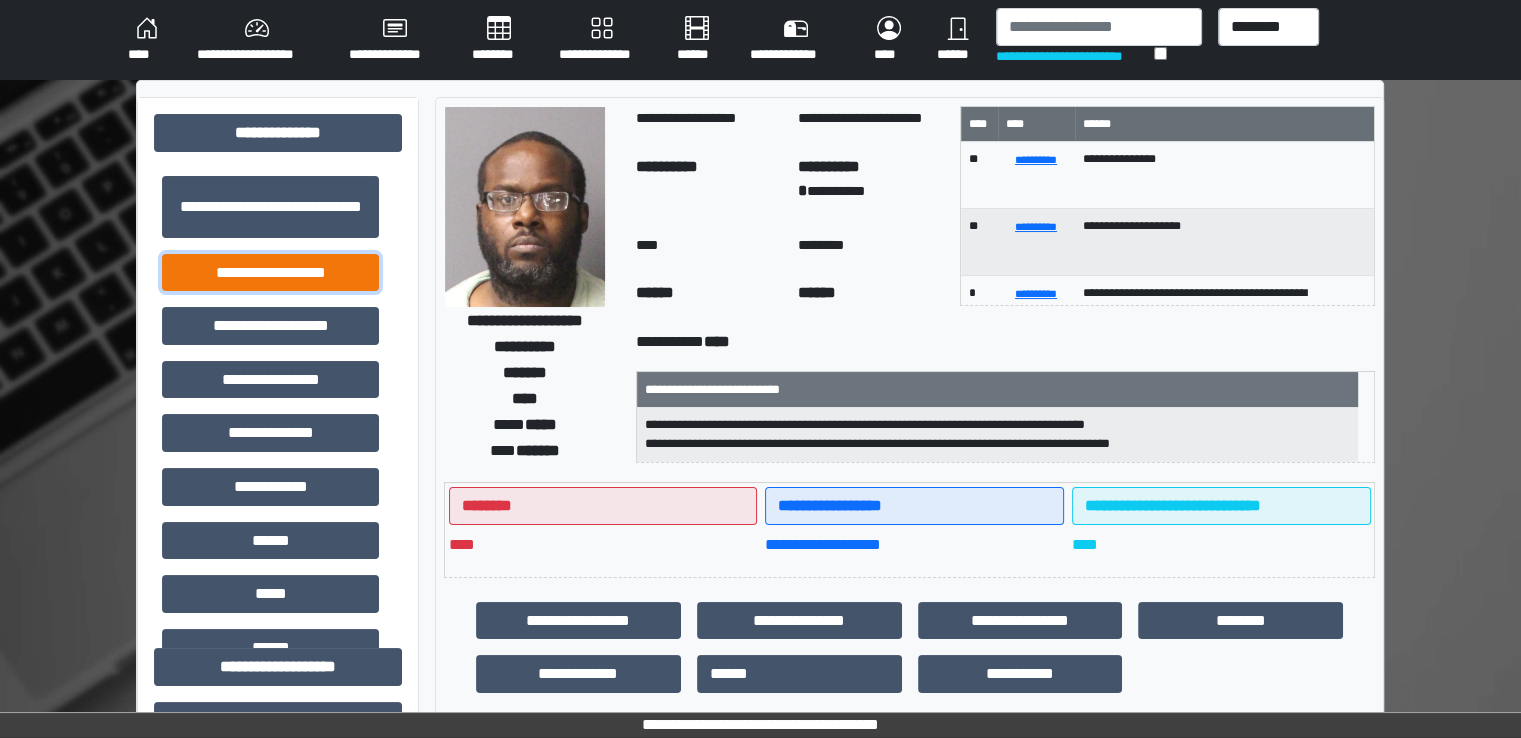 click on "**********" at bounding box center (270, 273) 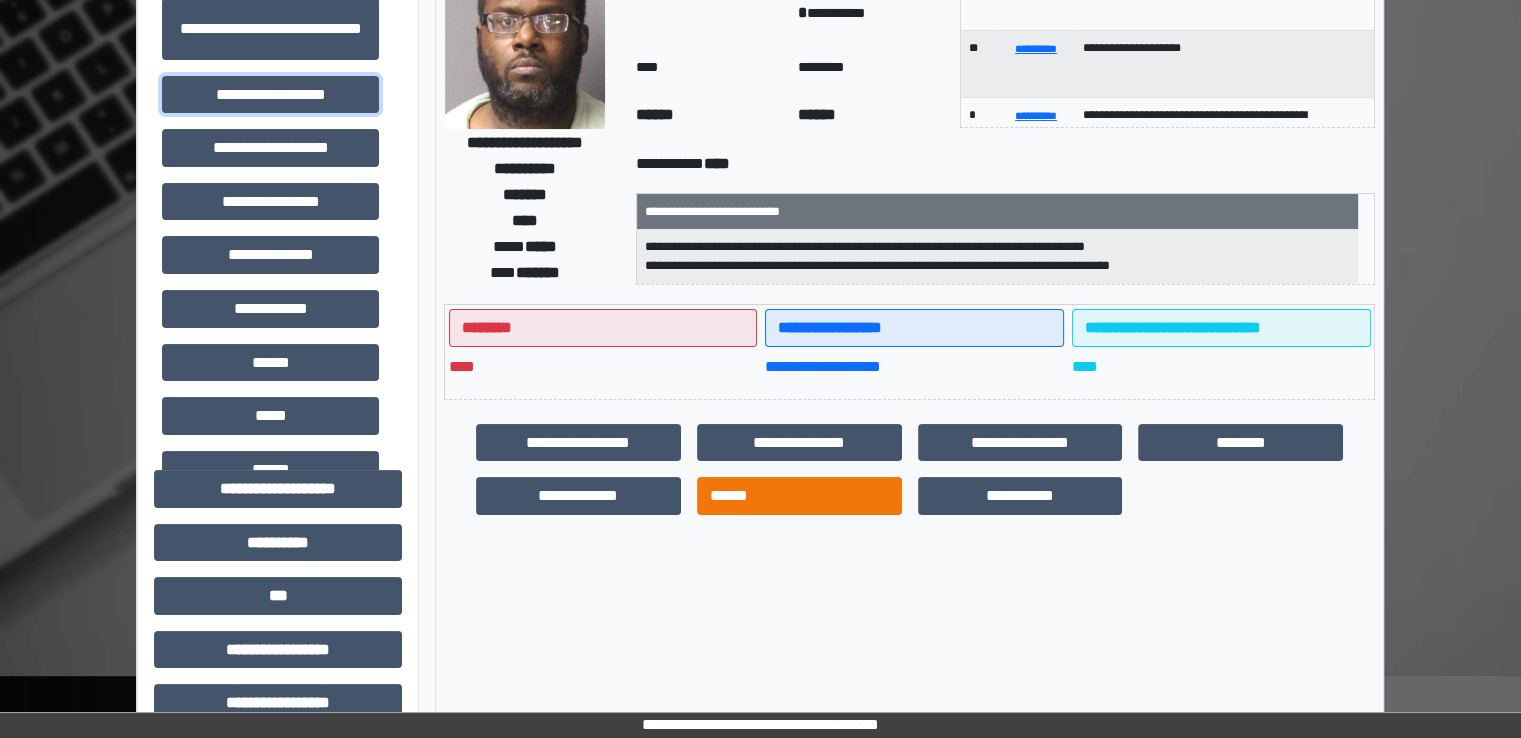 scroll, scrollTop: 400, scrollLeft: 0, axis: vertical 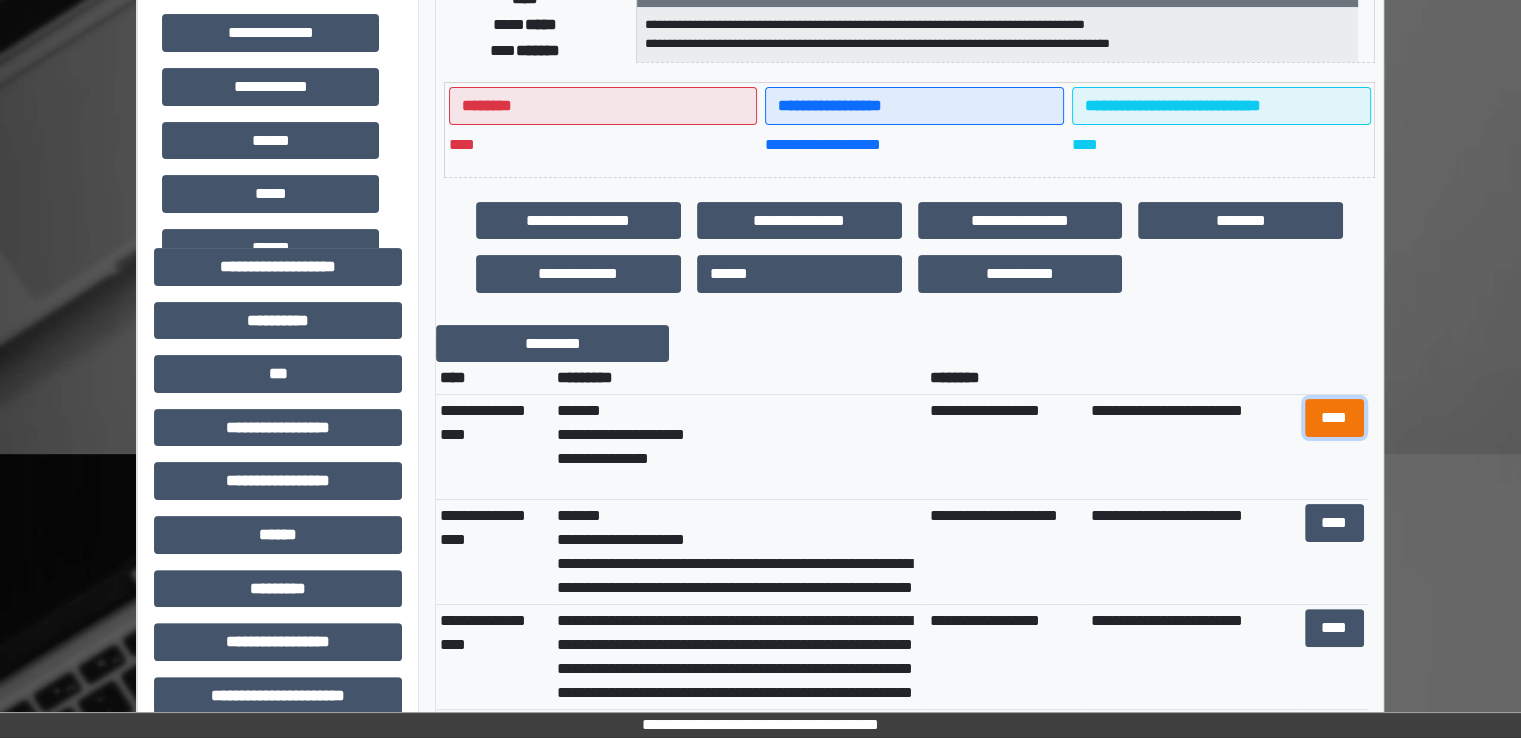 click on "****" at bounding box center (1334, 418) 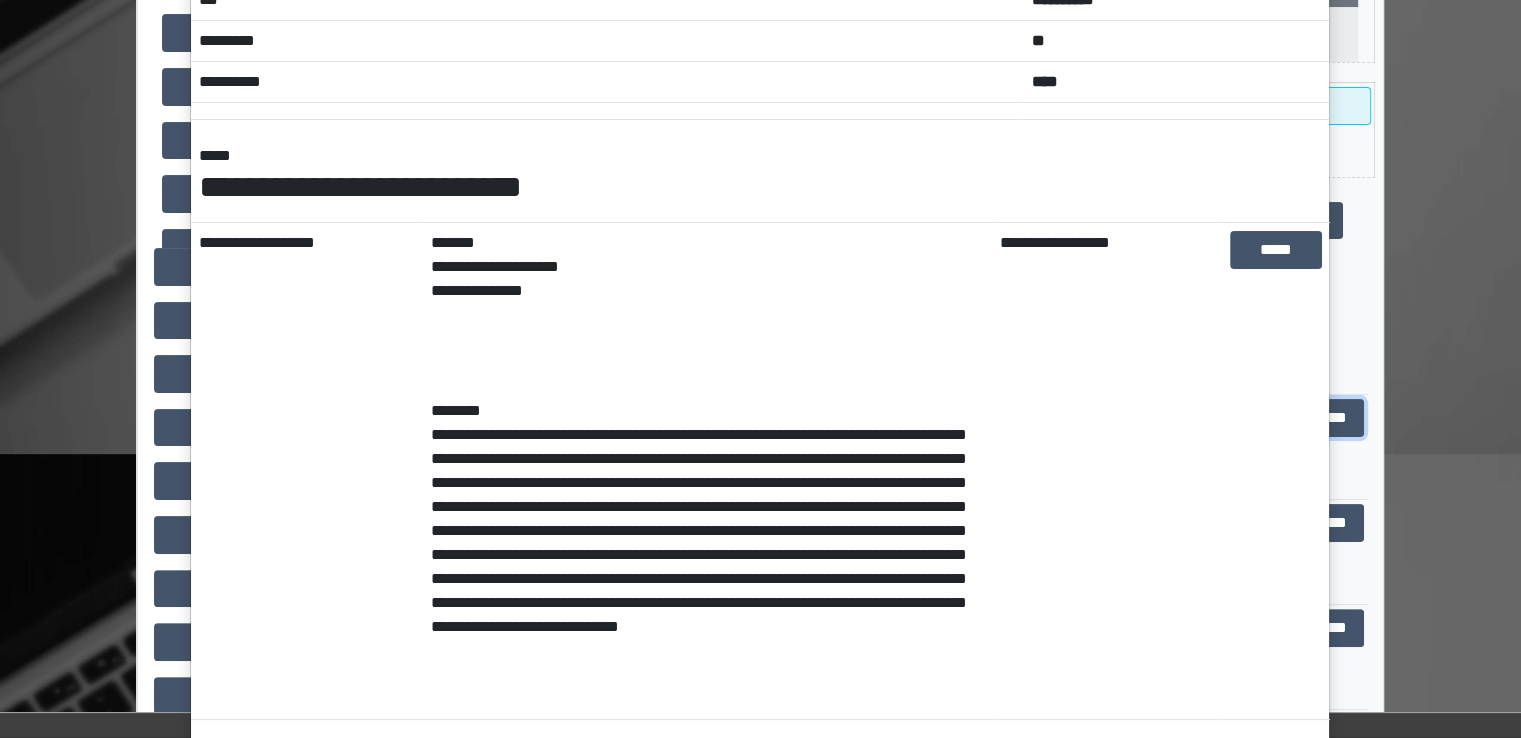 scroll, scrollTop: 100, scrollLeft: 0, axis: vertical 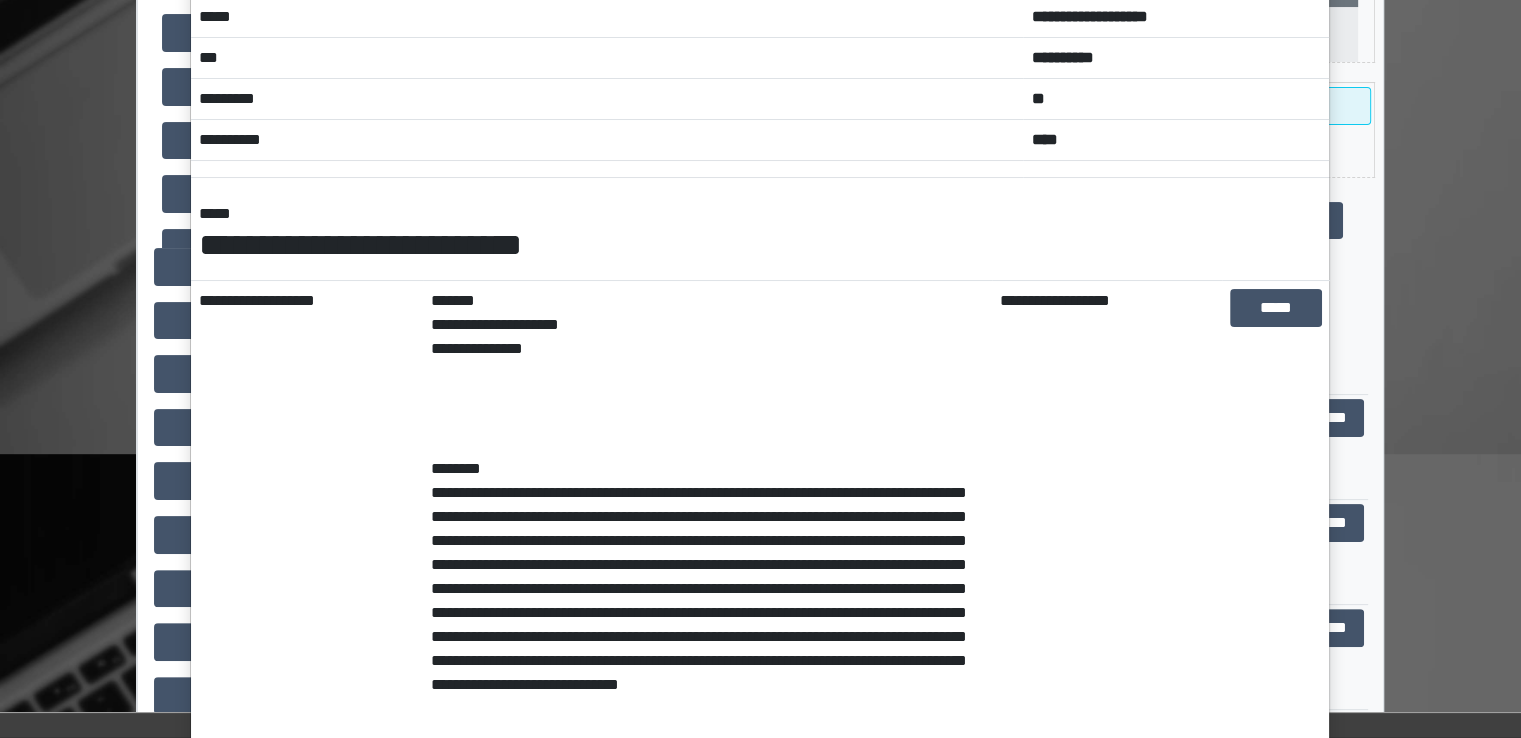 click on "**********" at bounding box center (760, 369) 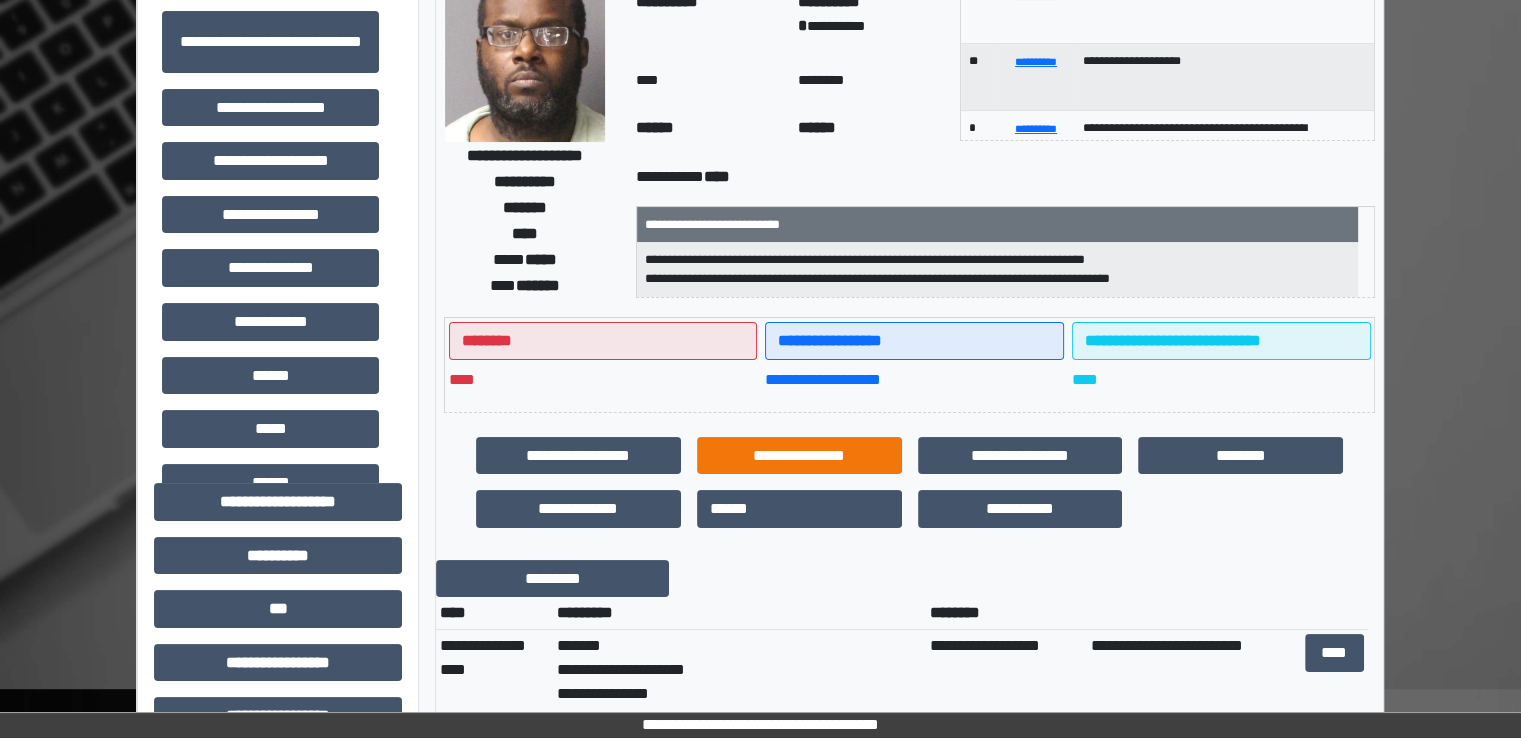 scroll, scrollTop: 200, scrollLeft: 0, axis: vertical 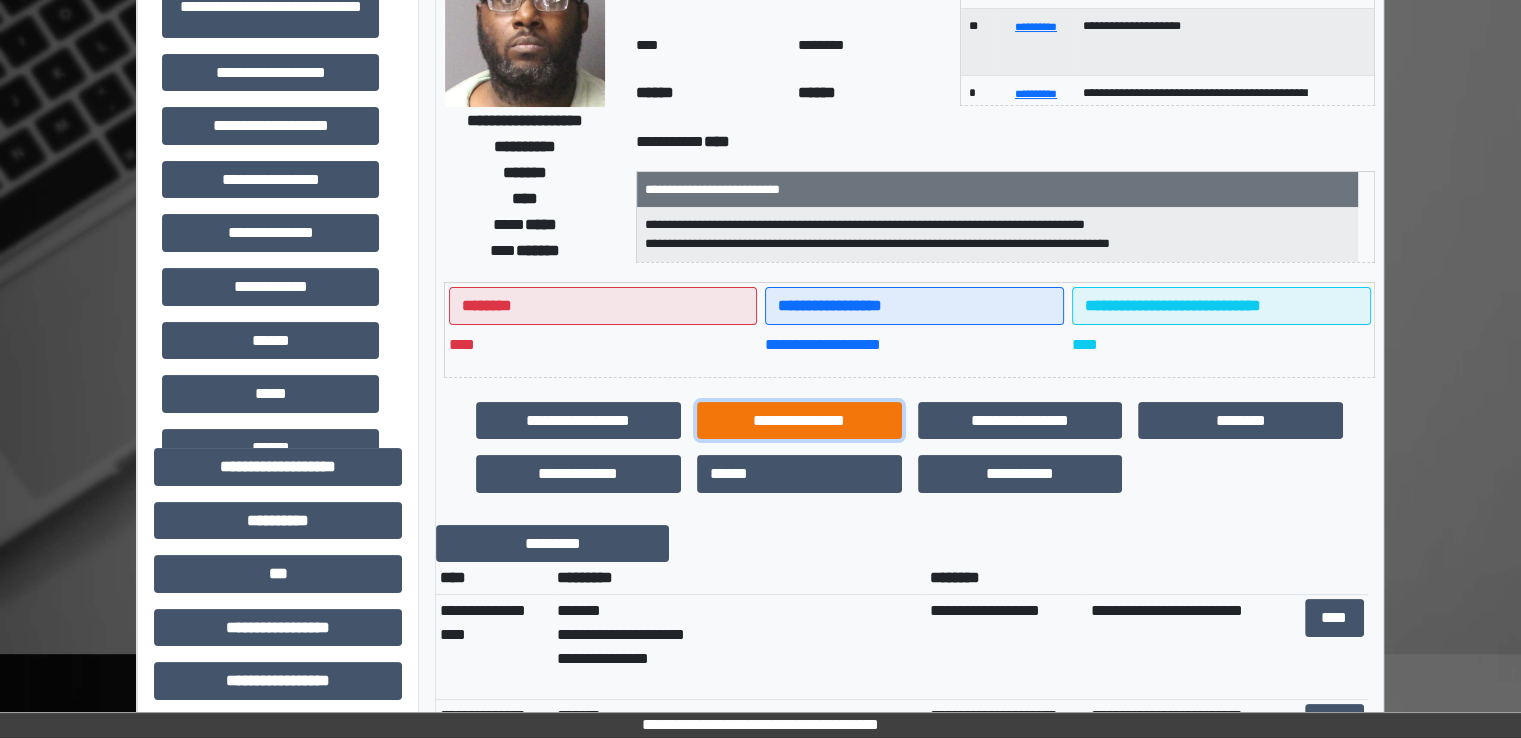 click on "**********" at bounding box center (799, 421) 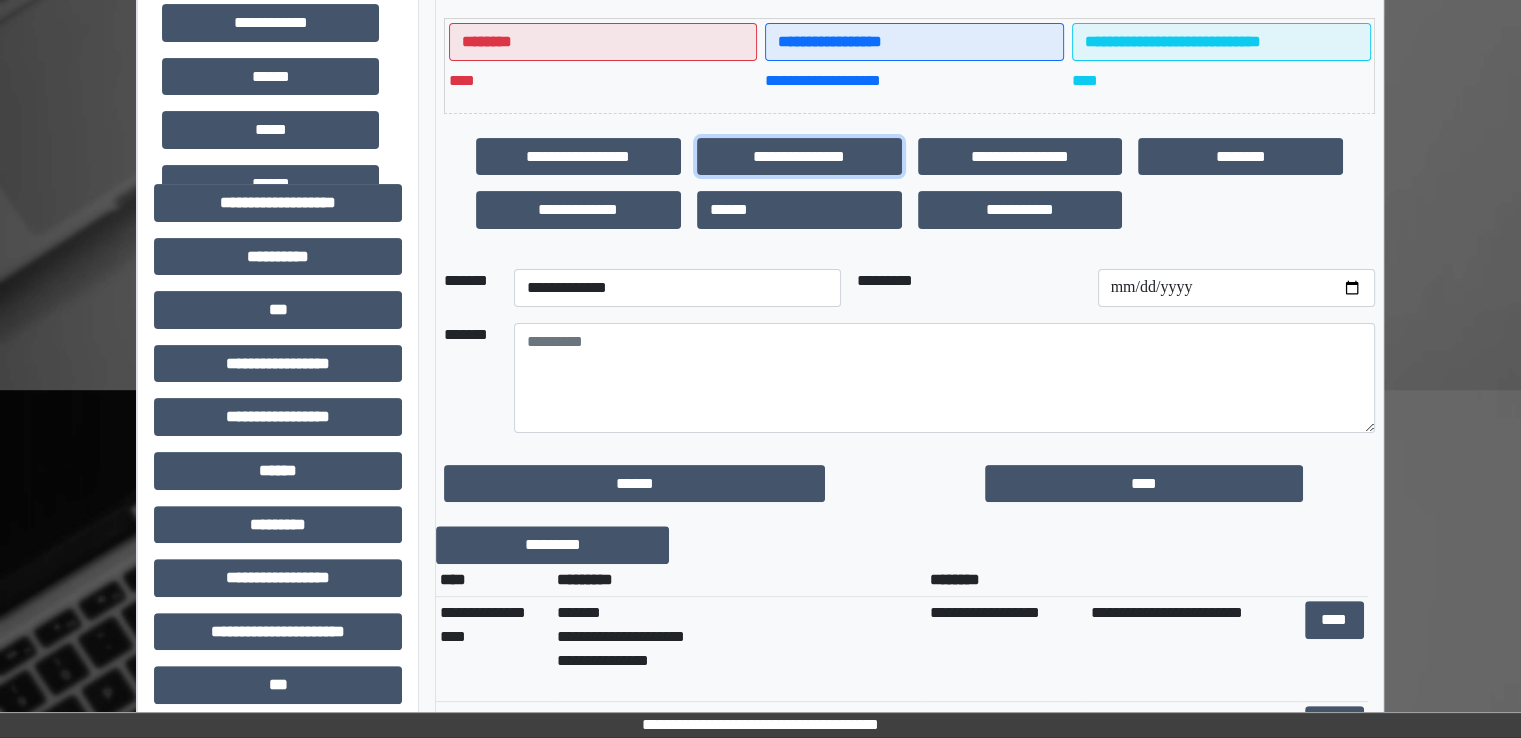 scroll, scrollTop: 500, scrollLeft: 0, axis: vertical 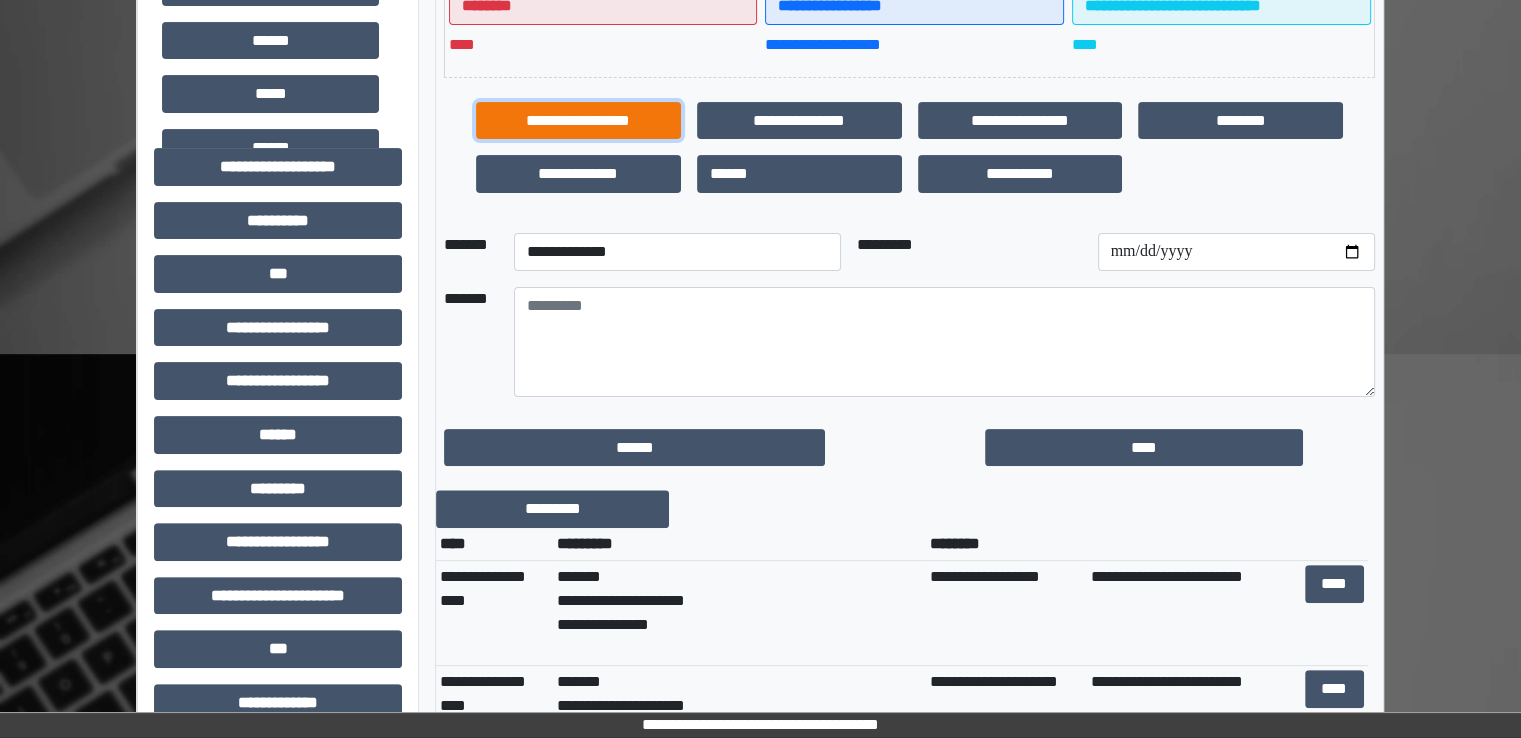 click on "**********" at bounding box center (578, 121) 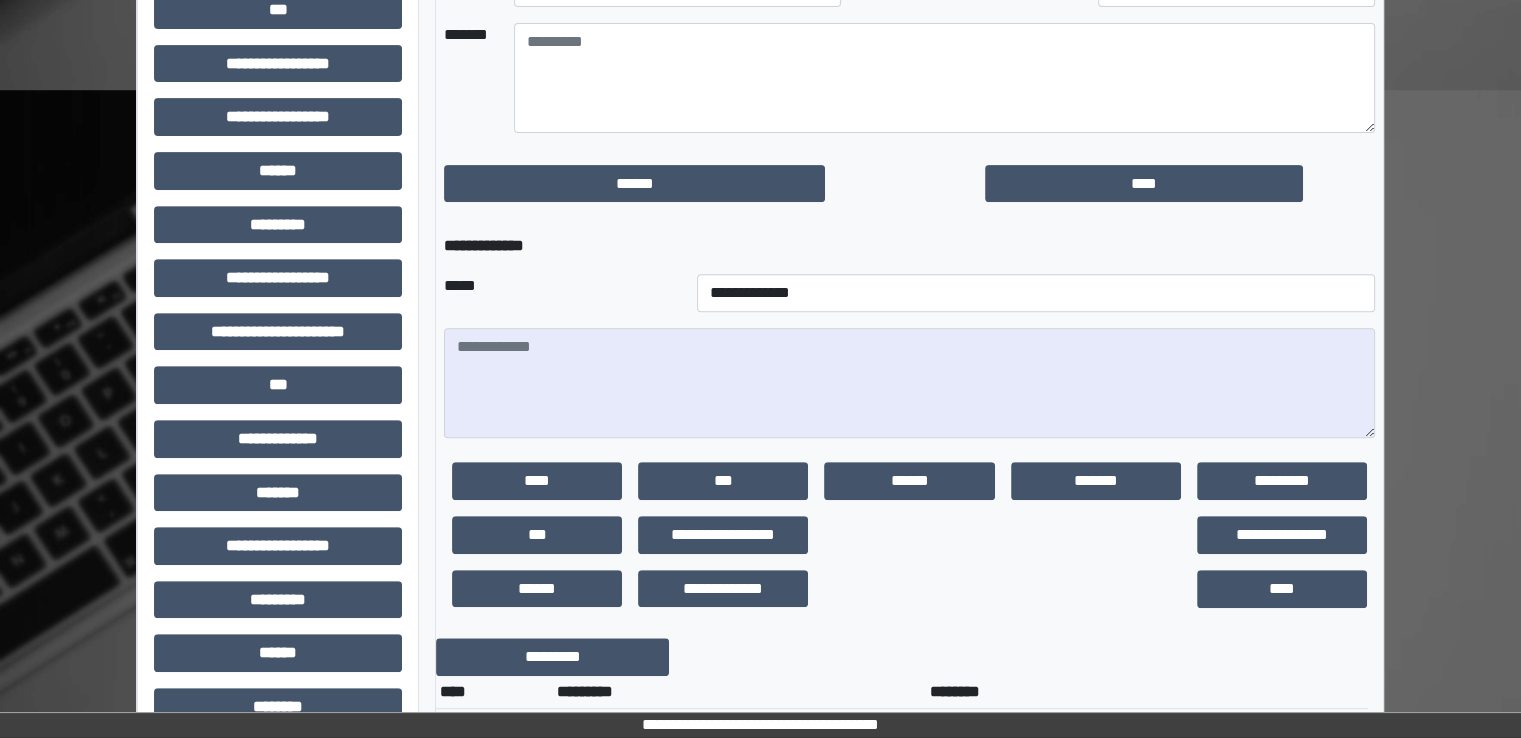 scroll, scrollTop: 900, scrollLeft: 0, axis: vertical 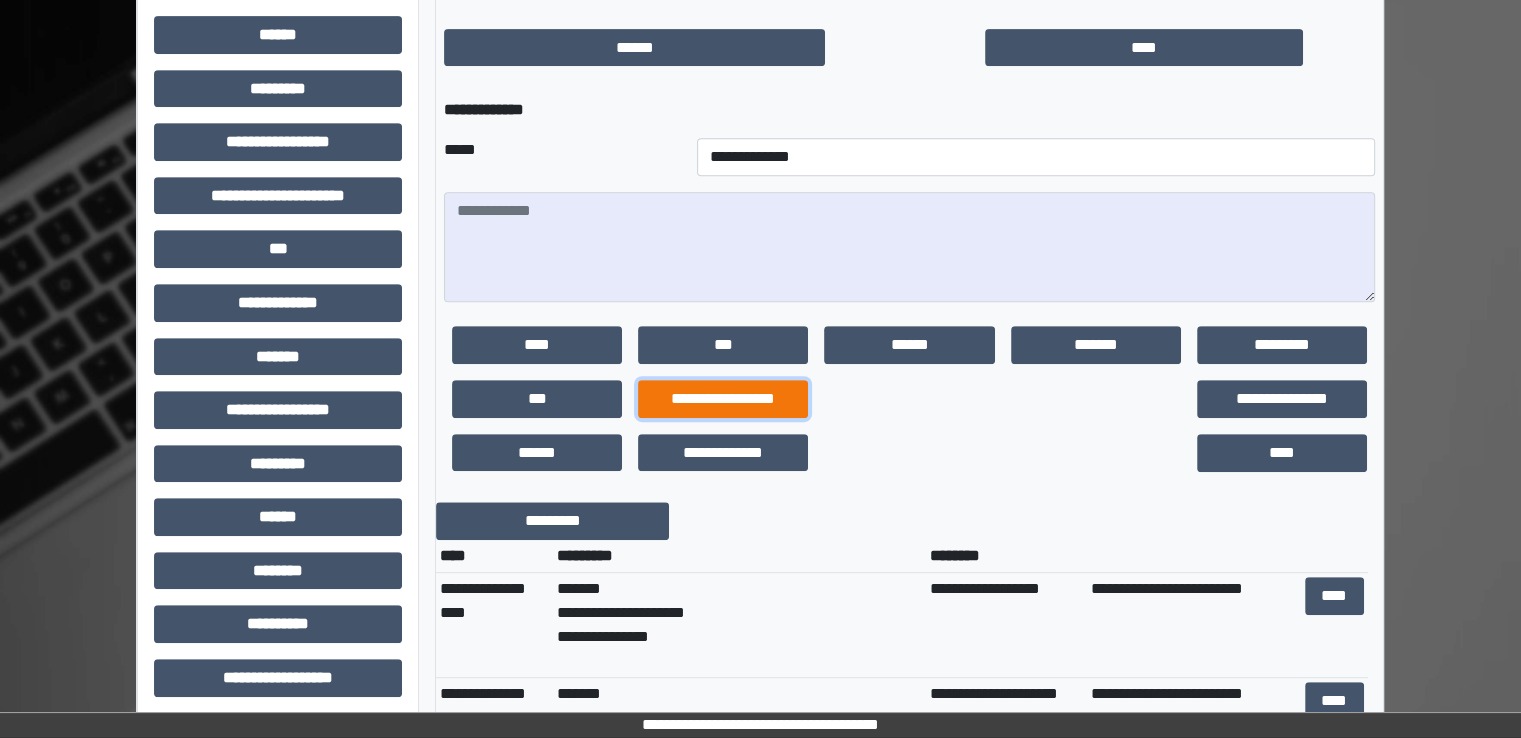 click on "**********" at bounding box center [723, 399] 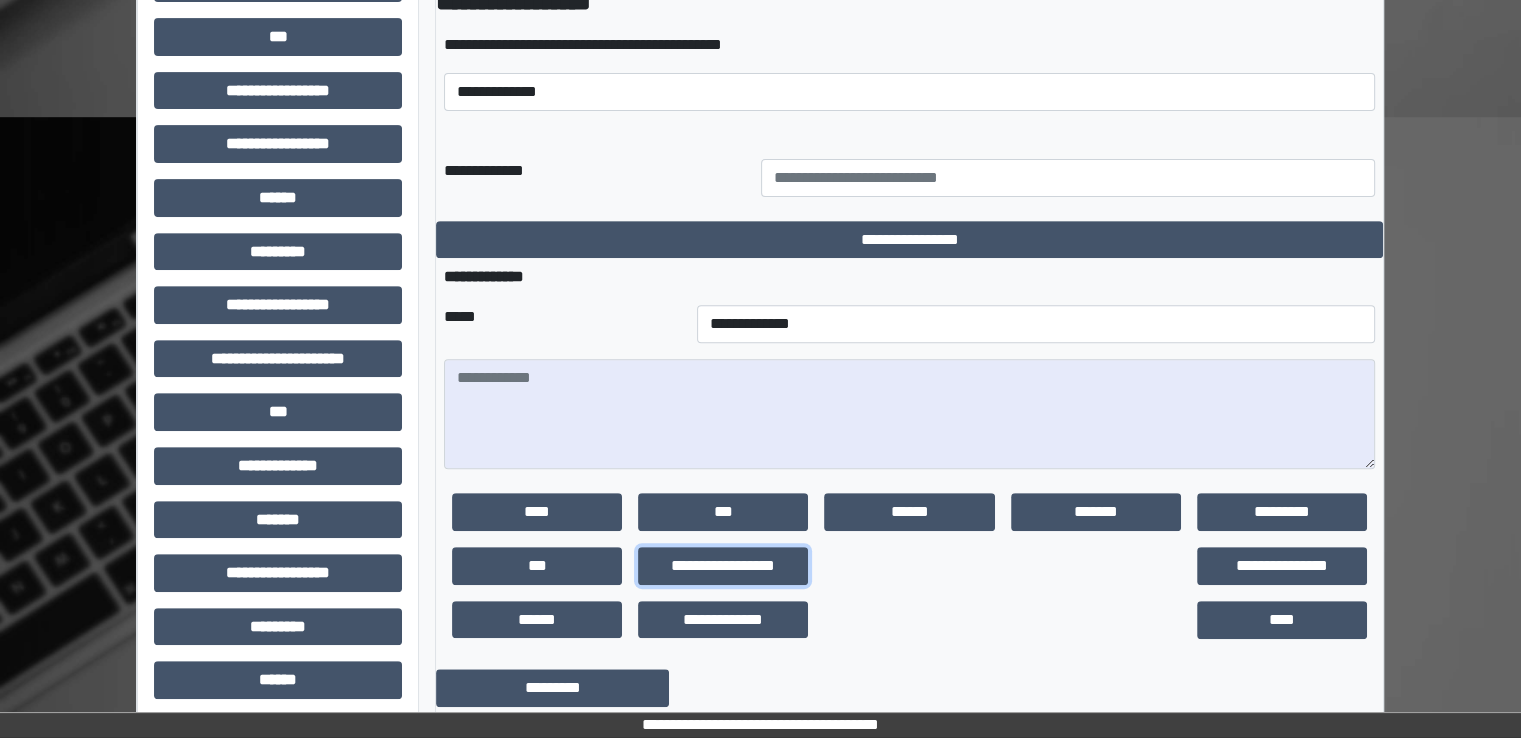 scroll, scrollTop: 600, scrollLeft: 0, axis: vertical 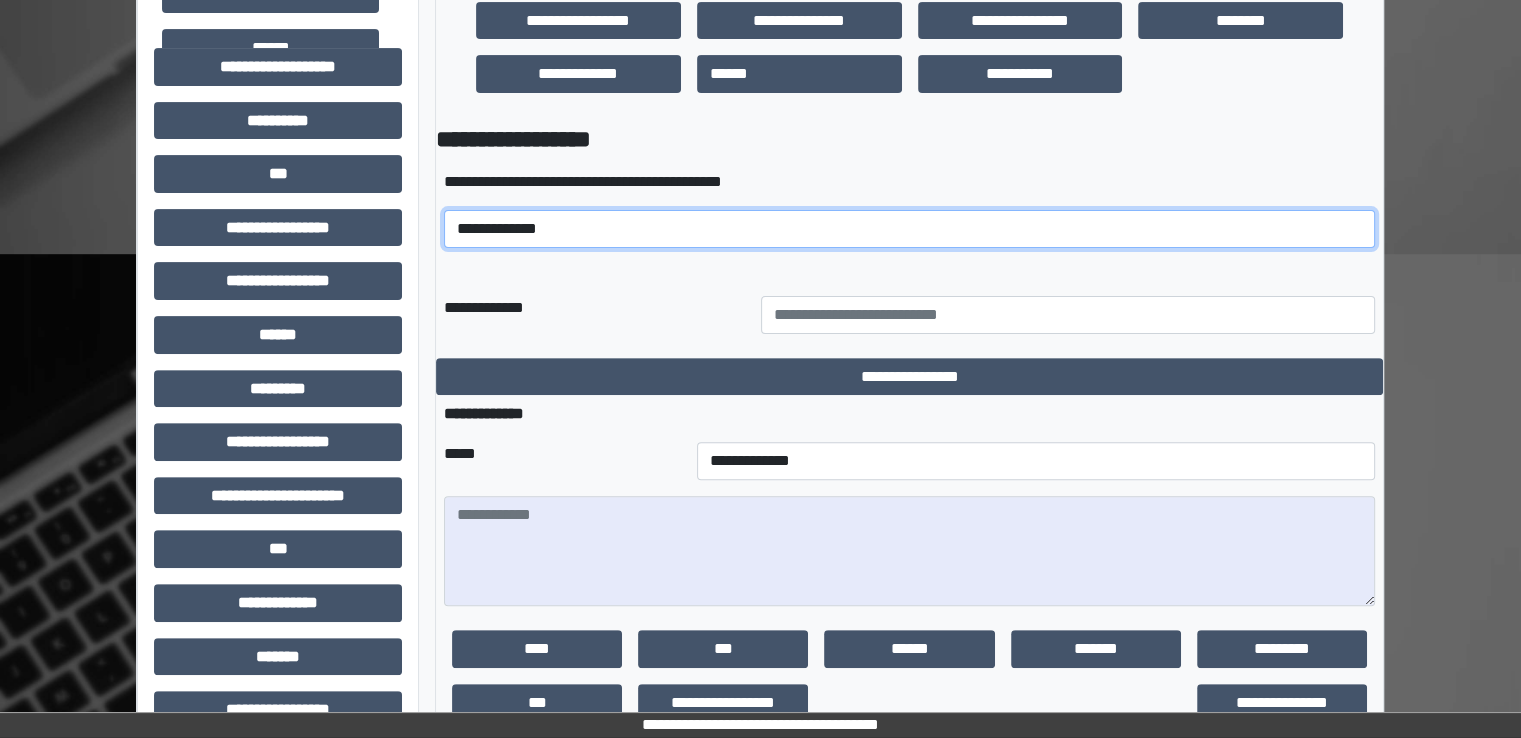 click on "**********" at bounding box center [909, 229] 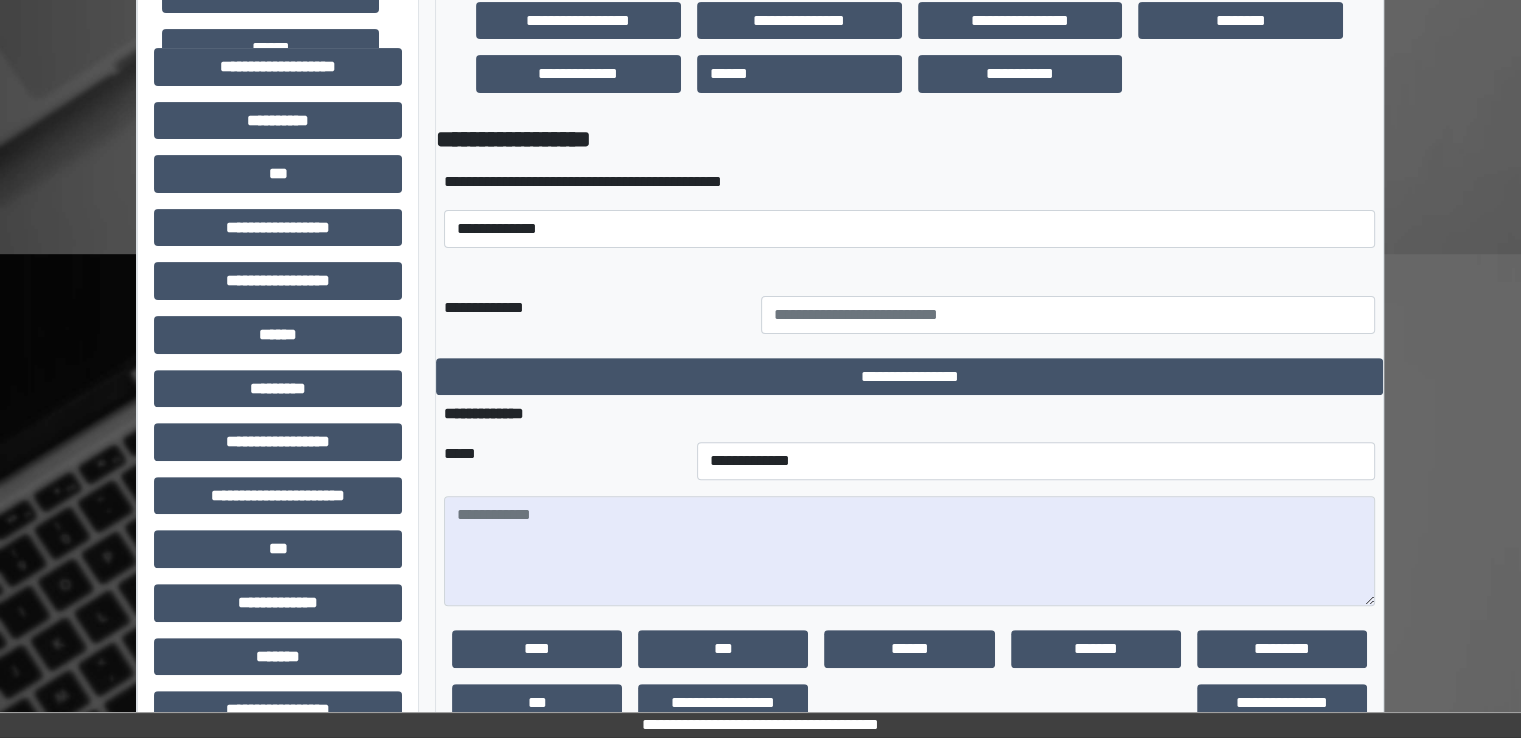 click on "**********" at bounding box center [909, 182] 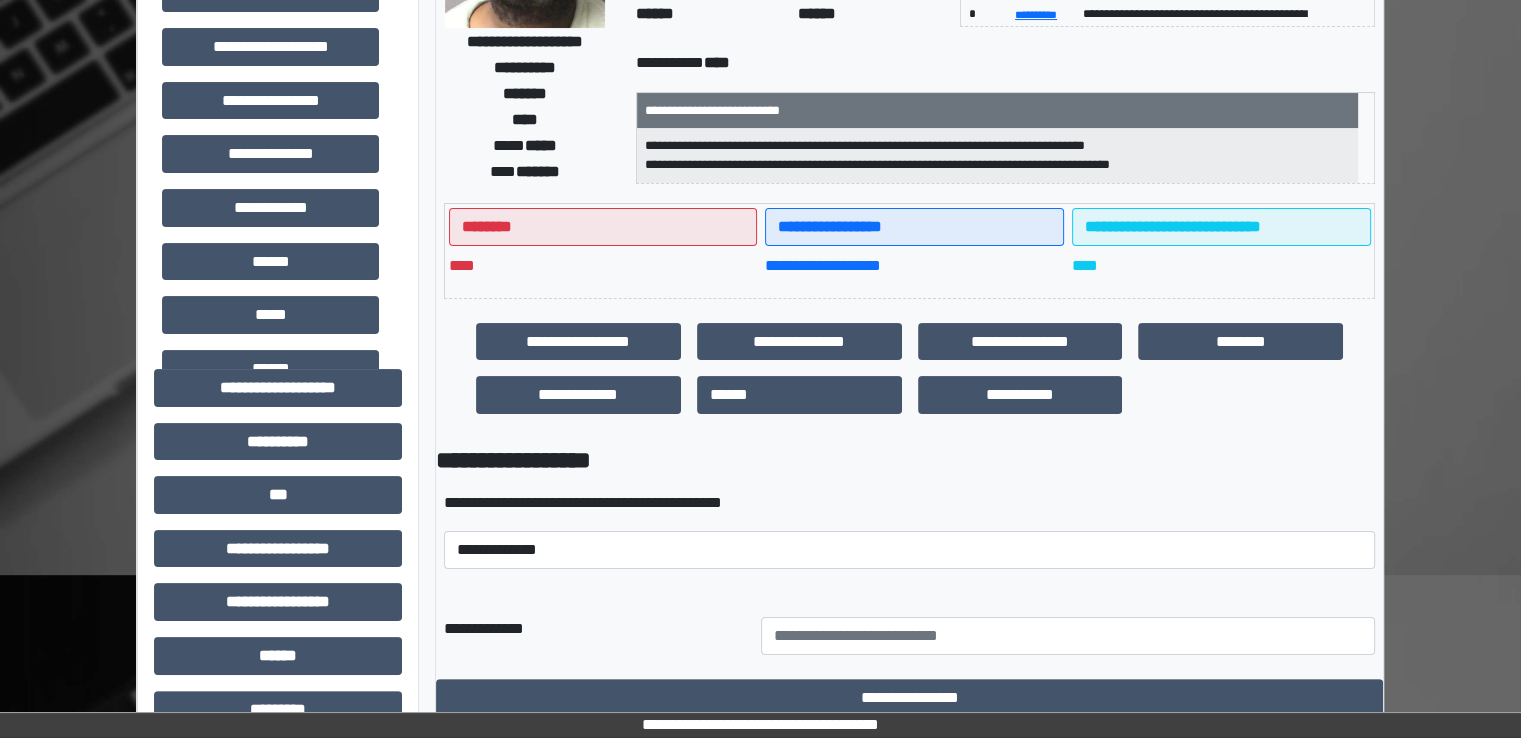 scroll, scrollTop: 400, scrollLeft: 0, axis: vertical 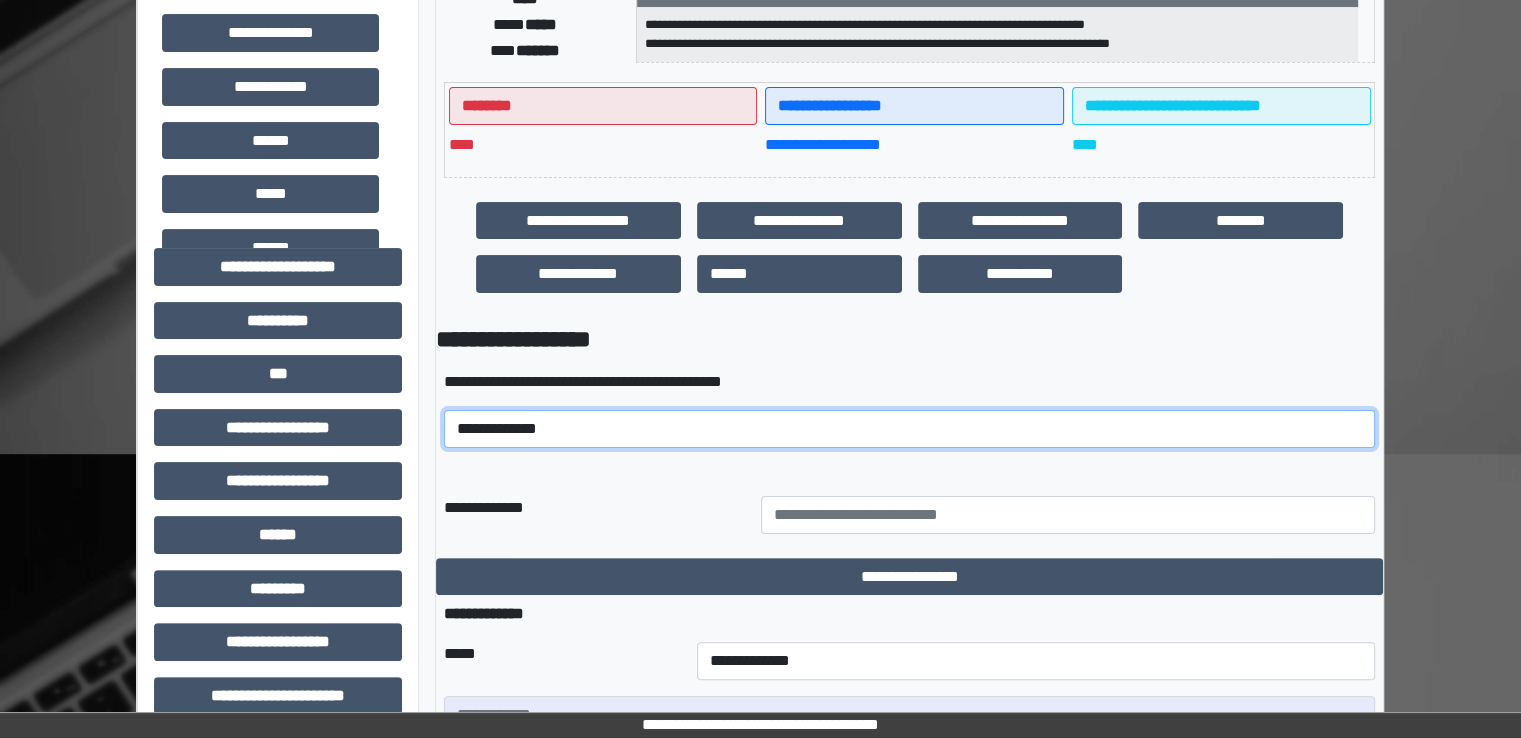 click on "**********" at bounding box center [909, 429] 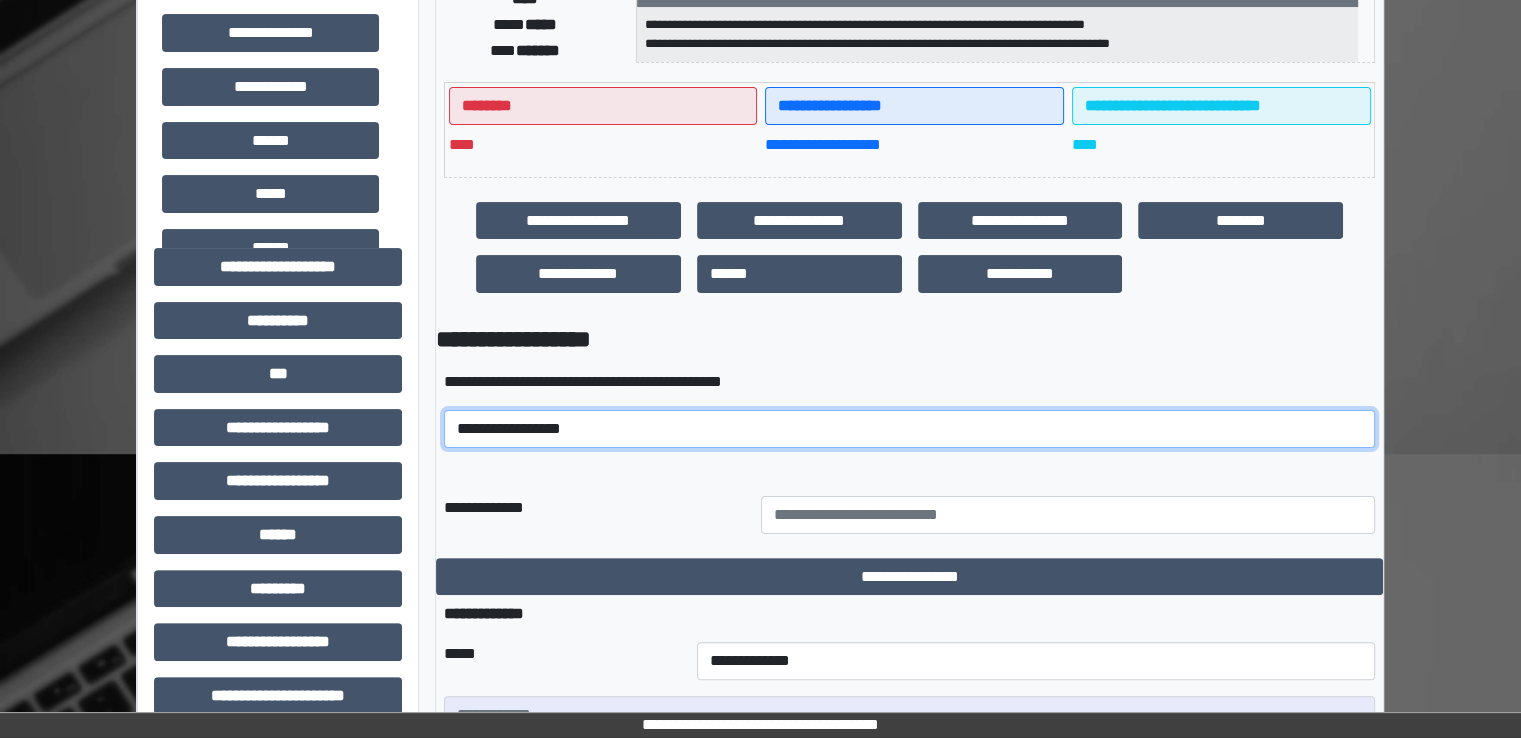 click on "**********" at bounding box center [909, 429] 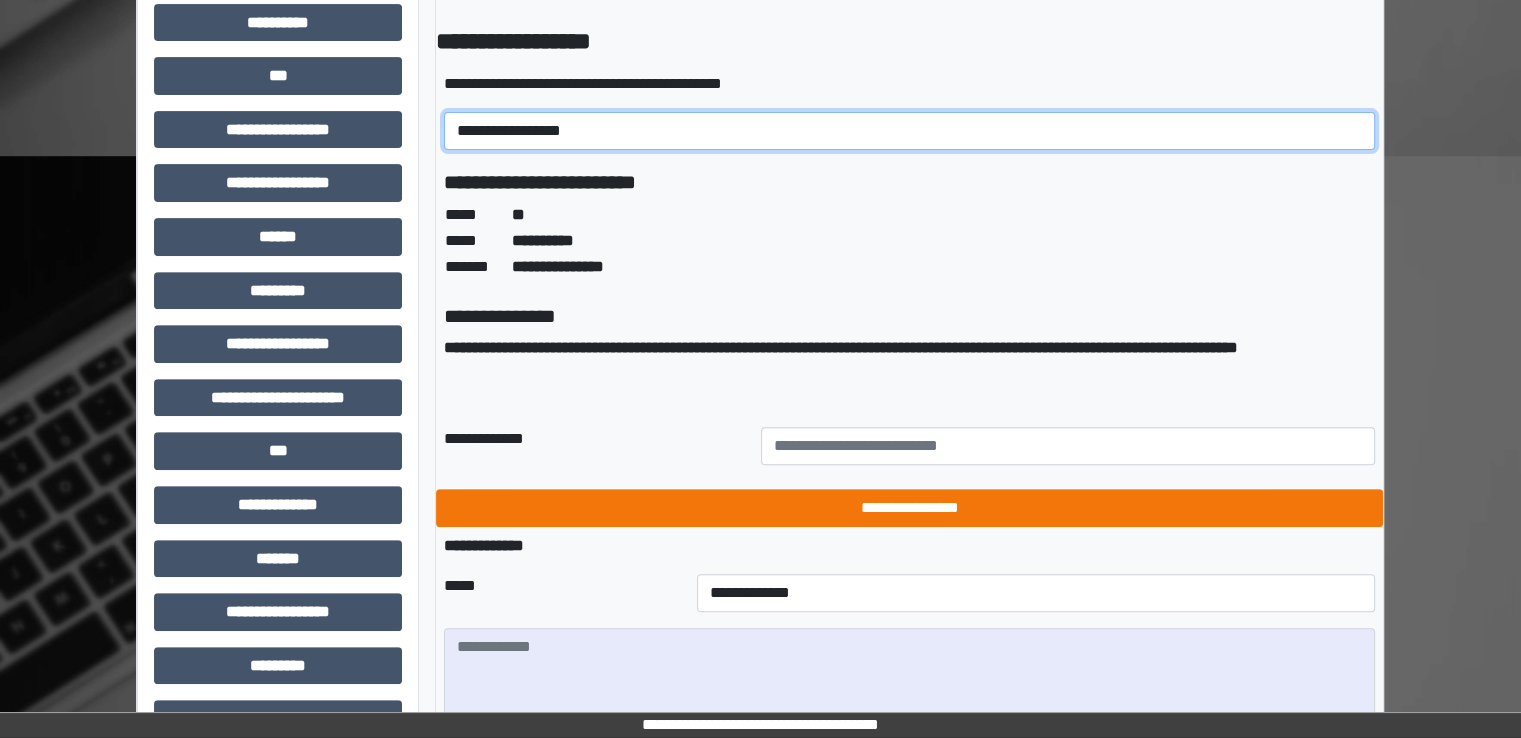 scroll, scrollTop: 700, scrollLeft: 0, axis: vertical 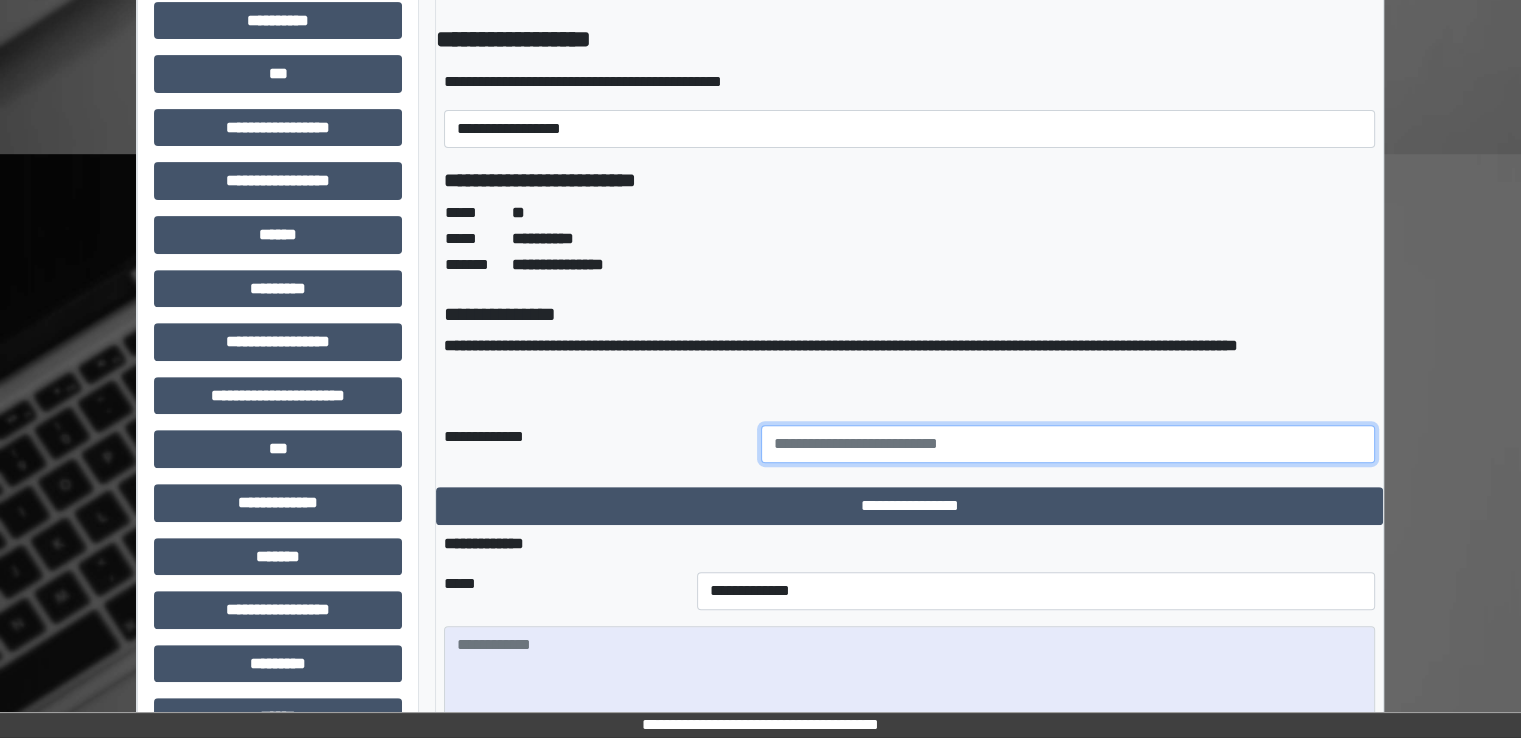 click at bounding box center [1068, 444] 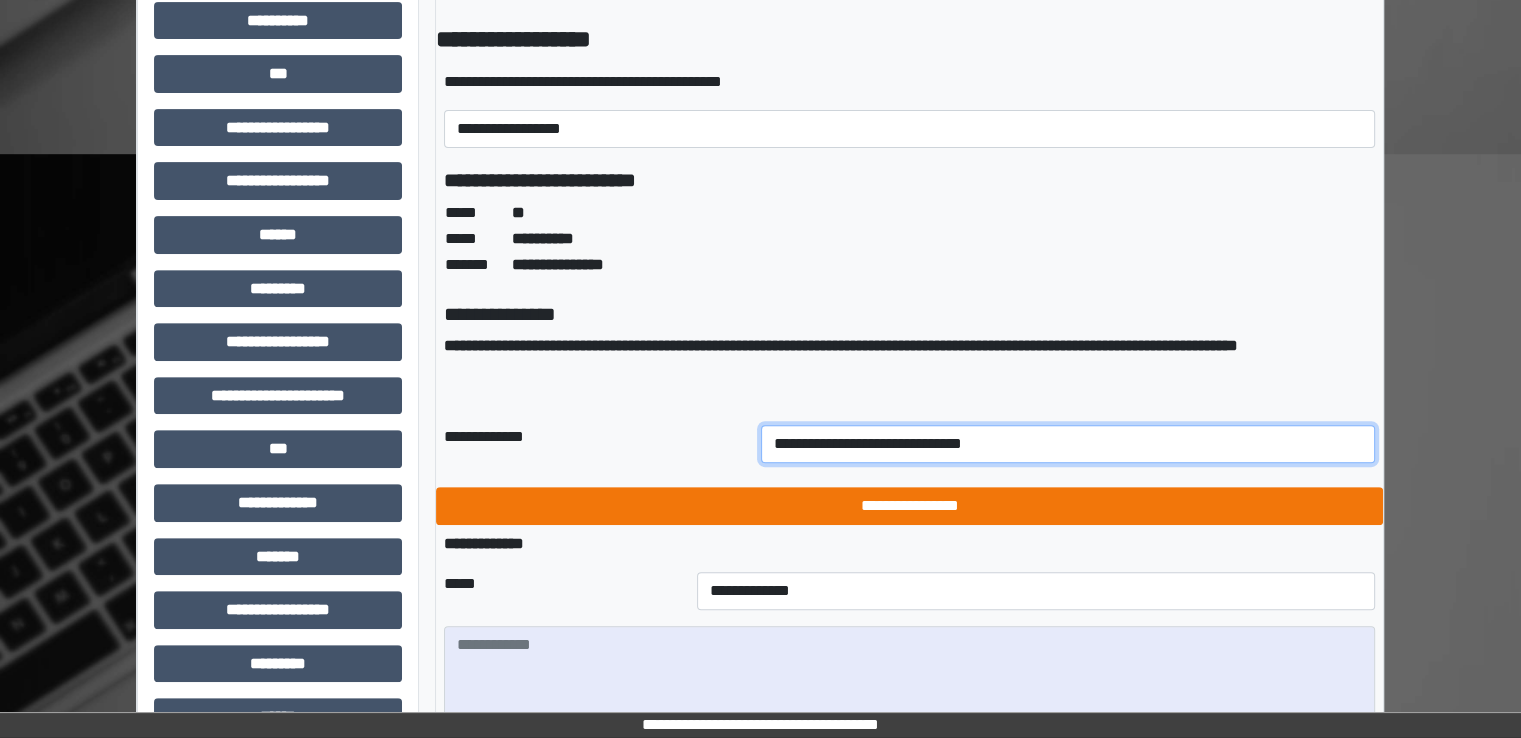 type on "**********" 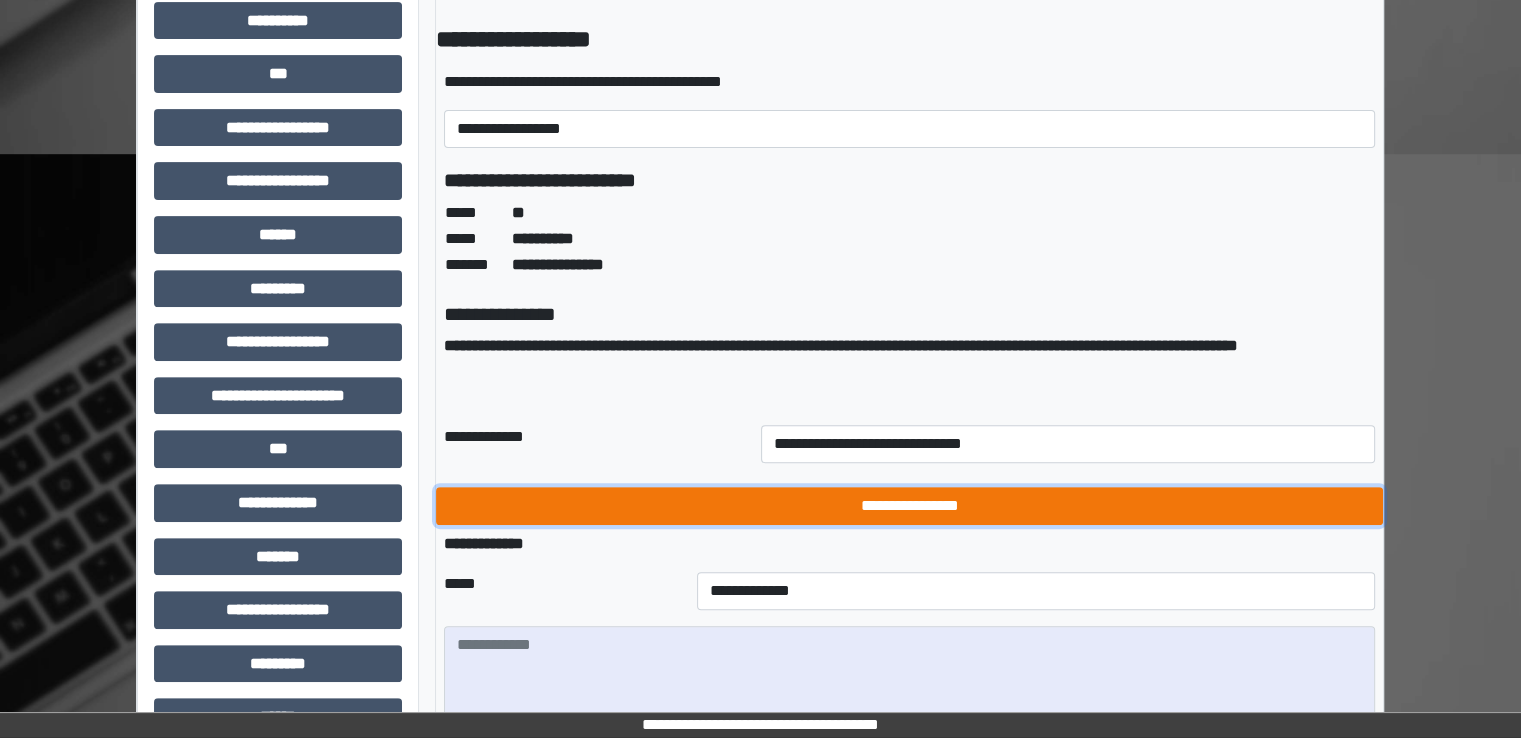 click on "**********" at bounding box center (909, 506) 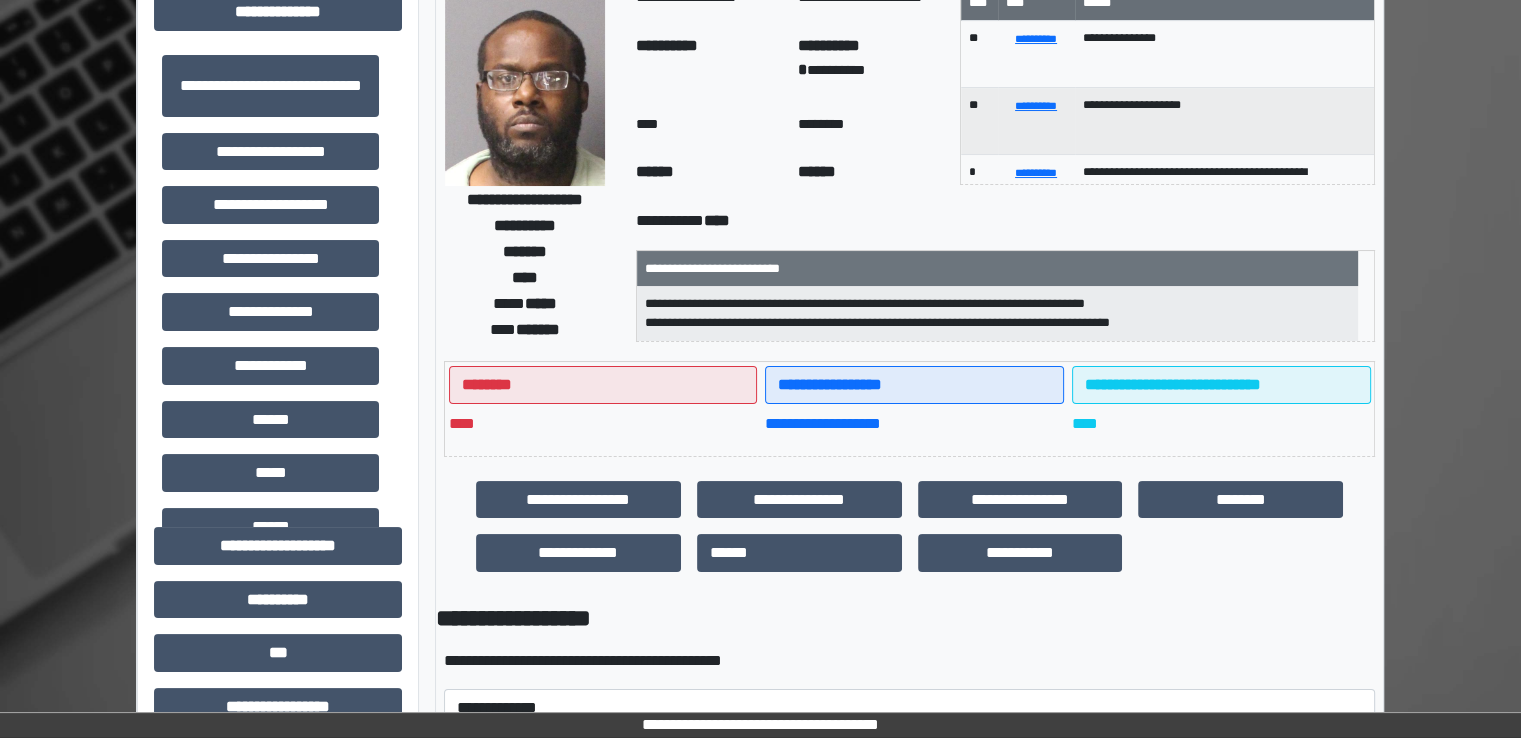 scroll, scrollTop: 0, scrollLeft: 0, axis: both 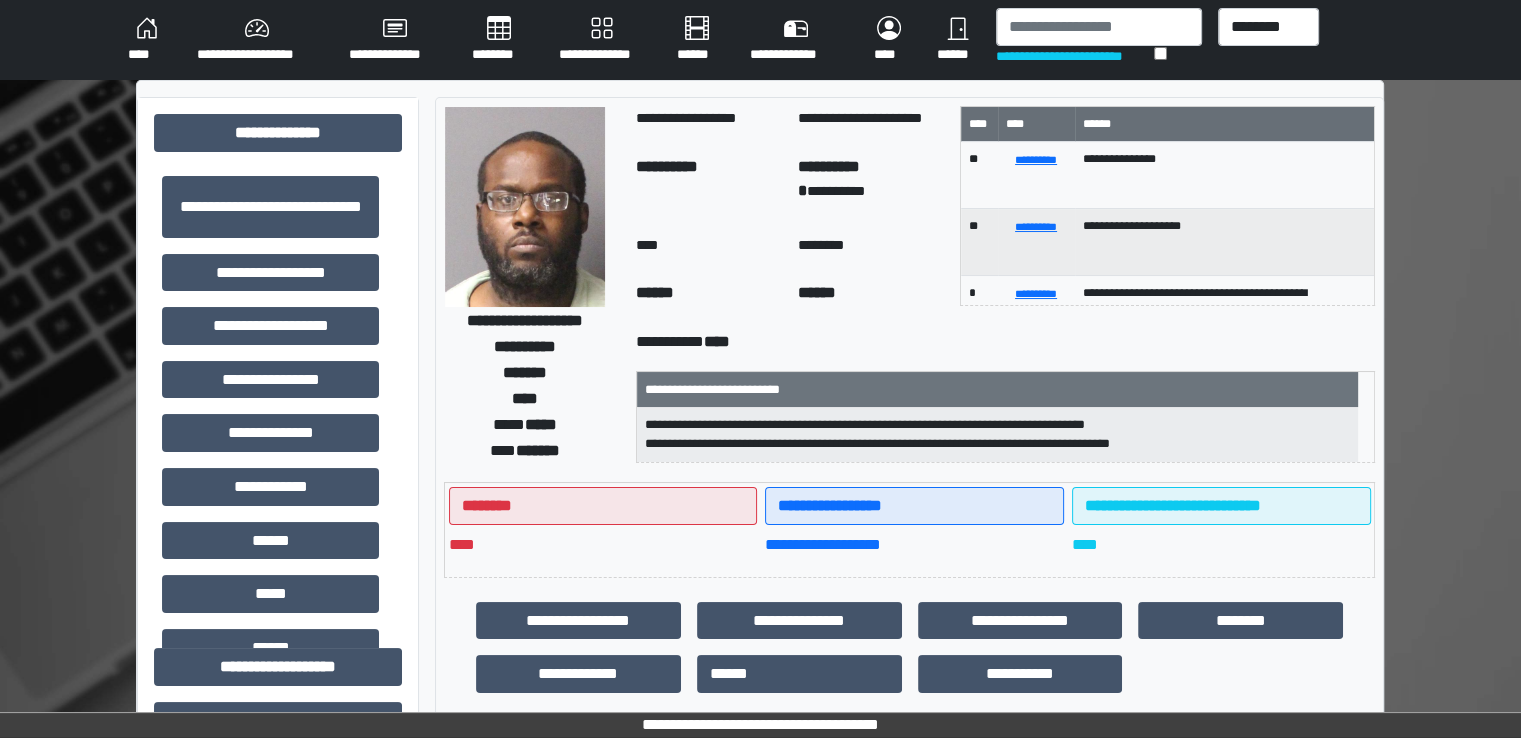 click on "********" at bounding box center [499, 40] 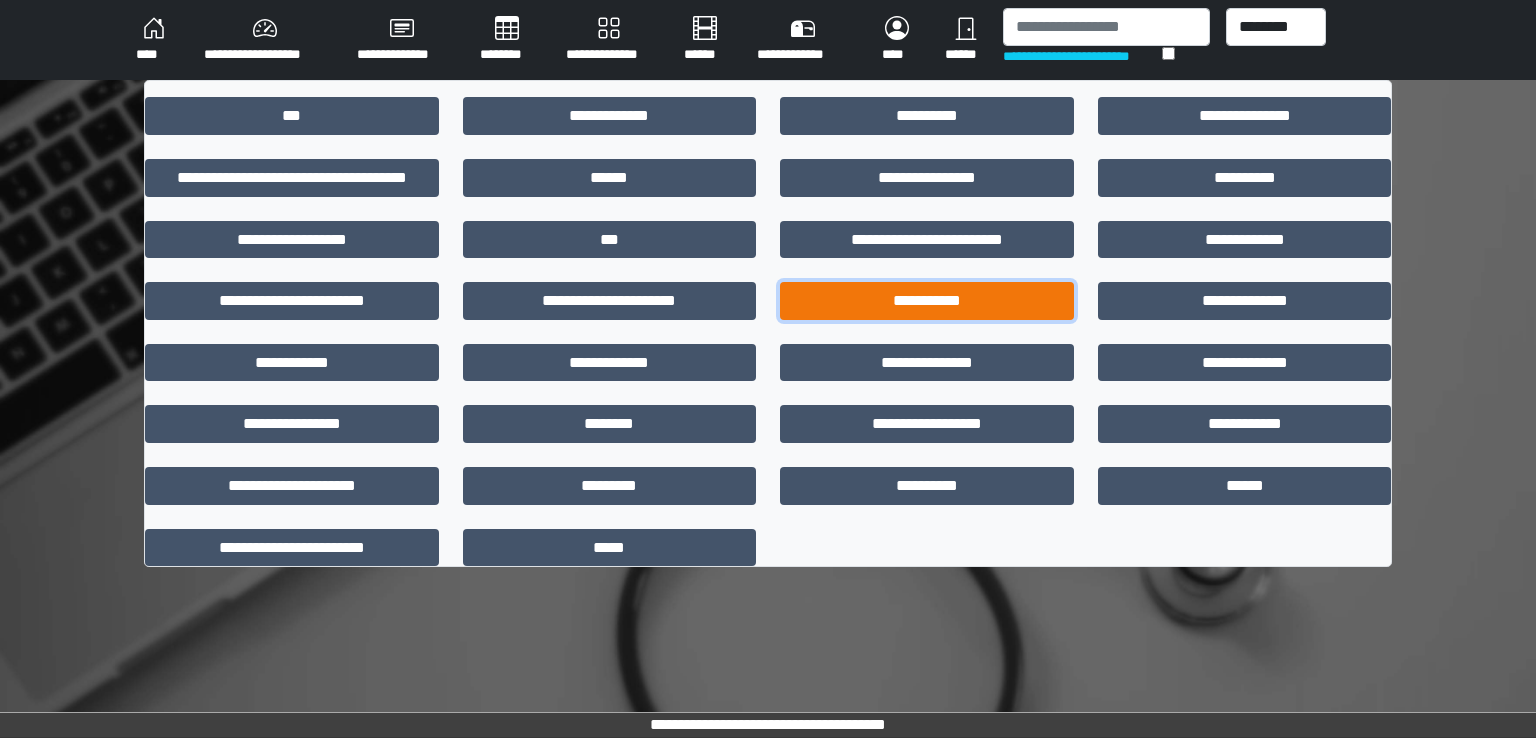 click on "**********" at bounding box center (927, 301) 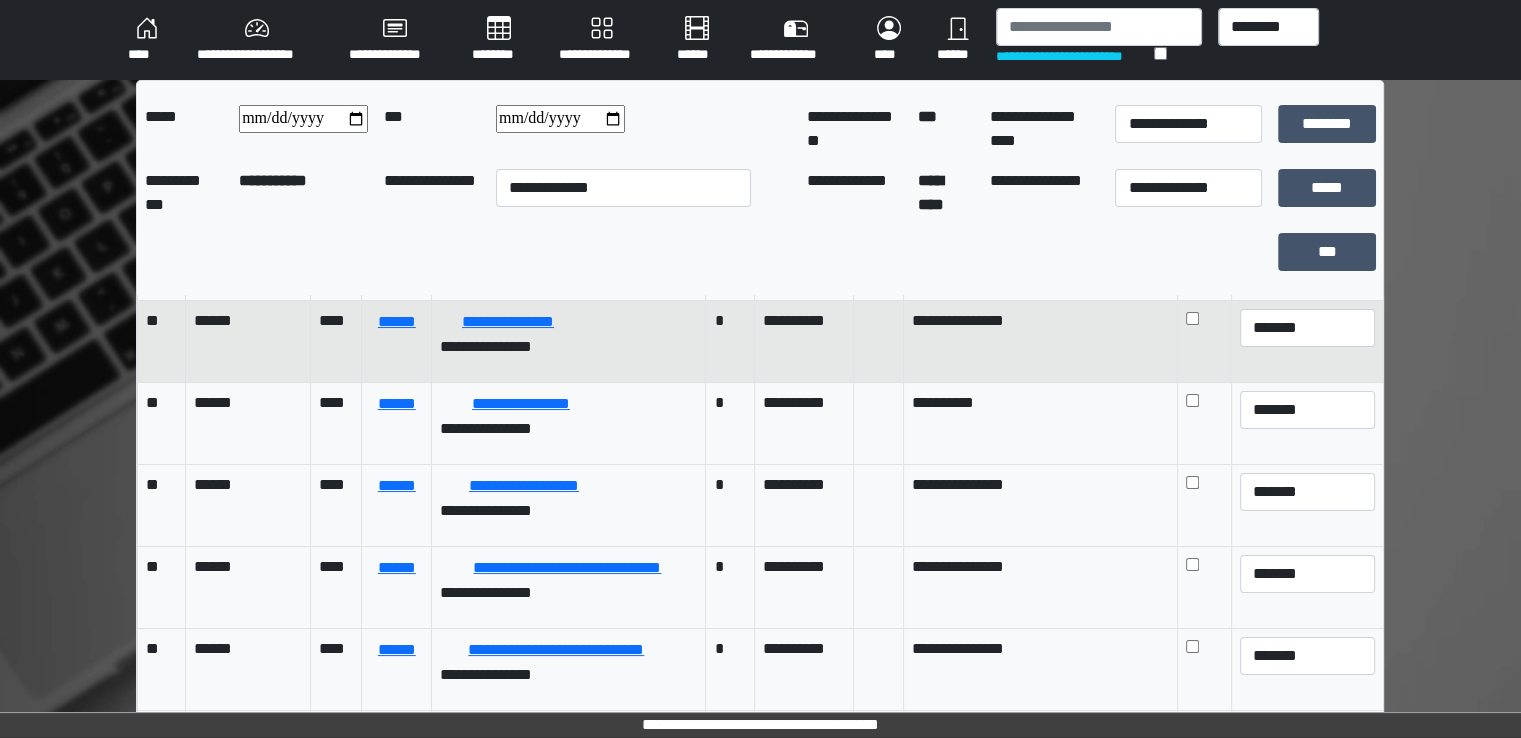 scroll, scrollTop: 0, scrollLeft: 0, axis: both 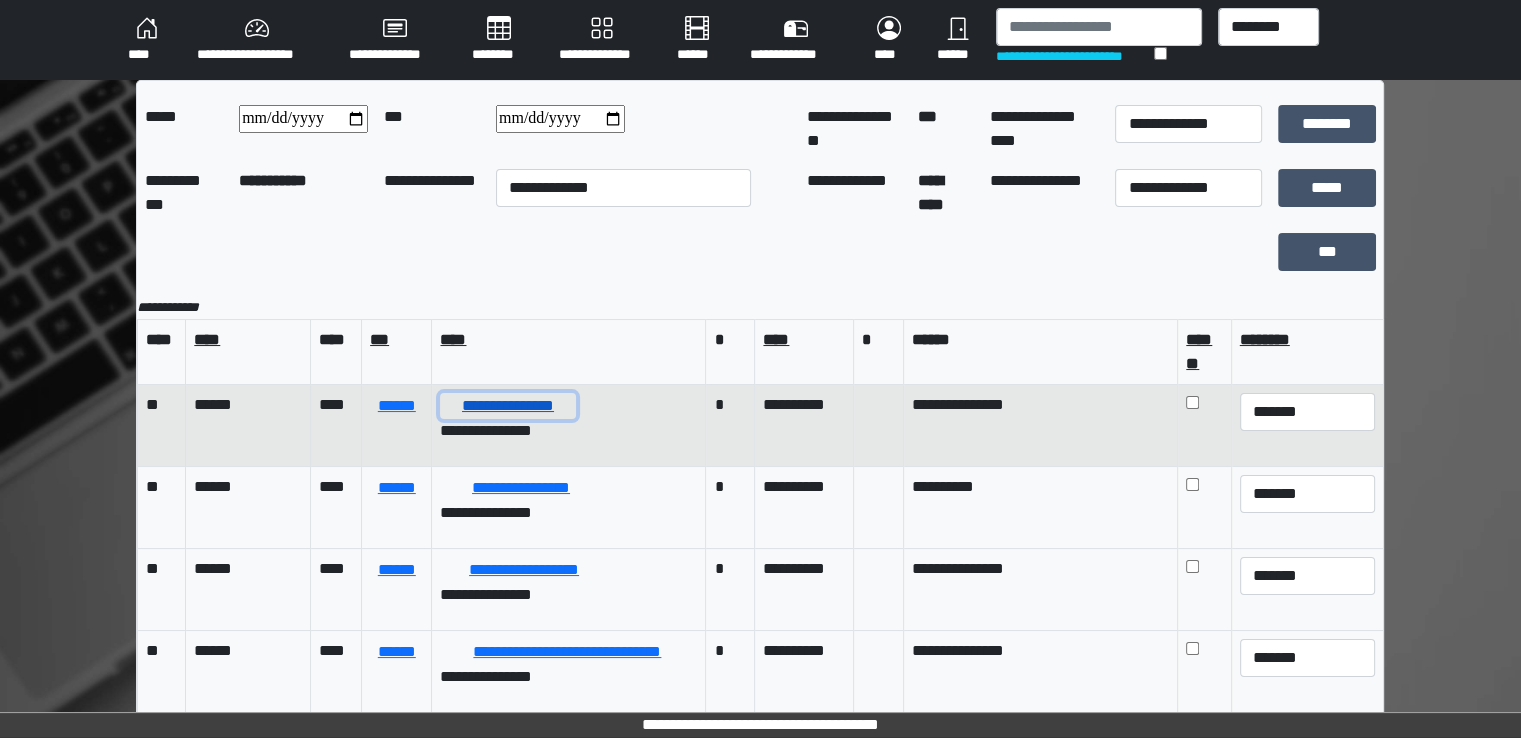 click on "**********" at bounding box center [507, 406] 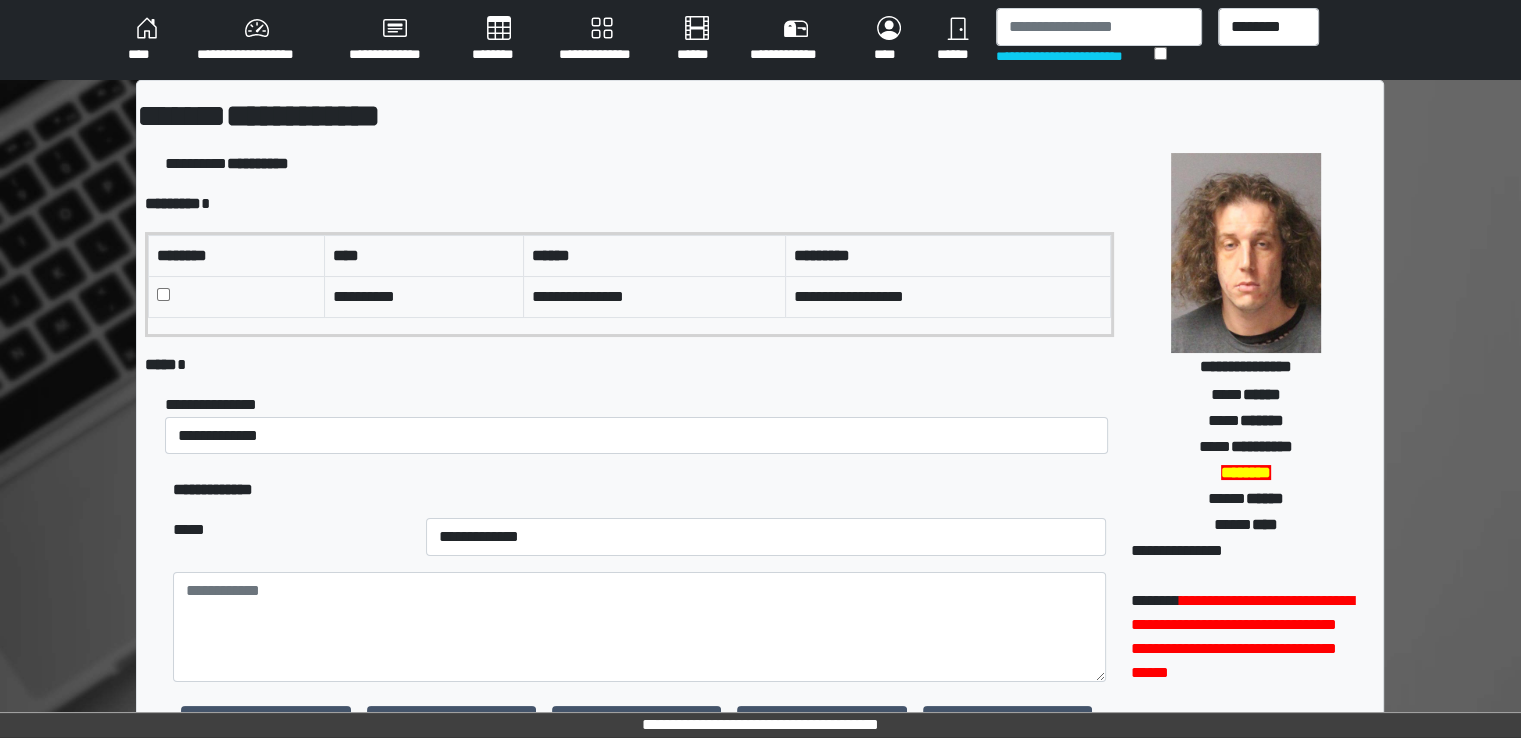click at bounding box center (237, 296) 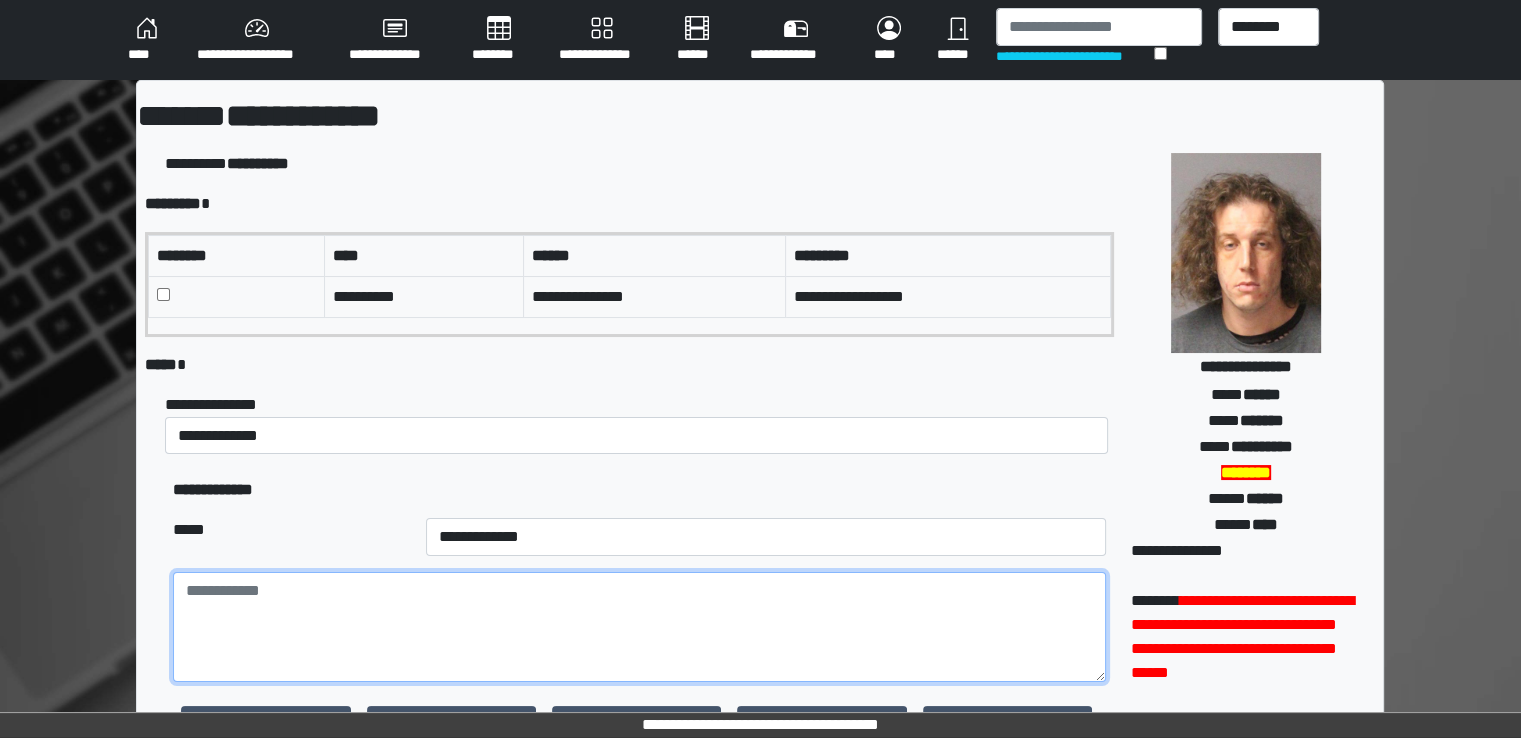 click at bounding box center [639, 627] 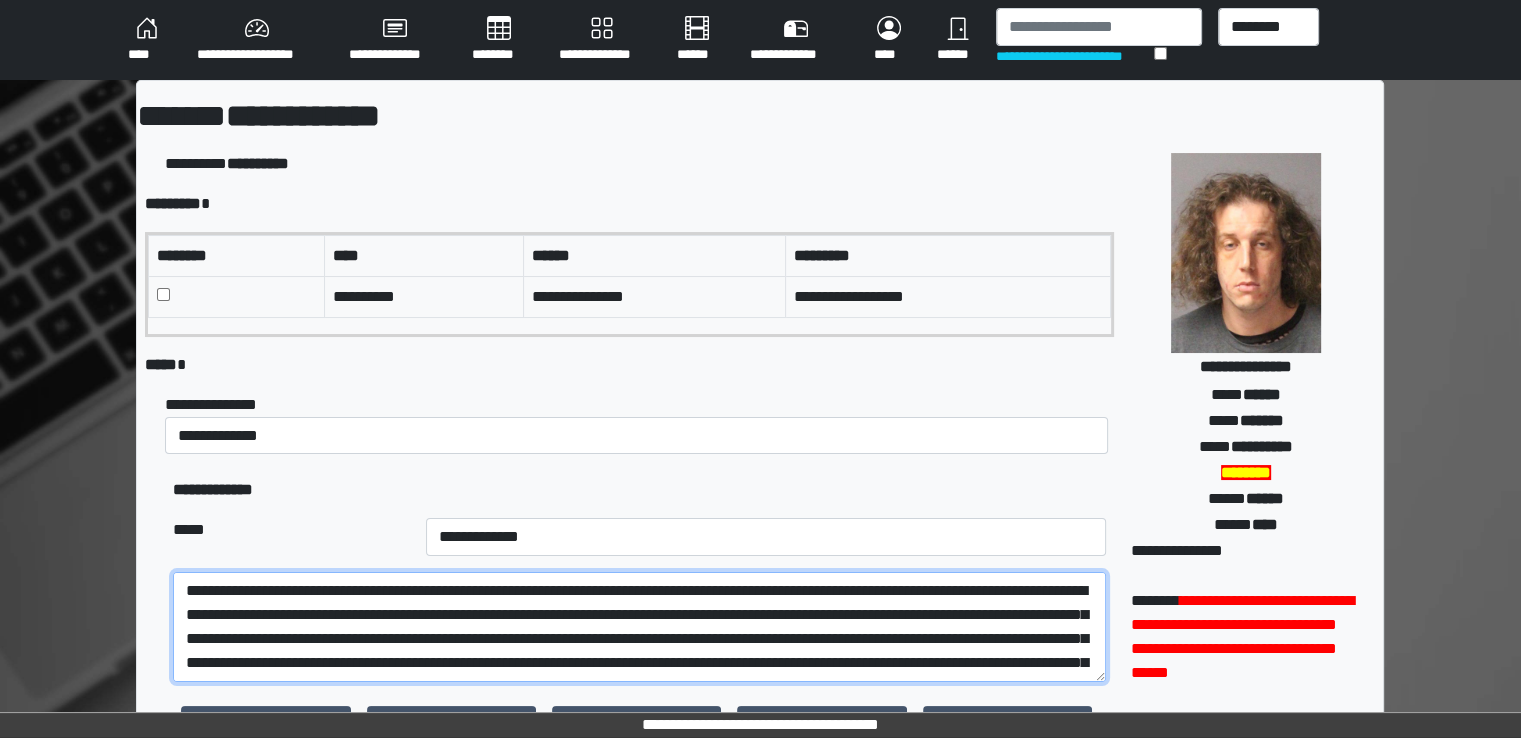 scroll, scrollTop: 64, scrollLeft: 0, axis: vertical 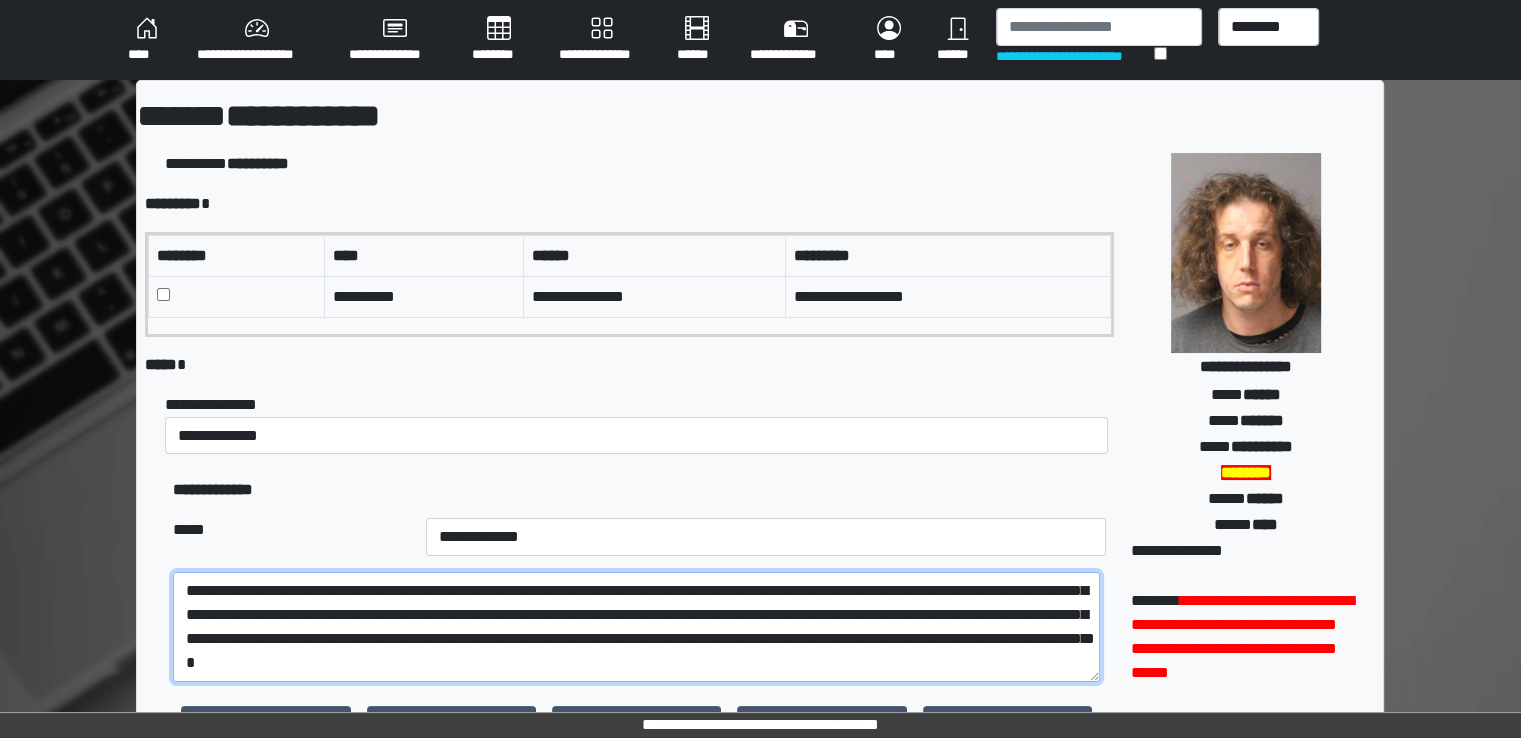type on "**********" 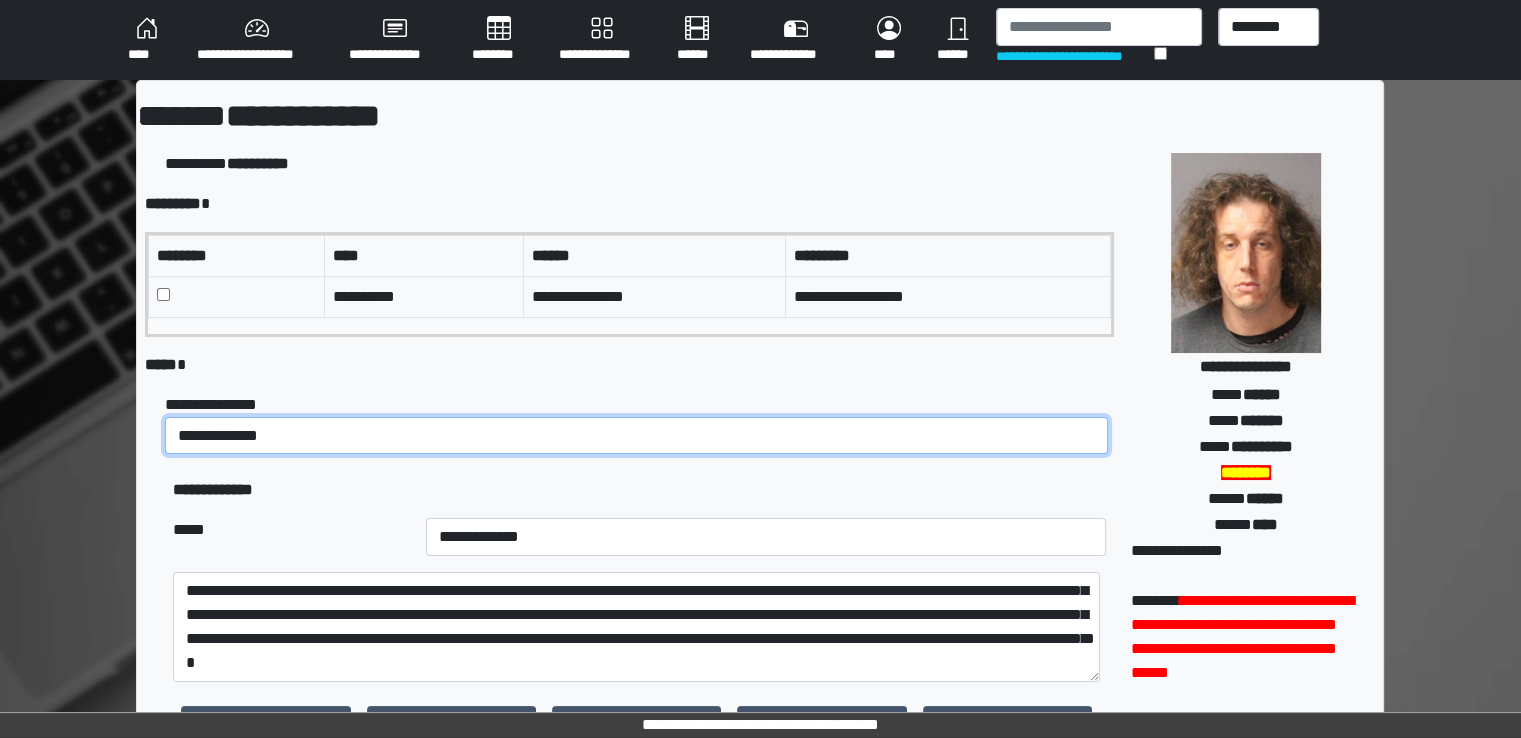 click on "**********" at bounding box center (636, 436) 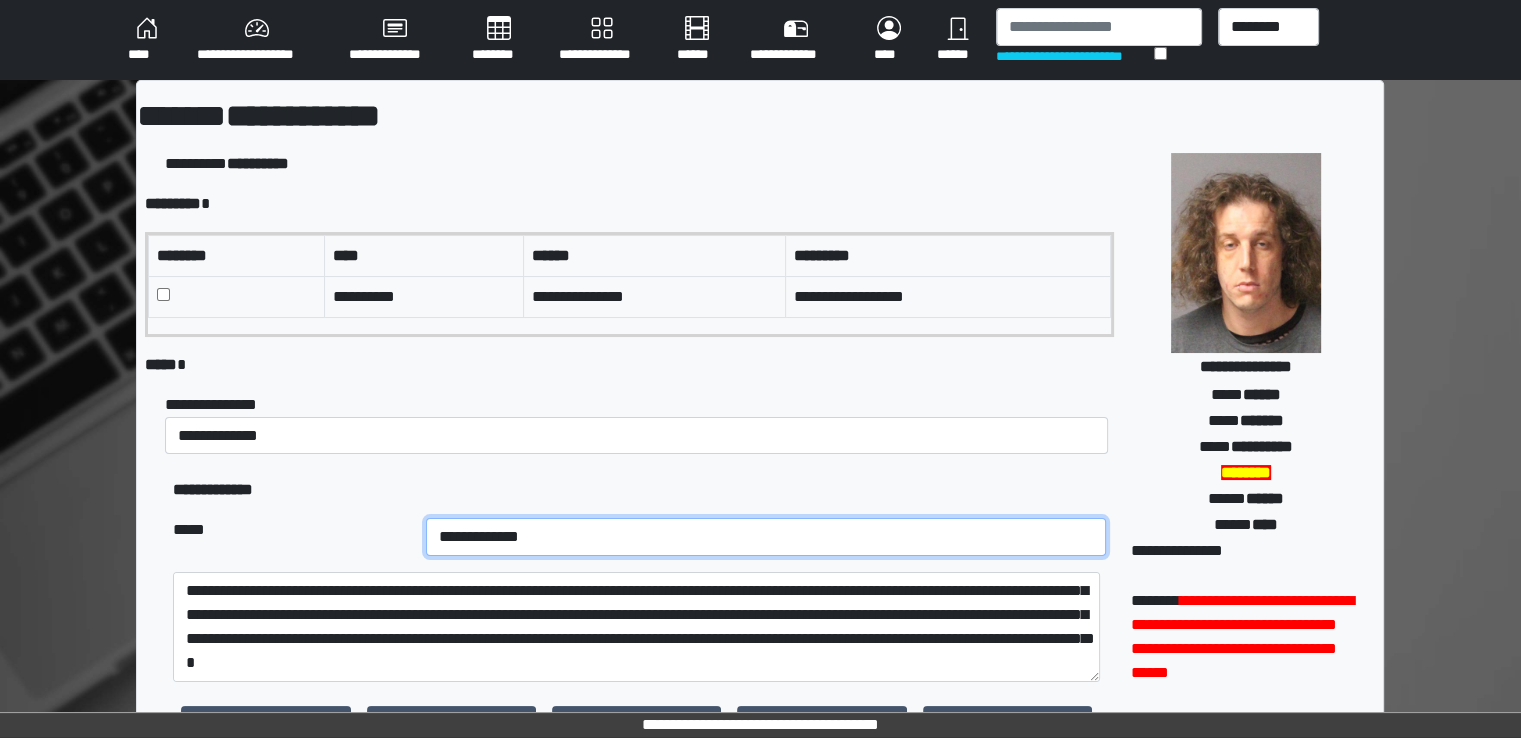 click on "**********" at bounding box center [766, 537] 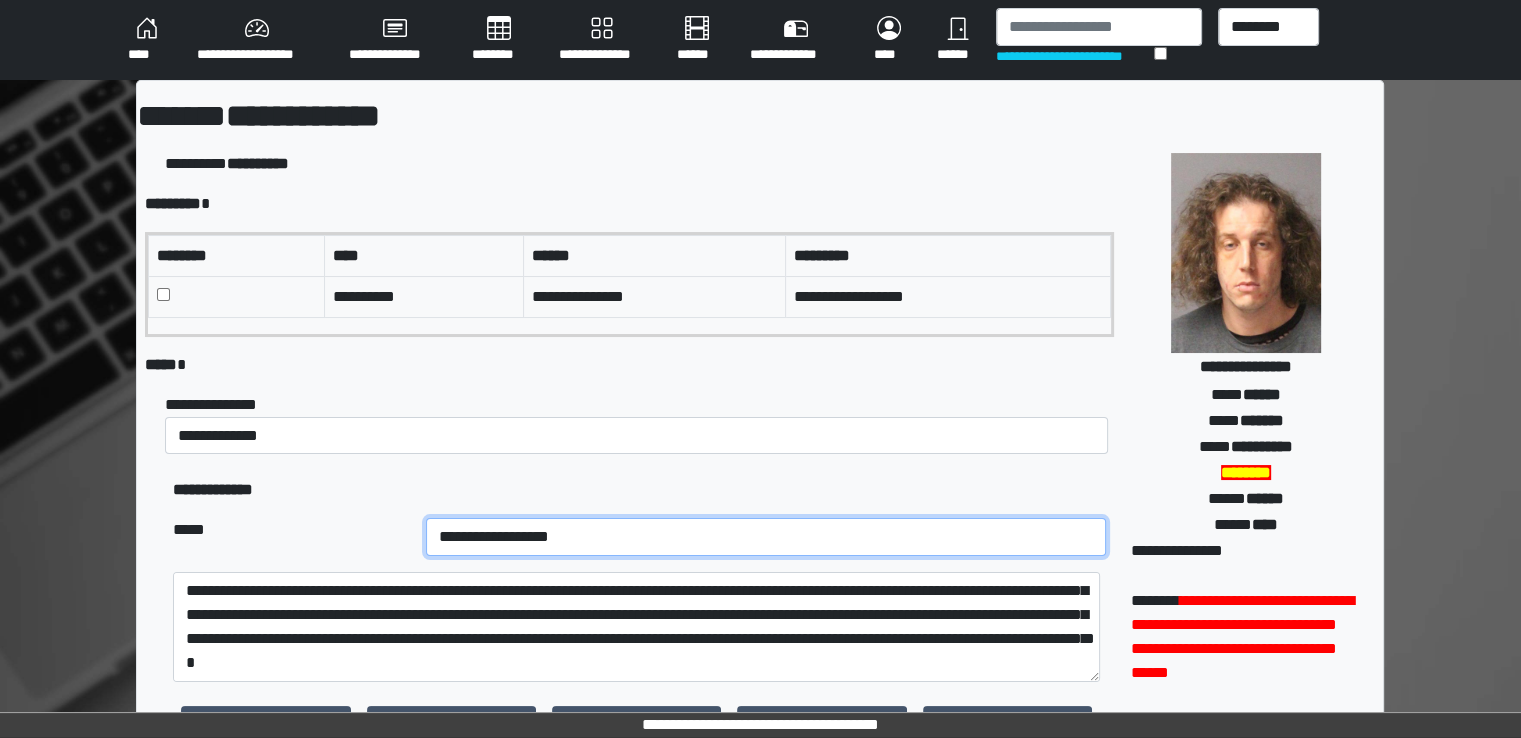 click on "**********" at bounding box center (766, 537) 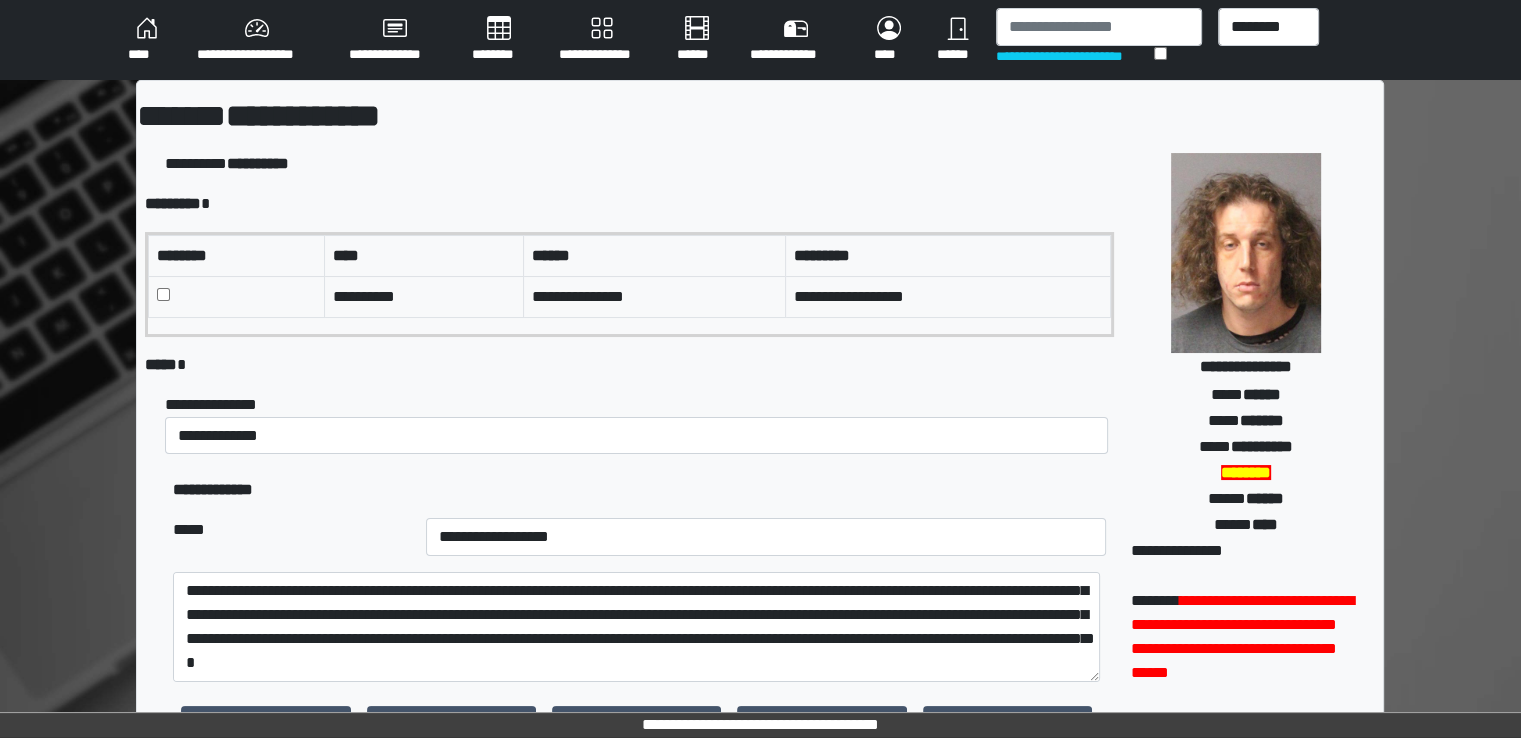 click on "**********" at bounding box center (639, 424) 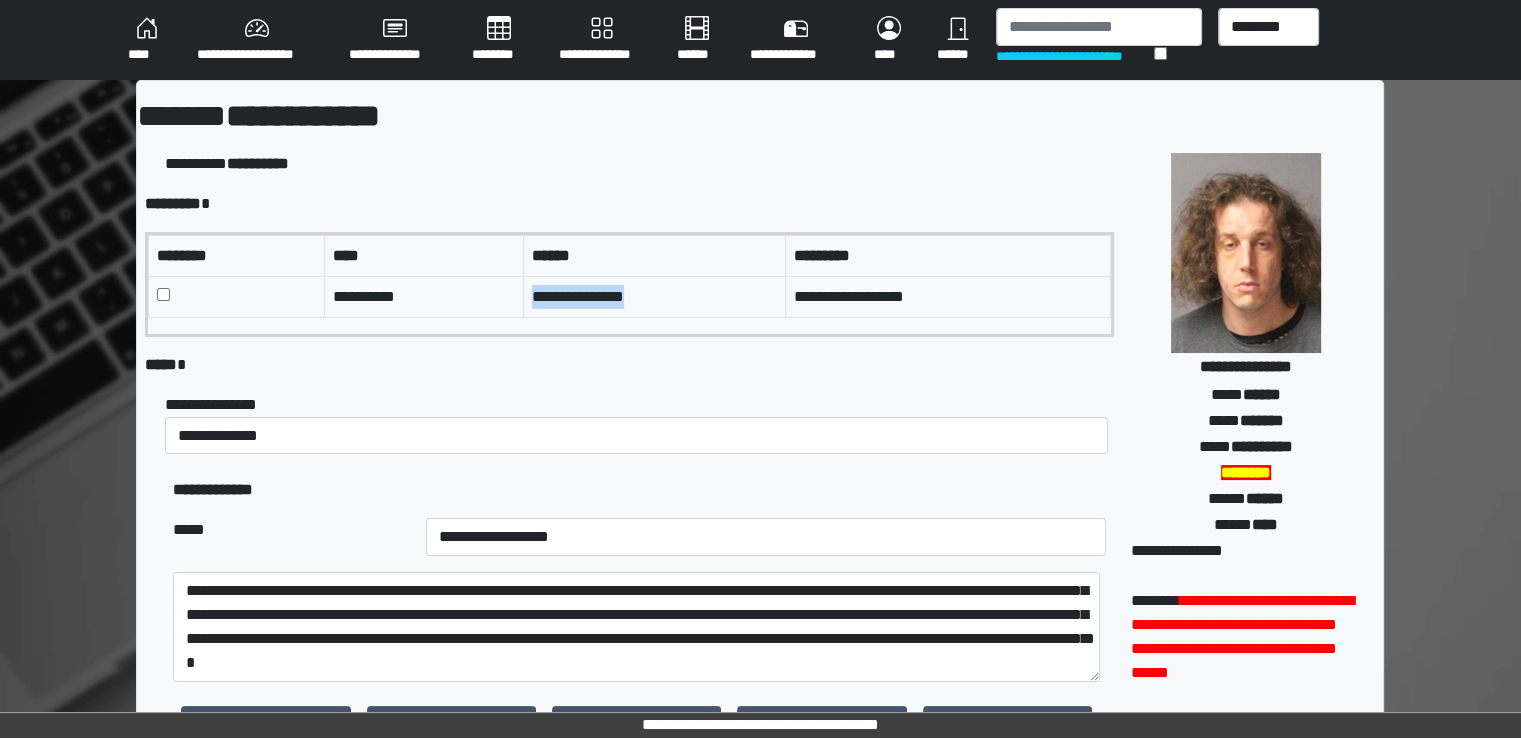 drag, startPoint x: 530, startPoint y: 296, endPoint x: 659, endPoint y: 305, distance: 129.31357 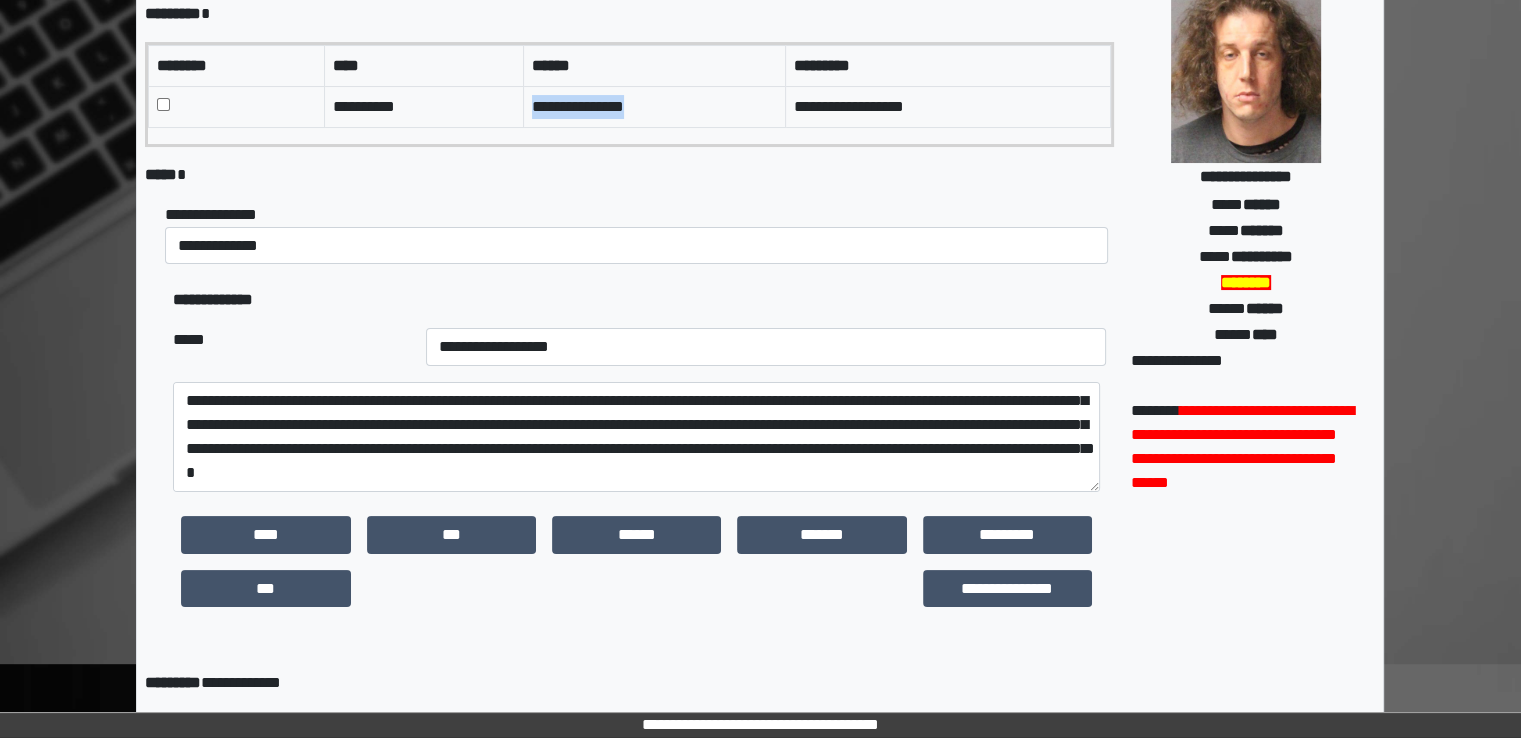 scroll, scrollTop: 467, scrollLeft: 0, axis: vertical 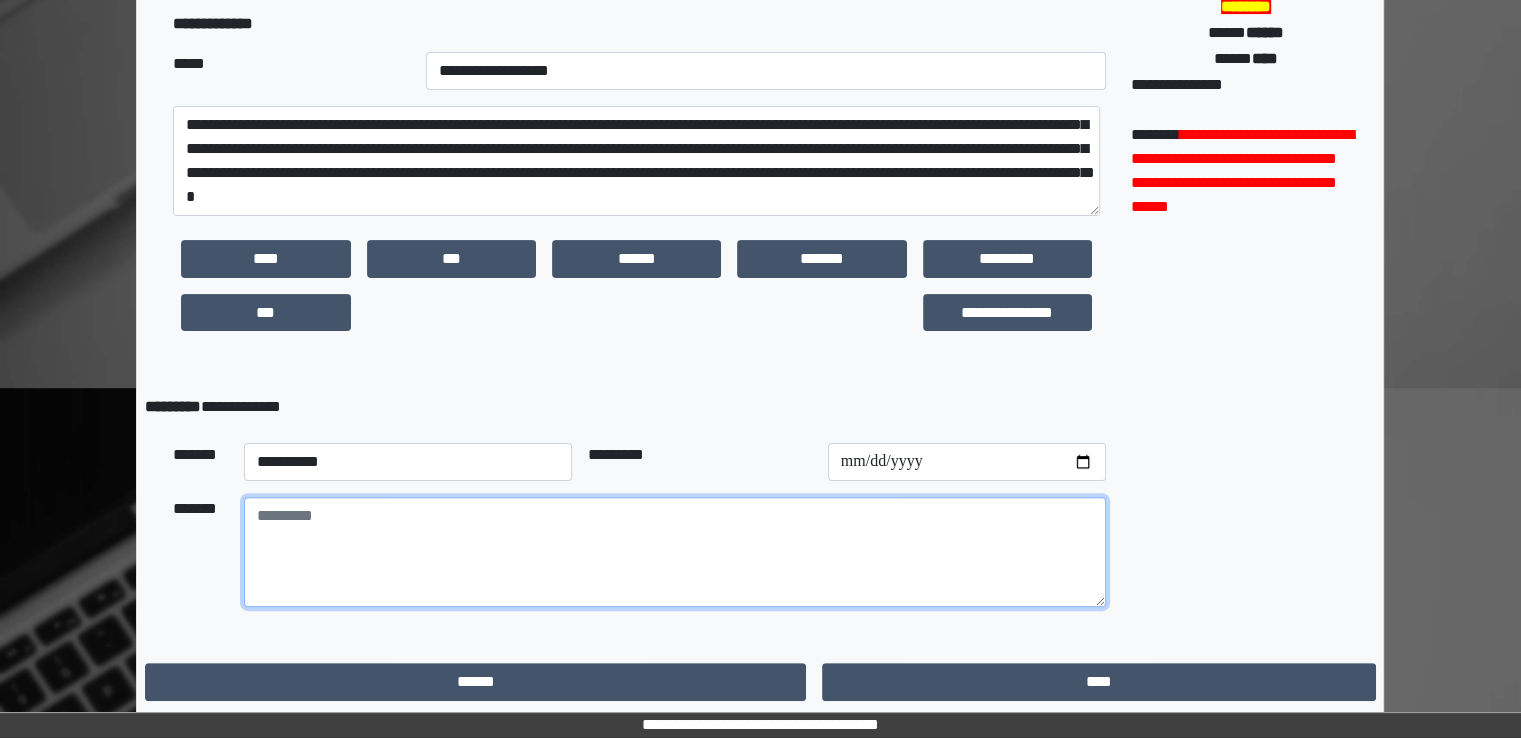click at bounding box center [675, 552] 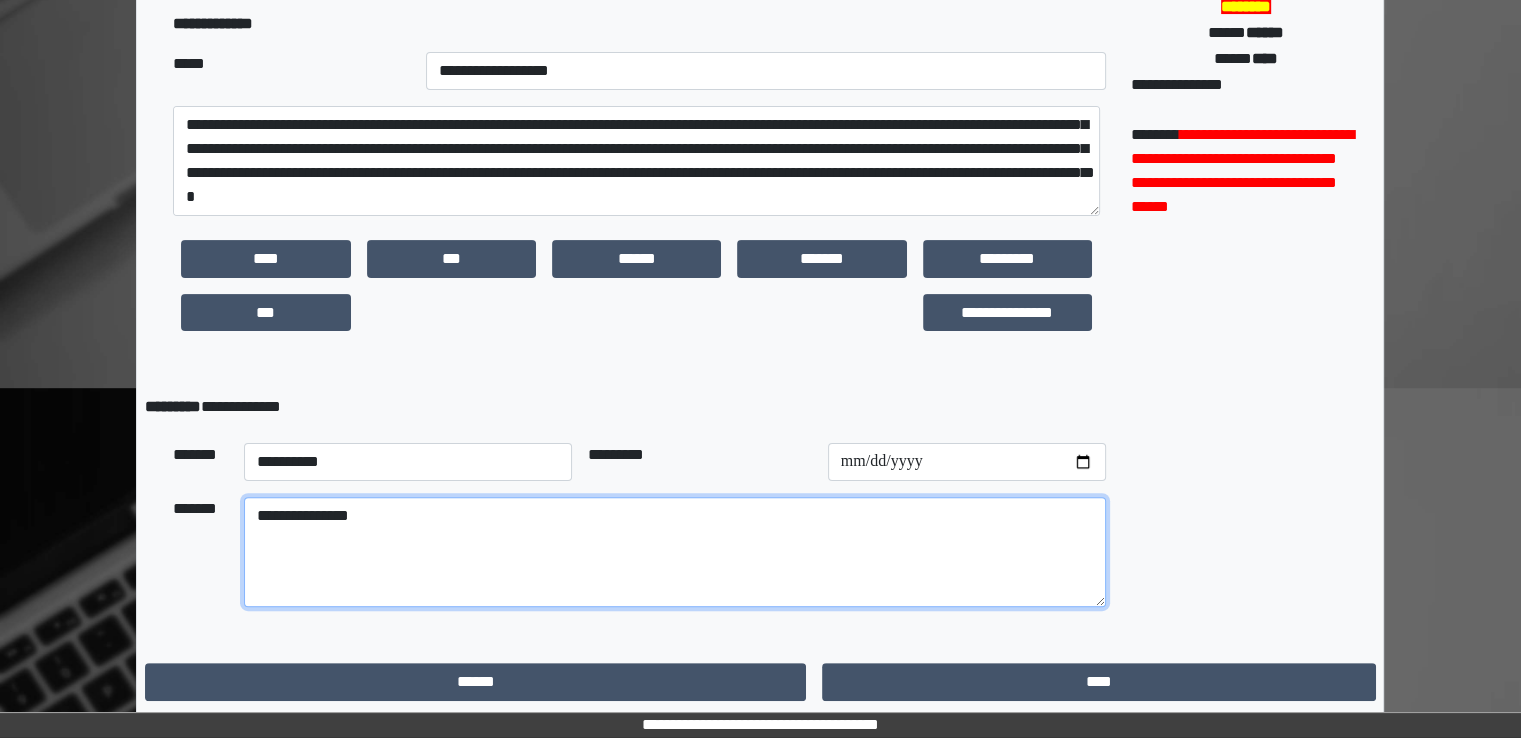 type on "**********" 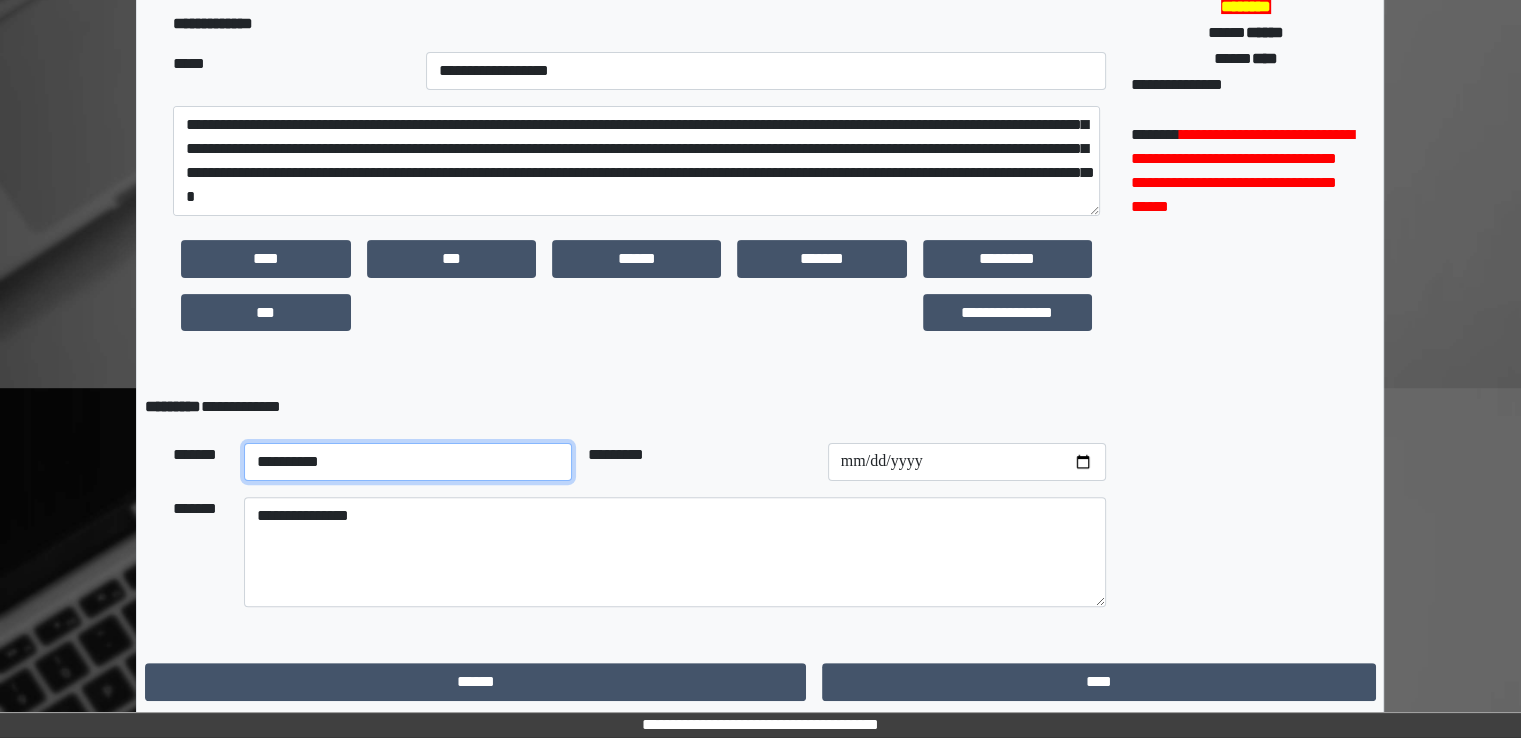 click on "**********" at bounding box center [408, 462] 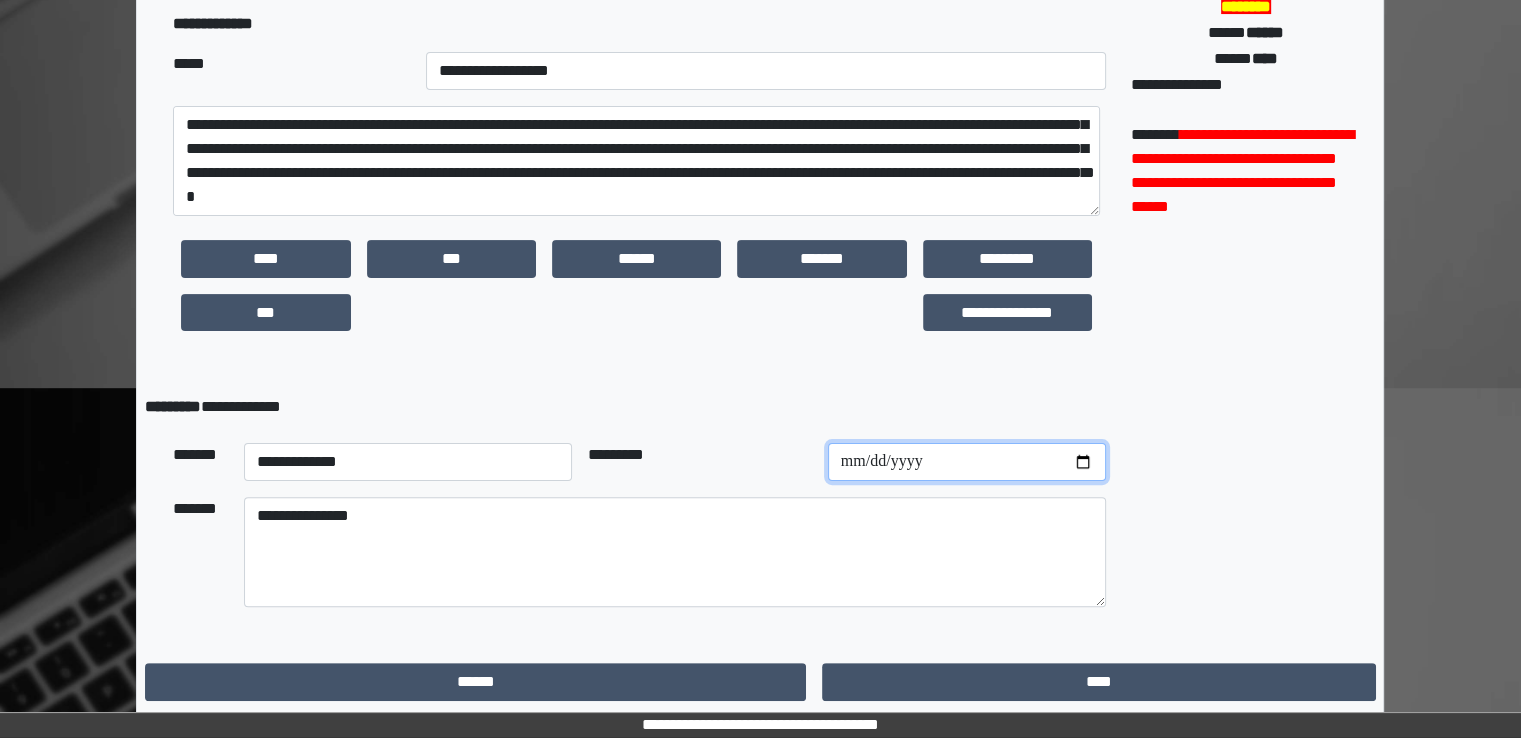 click at bounding box center (967, 462) 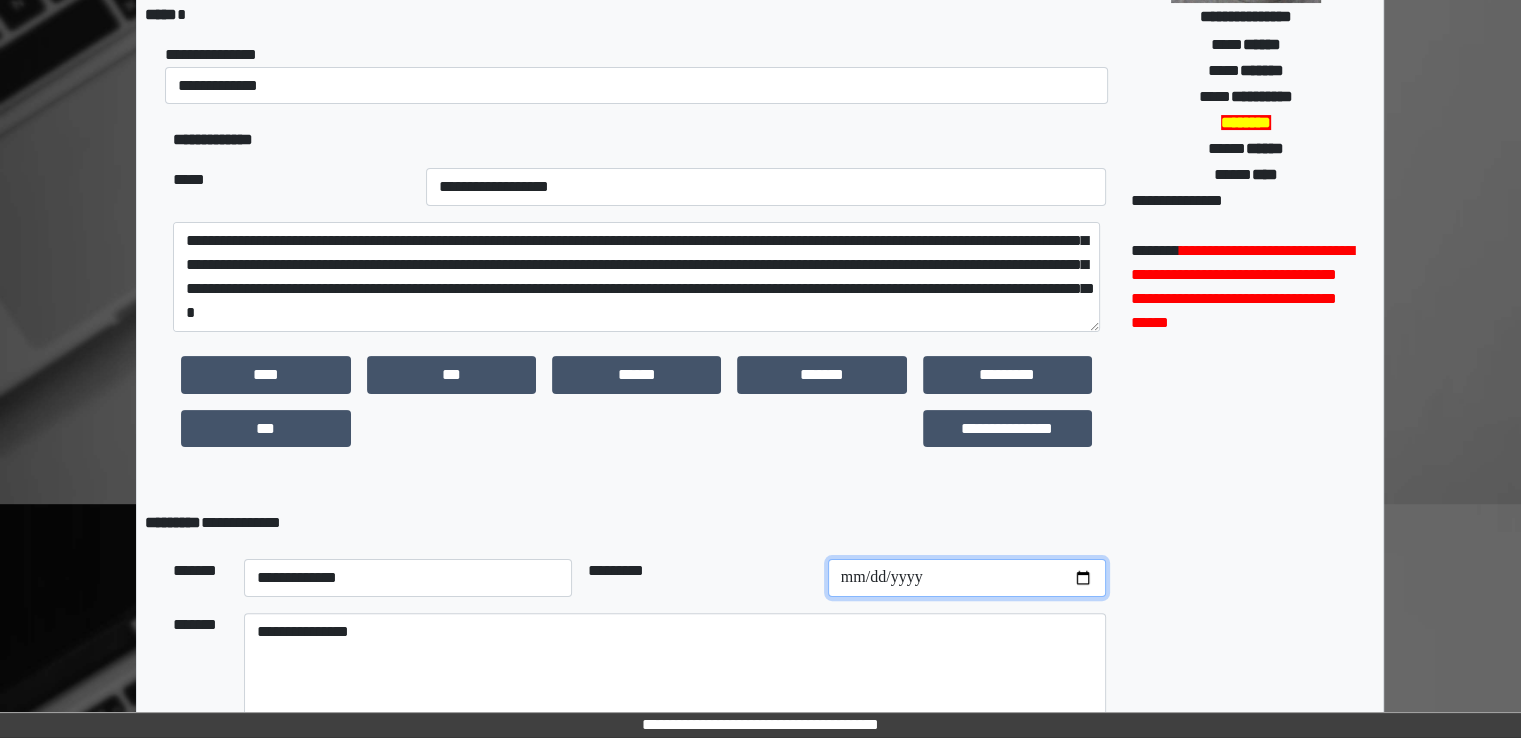 scroll, scrollTop: 267, scrollLeft: 0, axis: vertical 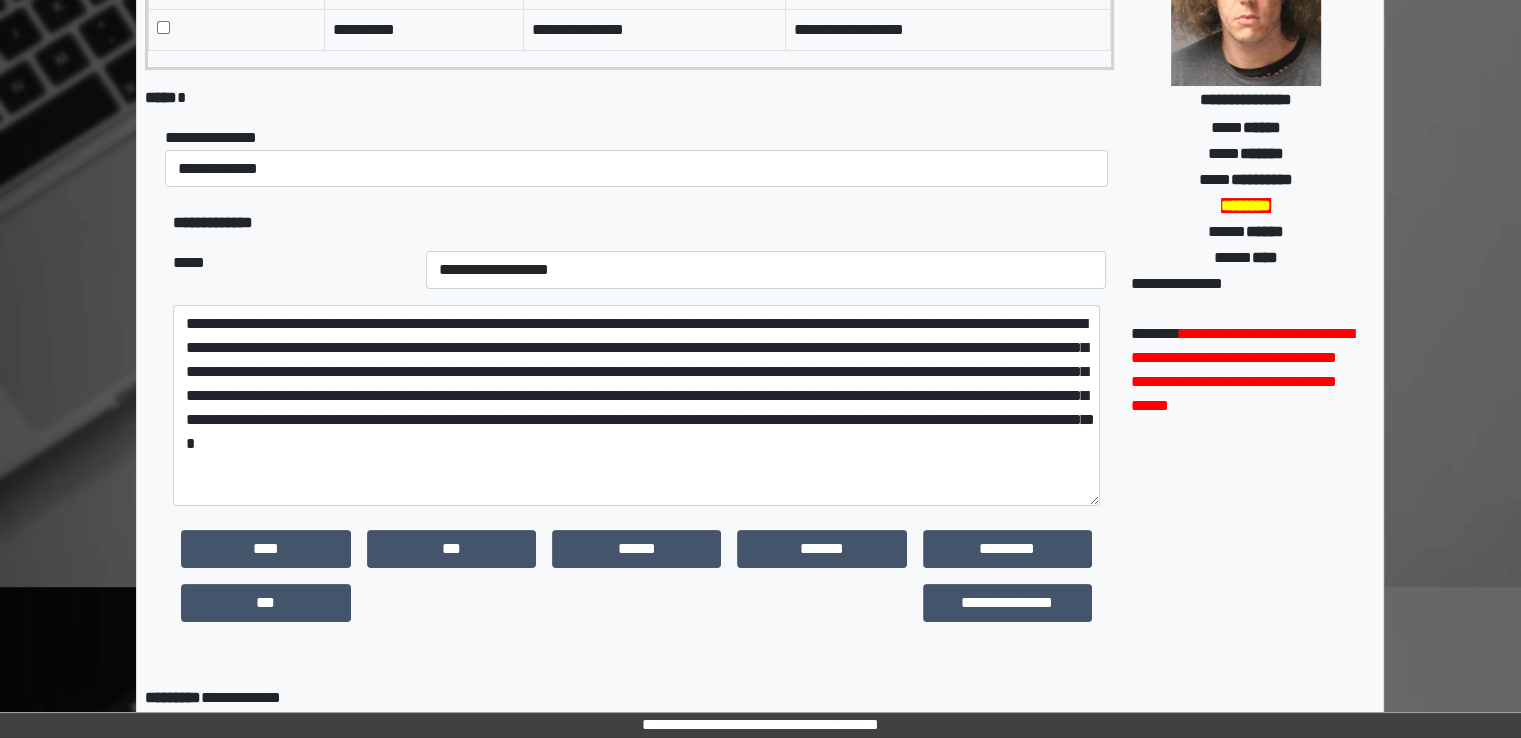 drag, startPoint x: 1124, startPoint y: 445, endPoint x: 1134, endPoint y: 523, distance: 78.63841 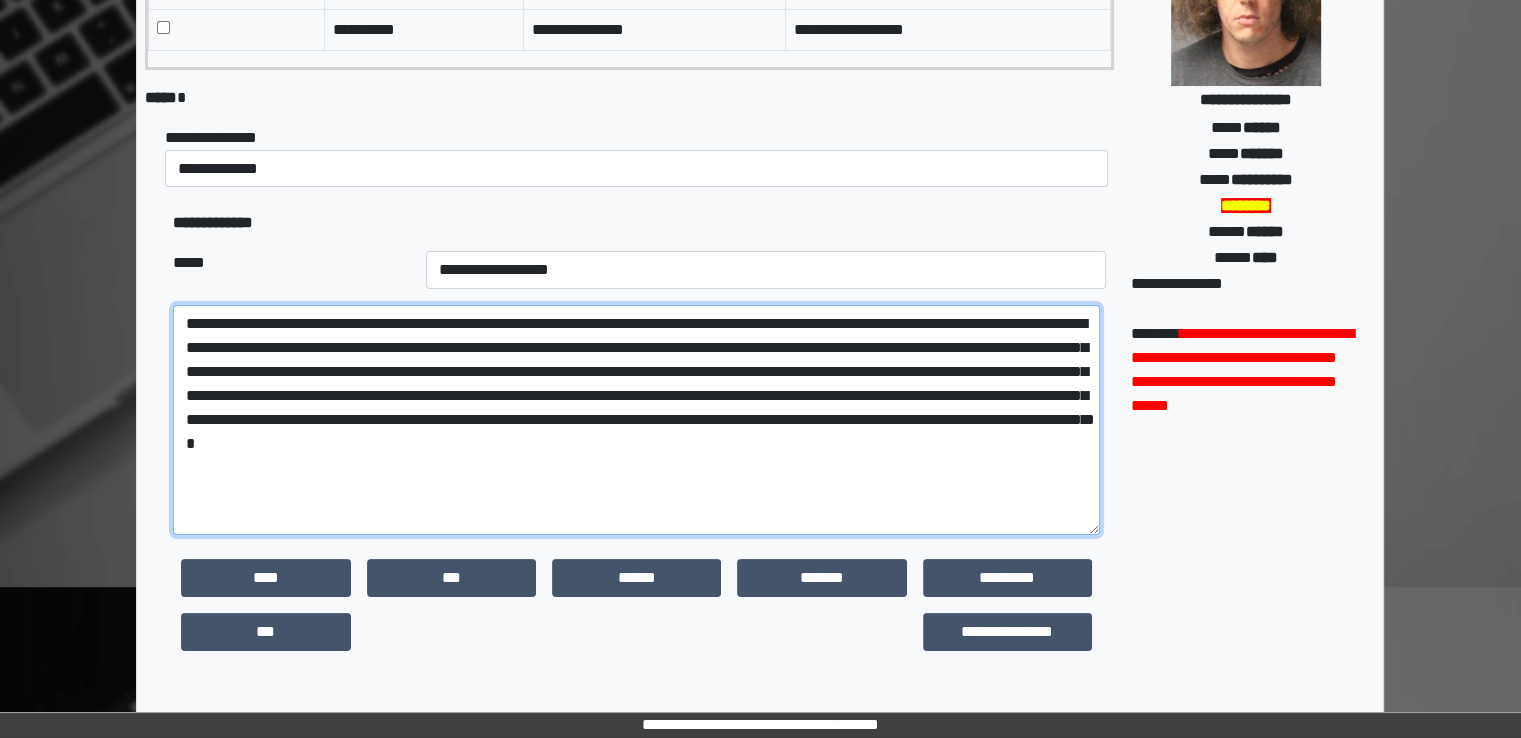 click on "**********" at bounding box center [636, 420] 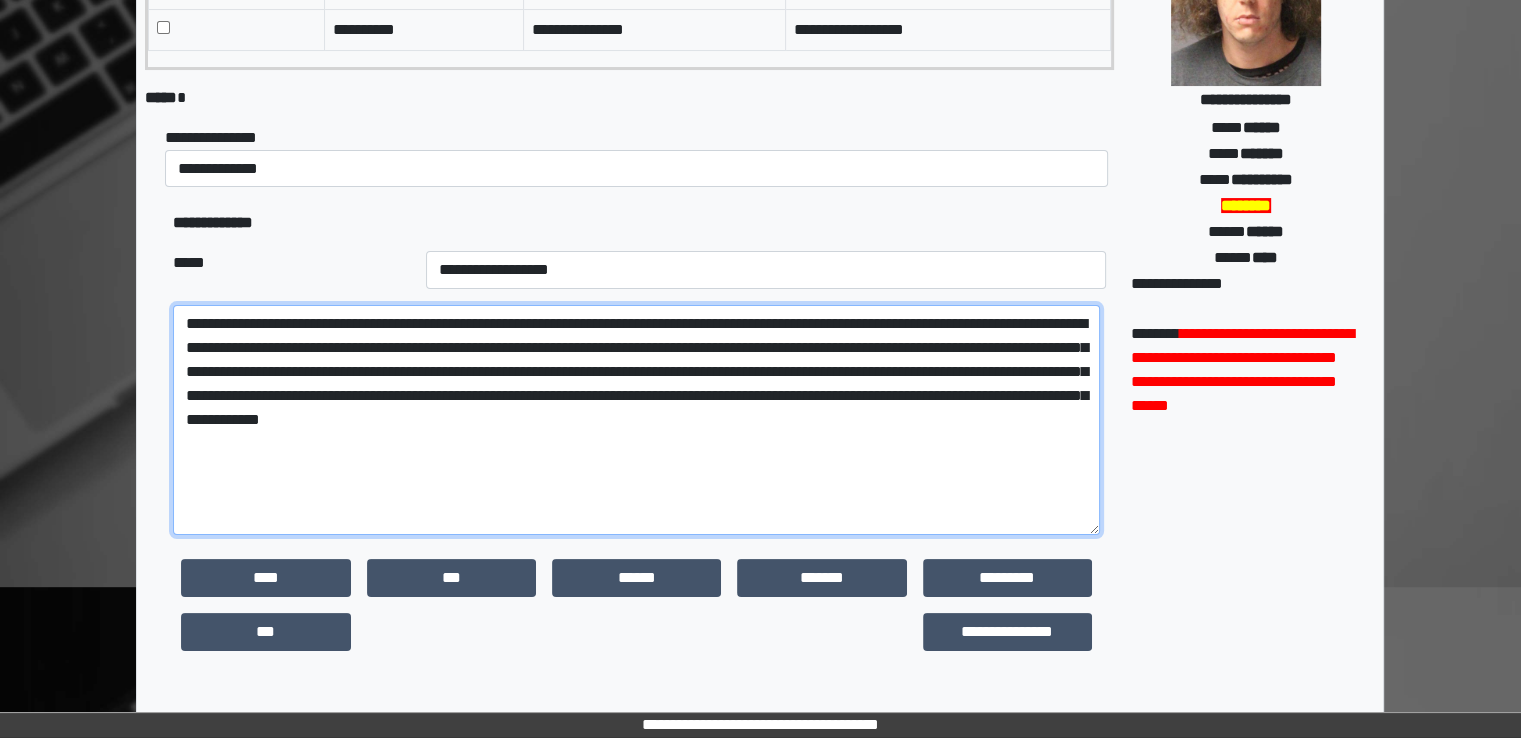 drag, startPoint x: 275, startPoint y: 369, endPoint x: 476, endPoint y: 370, distance: 201.00249 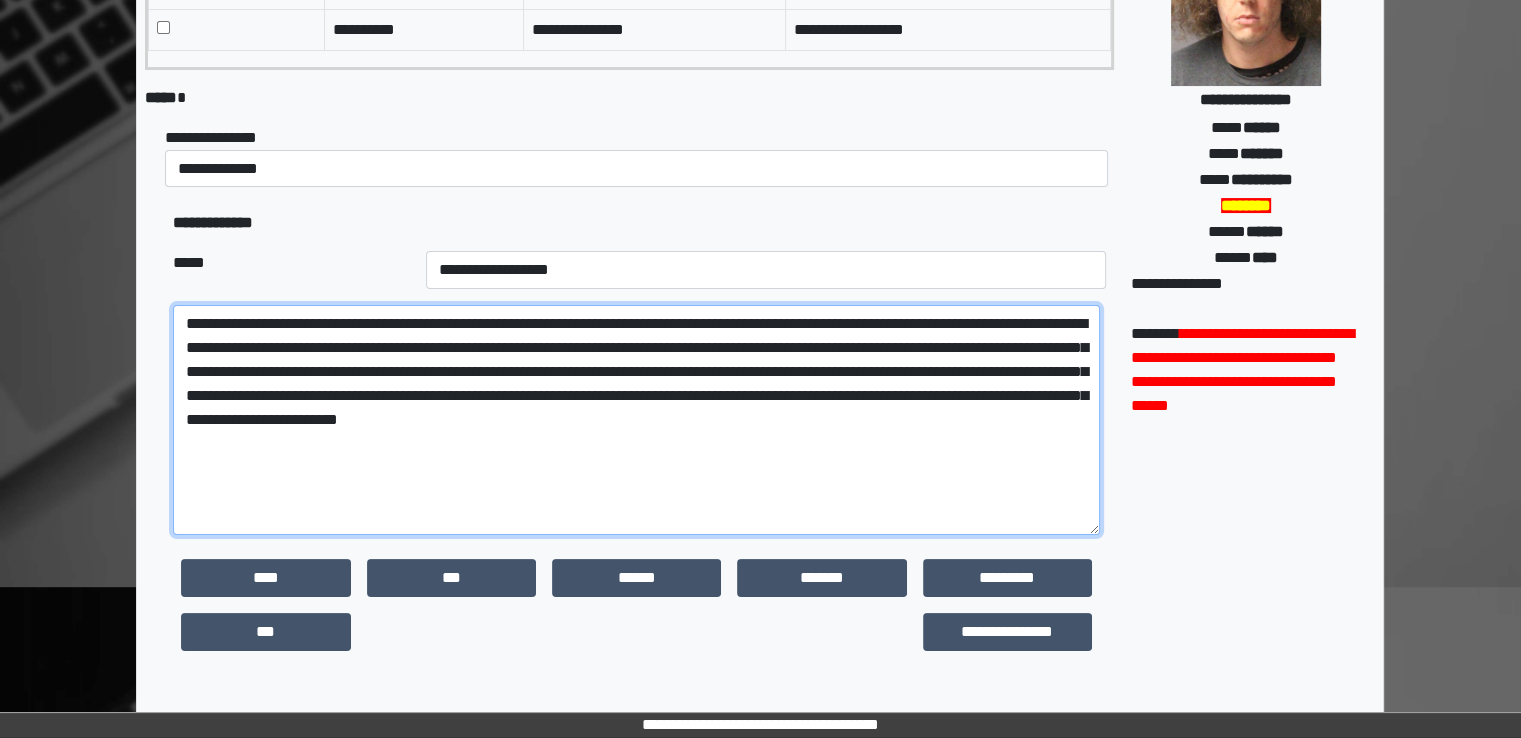 drag, startPoint x: 814, startPoint y: 345, endPoint x: 869, endPoint y: 349, distance: 55.145264 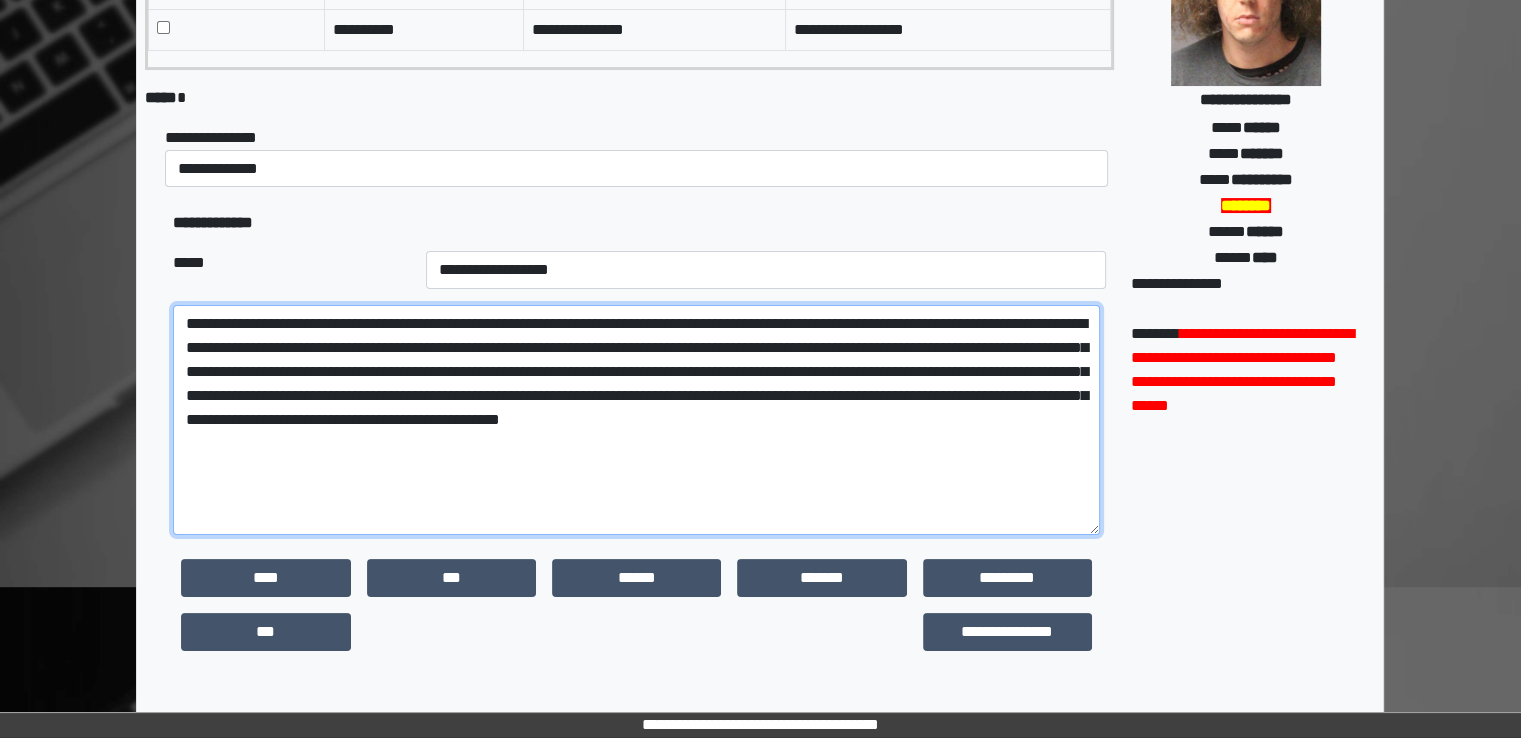 drag, startPoint x: 253, startPoint y: 394, endPoint x: 417, endPoint y: 398, distance: 164.04877 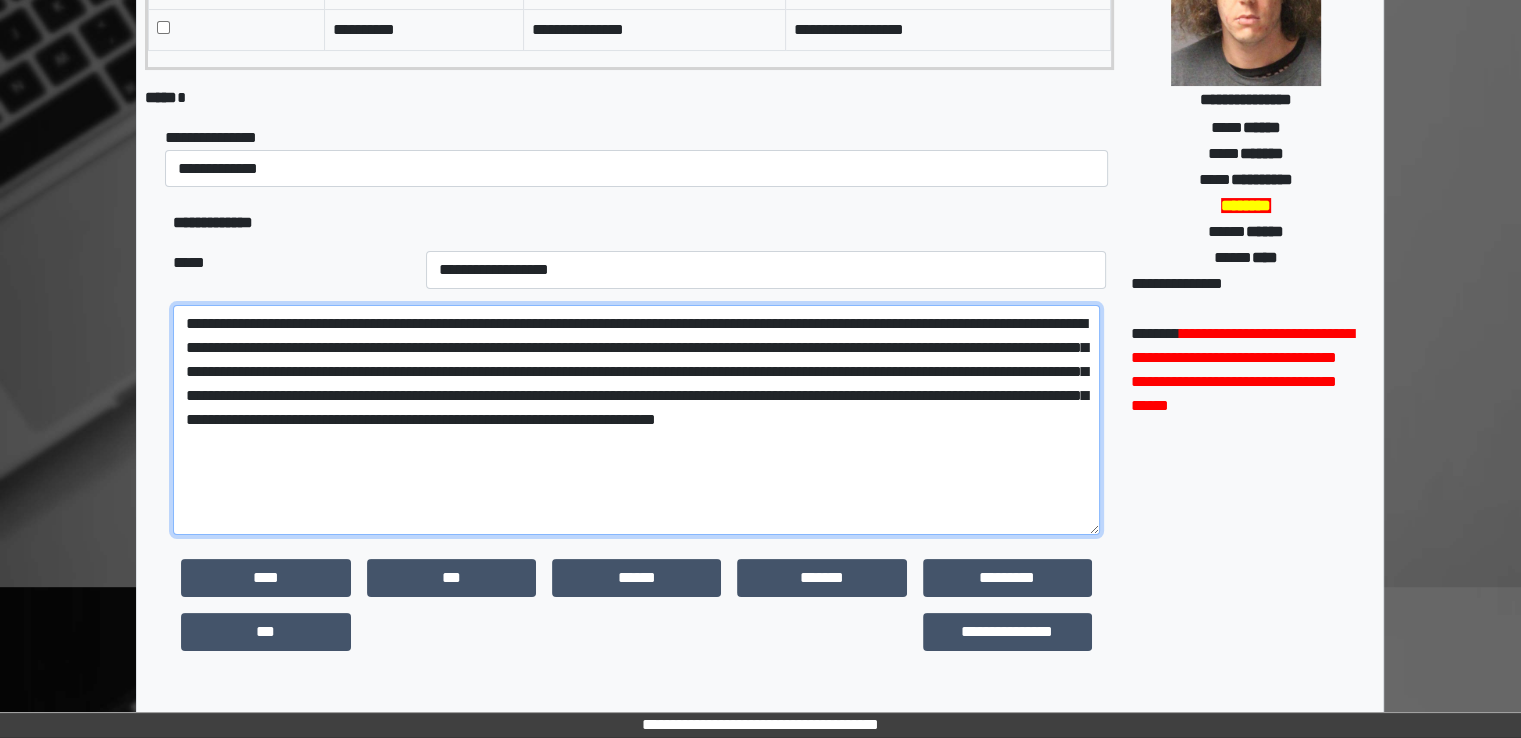 drag, startPoint x: 639, startPoint y: 447, endPoint x: 168, endPoint y: 309, distance: 490.80035 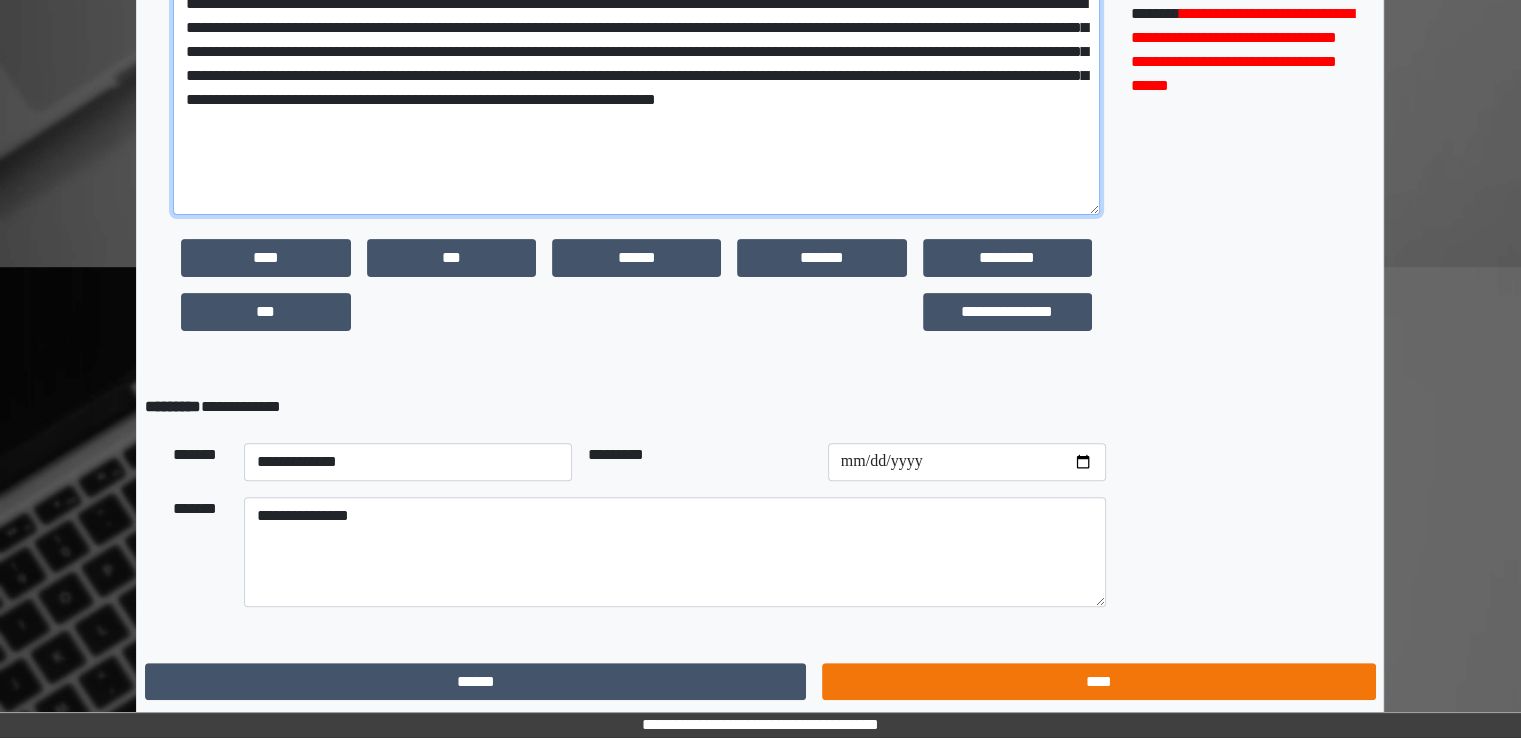 type on "**********" 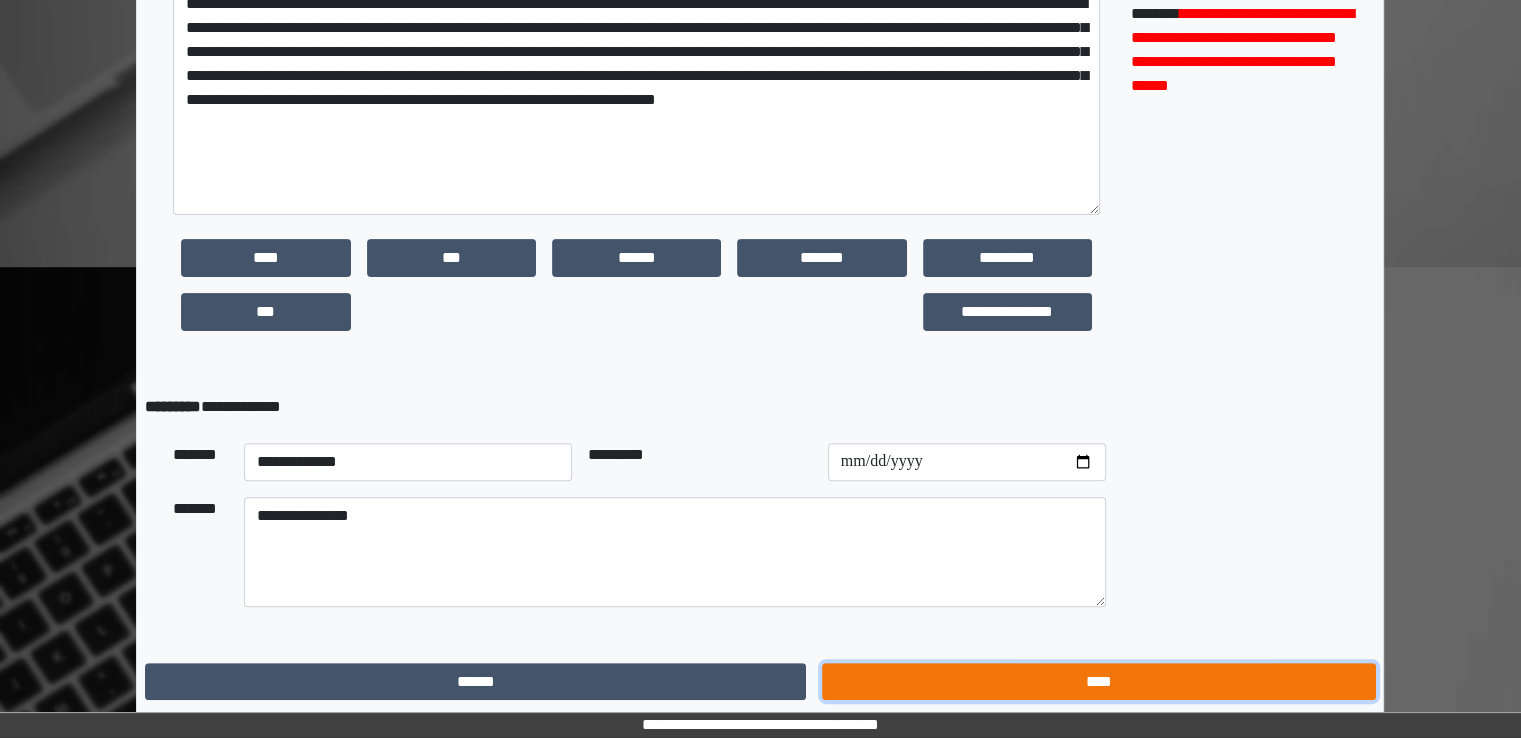drag, startPoint x: 1012, startPoint y: 685, endPoint x: 1002, endPoint y: 681, distance: 10.770329 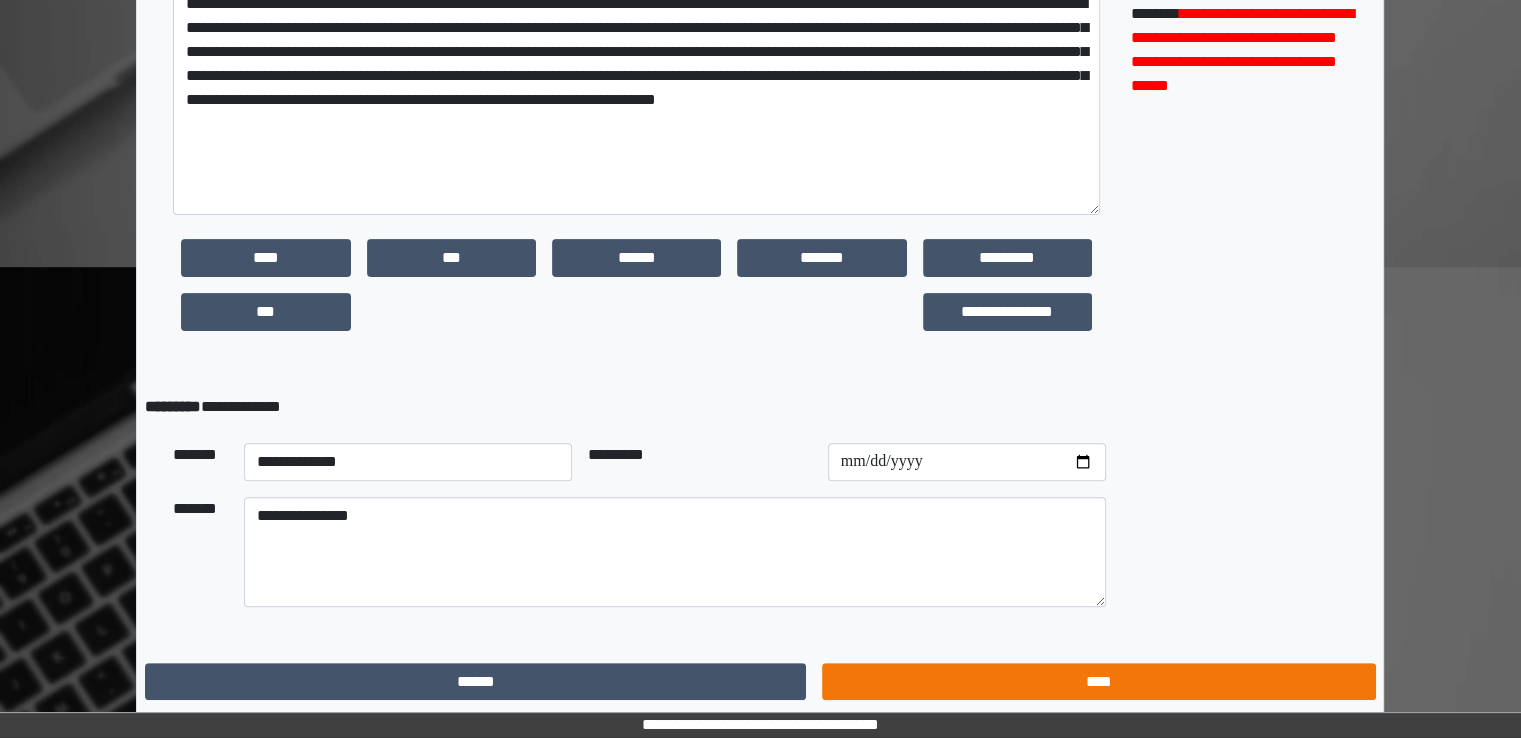 scroll, scrollTop: 0, scrollLeft: 0, axis: both 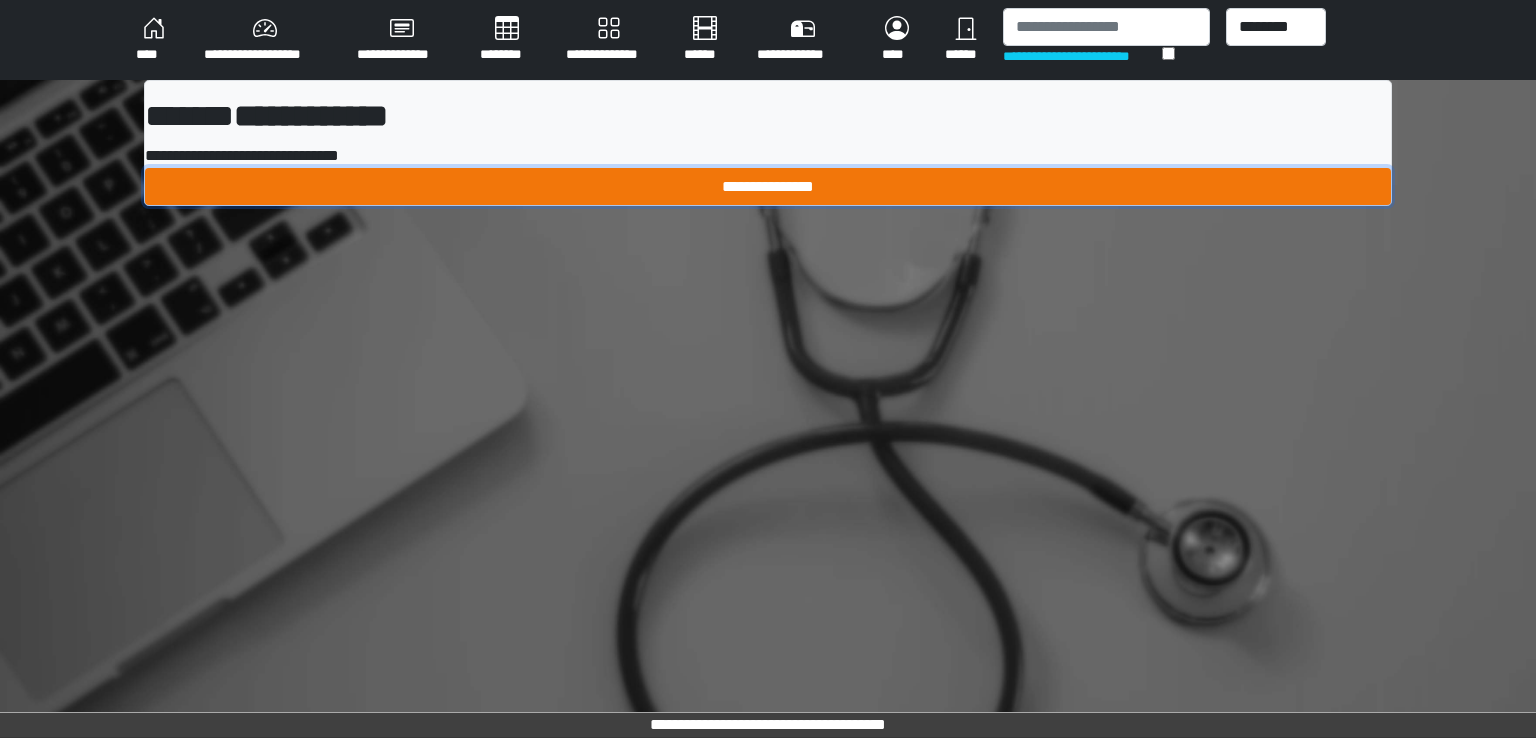 click on "**********" at bounding box center [768, 187] 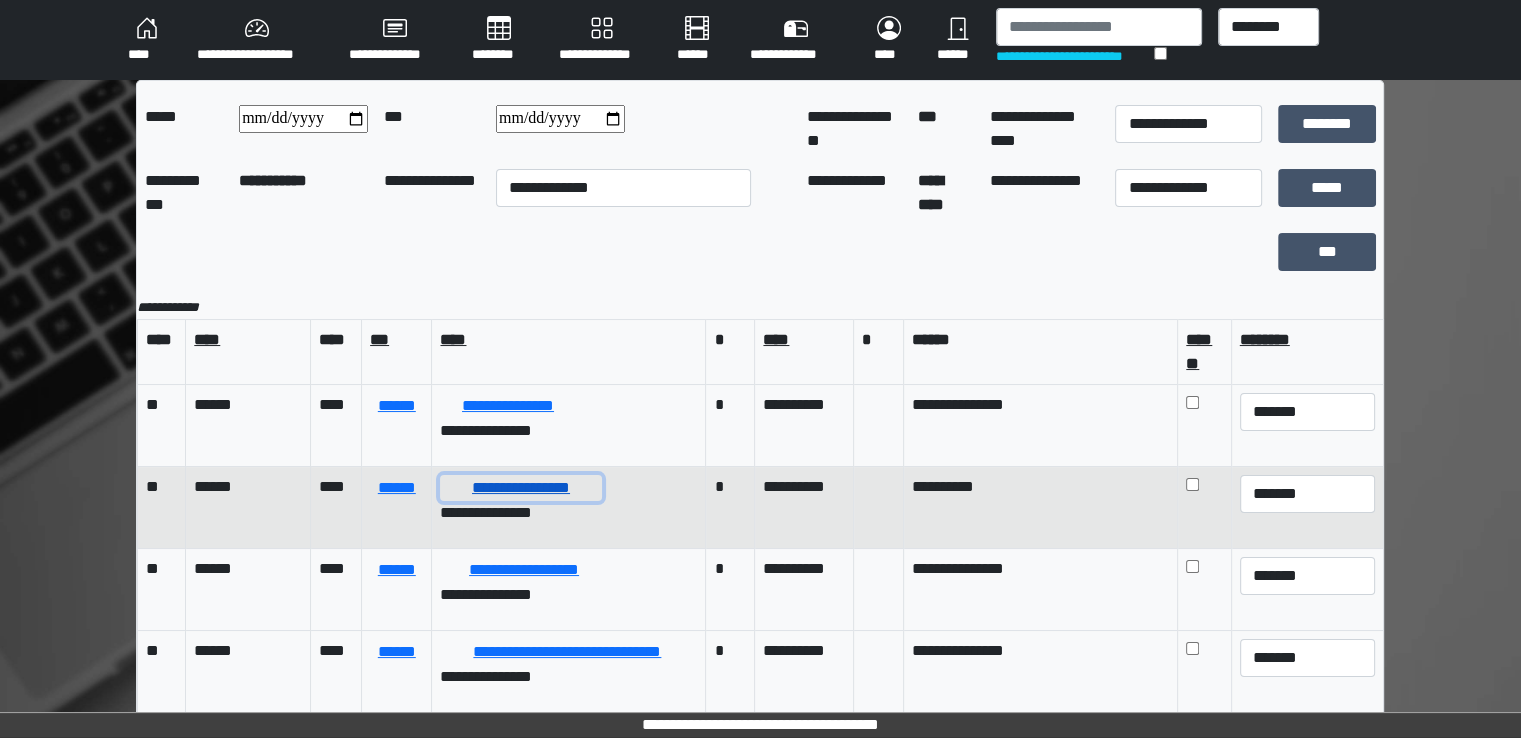 click on "**********" at bounding box center (520, 488) 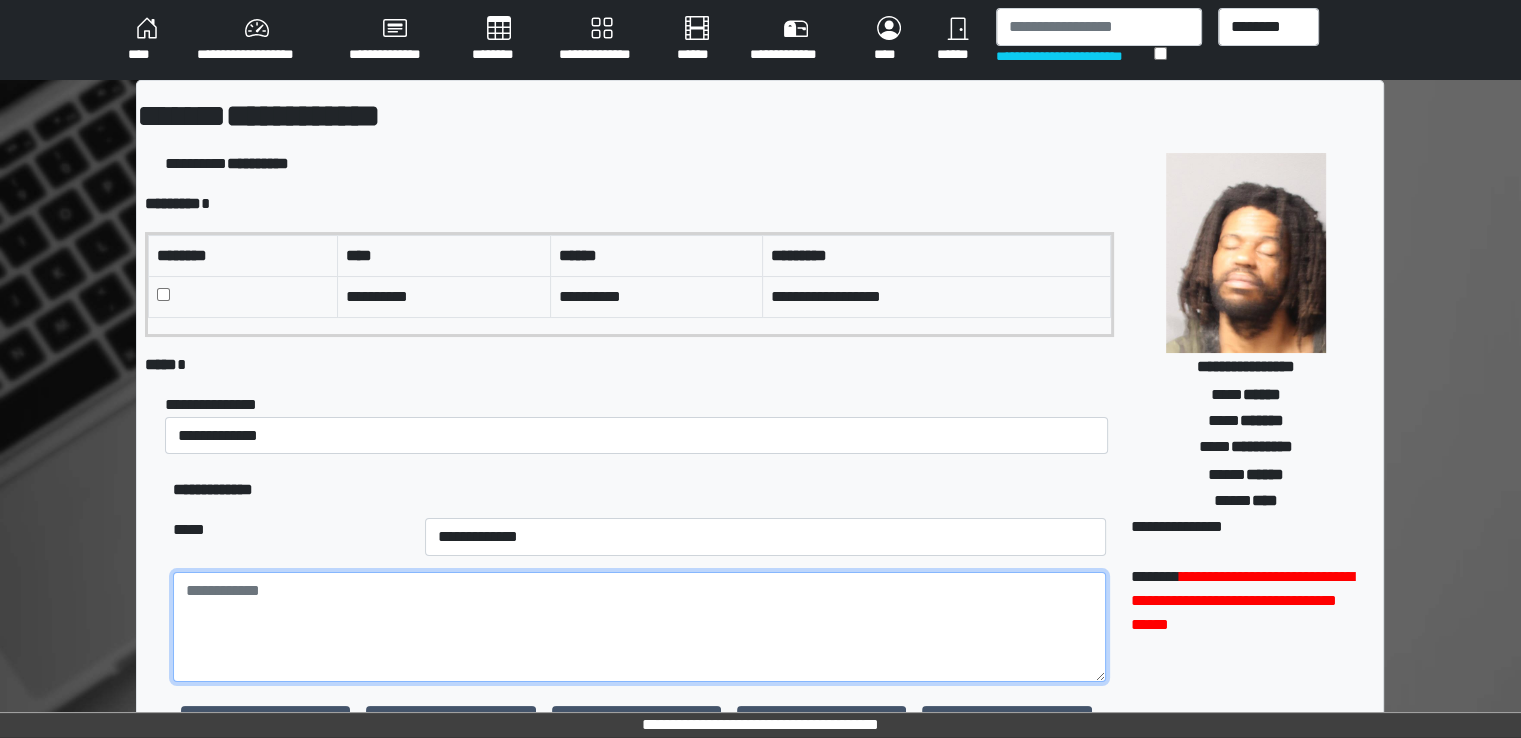 paste on "**********" 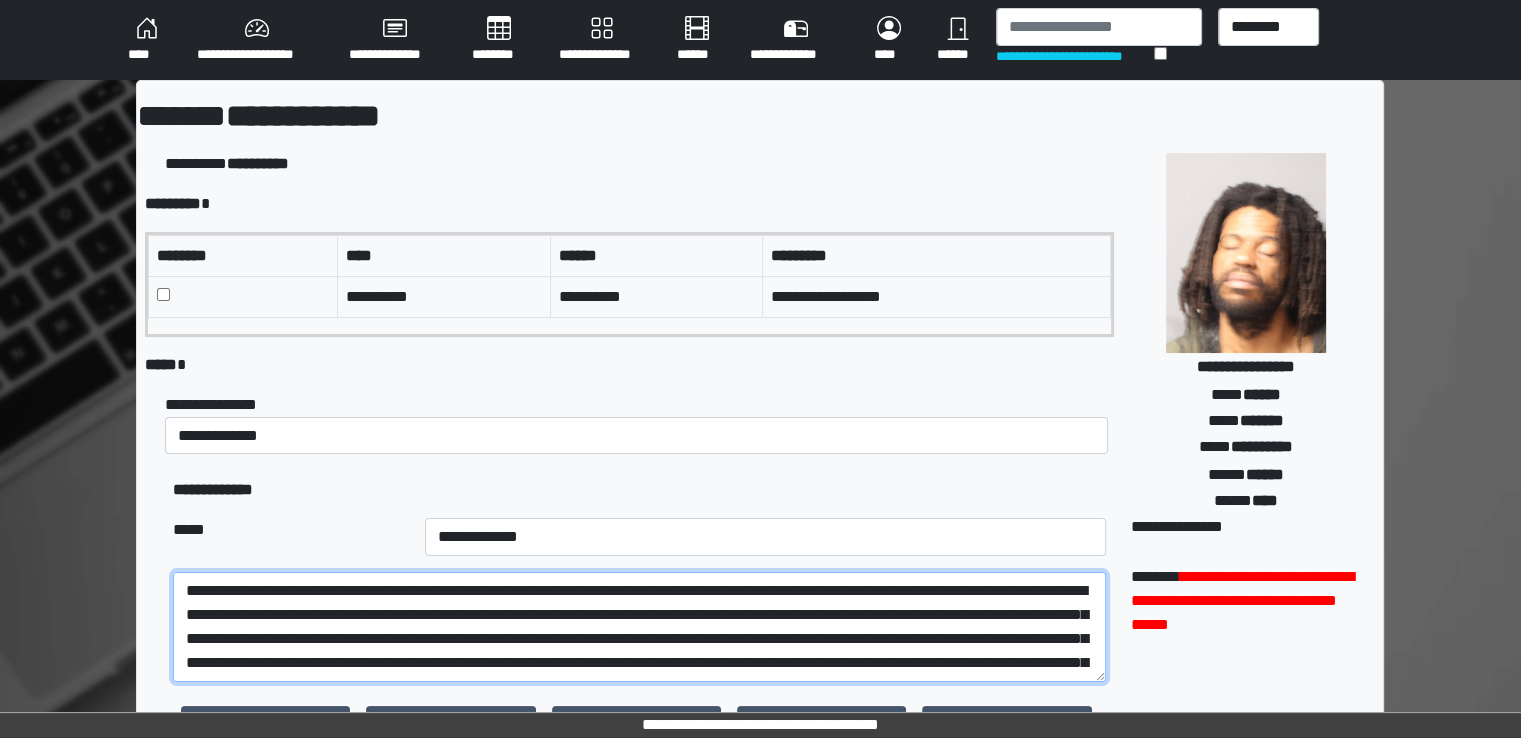 scroll, scrollTop: 40, scrollLeft: 0, axis: vertical 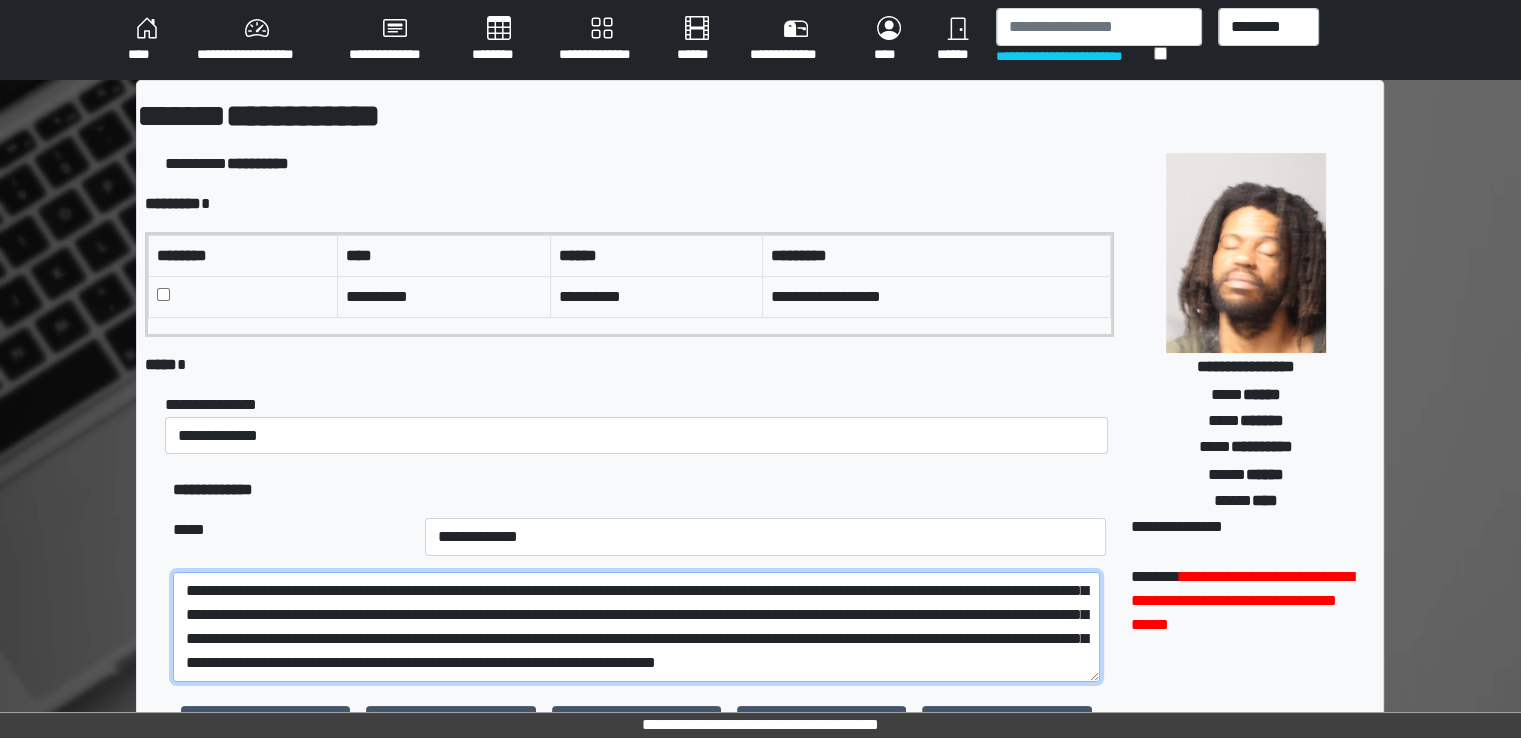 type on "**********" 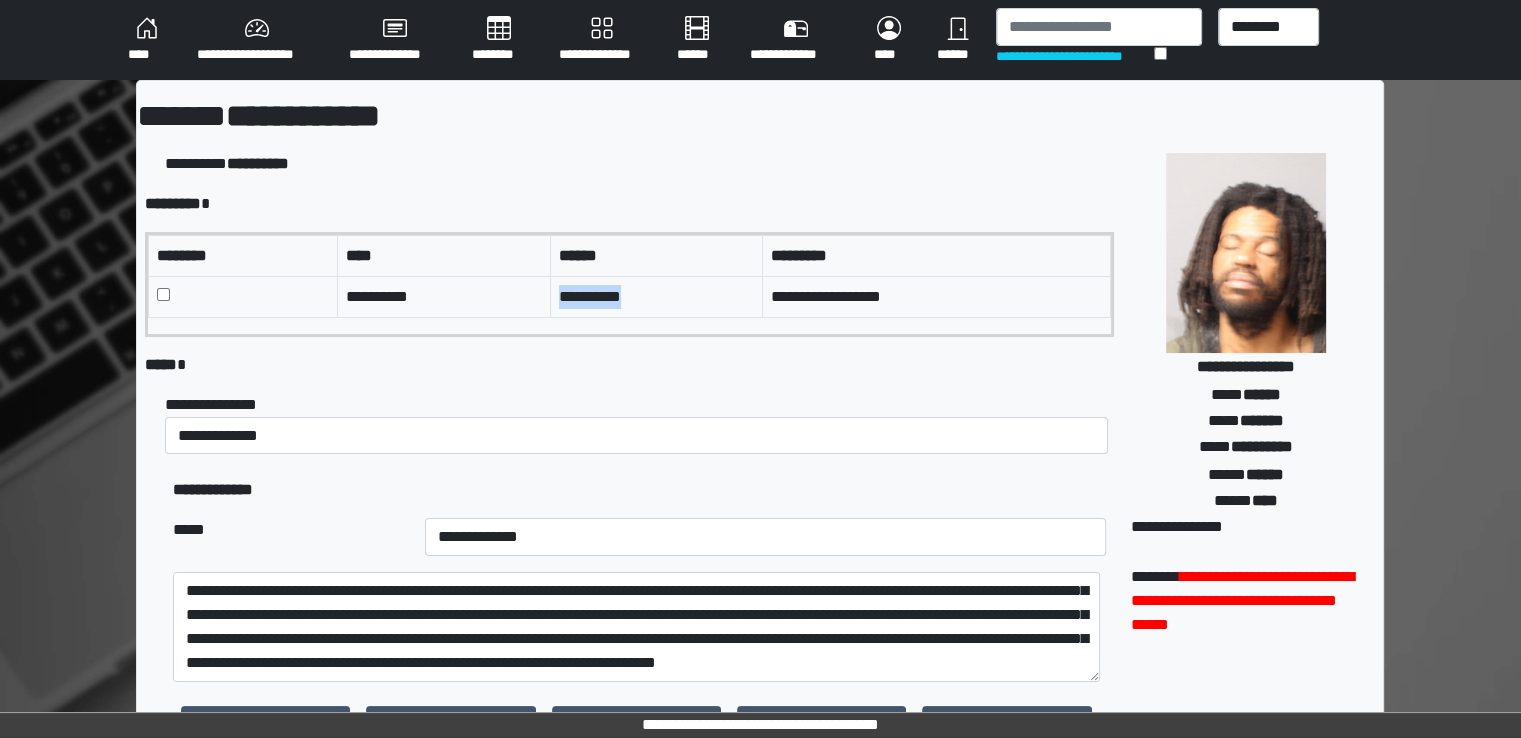 drag, startPoint x: 556, startPoint y: 293, endPoint x: 651, endPoint y: 295, distance: 95.02105 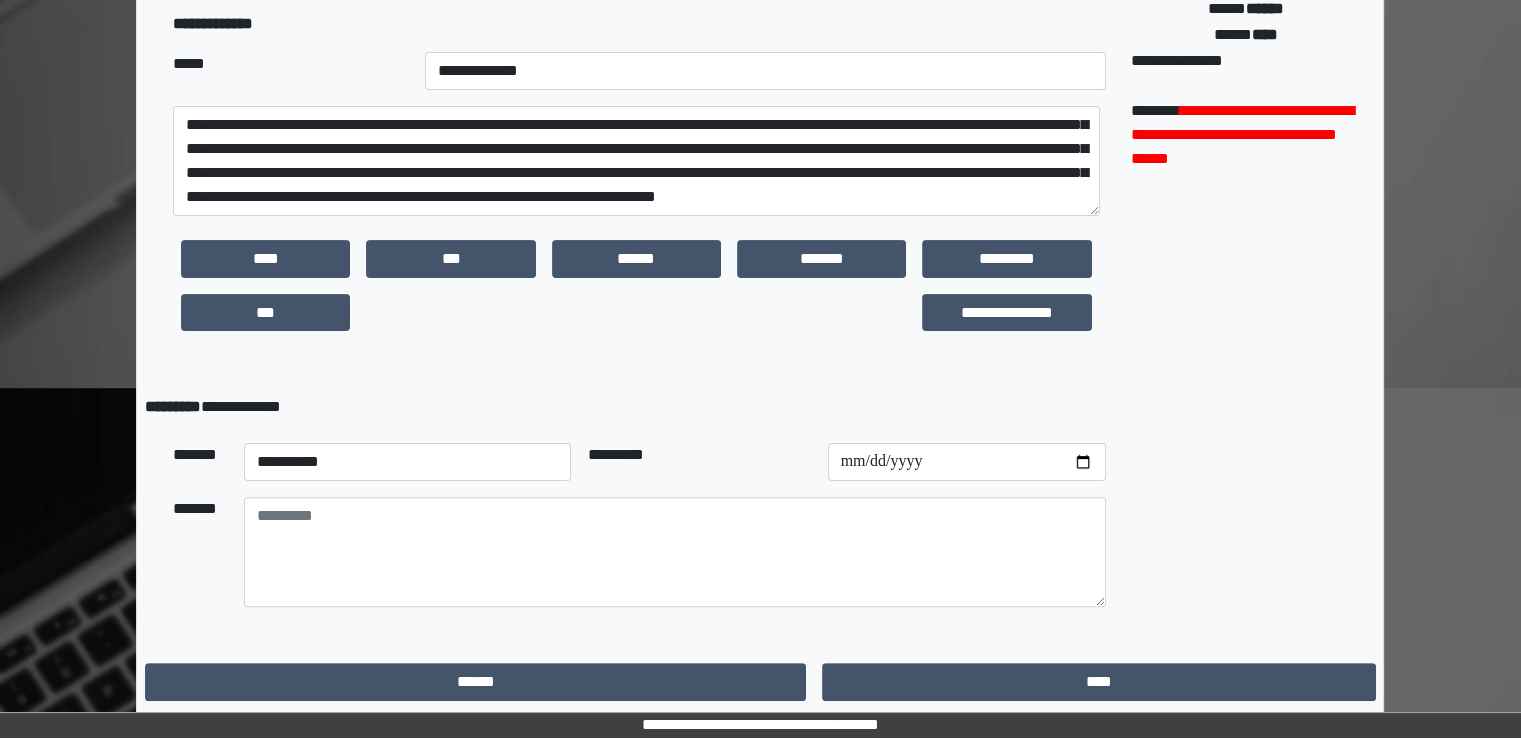 scroll, scrollTop: 467, scrollLeft: 0, axis: vertical 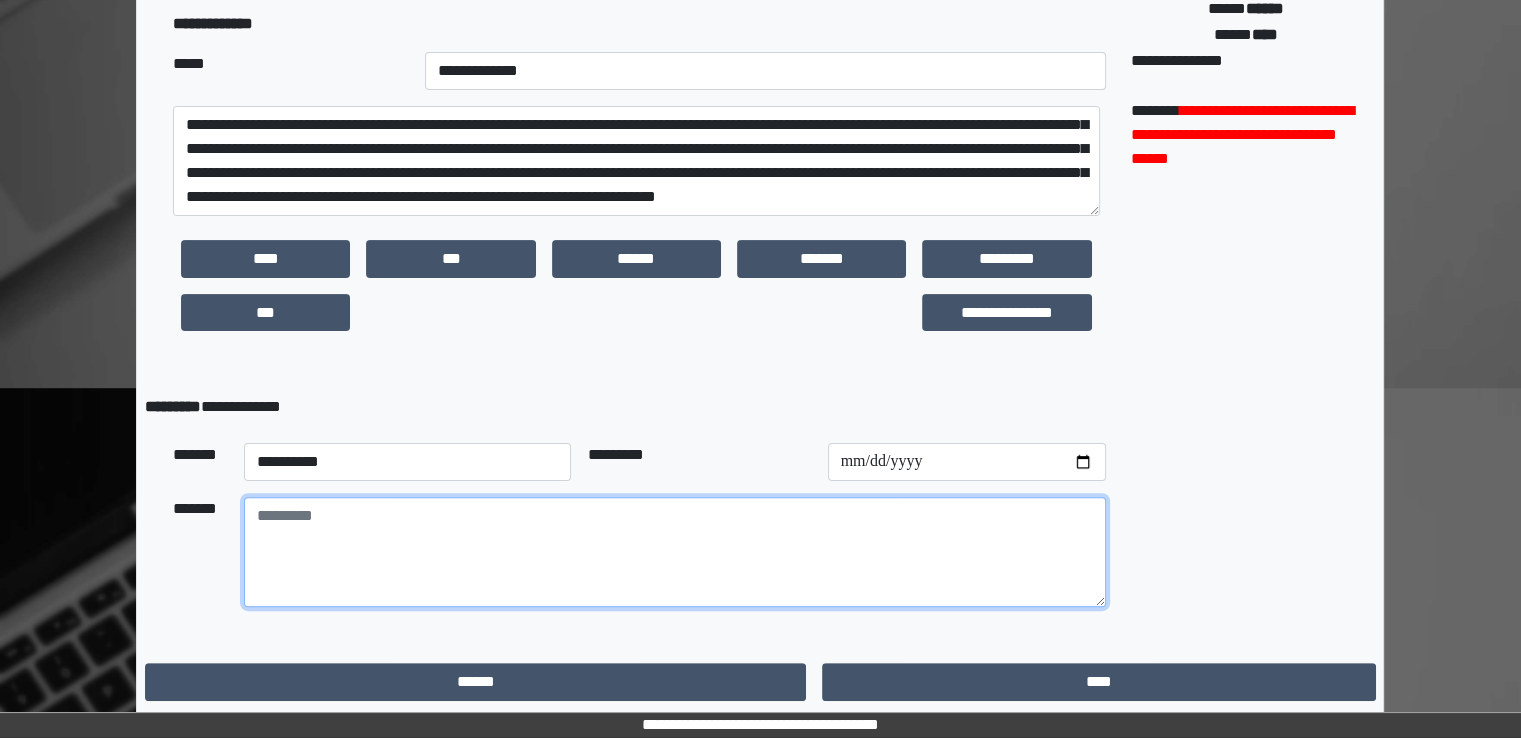click at bounding box center [675, 552] 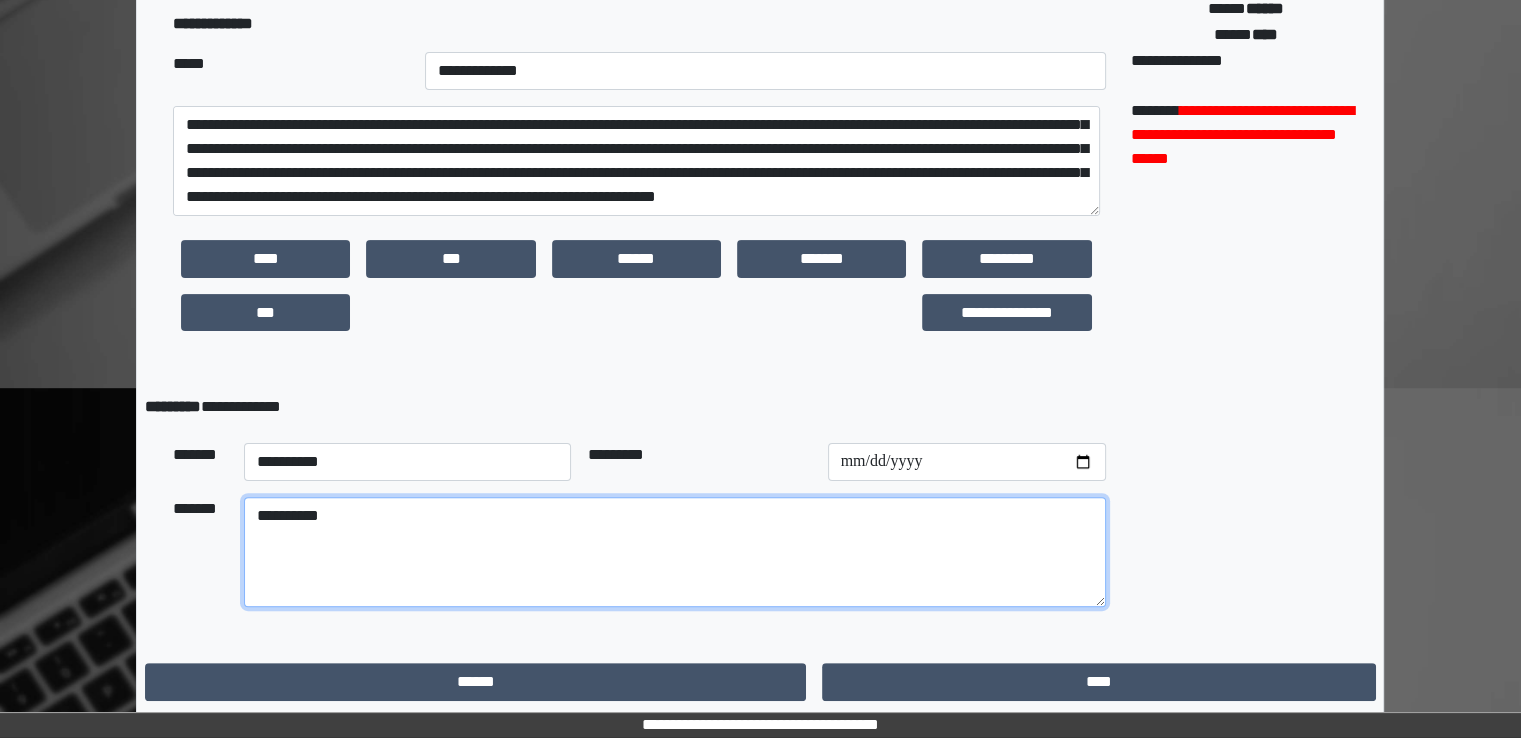 type on "**********" 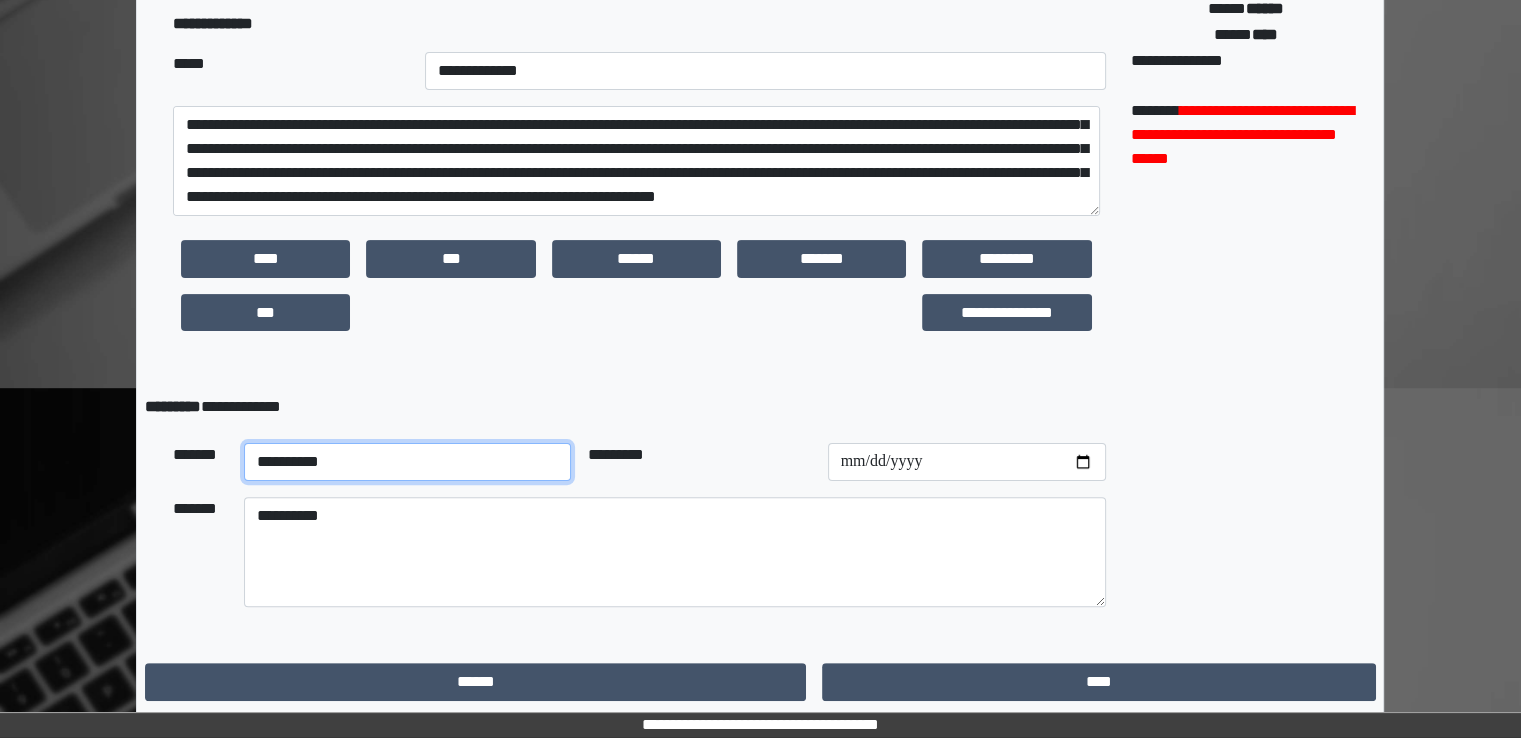 drag, startPoint x: 422, startPoint y: 451, endPoint x: 434, endPoint y: 449, distance: 12.165525 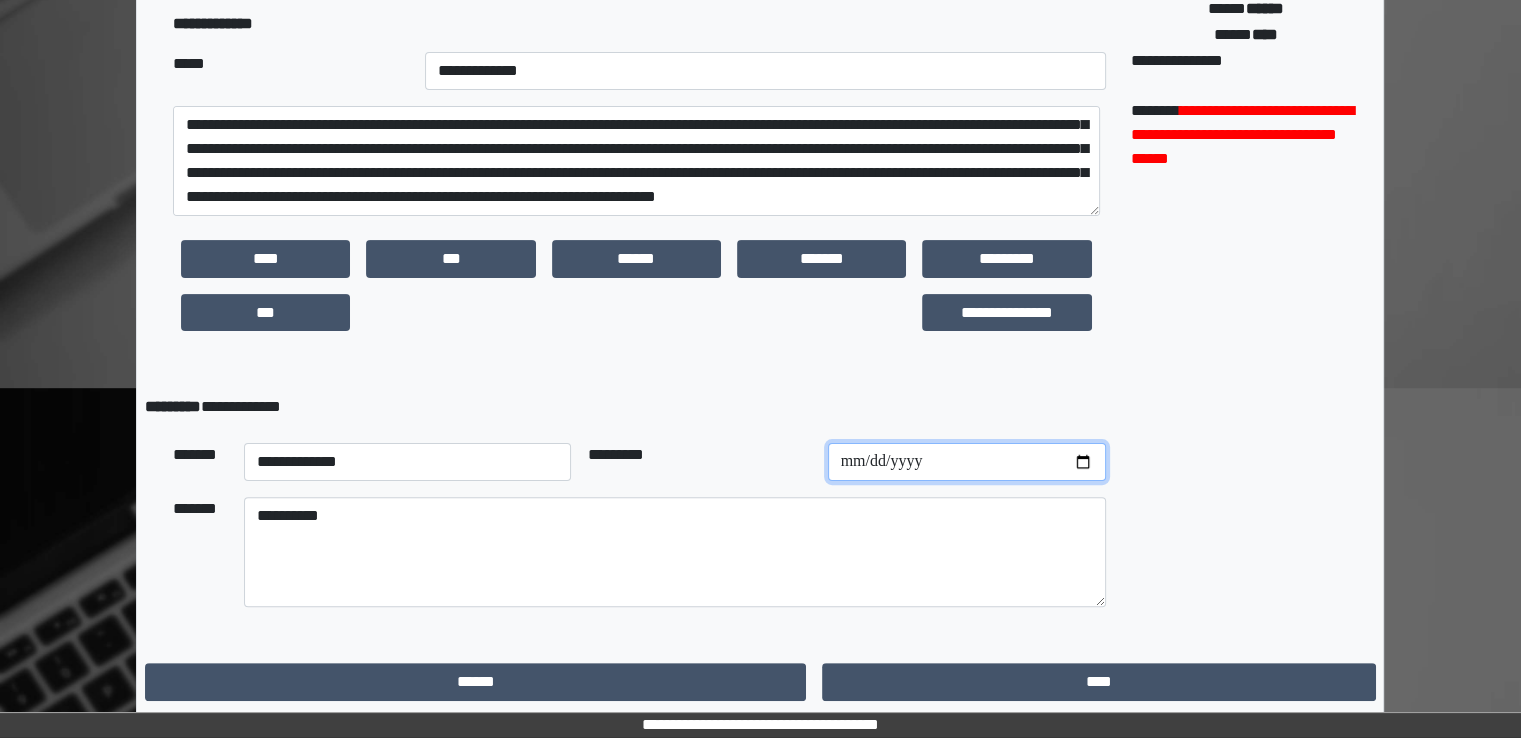 click at bounding box center [967, 462] 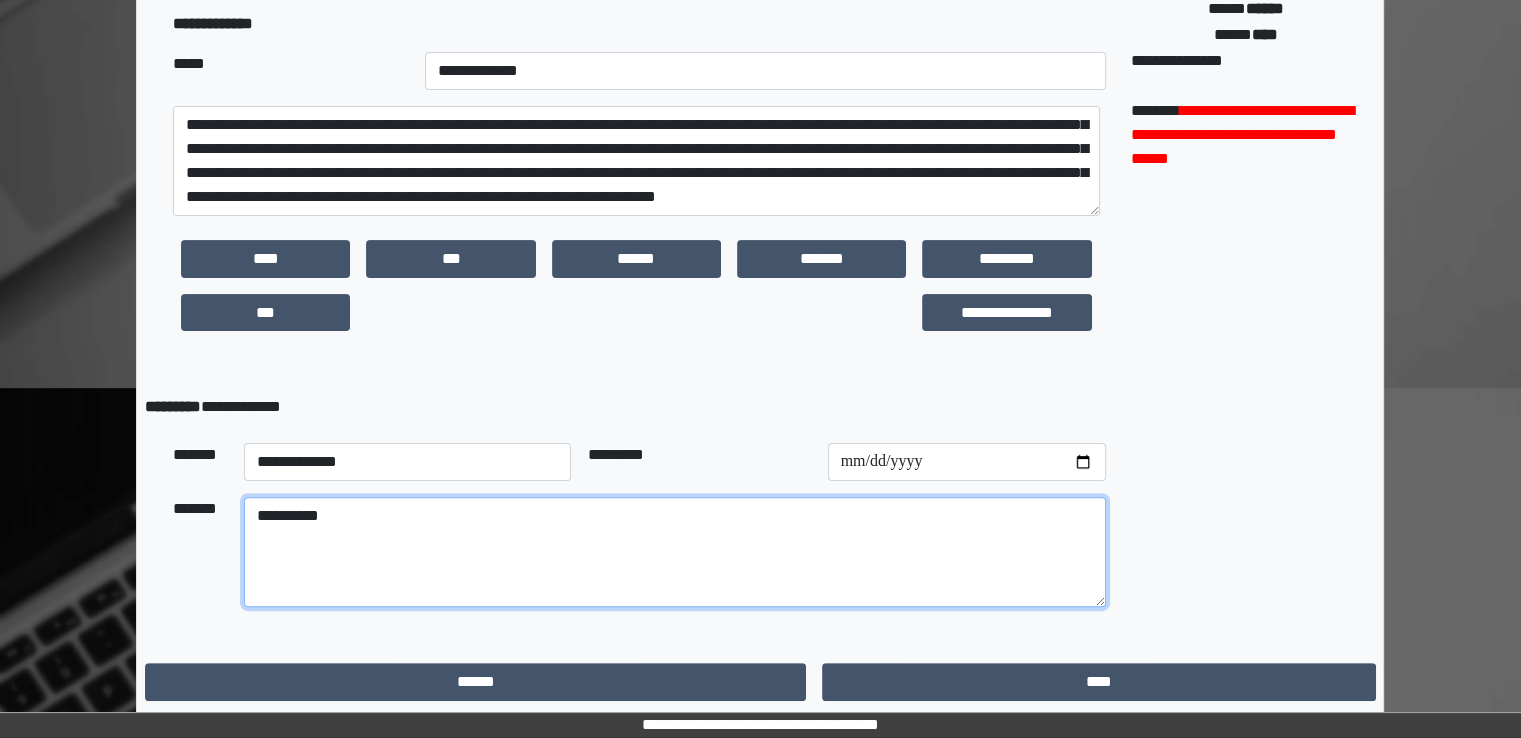 click on "**********" at bounding box center (675, 552) 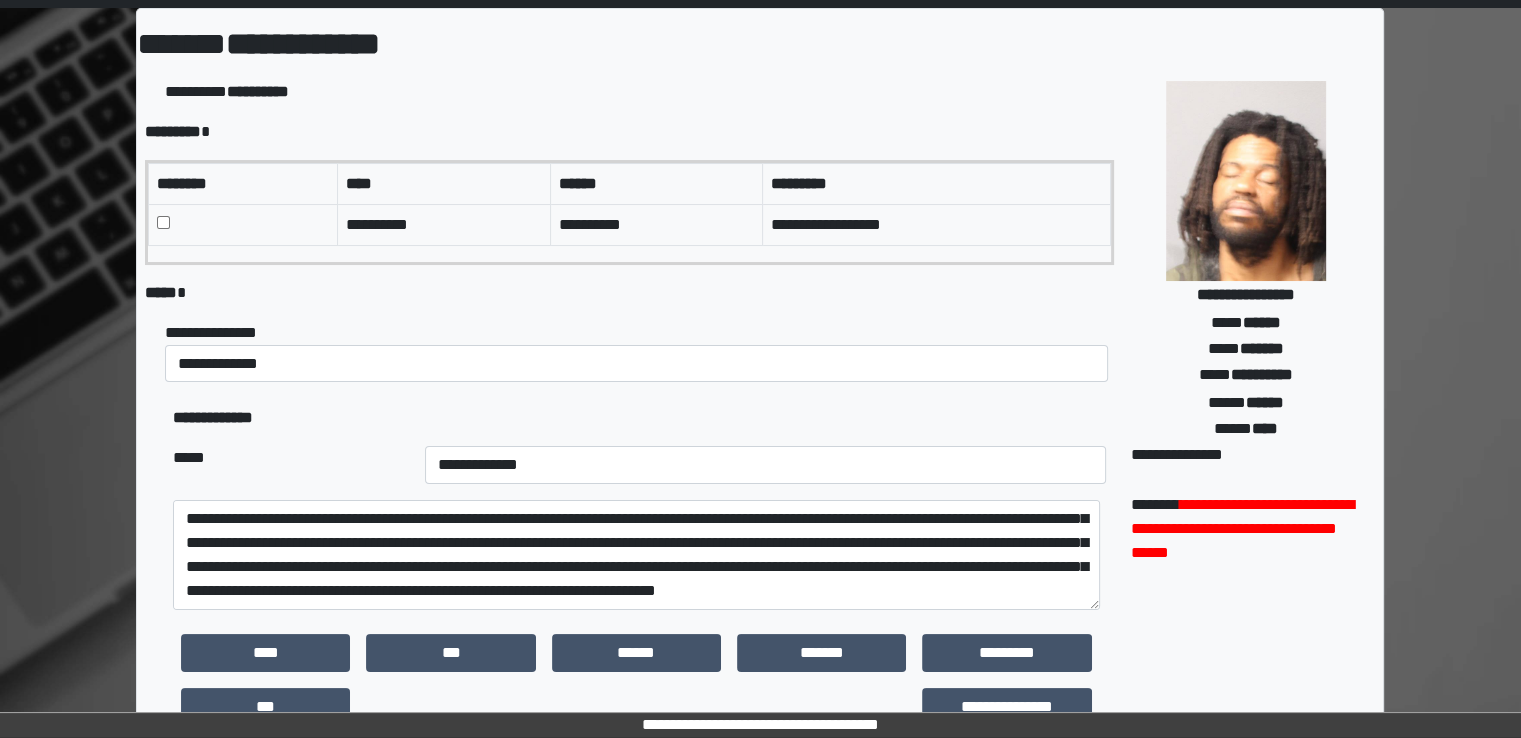 scroll, scrollTop: 67, scrollLeft: 0, axis: vertical 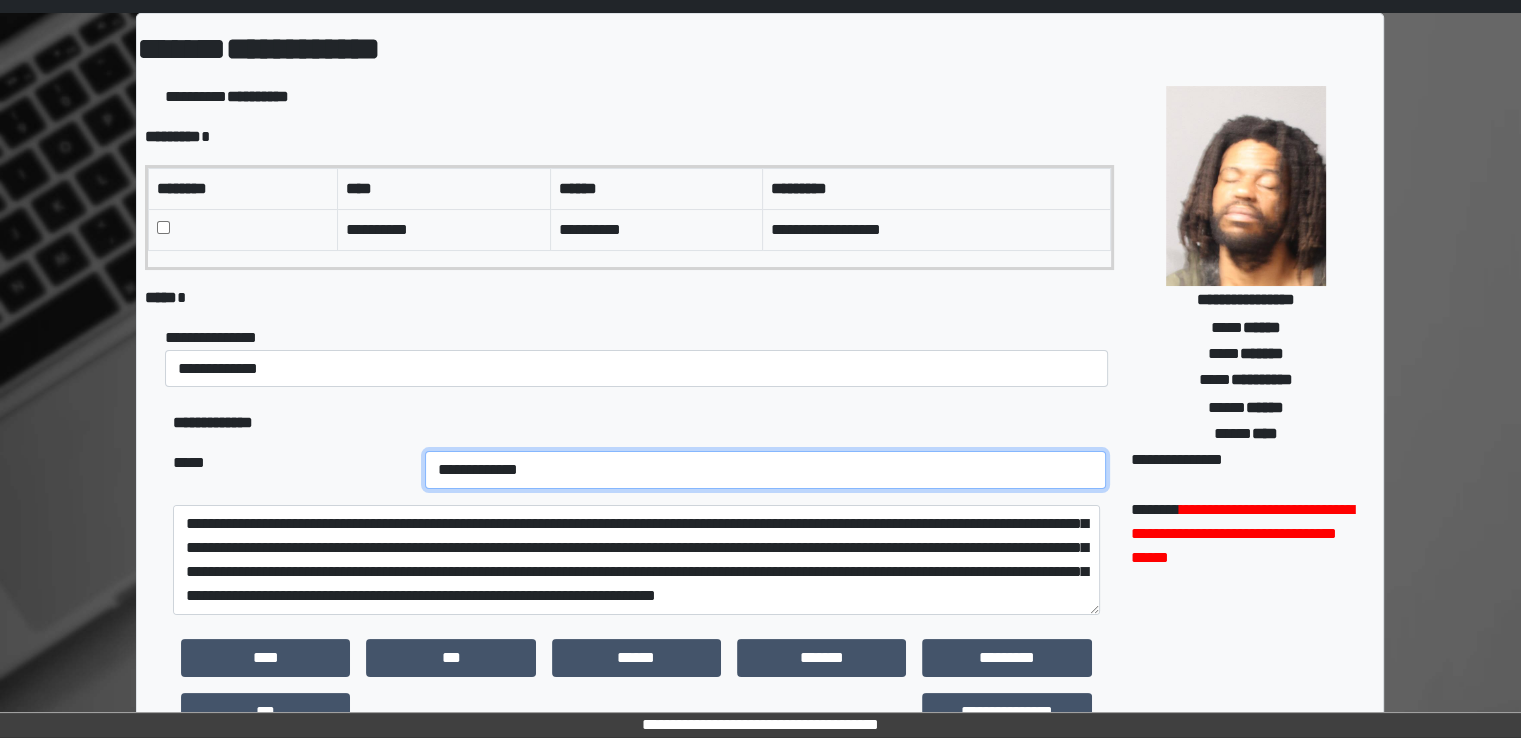 click on "**********" at bounding box center [765, 470] 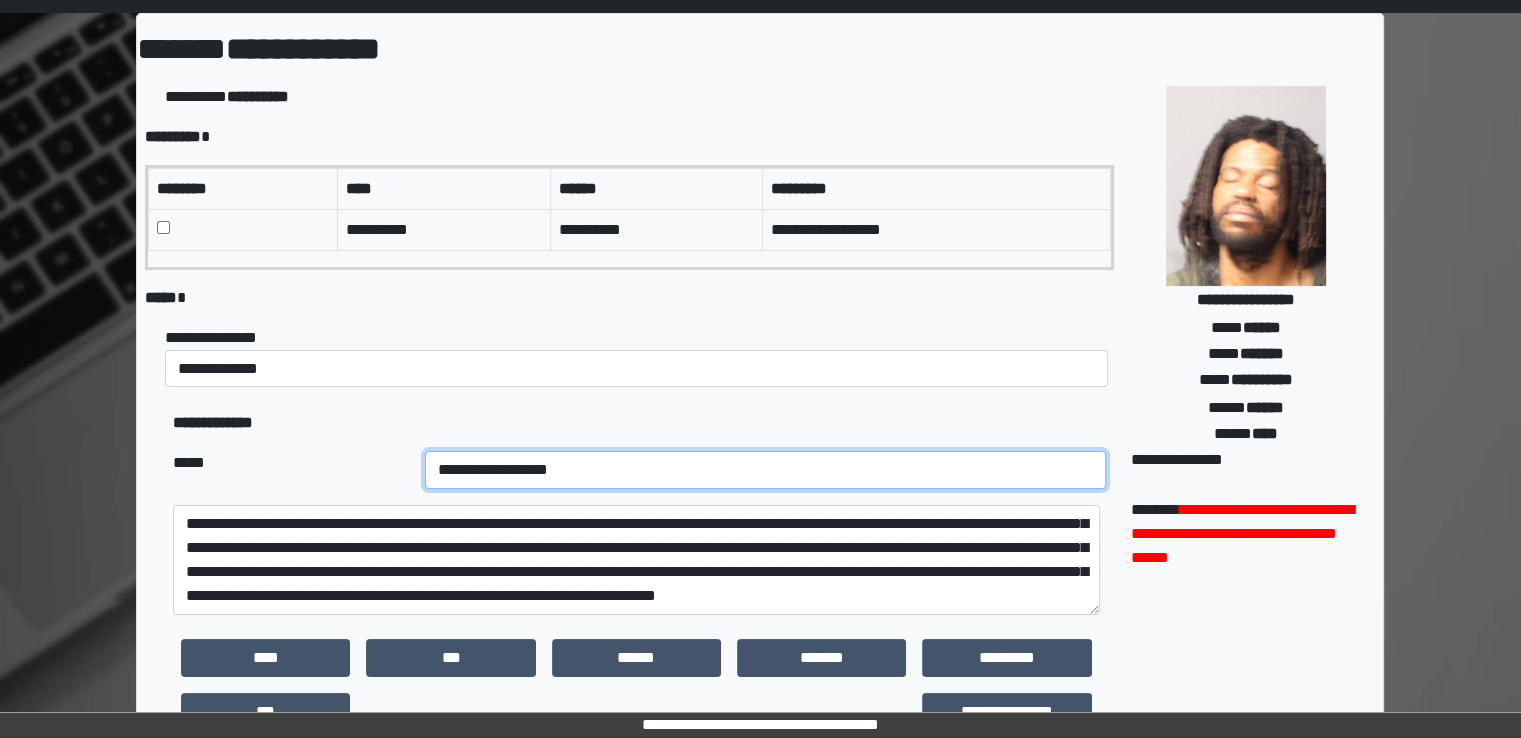 click on "**********" at bounding box center [765, 470] 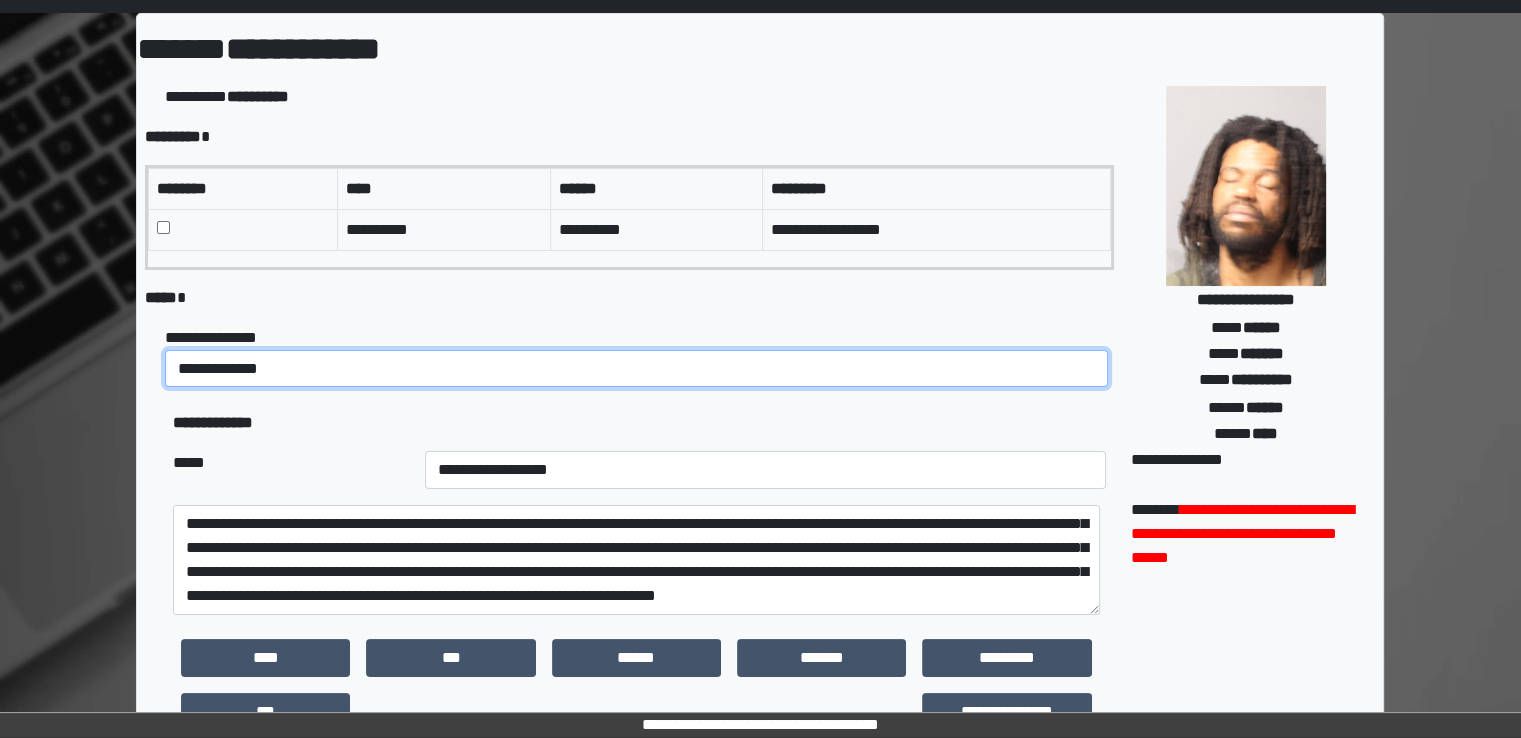 click on "**********" at bounding box center [636, 369] 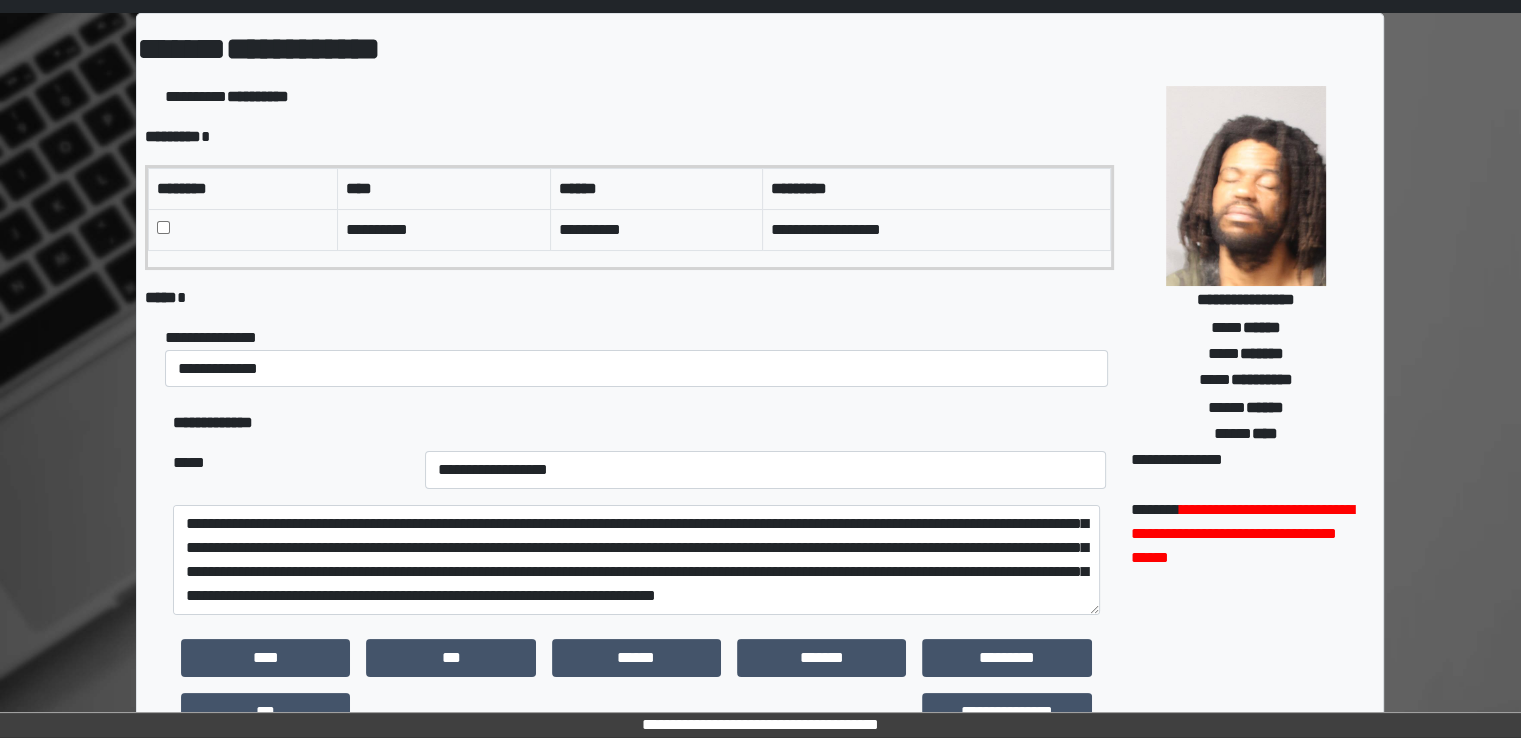 click on "***** *" at bounding box center (629, 298) 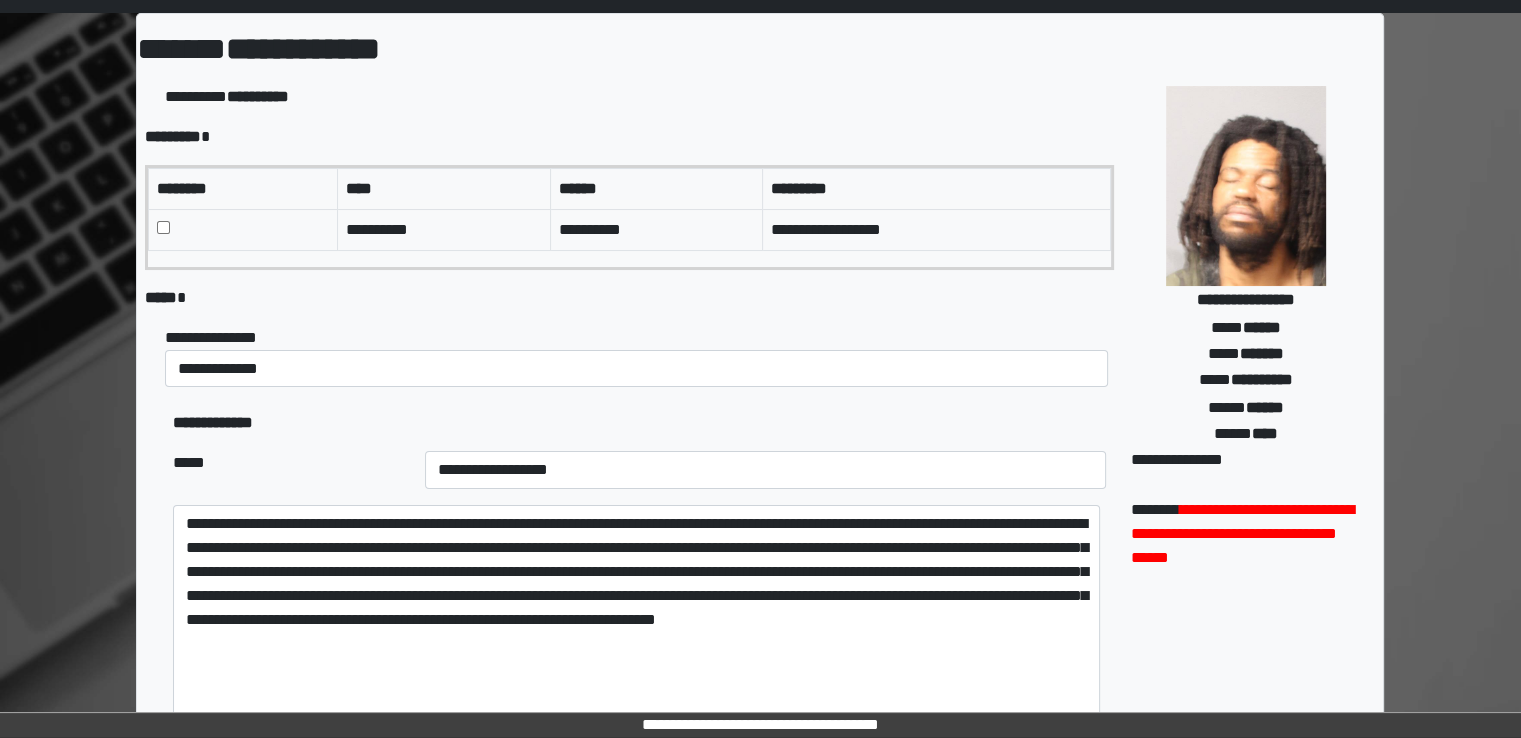 drag, startPoint x: 1098, startPoint y: 604, endPoint x: 1148, endPoint y: 729, distance: 134.62912 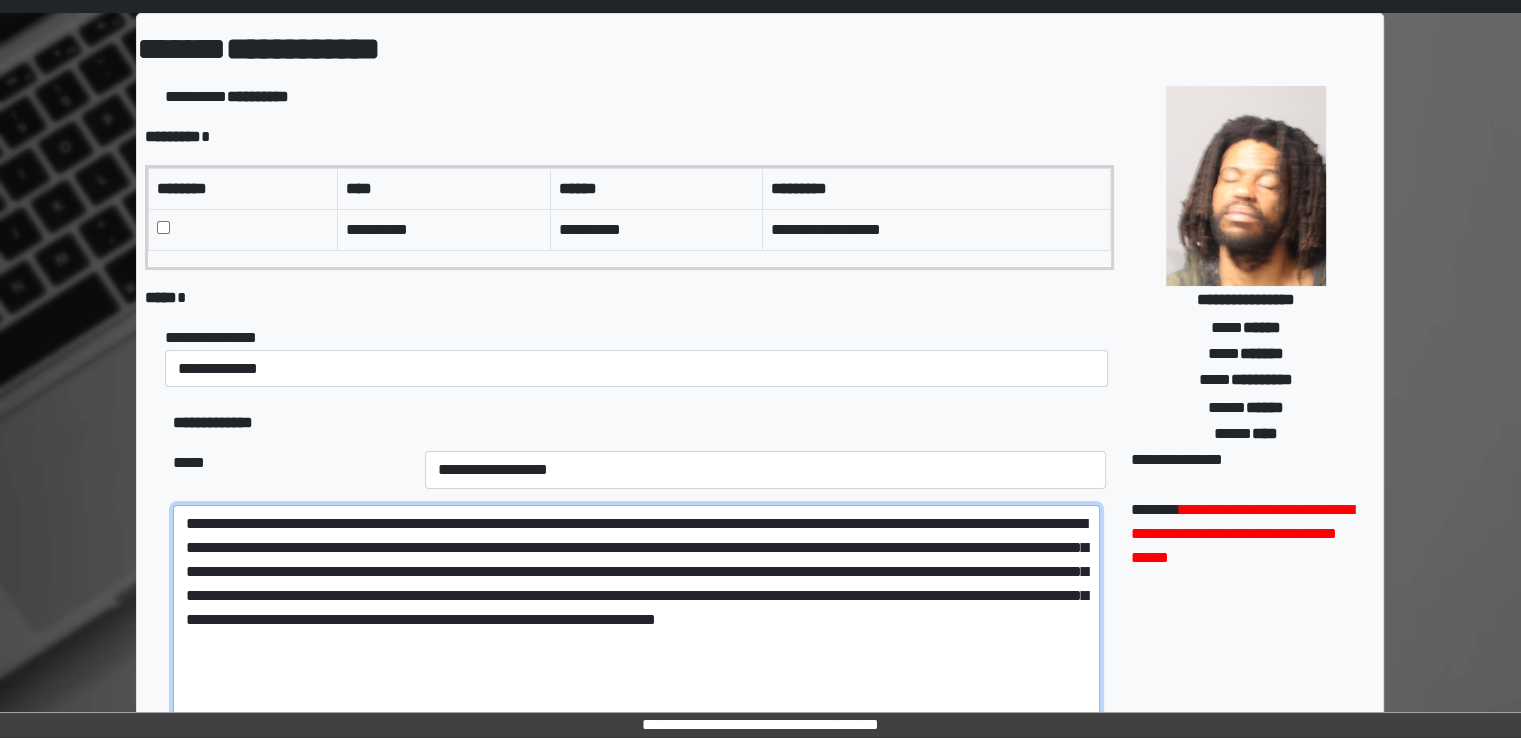 click on "**********" at bounding box center [636, 627] 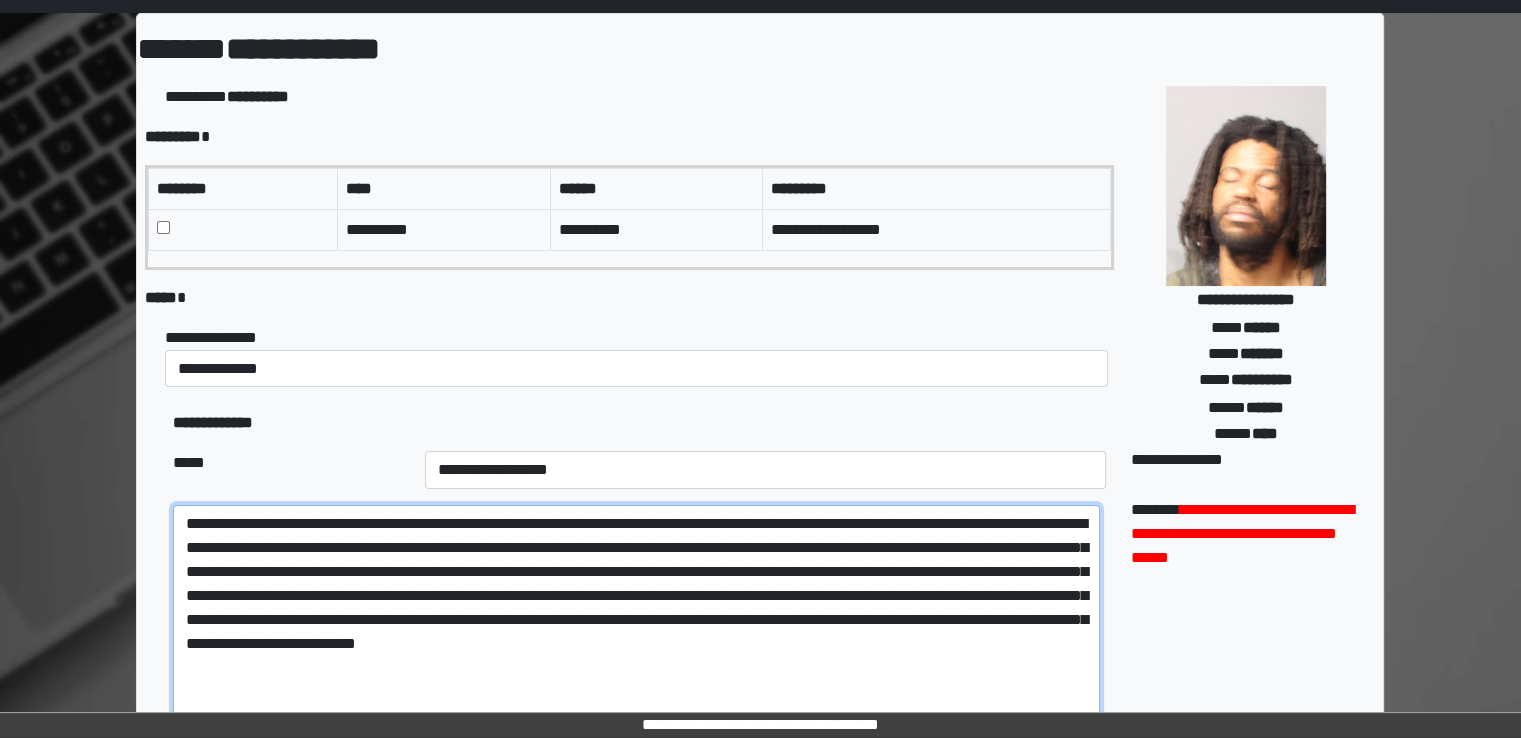 paste on "**********" 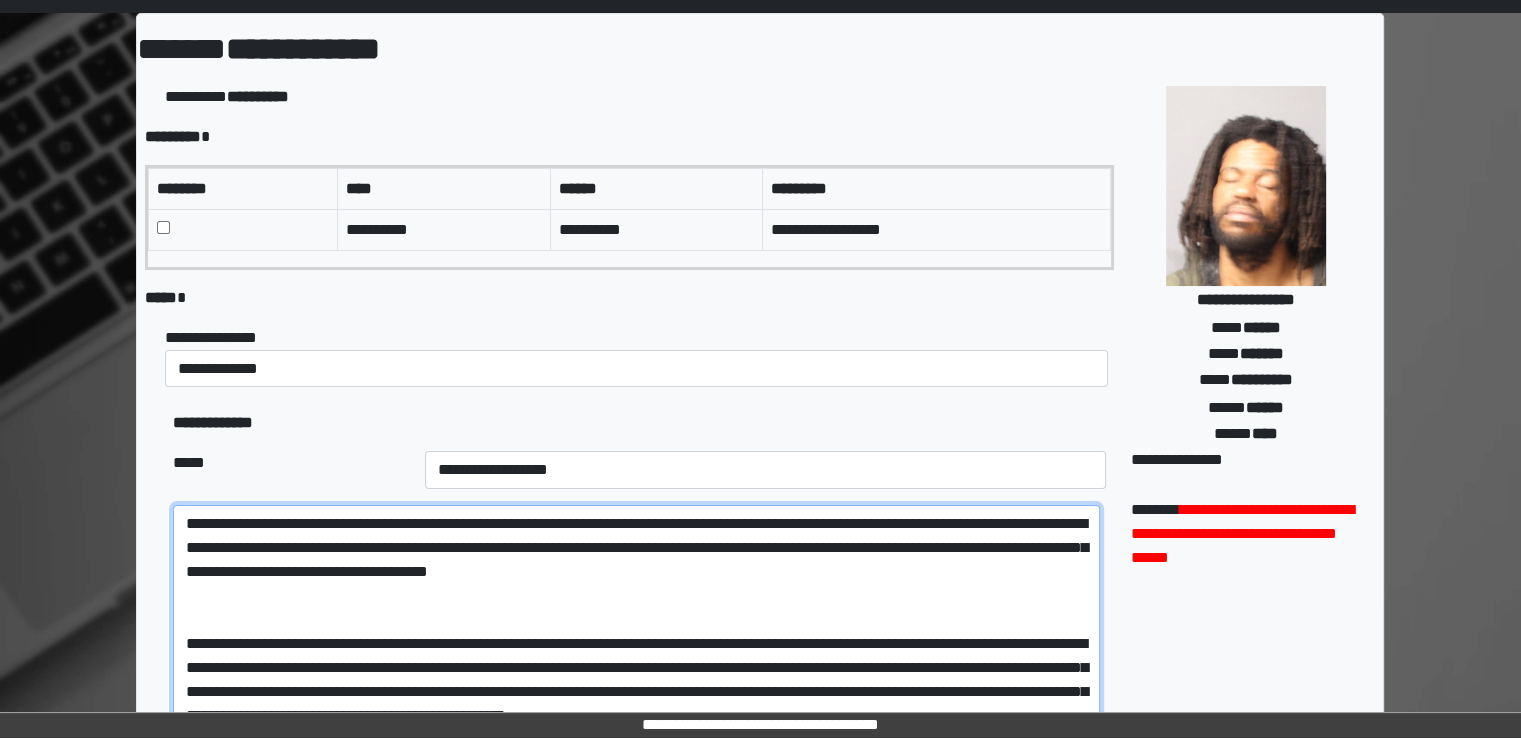 click on "**********" at bounding box center [636, 627] 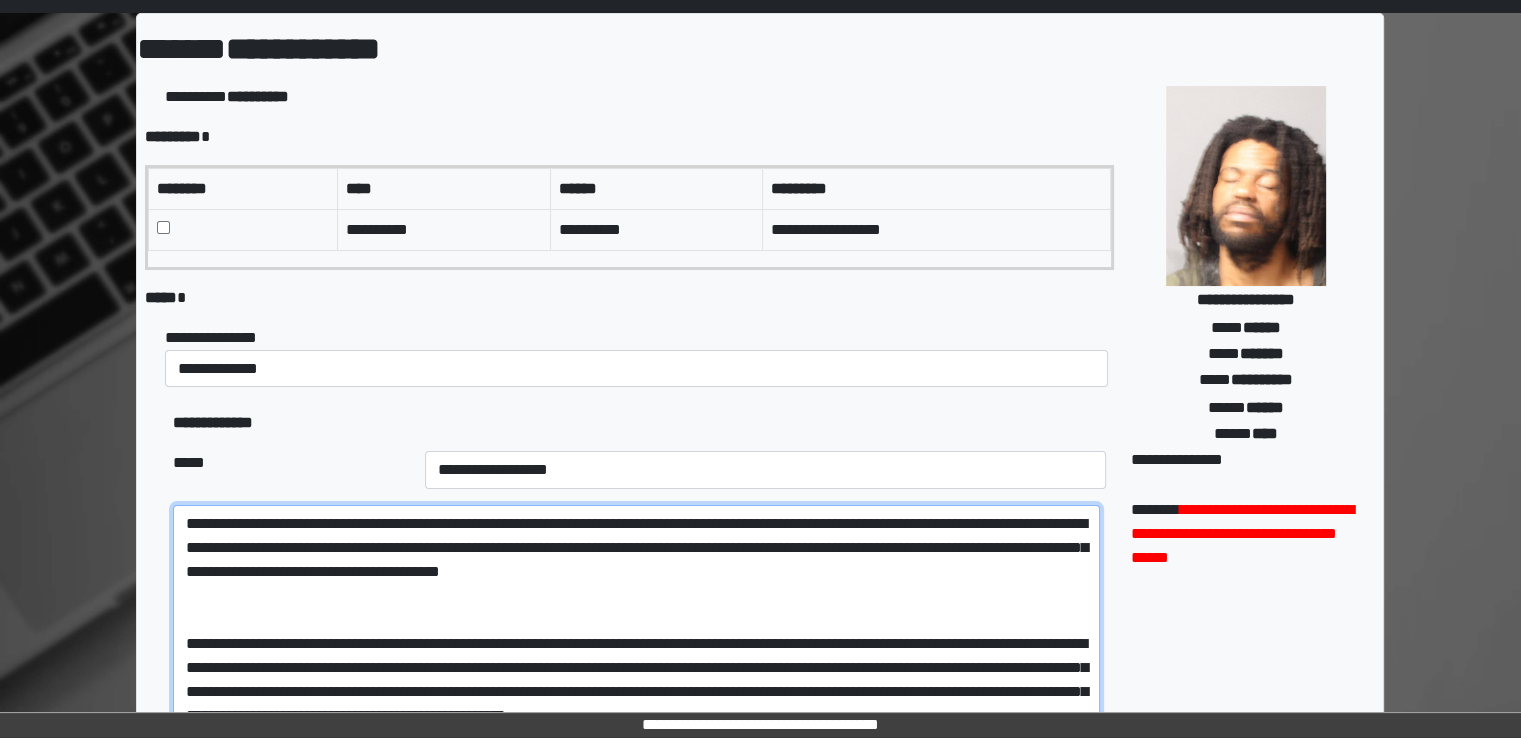 click on "**********" at bounding box center [636, 627] 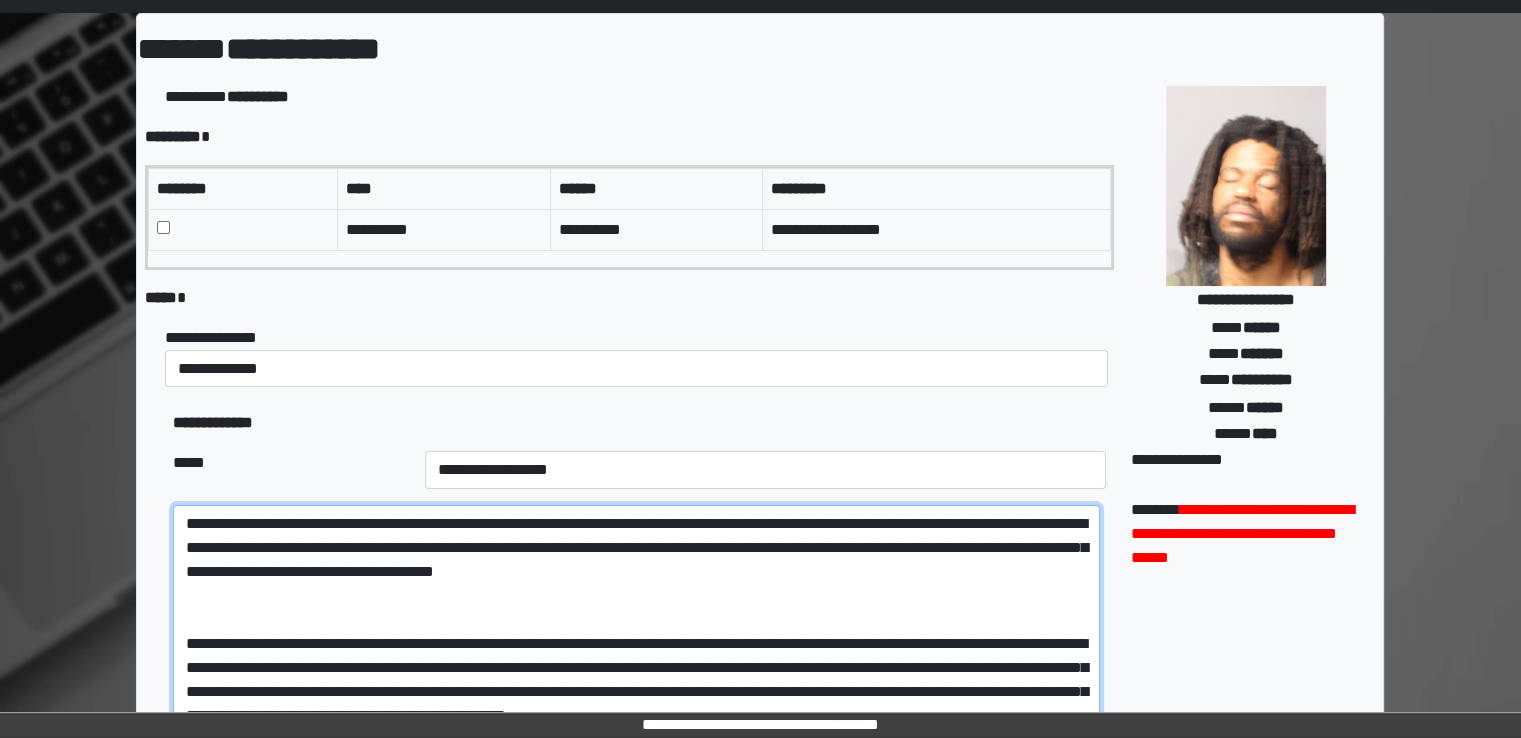 click on "**********" at bounding box center (636, 627) 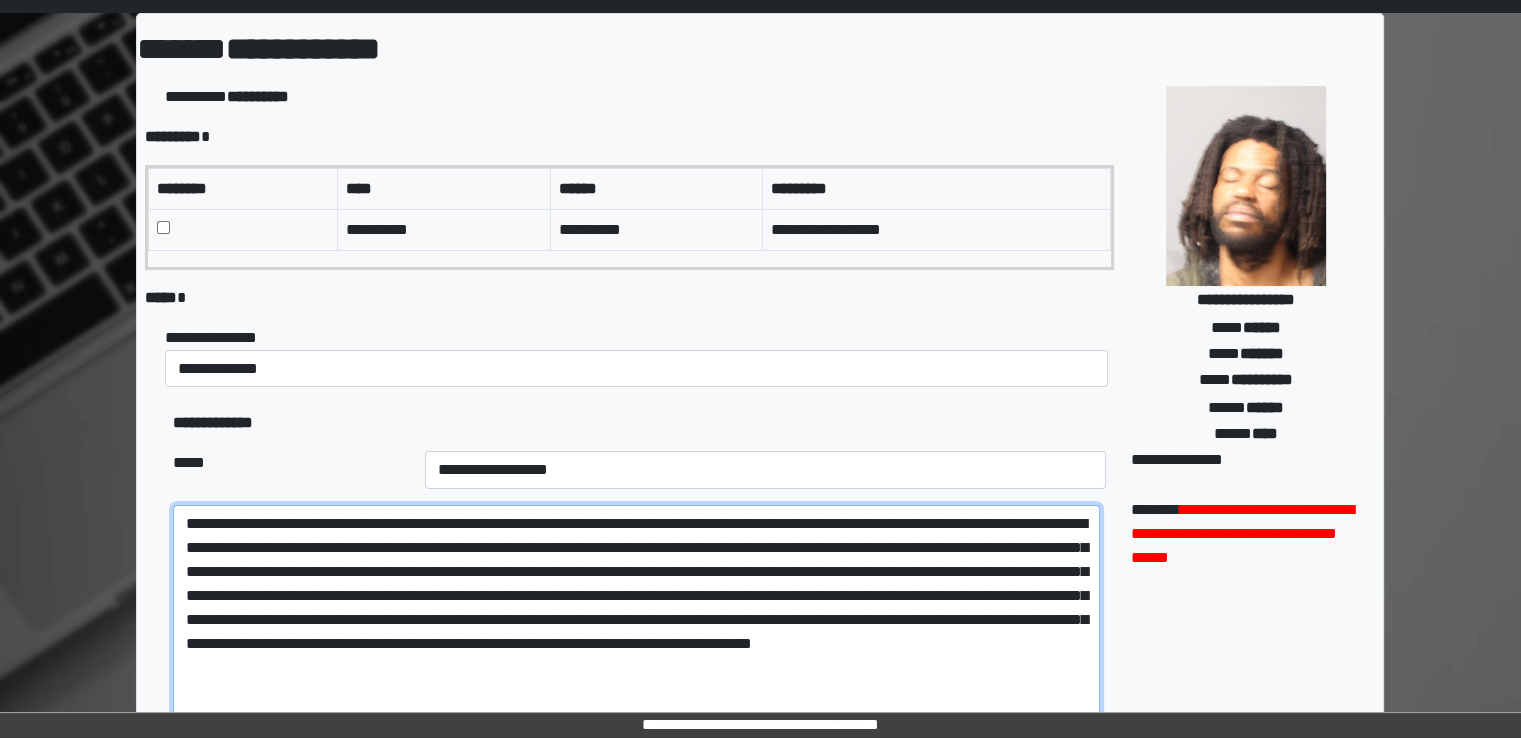 drag, startPoint x: 264, startPoint y: 597, endPoint x: 524, endPoint y: 610, distance: 260.3248 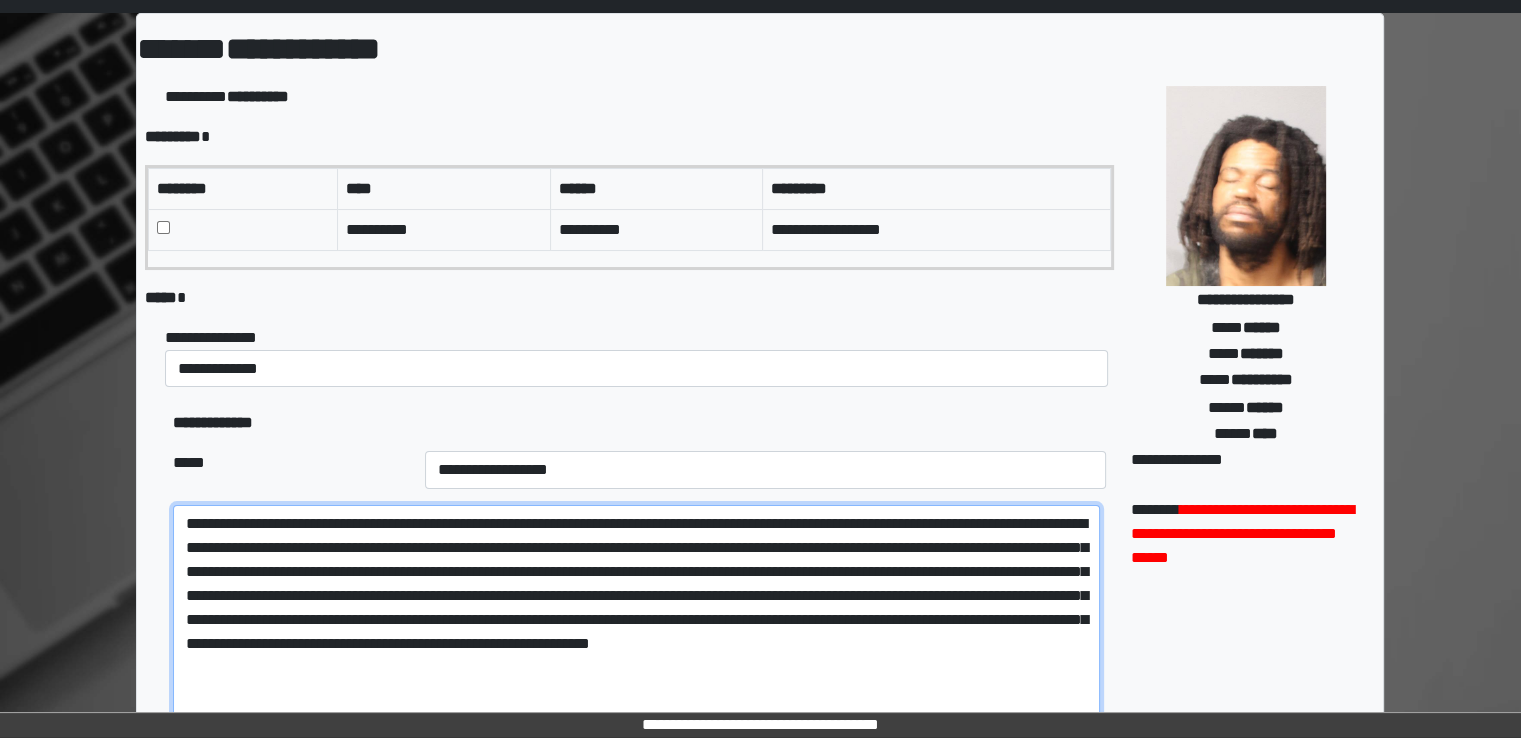 drag, startPoint x: 387, startPoint y: 618, endPoint x: 594, endPoint y: 619, distance: 207.00241 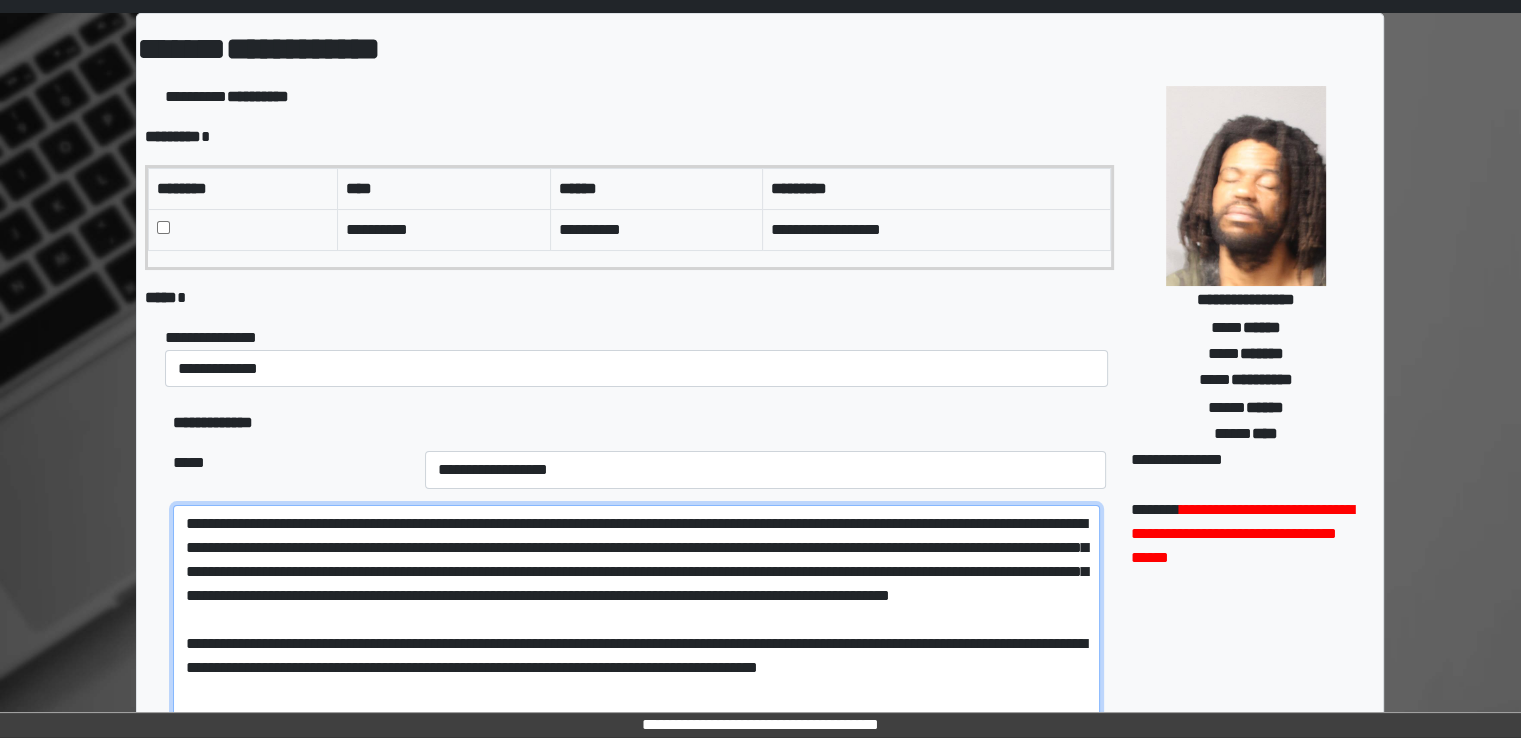 drag, startPoint x: 572, startPoint y: 618, endPoint x: 151, endPoint y: 521, distance: 432.0301 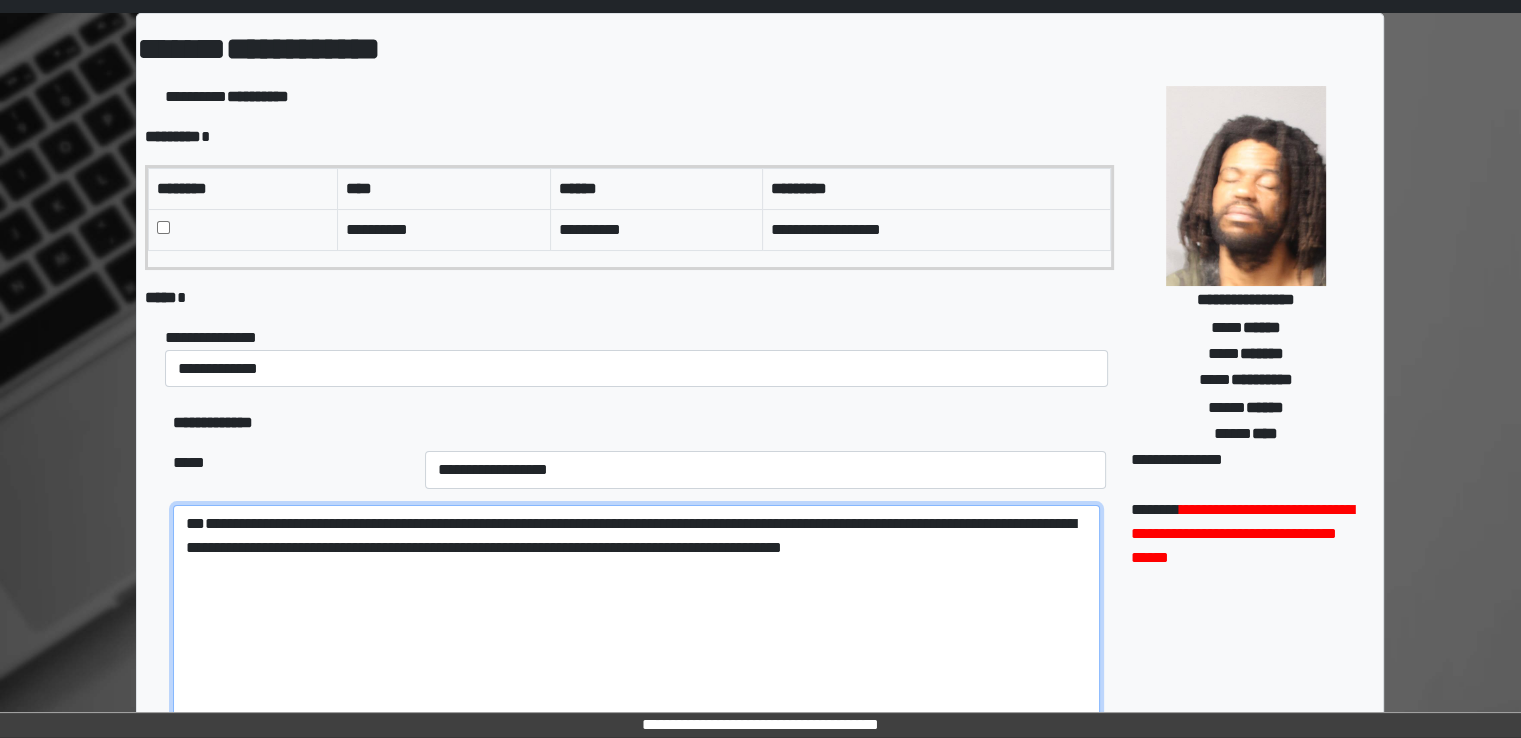 paste on "**********" 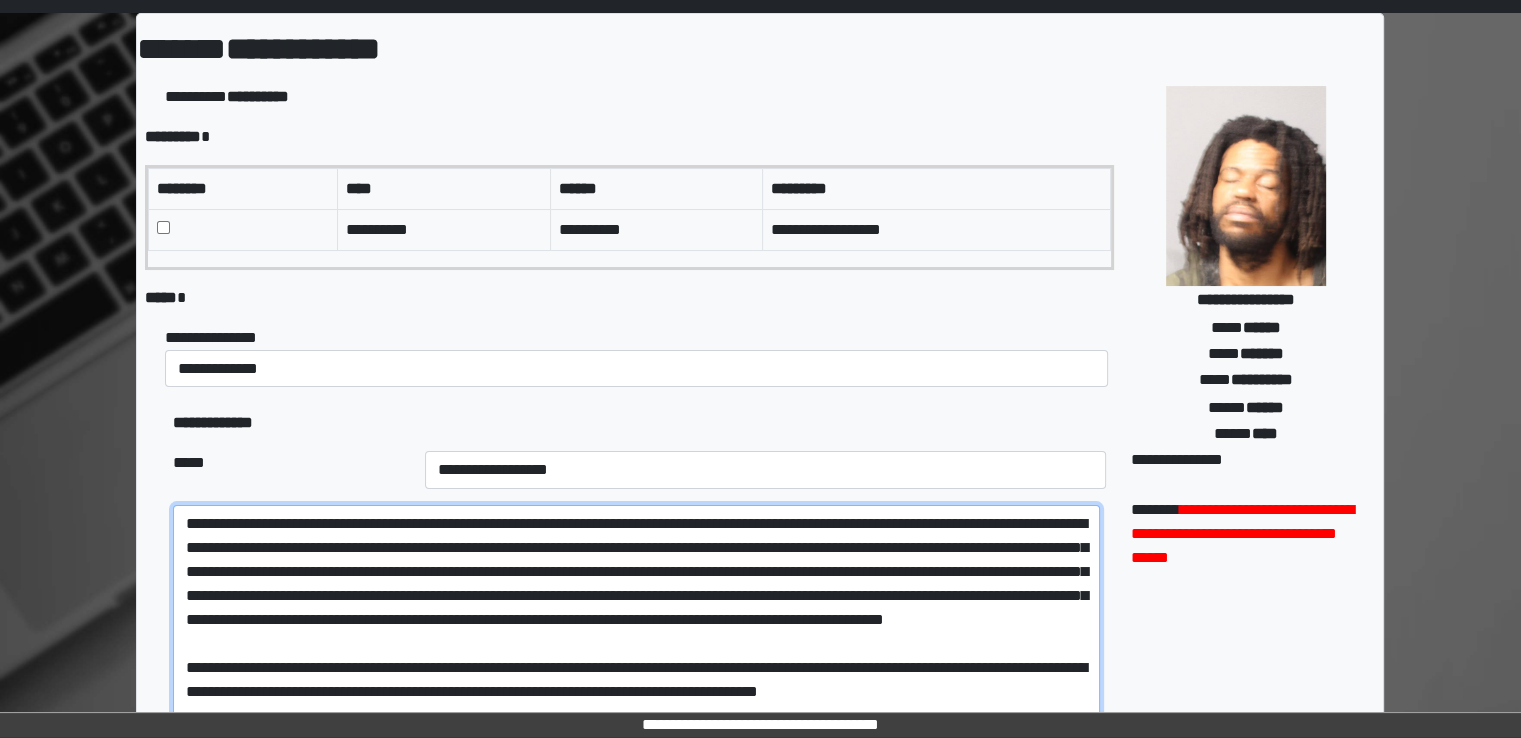 drag, startPoint x: 319, startPoint y: 596, endPoint x: 916, endPoint y: 594, distance: 597.00336 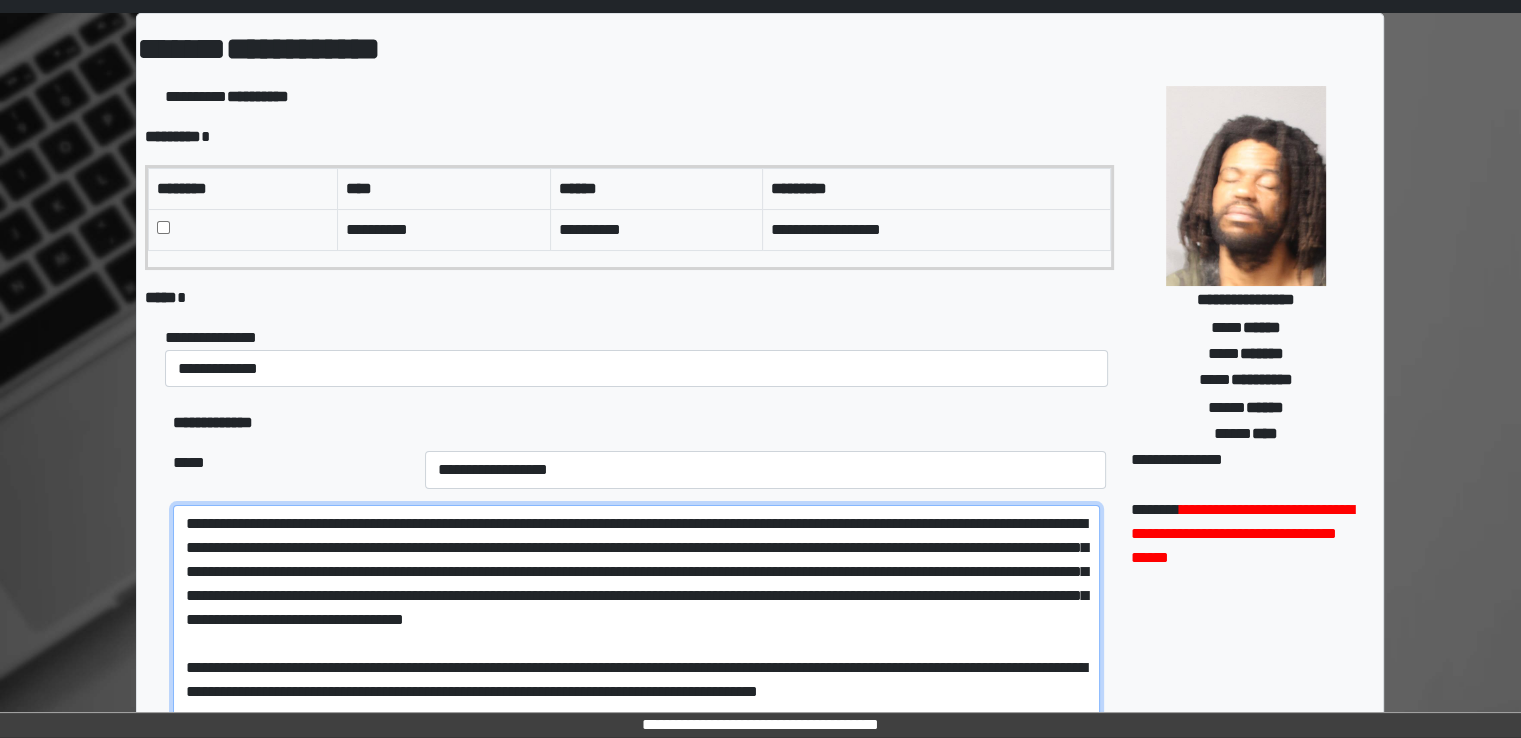 scroll, scrollTop: 9, scrollLeft: 0, axis: vertical 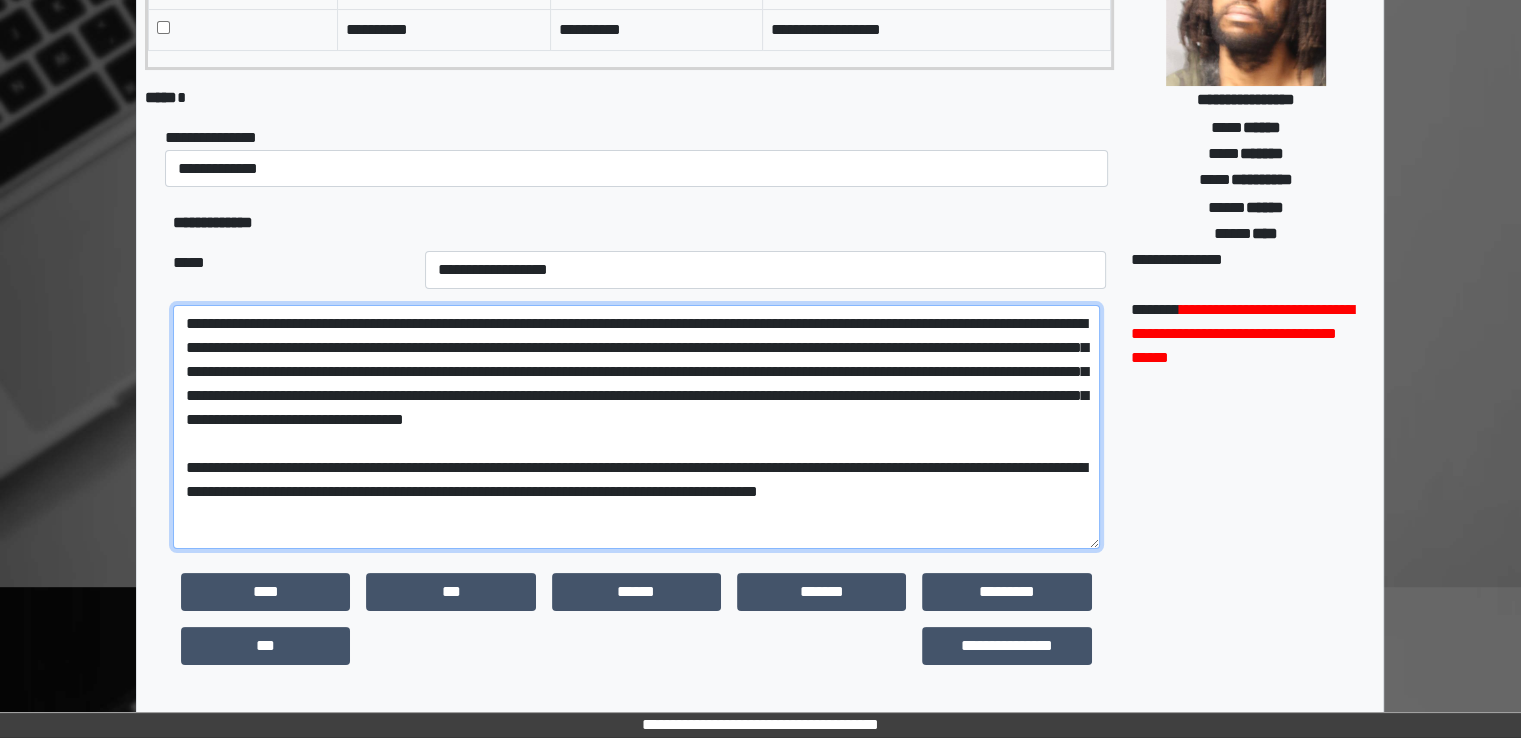click on "**********" at bounding box center (636, 427) 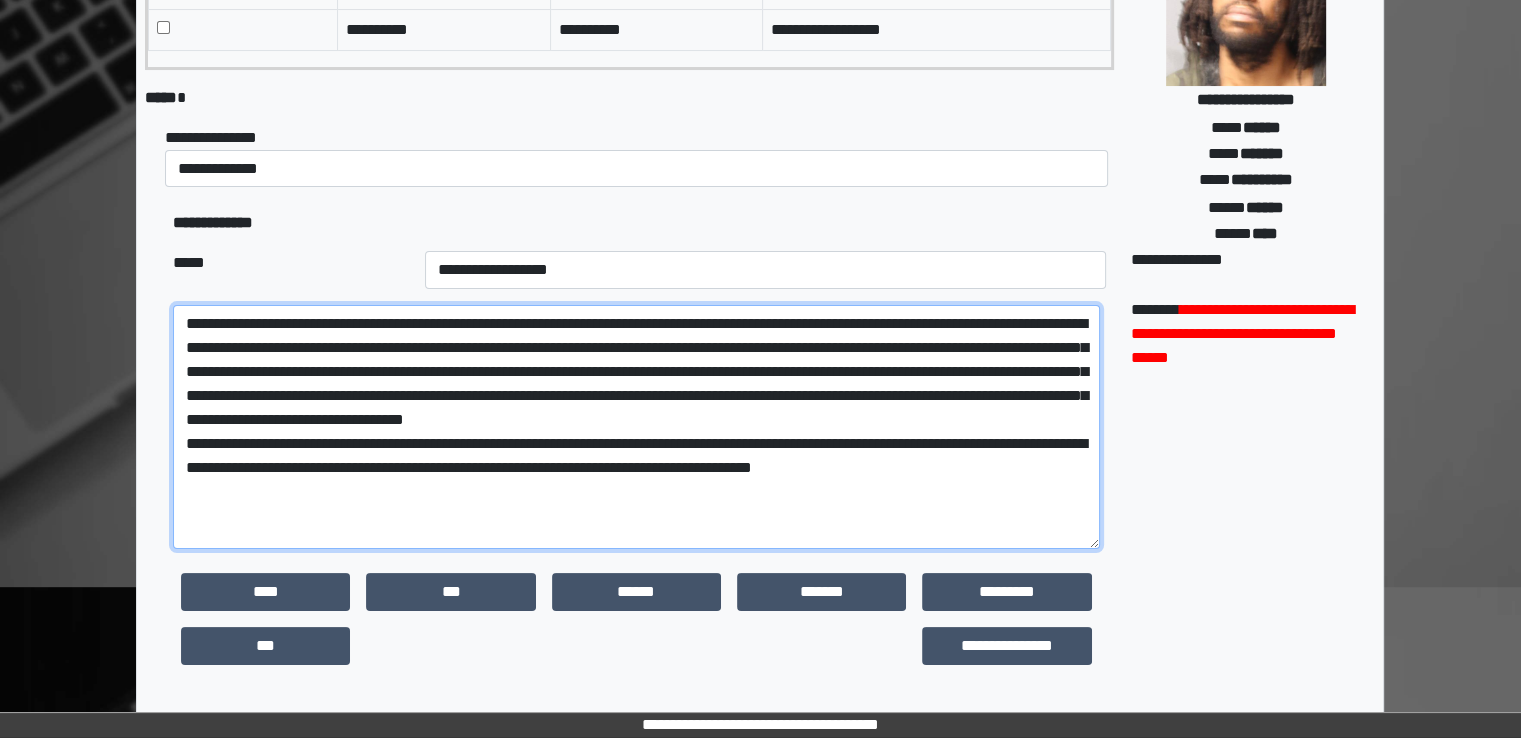 scroll, scrollTop: 0, scrollLeft: 0, axis: both 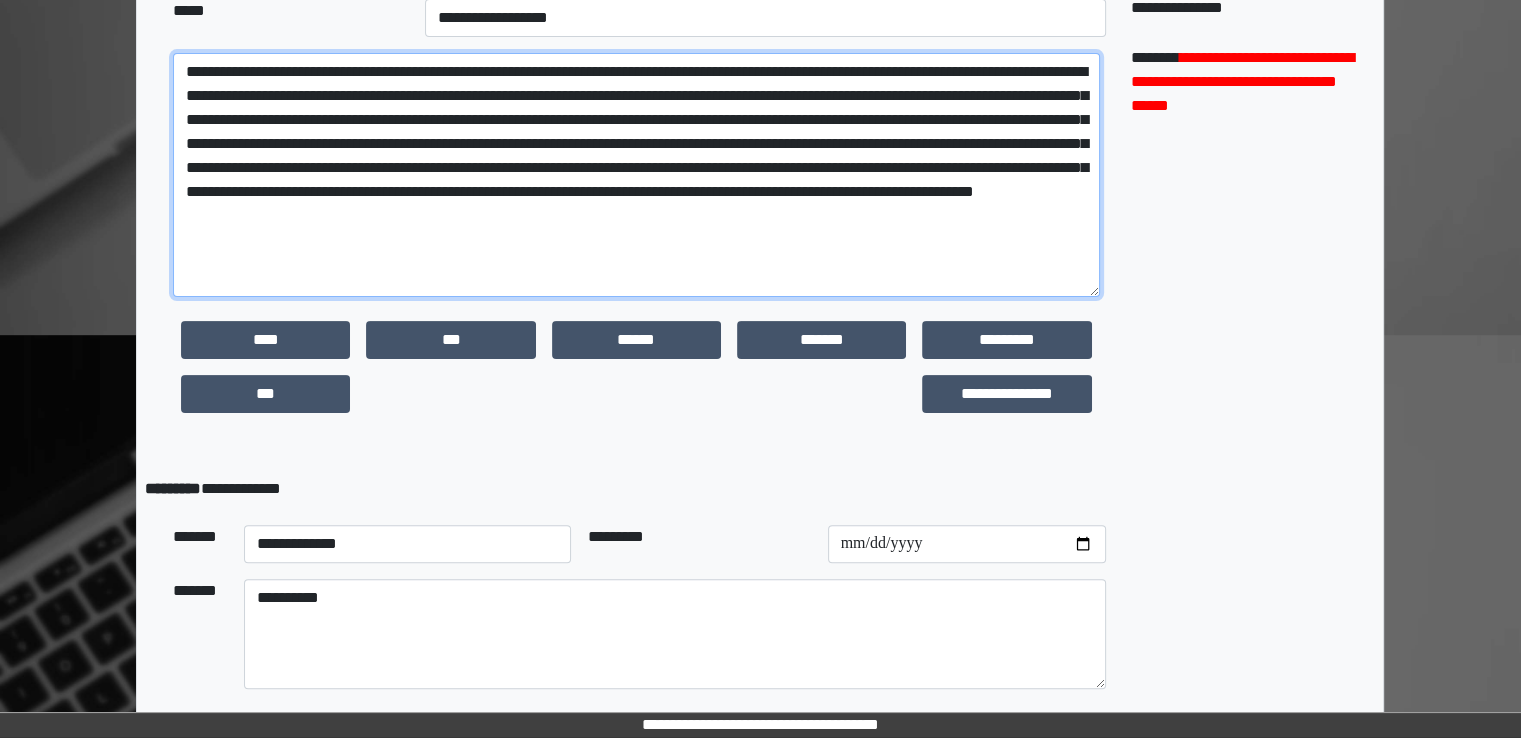 drag, startPoint x: 216, startPoint y: 112, endPoint x: 152, endPoint y: -10, distance: 137.76791 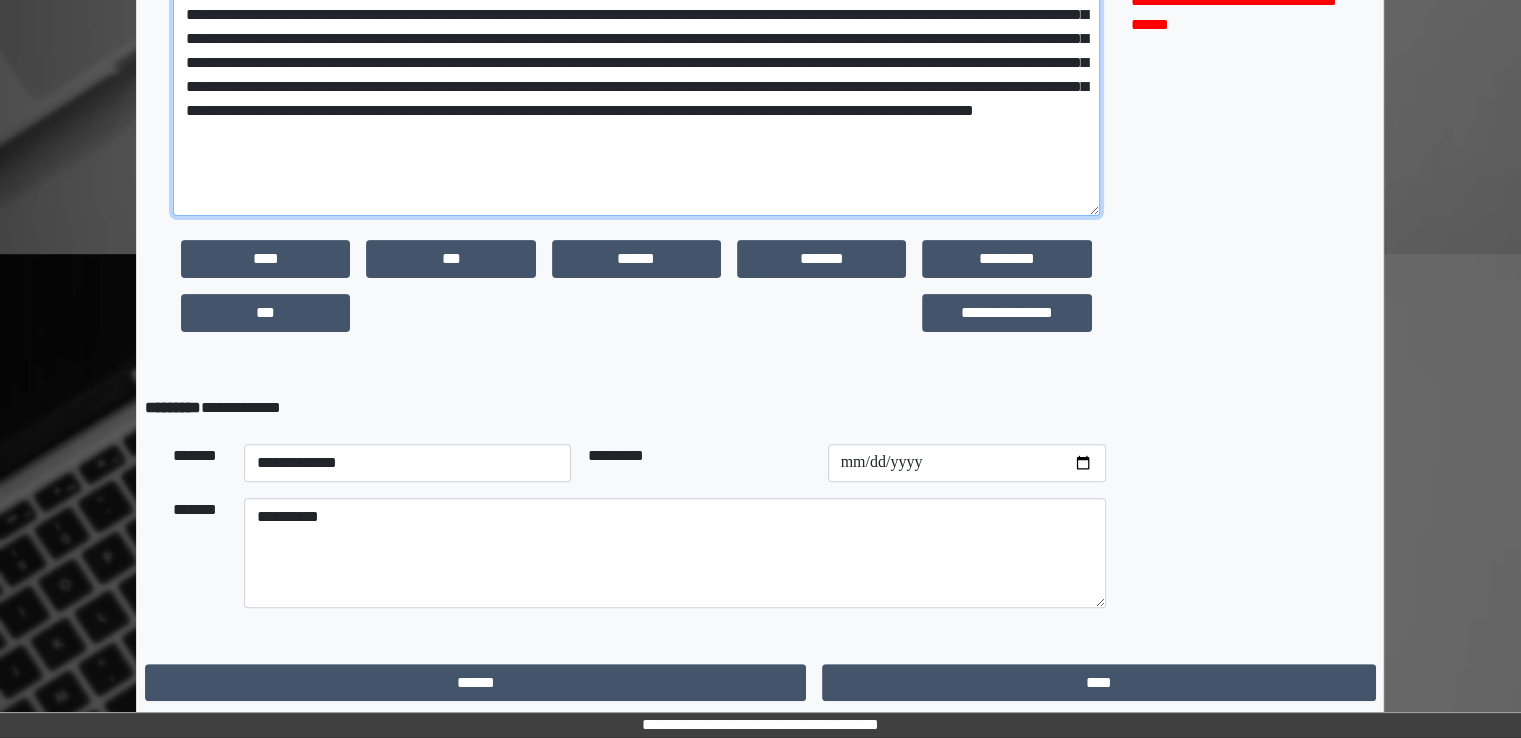 scroll, scrollTop: 601, scrollLeft: 0, axis: vertical 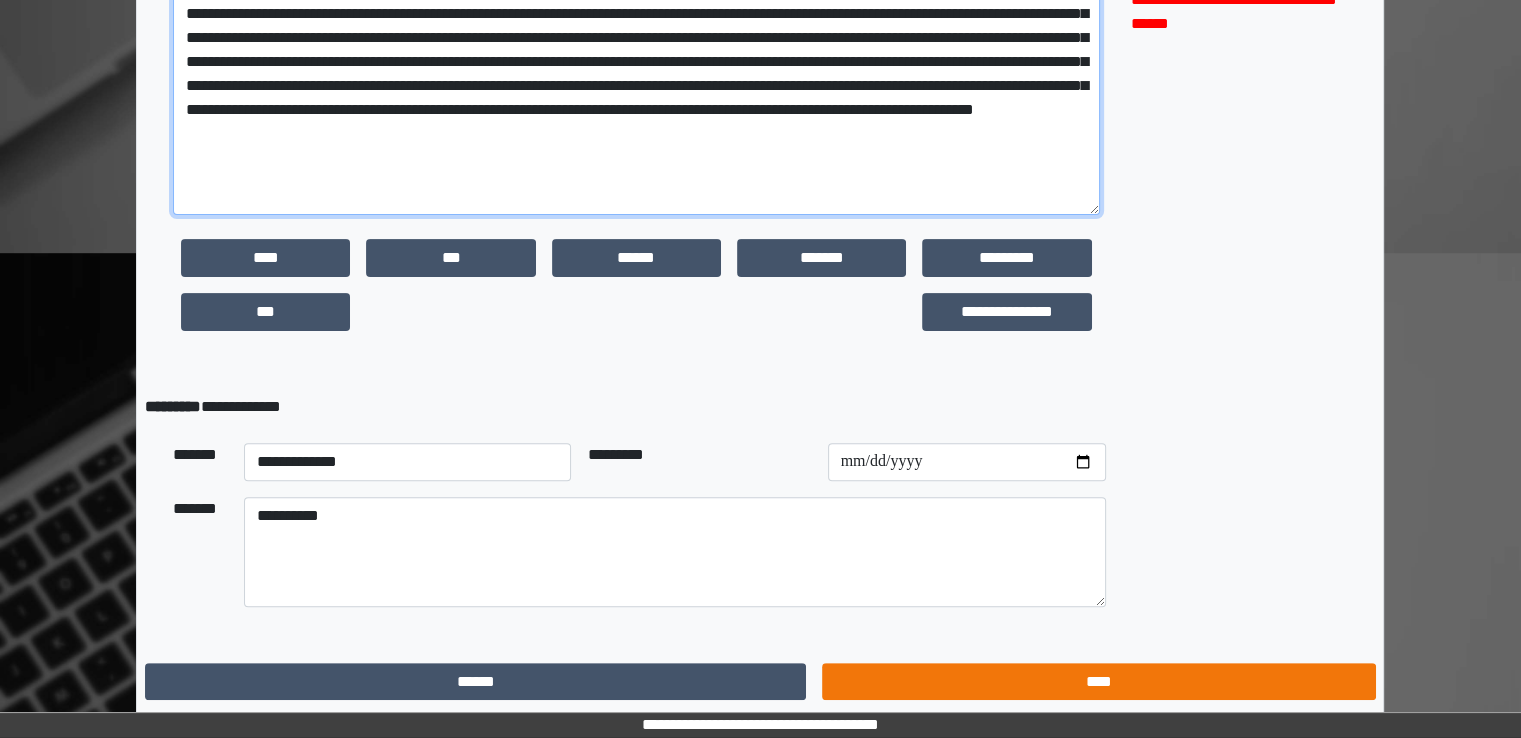 type on "**********" 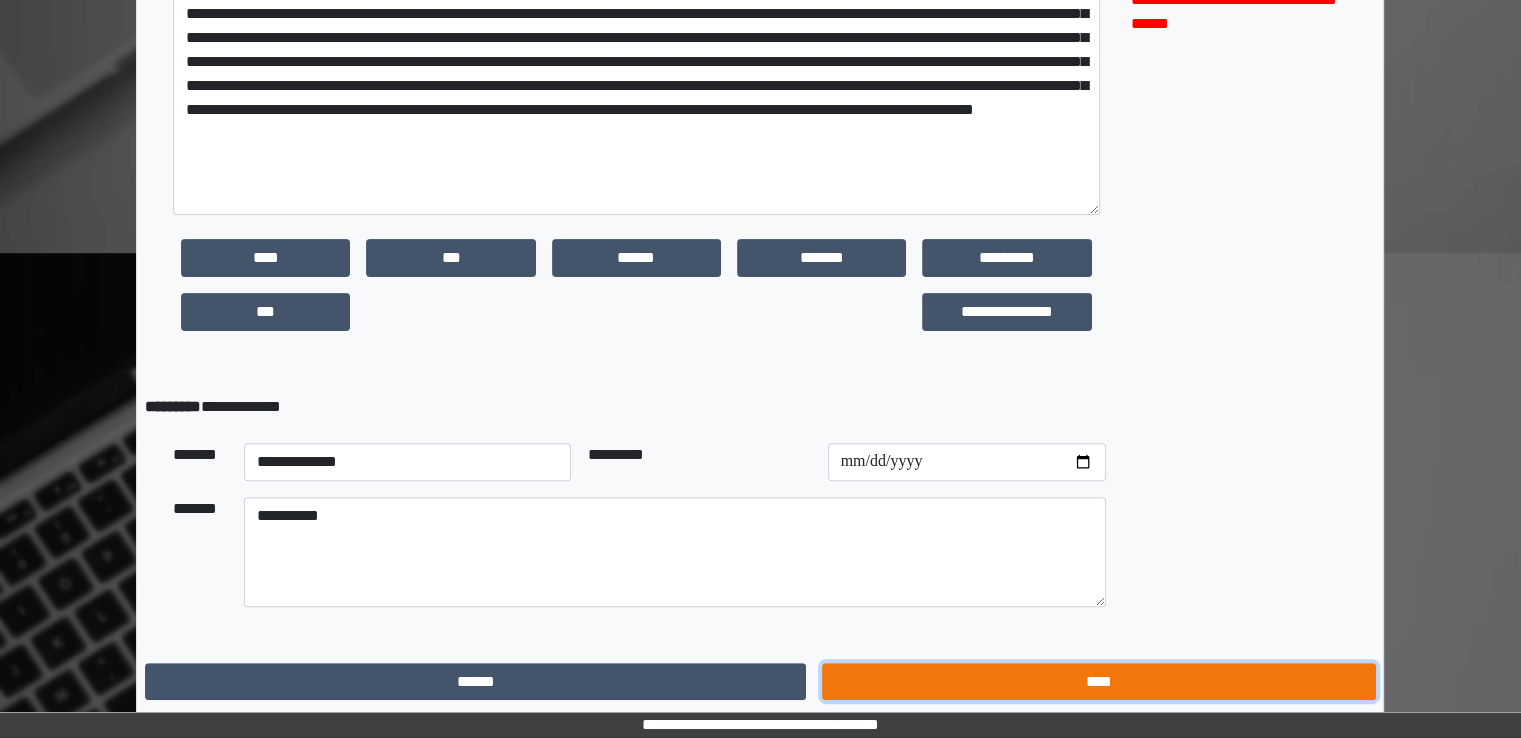 click on "****" at bounding box center (1098, 682) 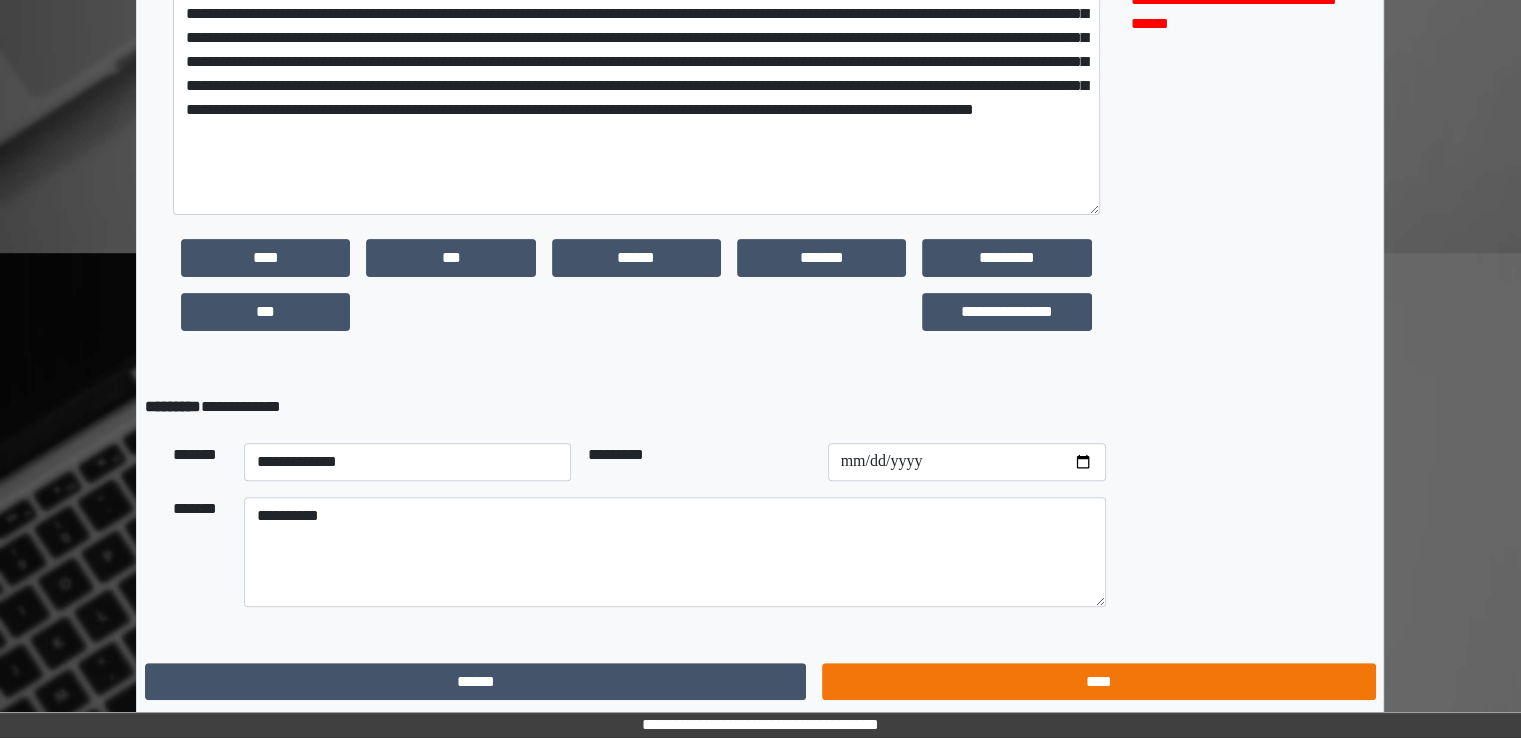 scroll, scrollTop: 0, scrollLeft: 0, axis: both 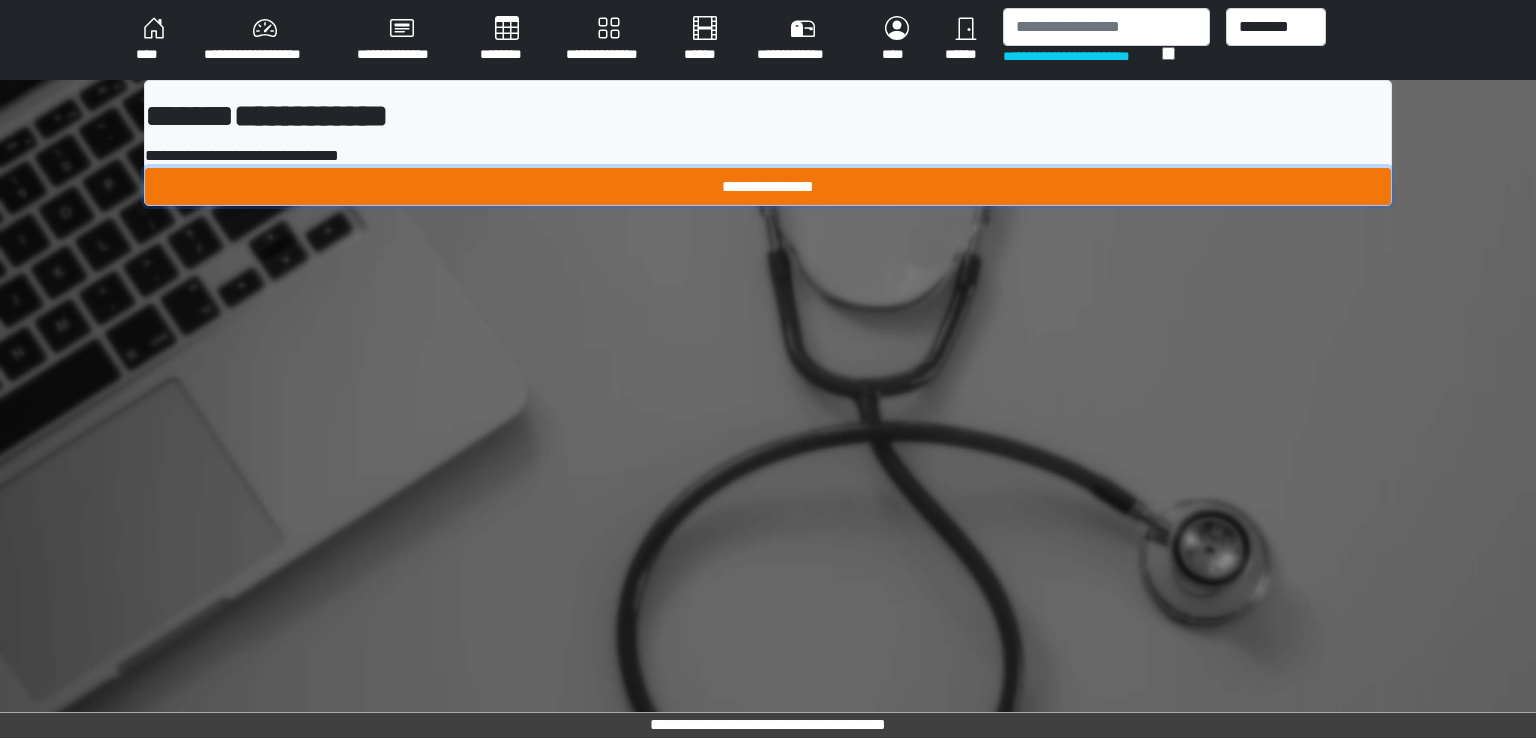 click on "**********" at bounding box center [768, 187] 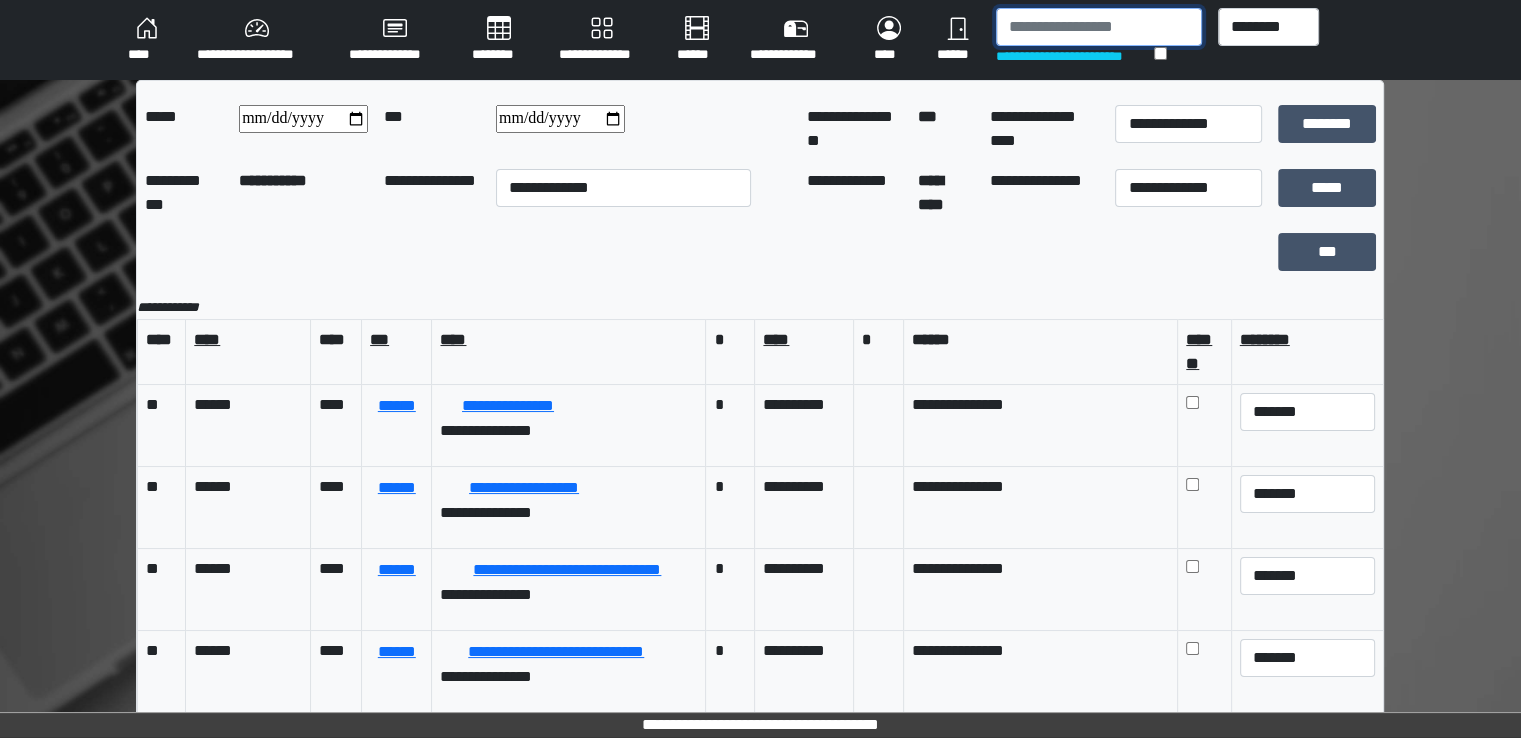 click at bounding box center (1099, 27) 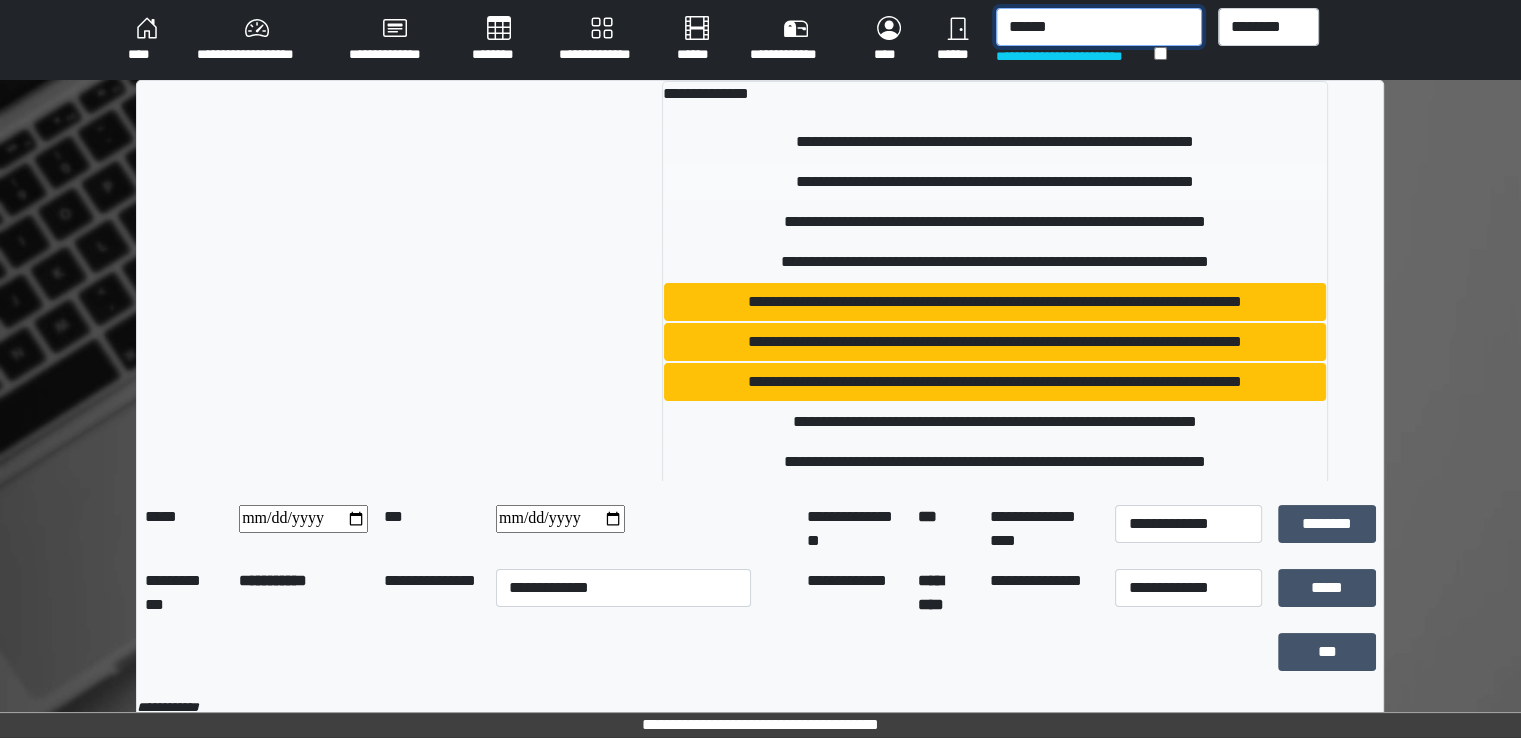 type on "******" 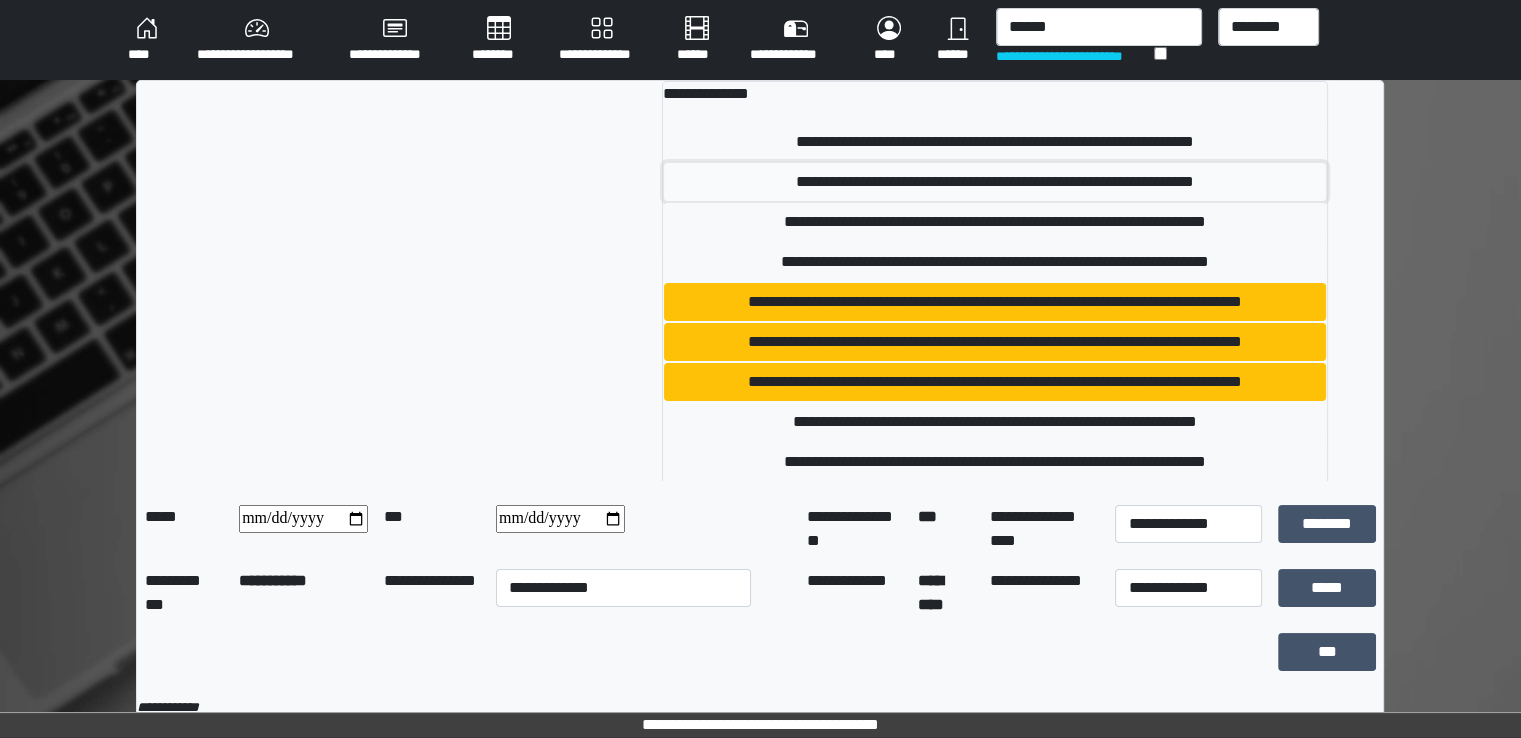 click on "**********" at bounding box center [995, 182] 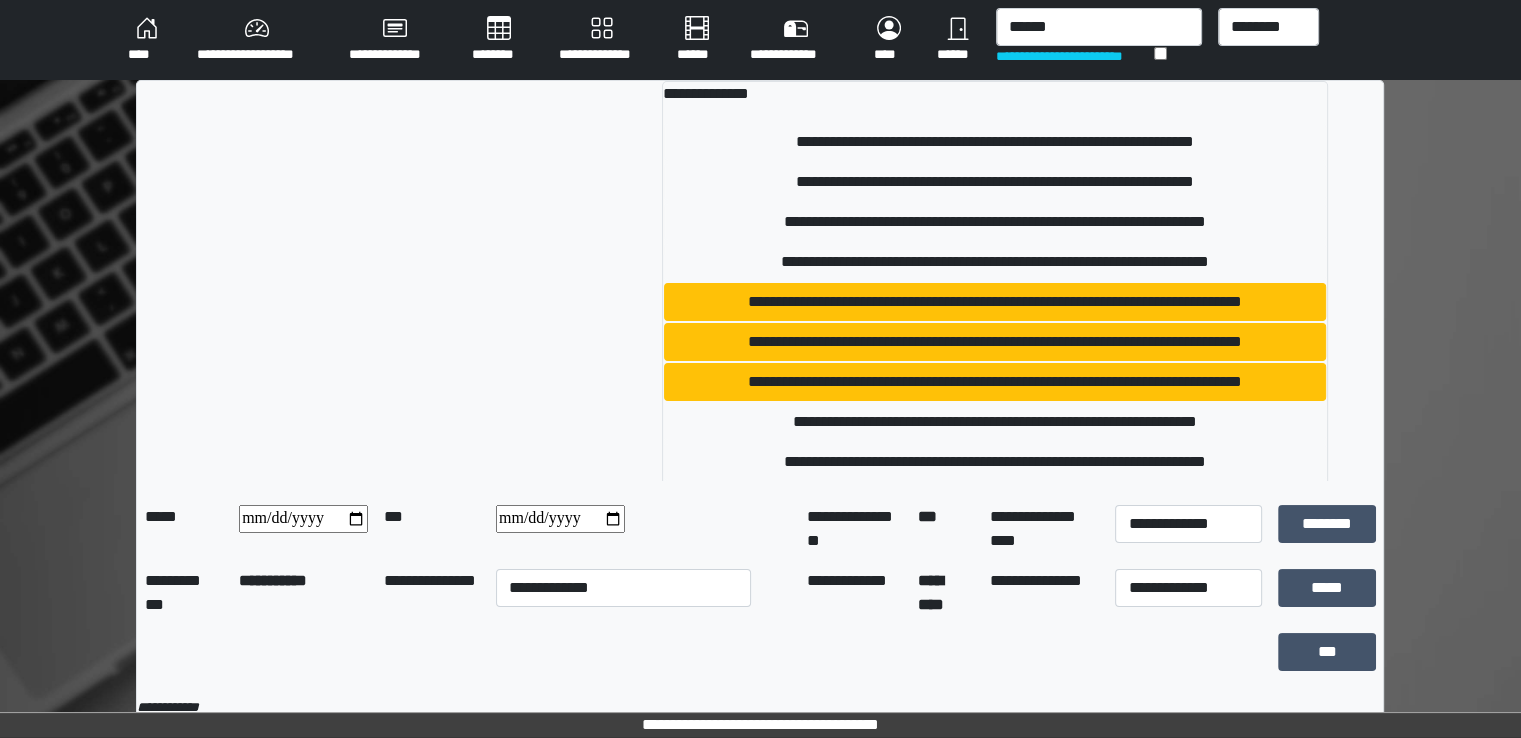 type 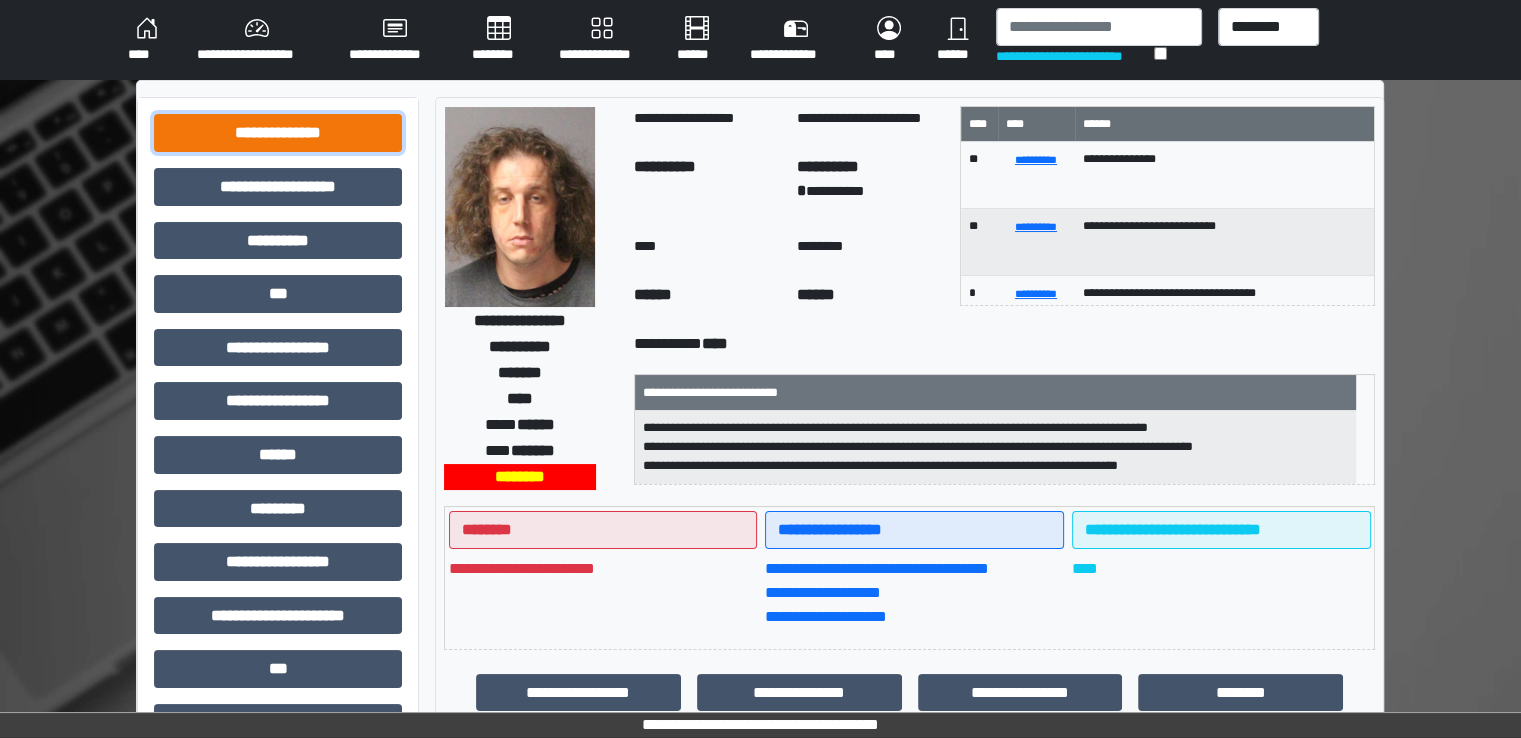 click on "**********" at bounding box center (278, 133) 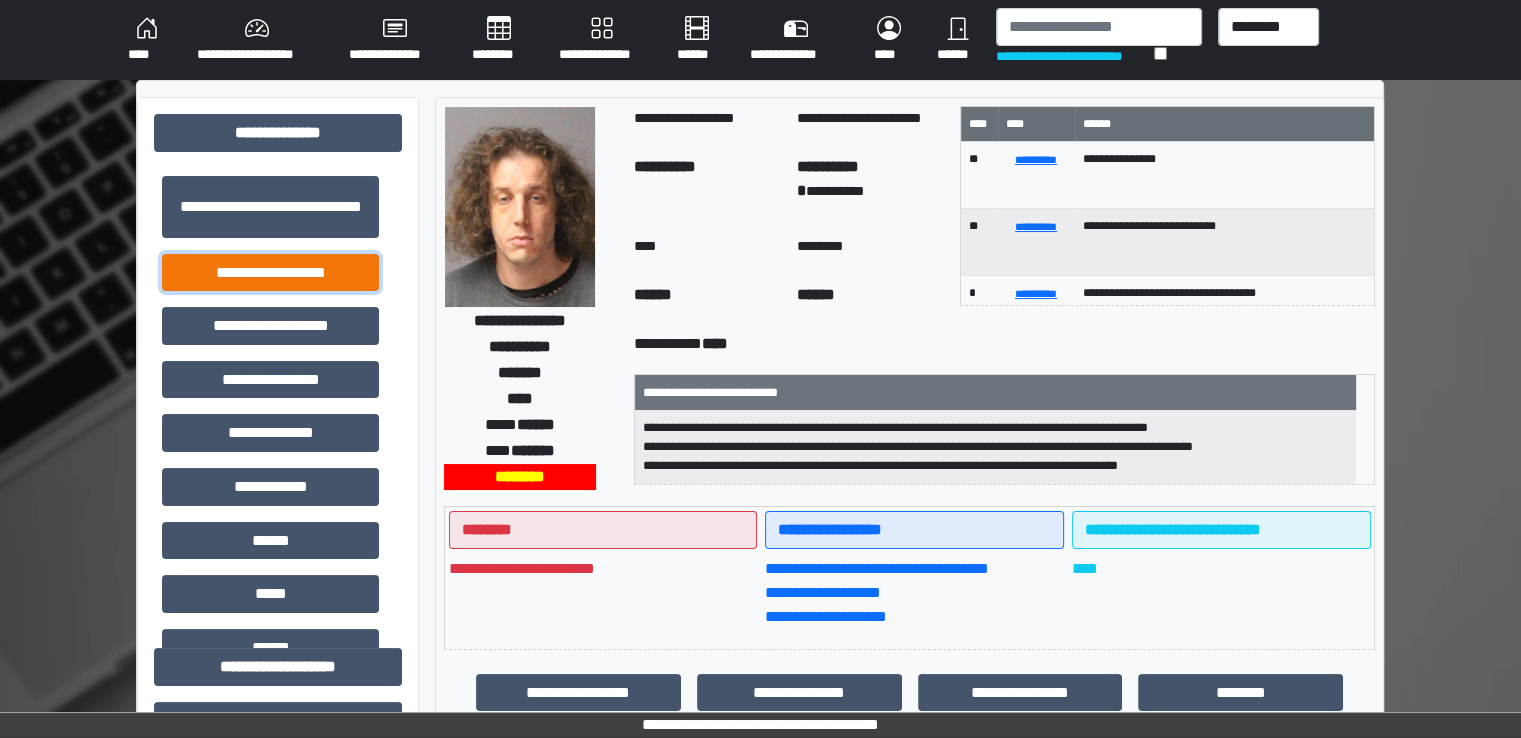 click on "**********" at bounding box center (270, 273) 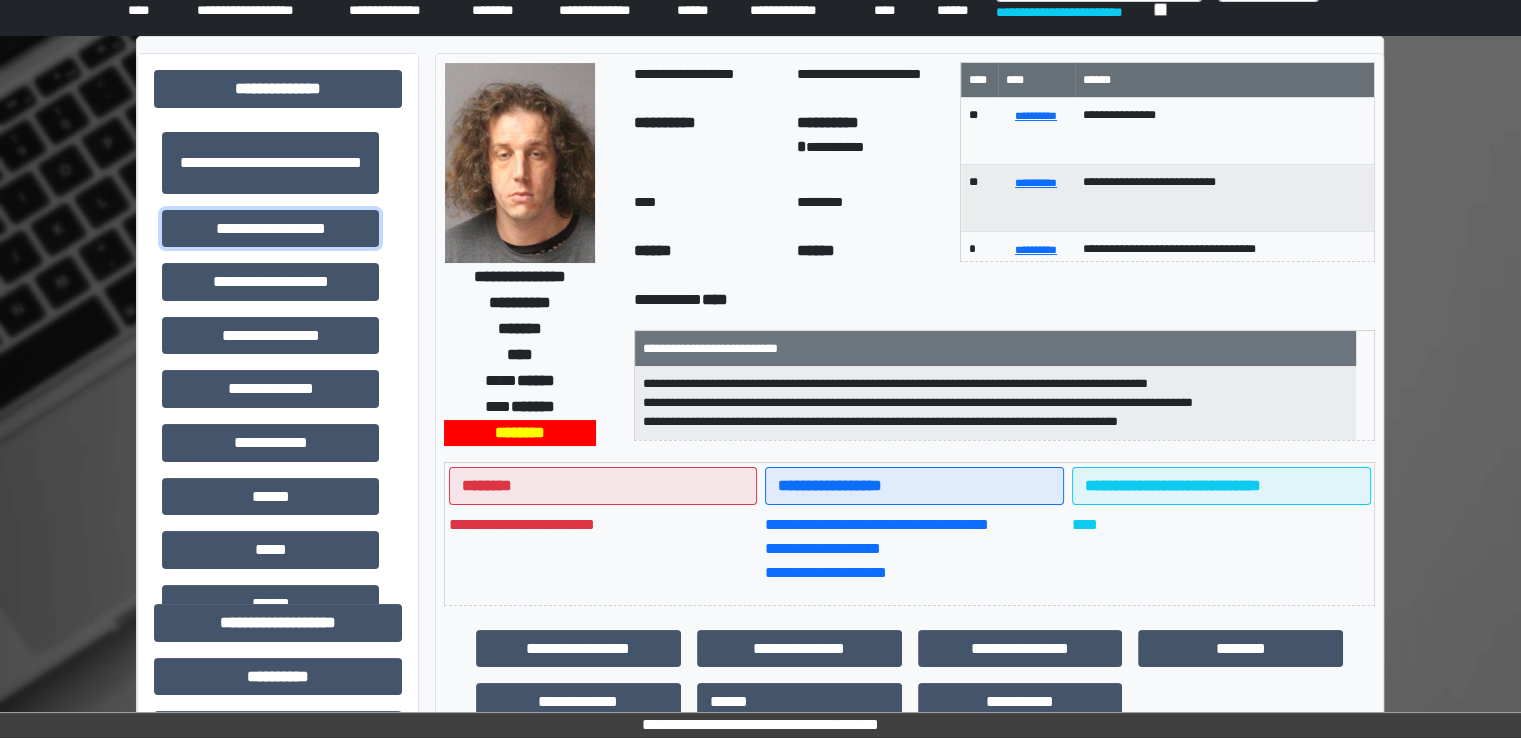 scroll, scrollTop: 0, scrollLeft: 0, axis: both 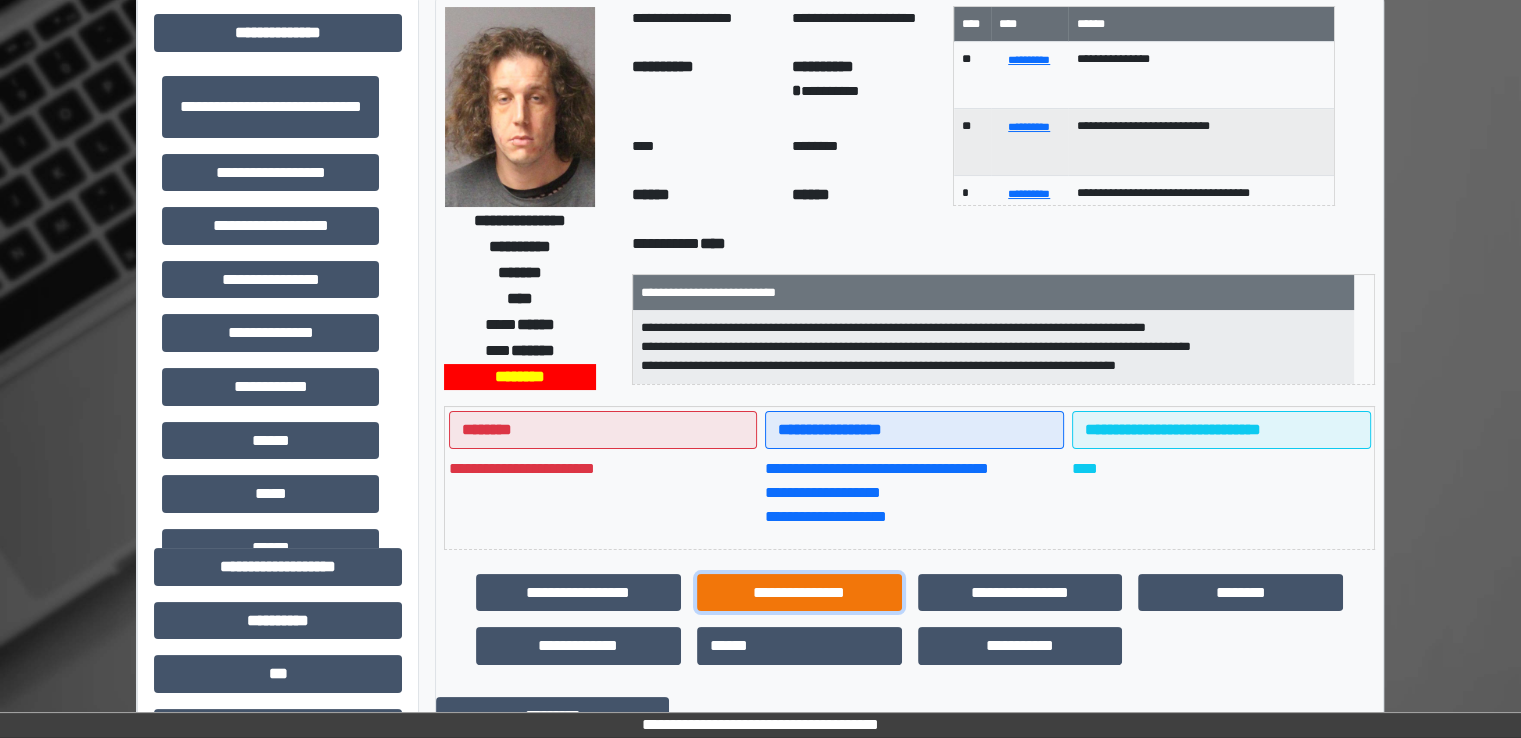click on "**********" at bounding box center (799, 593) 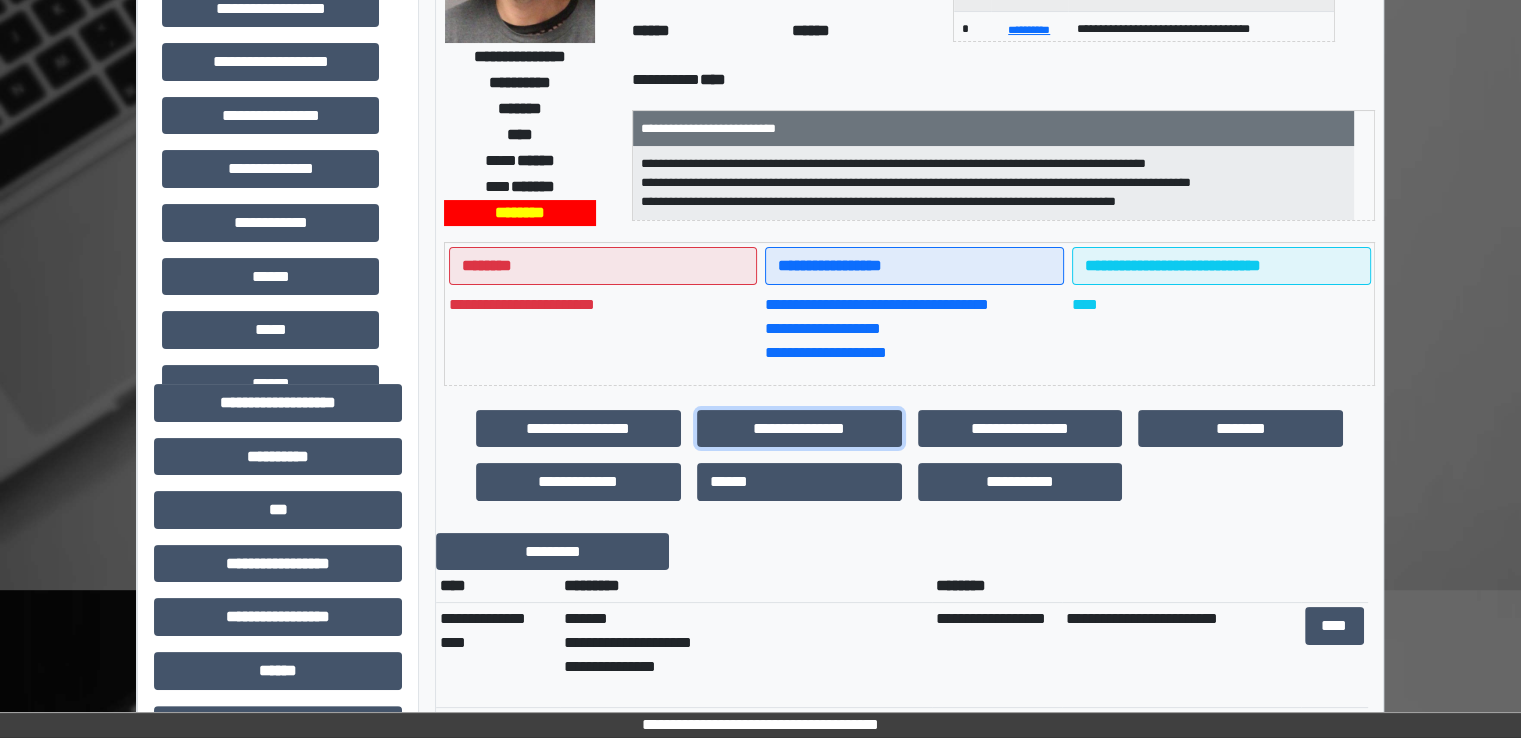 scroll, scrollTop: 500, scrollLeft: 0, axis: vertical 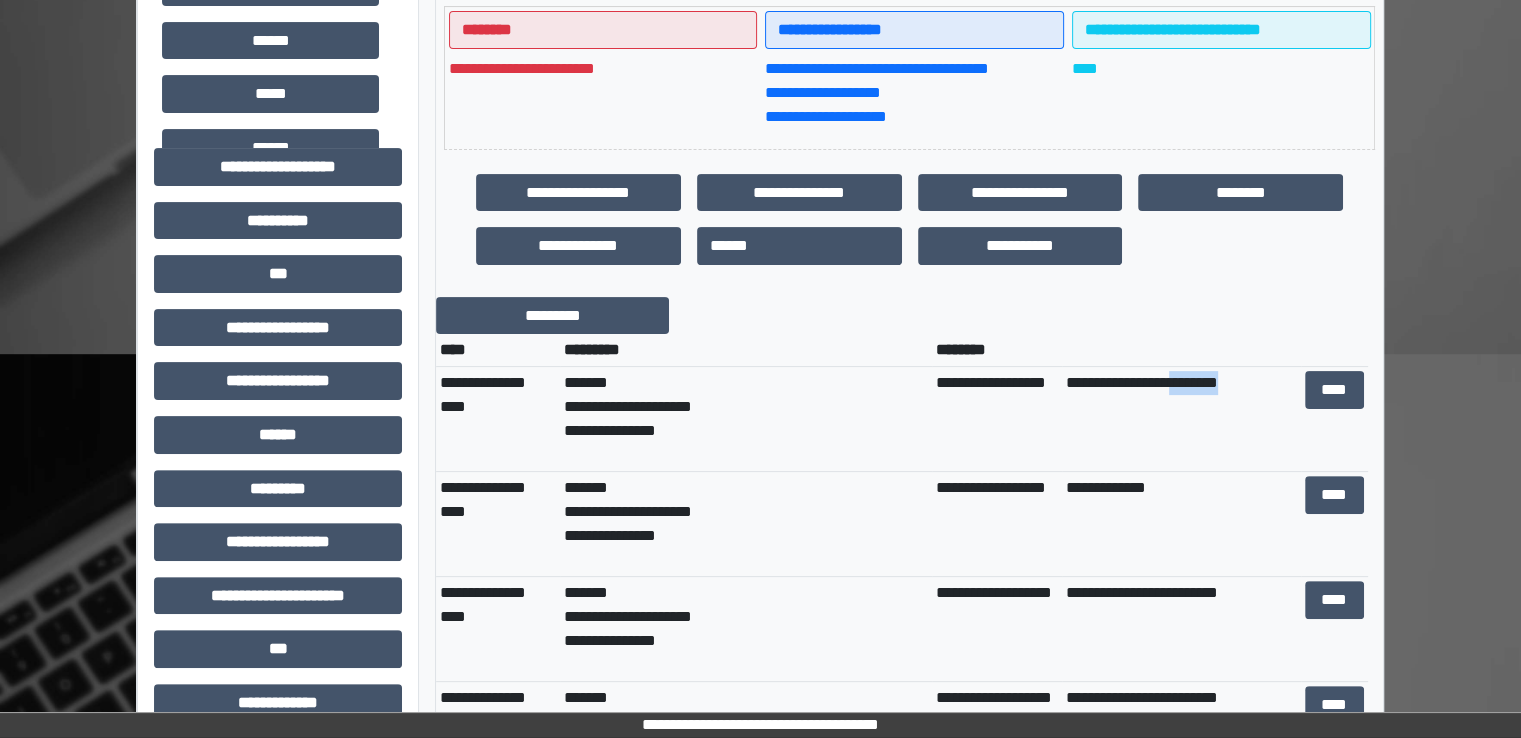 drag, startPoint x: 1236, startPoint y: 389, endPoint x: 1292, endPoint y: 395, distance: 56.32051 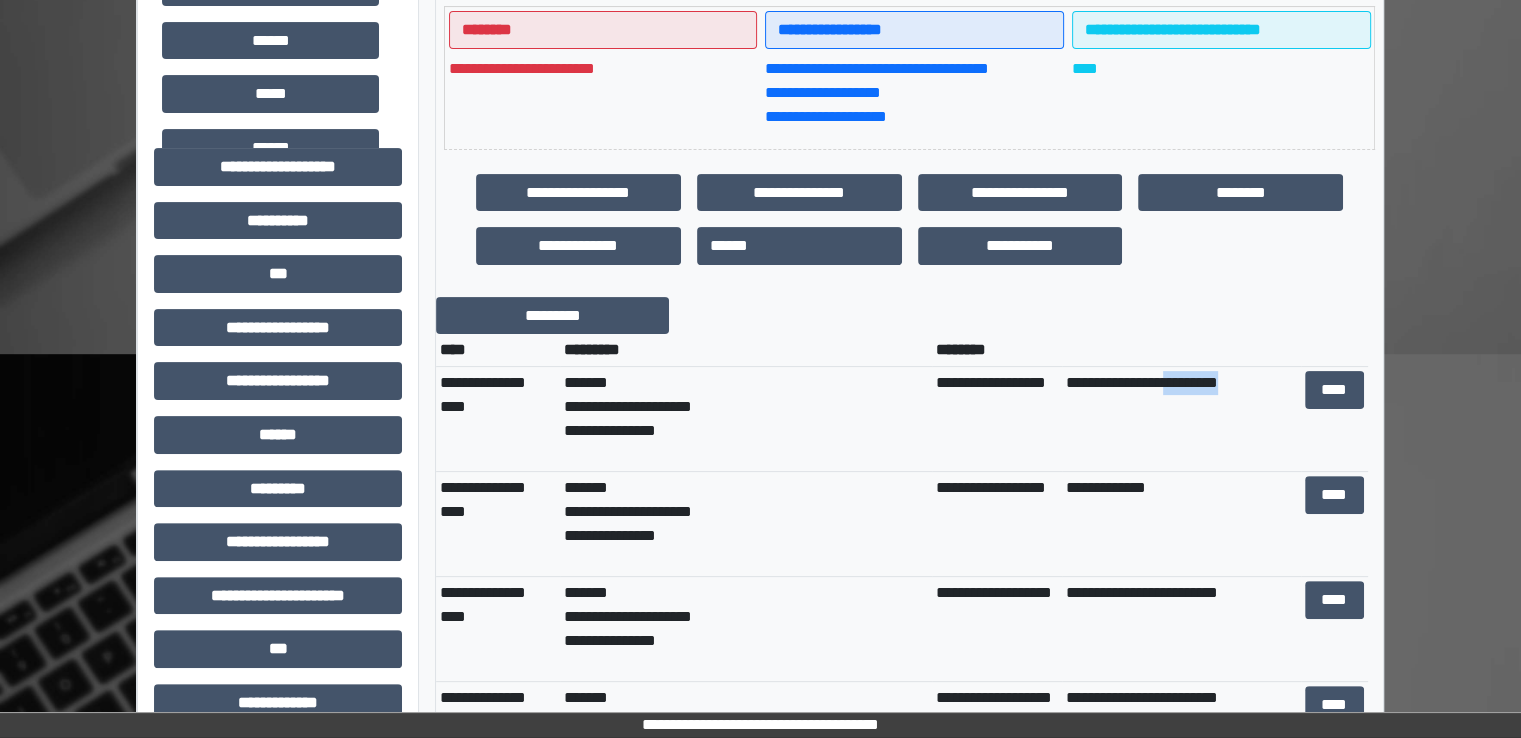 drag, startPoint x: 1254, startPoint y: 386, endPoint x: 1180, endPoint y: 381, distance: 74.168724 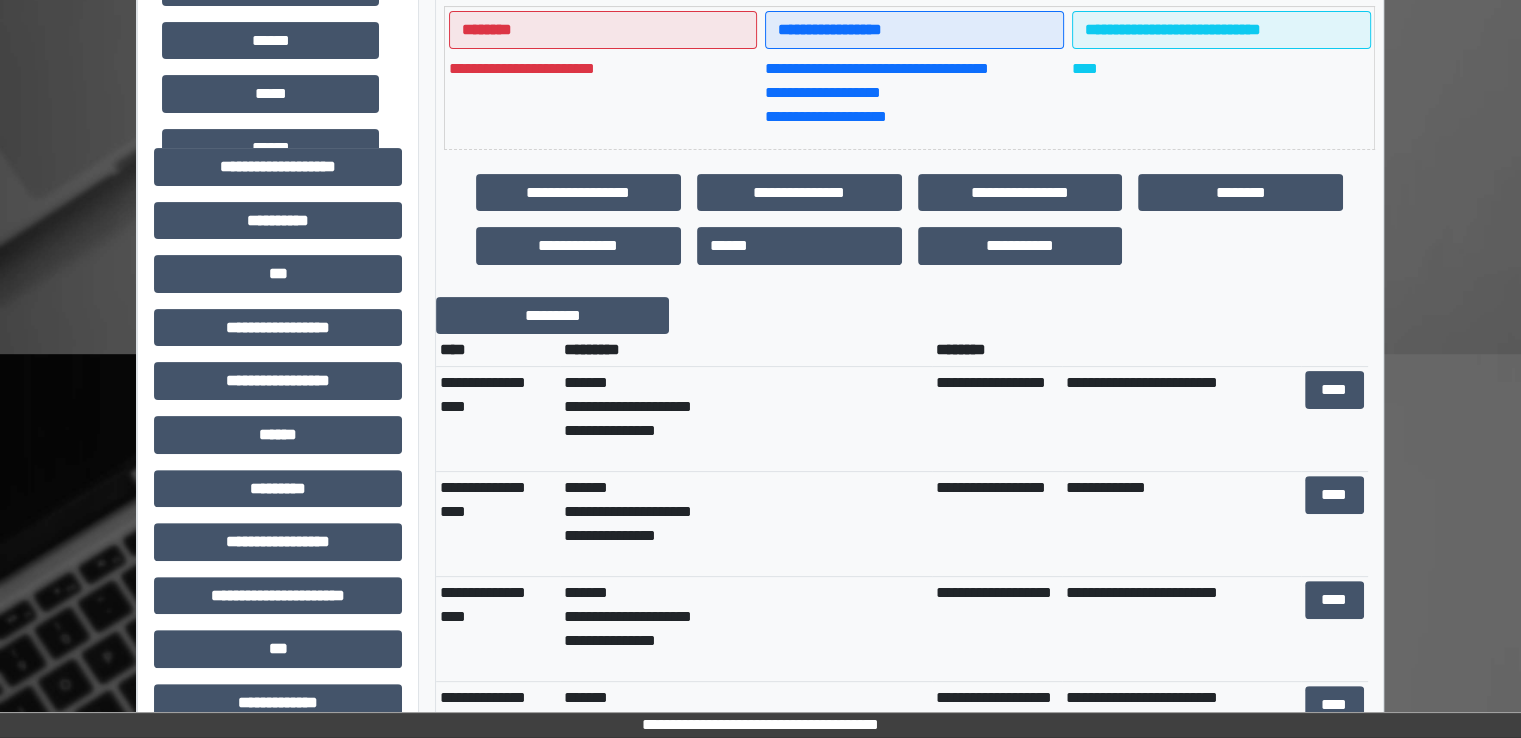 drag, startPoint x: 1161, startPoint y: 382, endPoint x: 727, endPoint y: 327, distance: 437.47113 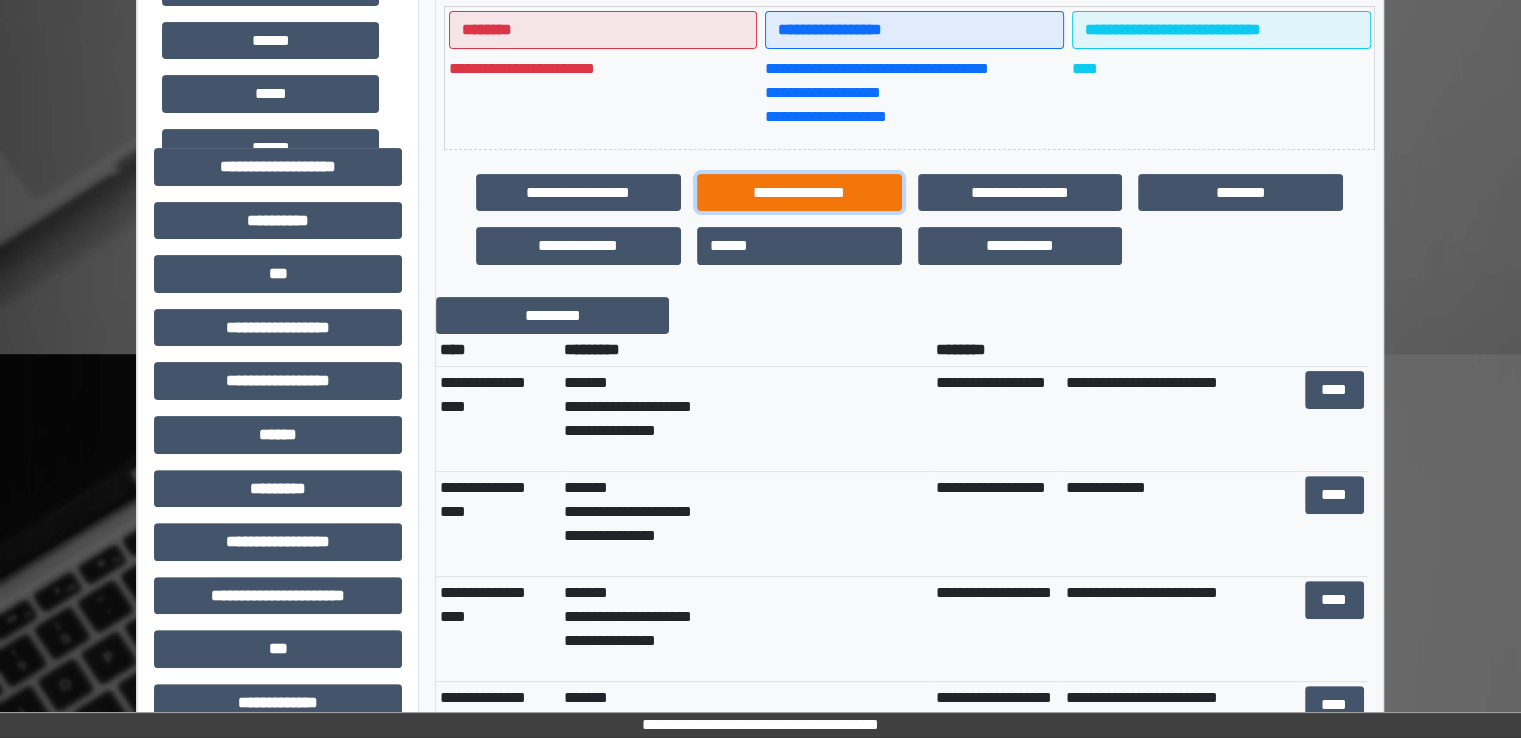 click on "**********" at bounding box center [799, 193] 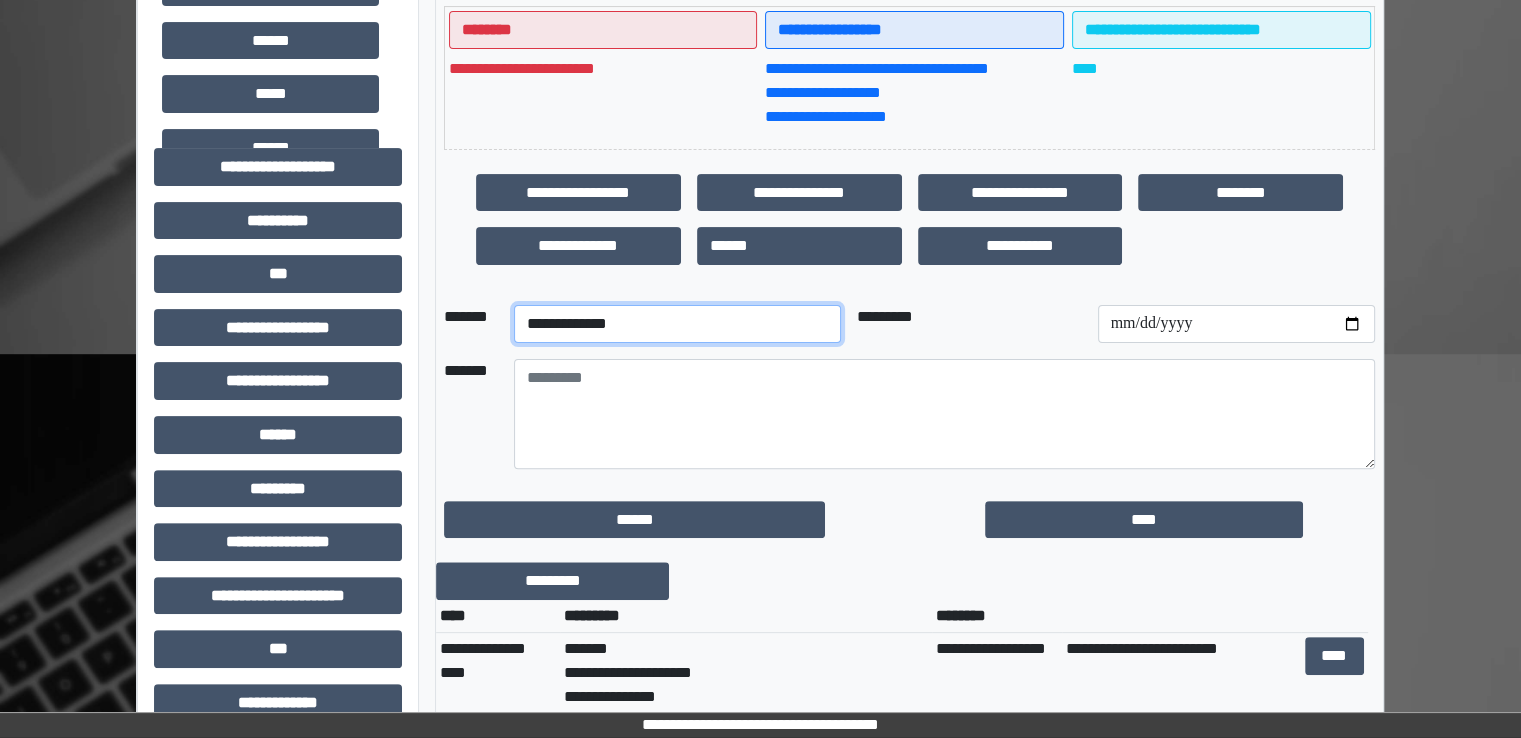 click on "**********" at bounding box center [677, 324] 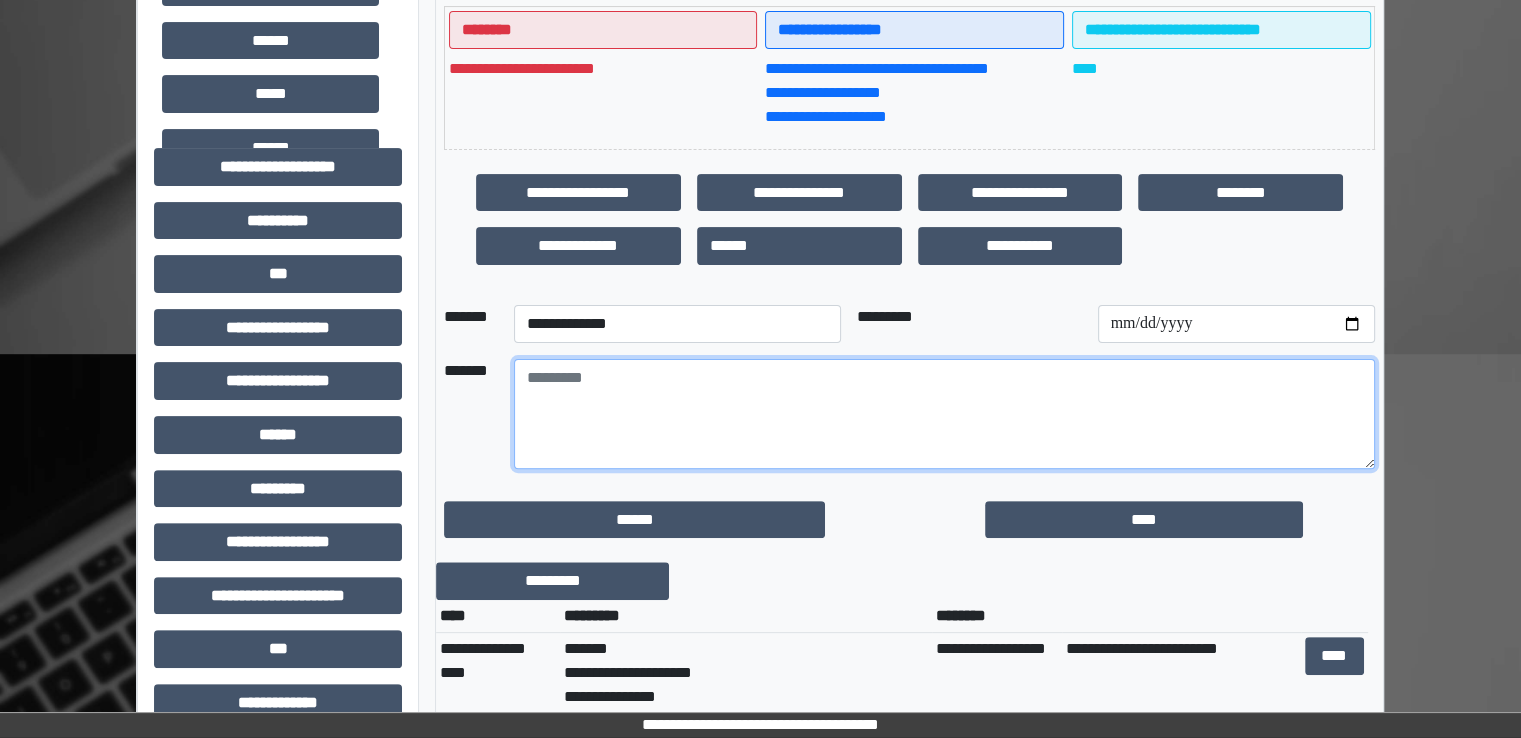 click at bounding box center (944, 414) 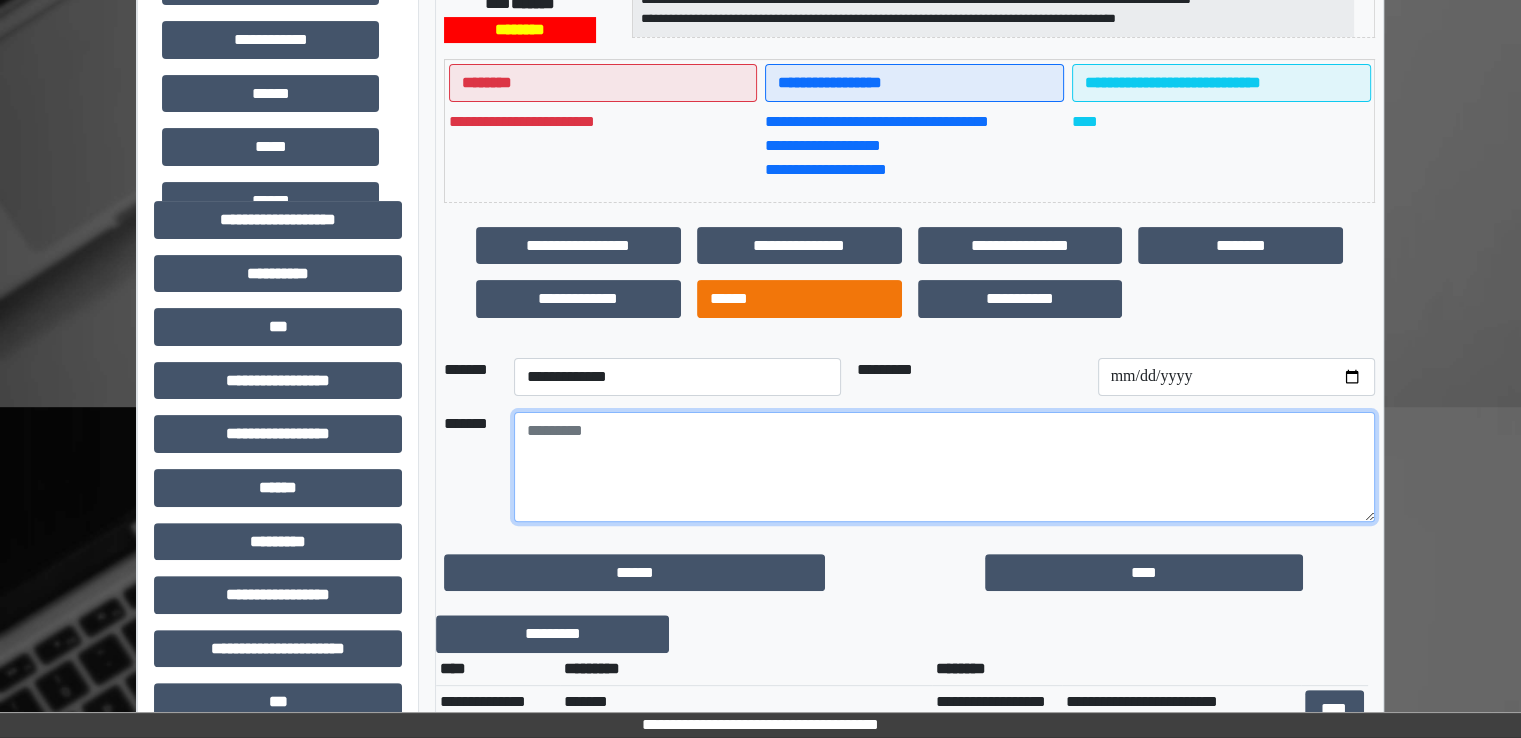 scroll, scrollTop: 400, scrollLeft: 0, axis: vertical 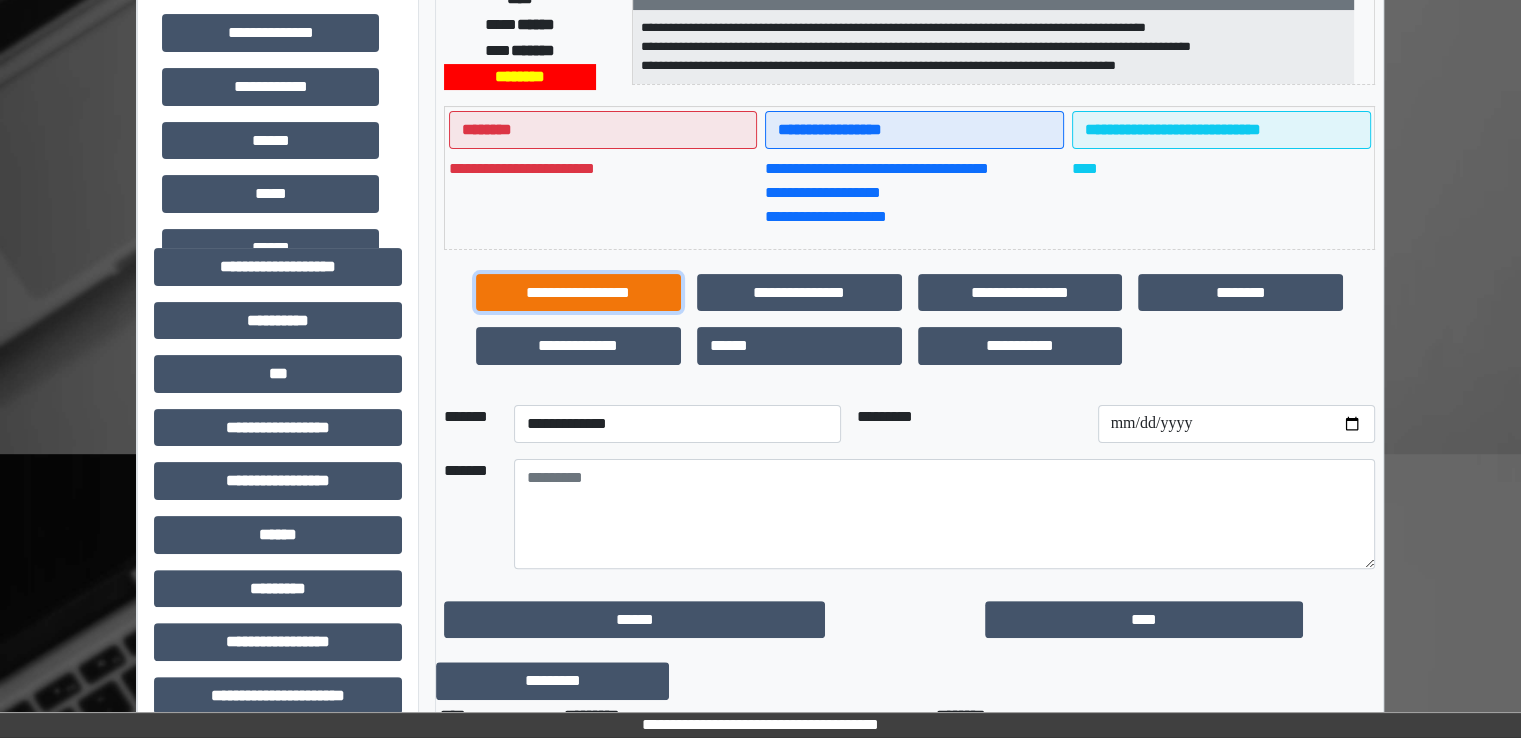 click on "**********" at bounding box center [578, 293] 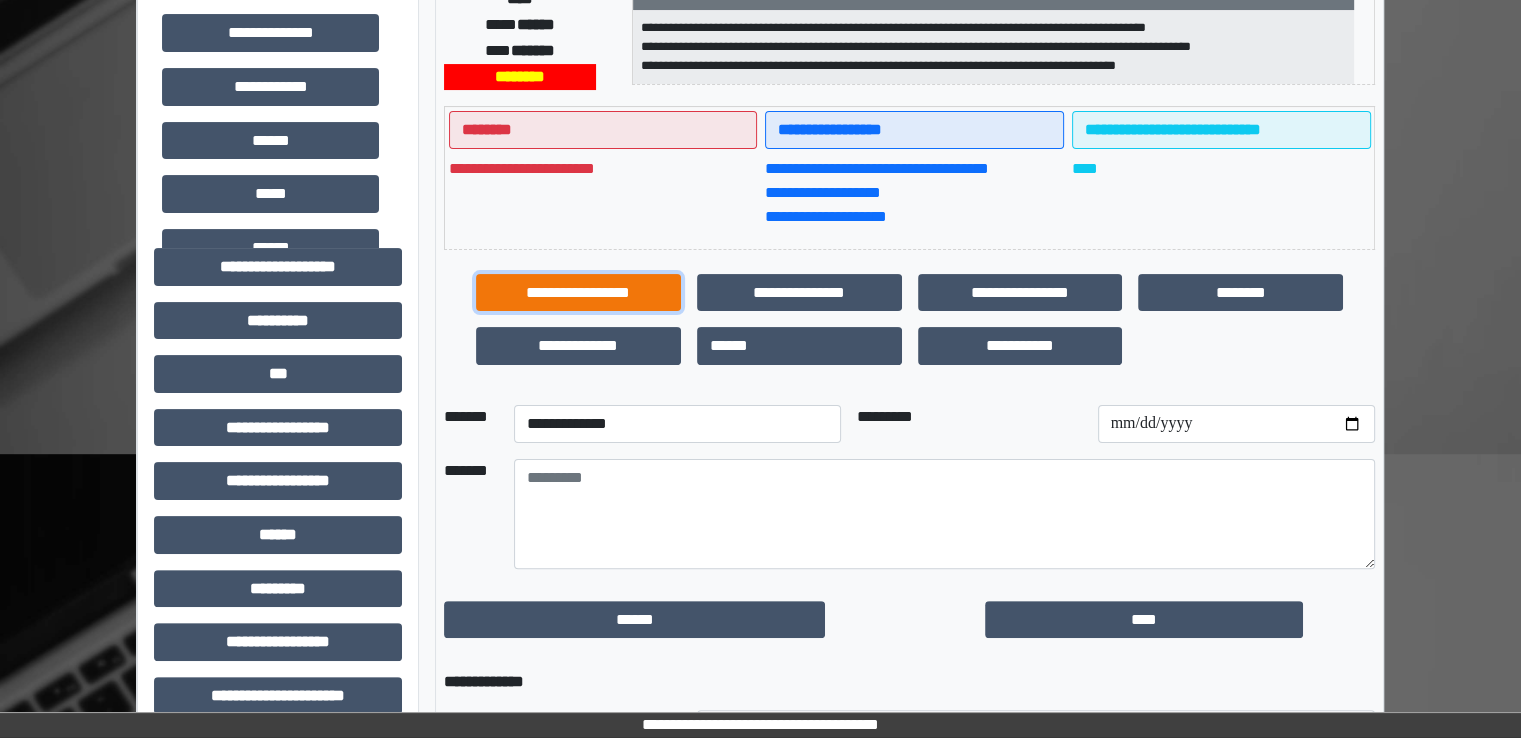 click on "**********" at bounding box center (578, 293) 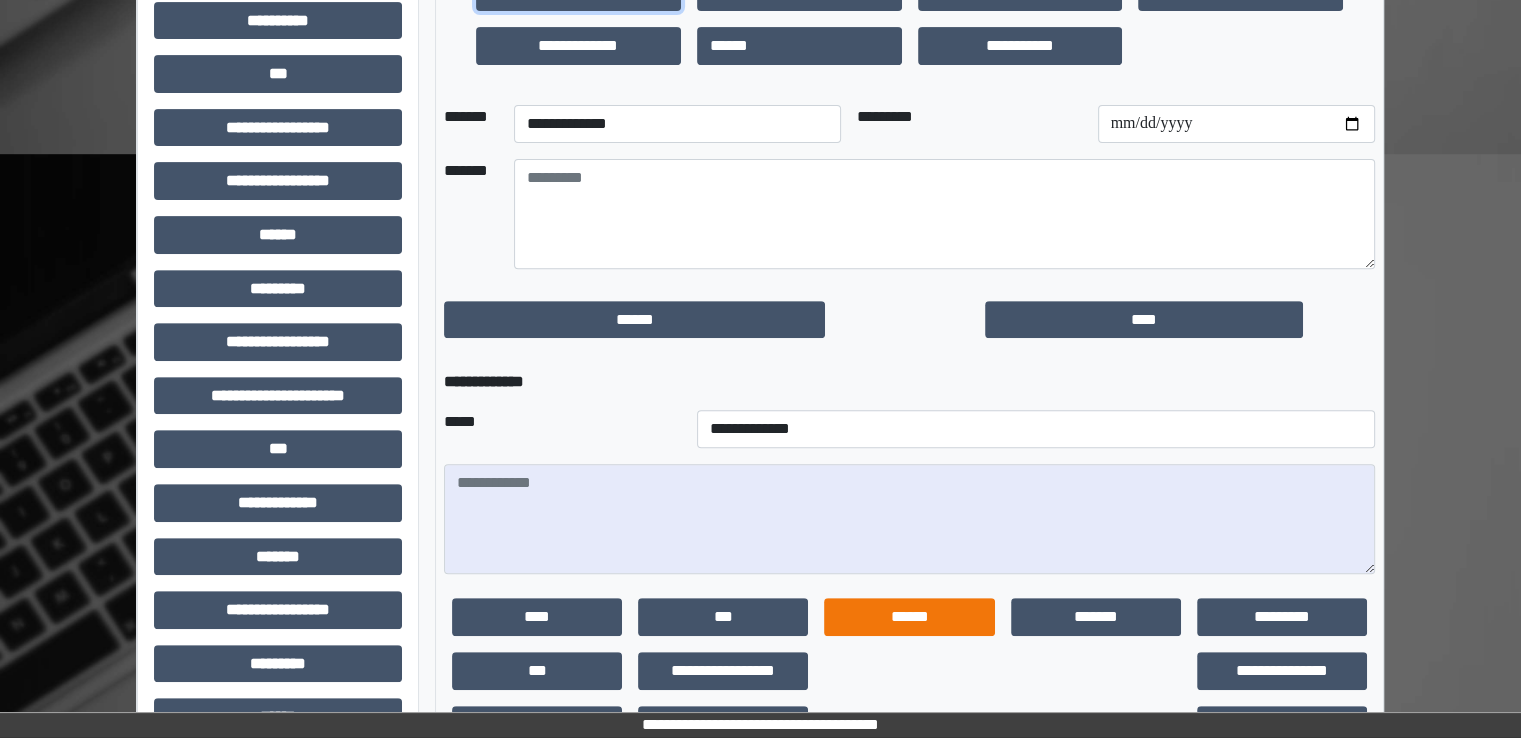 scroll, scrollTop: 800, scrollLeft: 0, axis: vertical 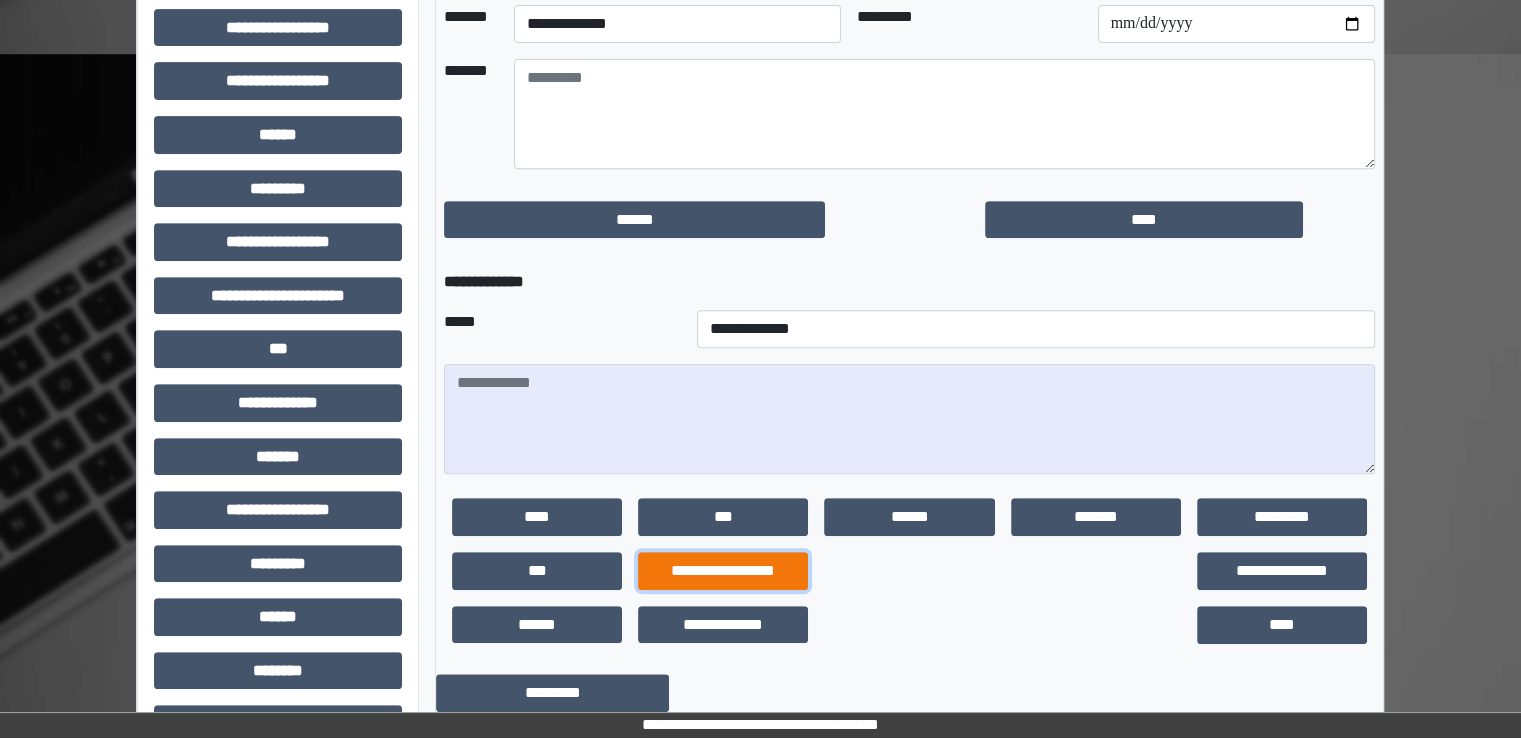 click on "**********" at bounding box center [723, 571] 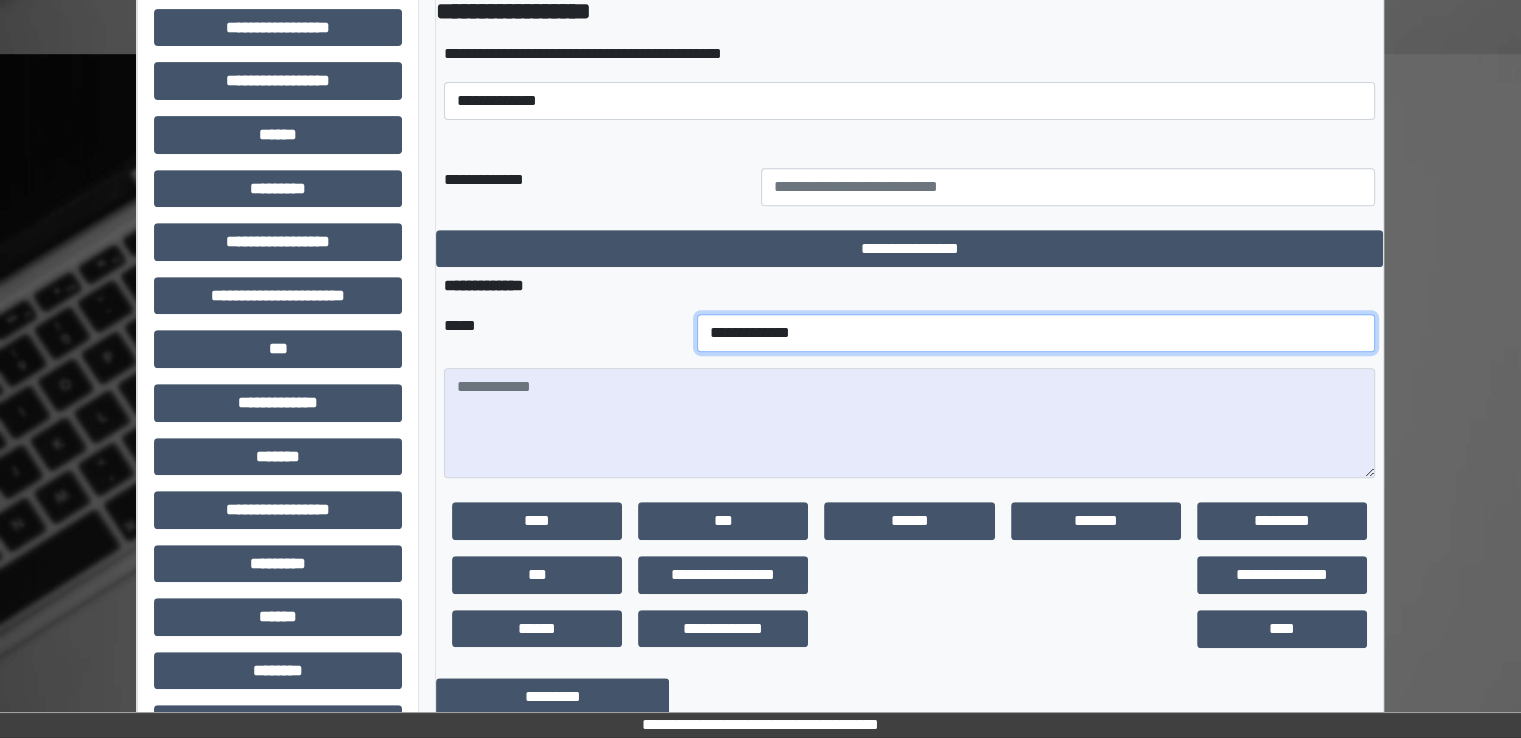 click on "**********" at bounding box center (1036, 333) 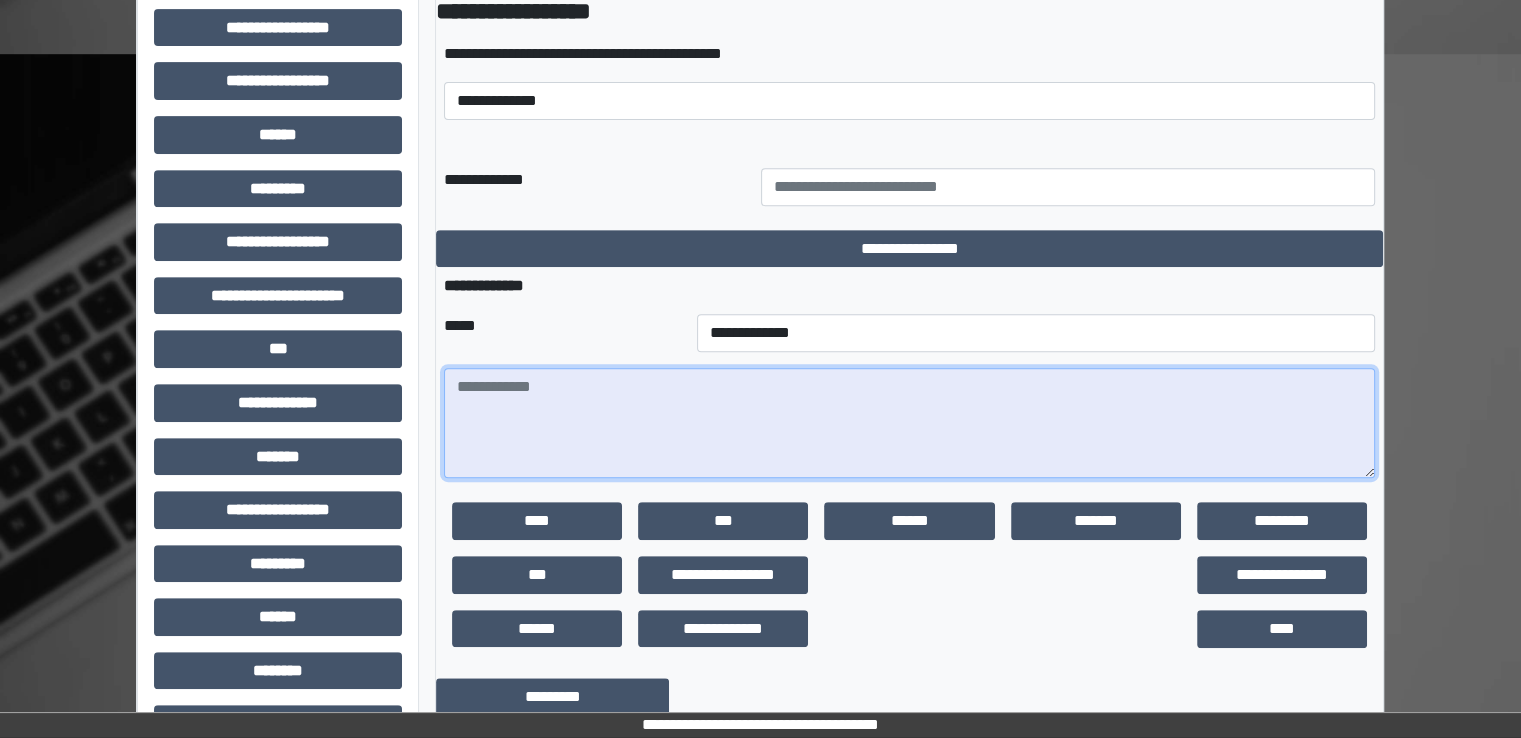 click at bounding box center (909, 423) 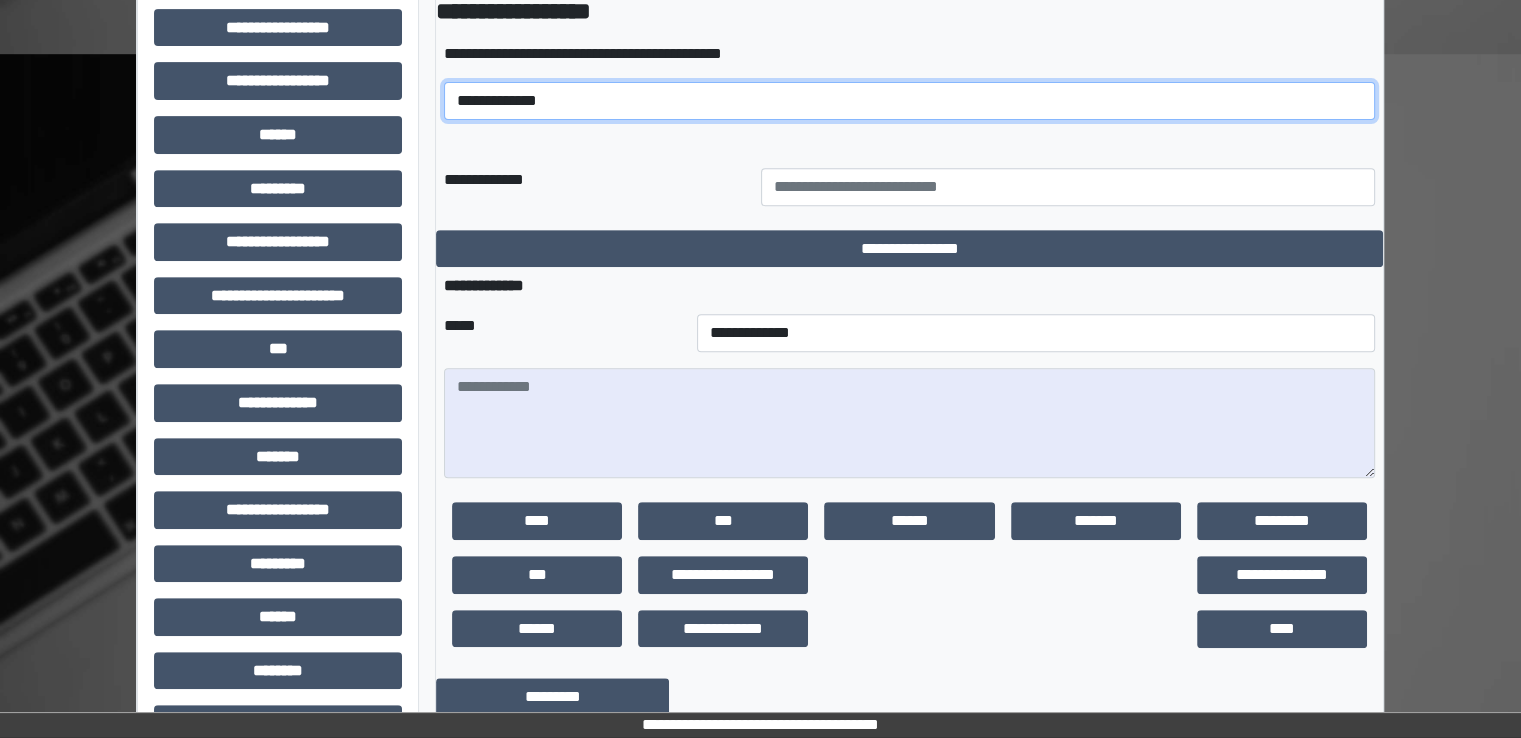 click on "**********" at bounding box center [909, 101] 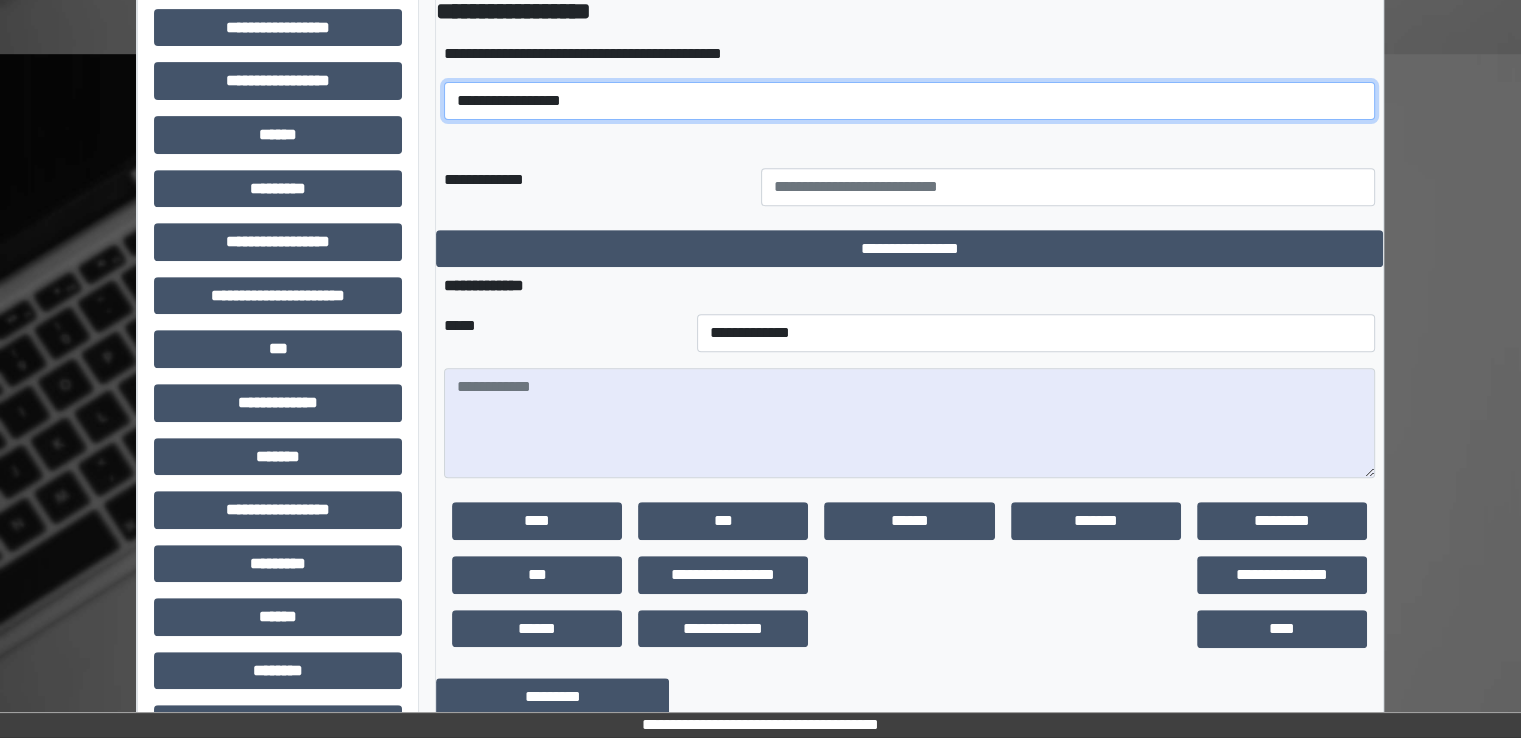 click on "**********" at bounding box center [909, 101] 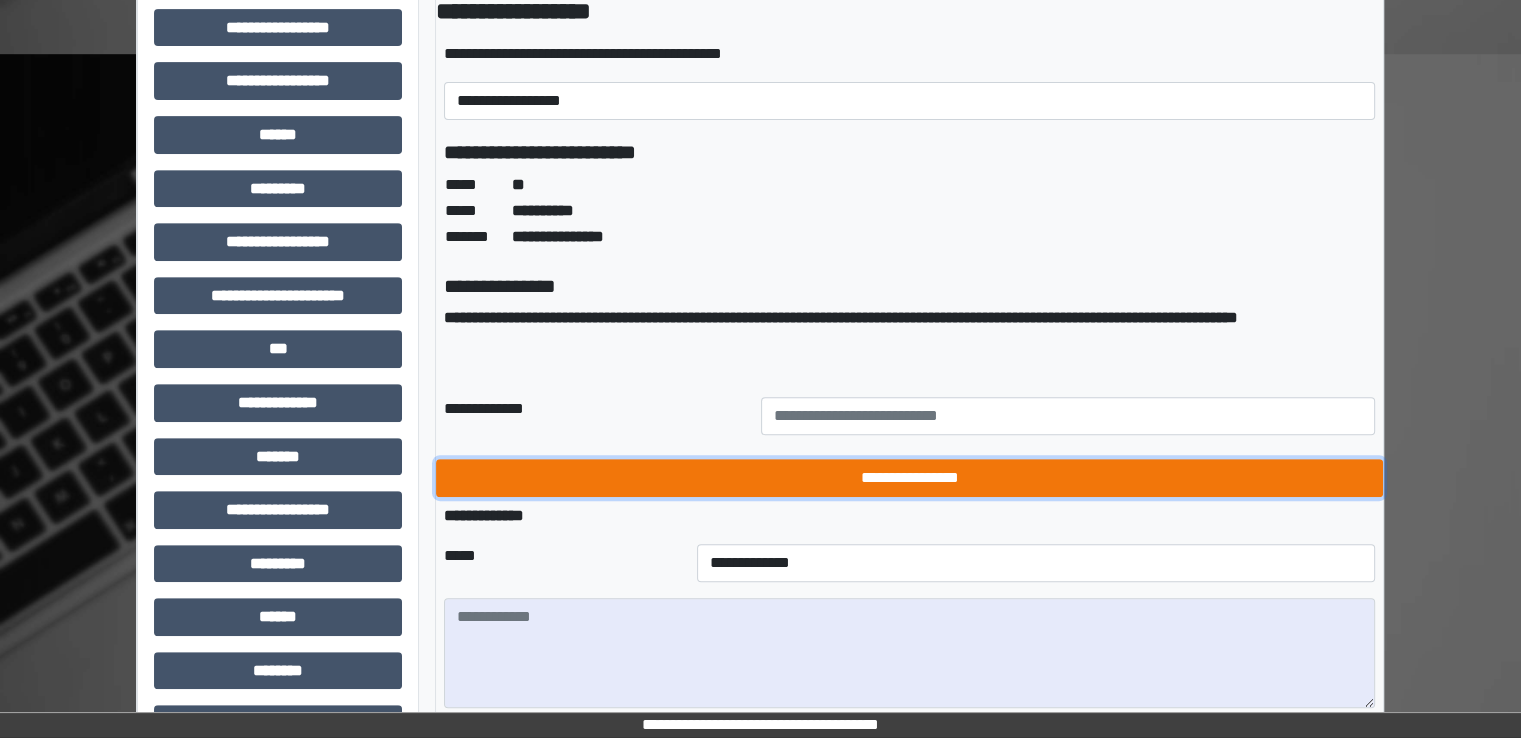 click on "**********" at bounding box center [909, 478] 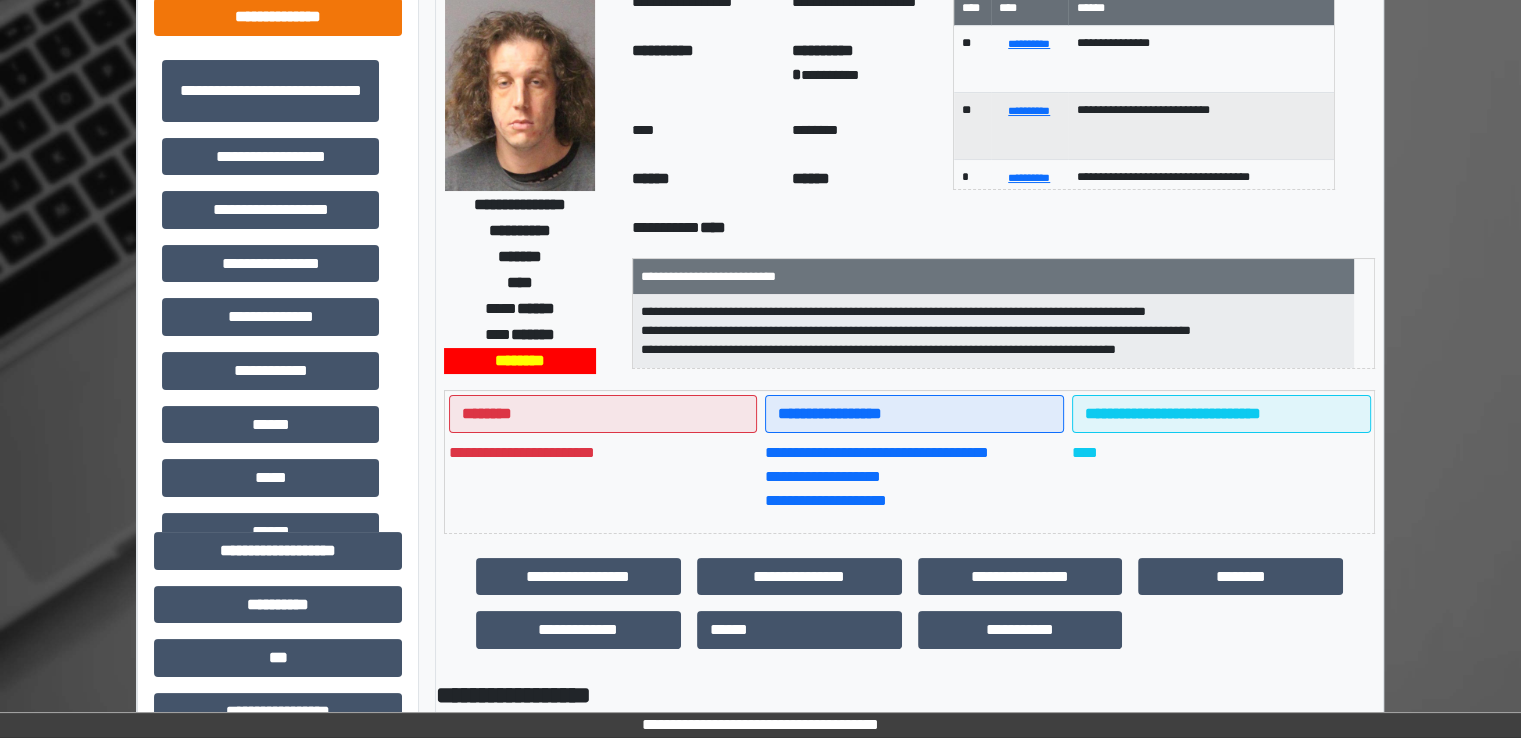 scroll, scrollTop: 0, scrollLeft: 0, axis: both 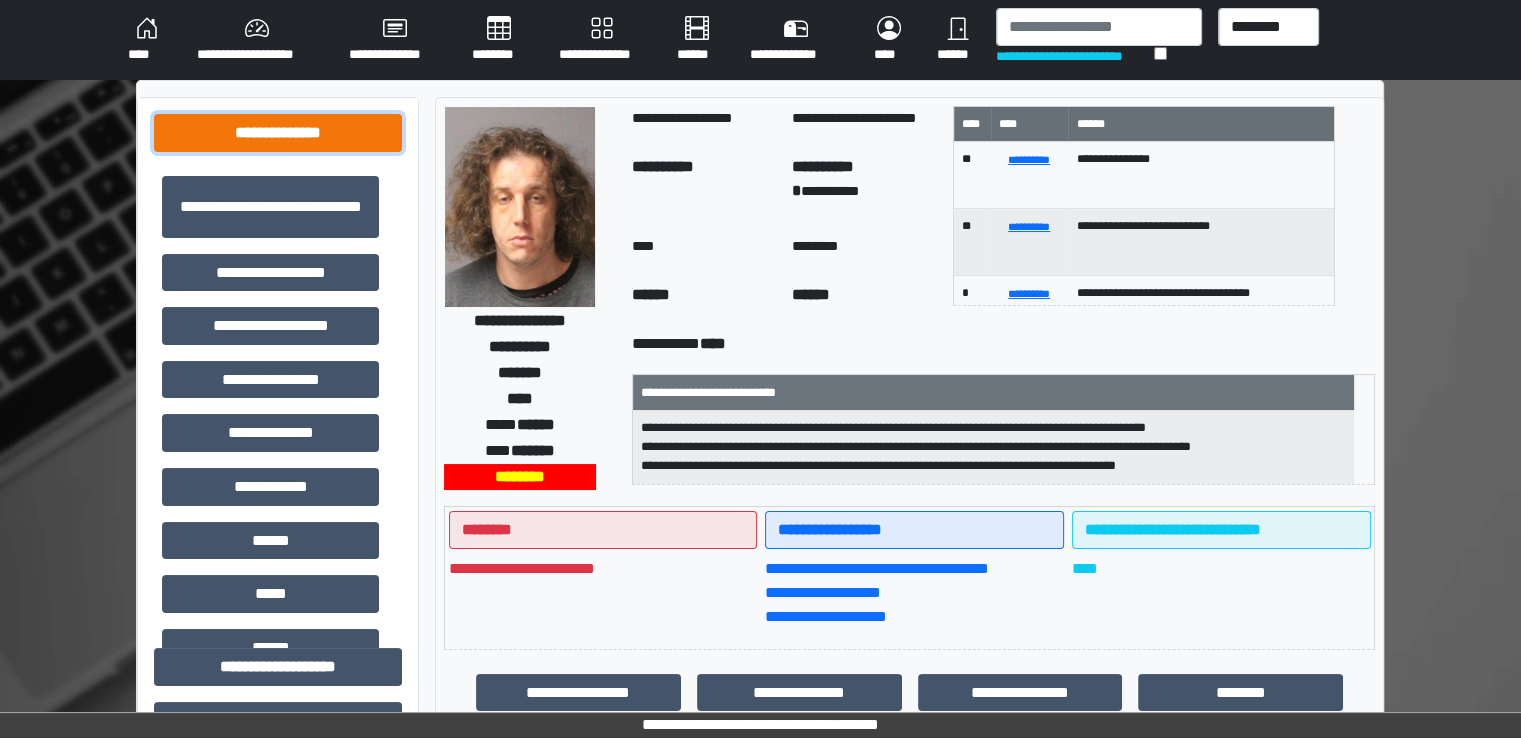 click on "**********" at bounding box center [278, 133] 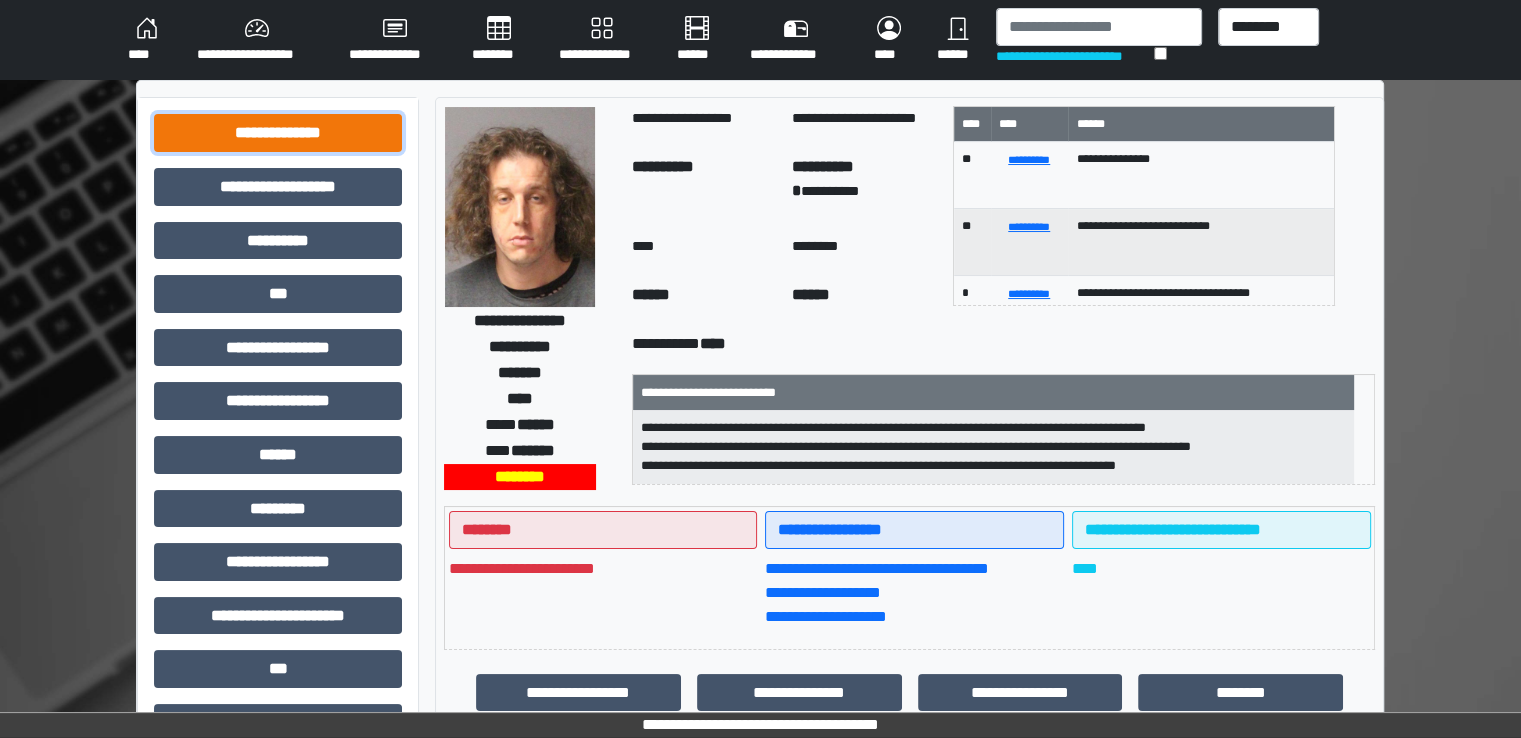 click on "**********" at bounding box center (278, 133) 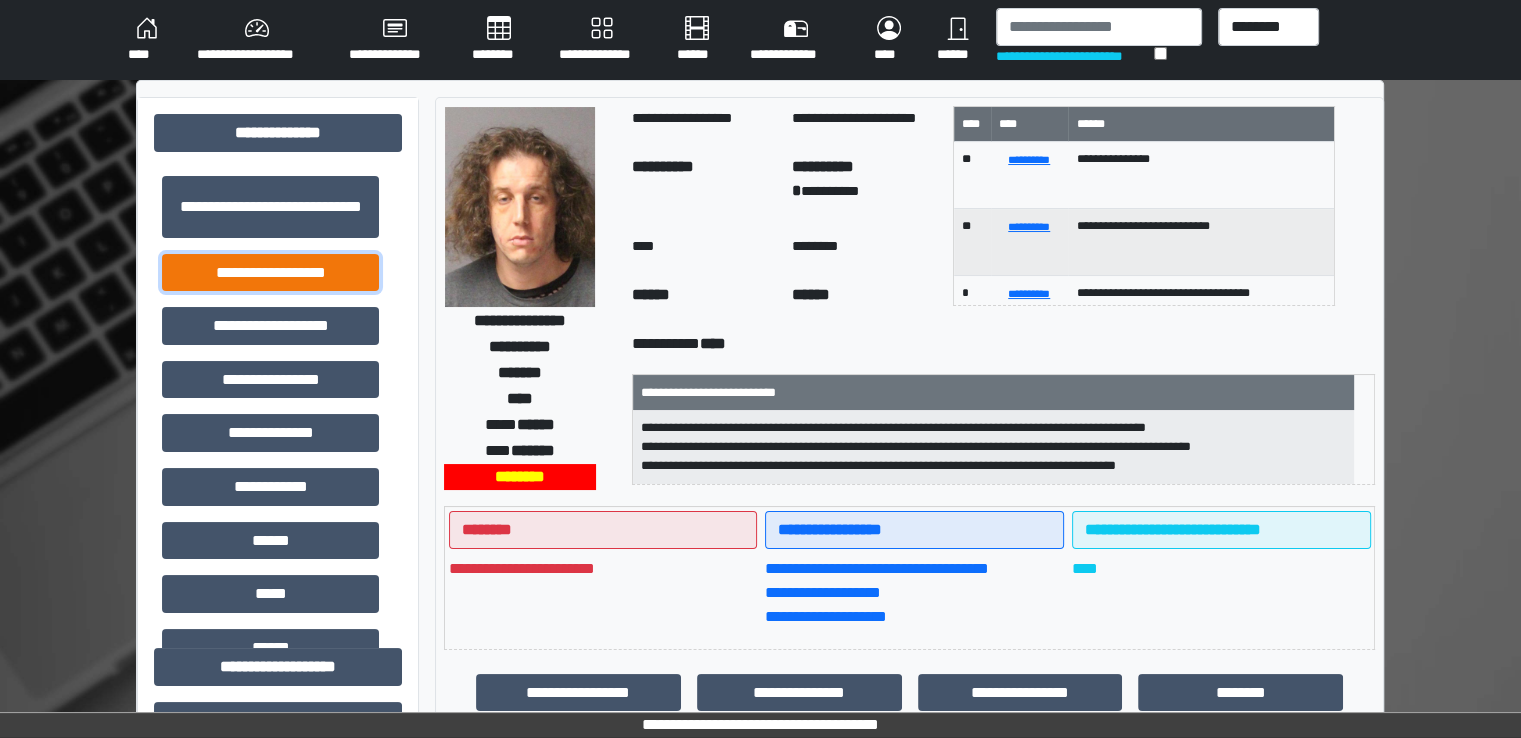 click on "**********" at bounding box center [270, 273] 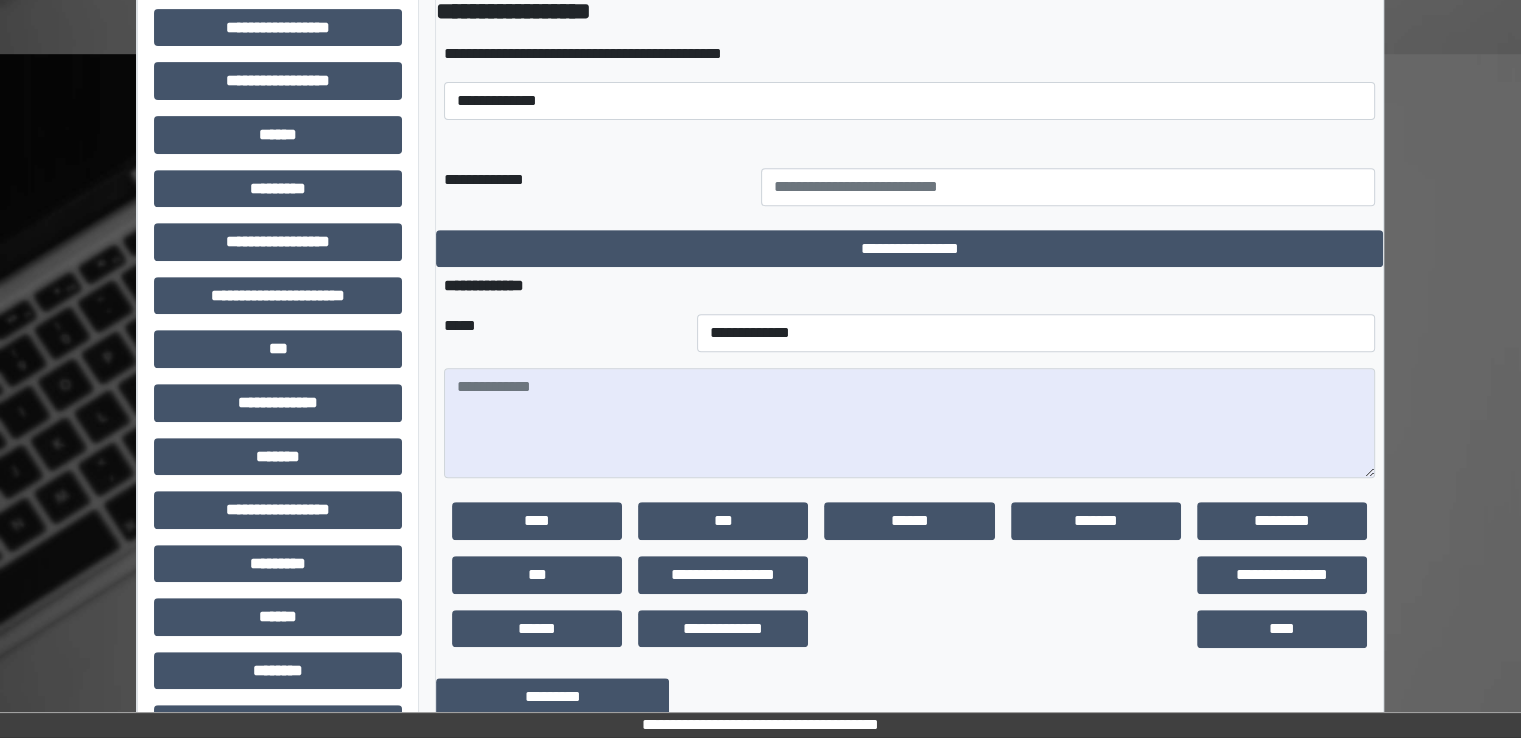 scroll, scrollTop: 900, scrollLeft: 0, axis: vertical 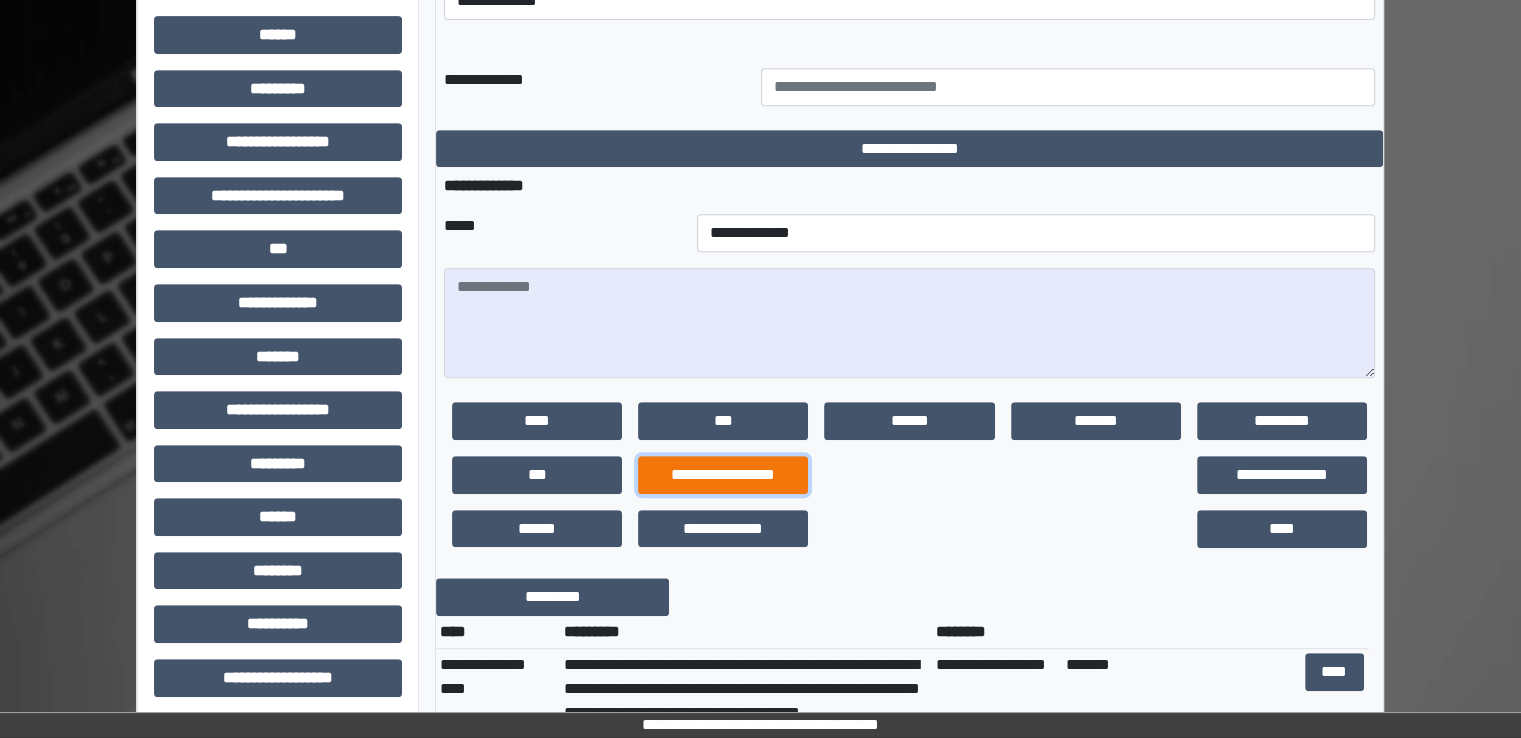 click on "**********" at bounding box center (723, 475) 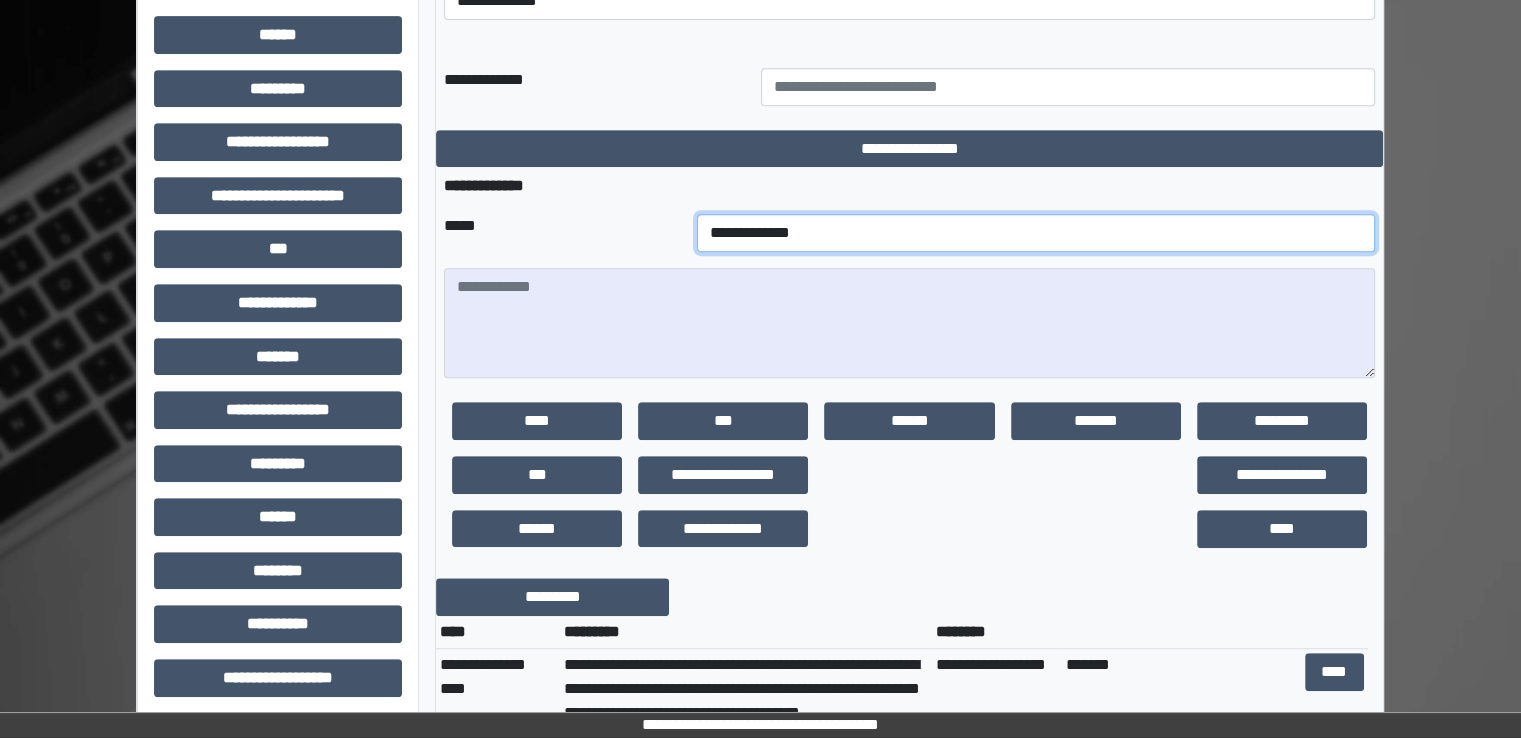 click on "**********" at bounding box center [1036, 233] 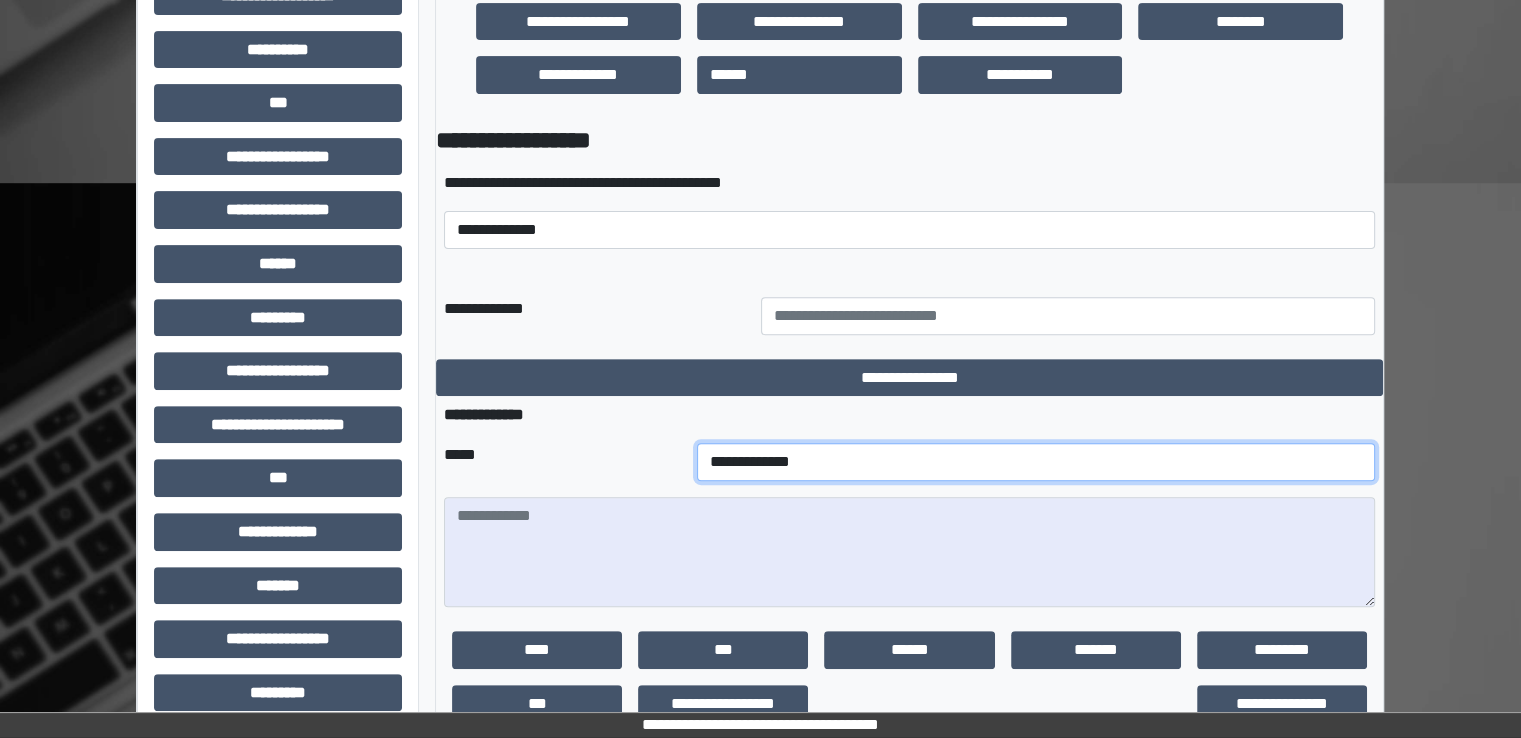 scroll, scrollTop: 600, scrollLeft: 0, axis: vertical 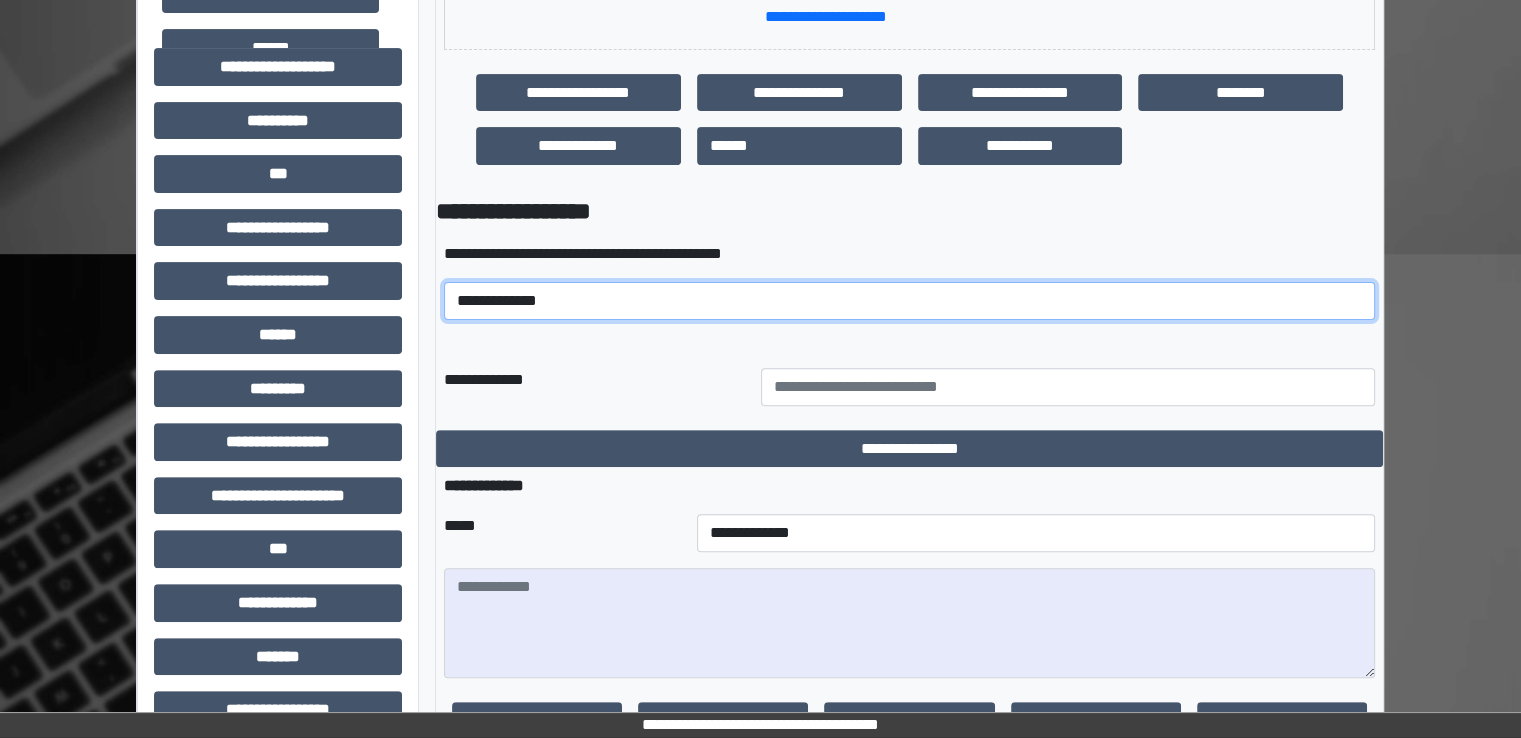 click on "**********" at bounding box center (909, 301) 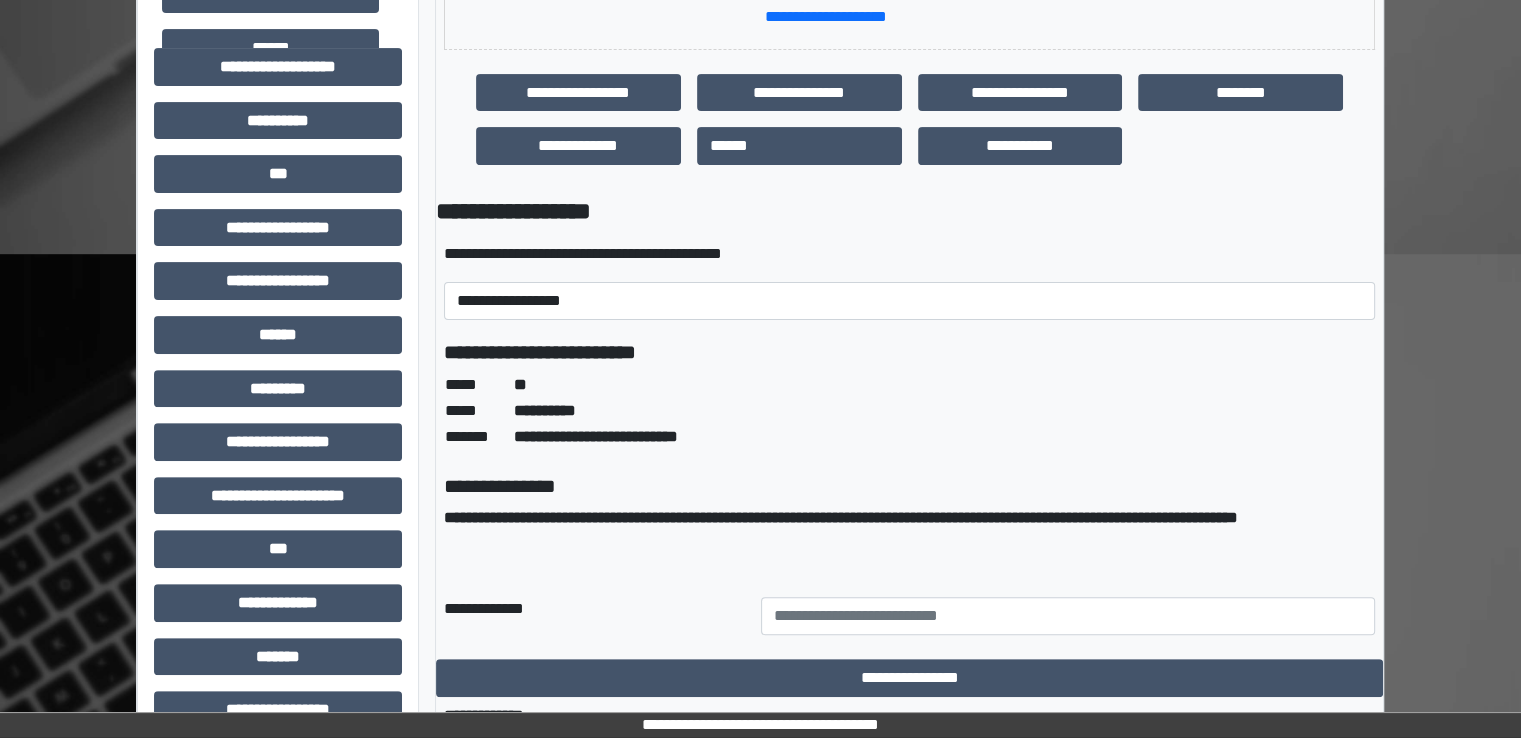 click on "**********" at bounding box center [909, 254] 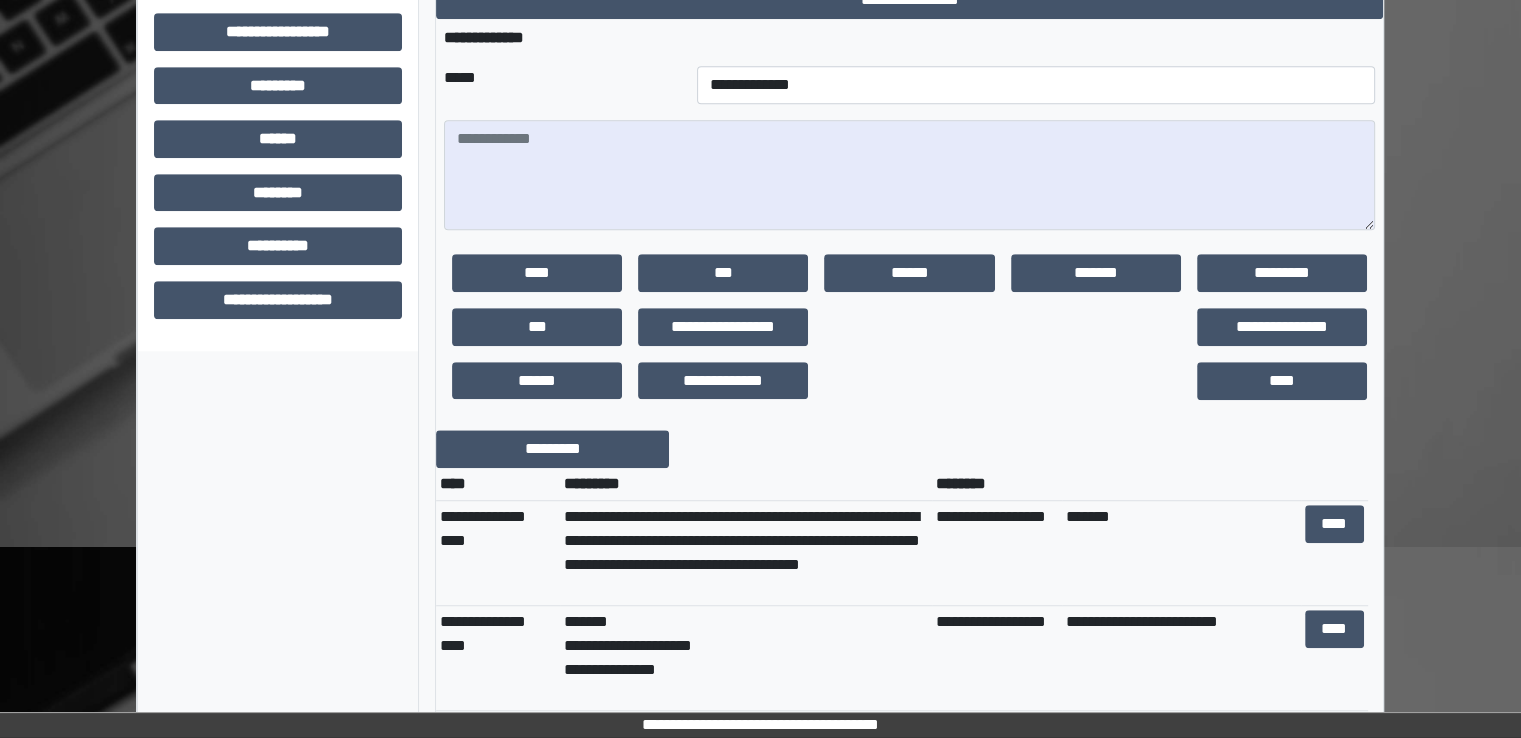 scroll, scrollTop: 1400, scrollLeft: 0, axis: vertical 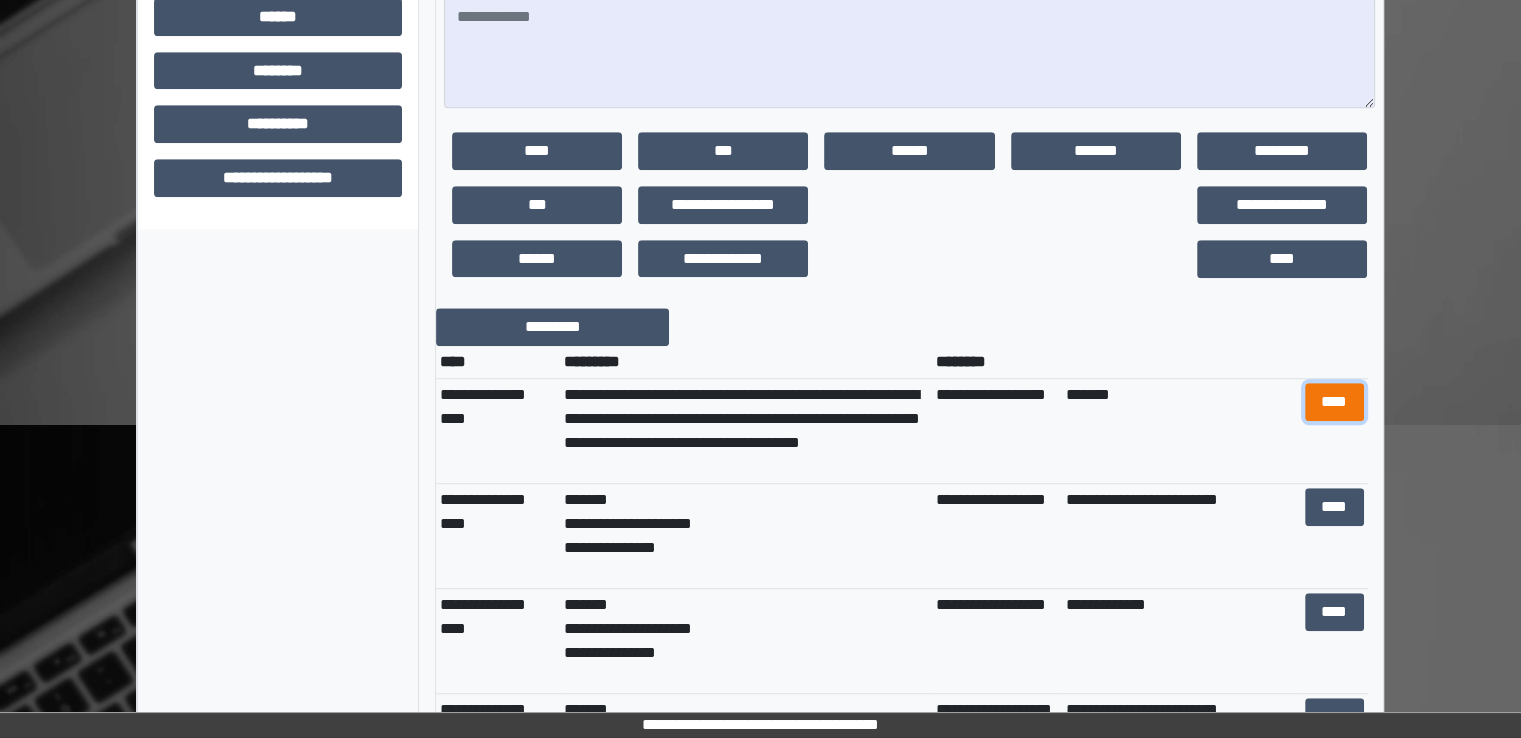 click on "****" at bounding box center (1334, 402) 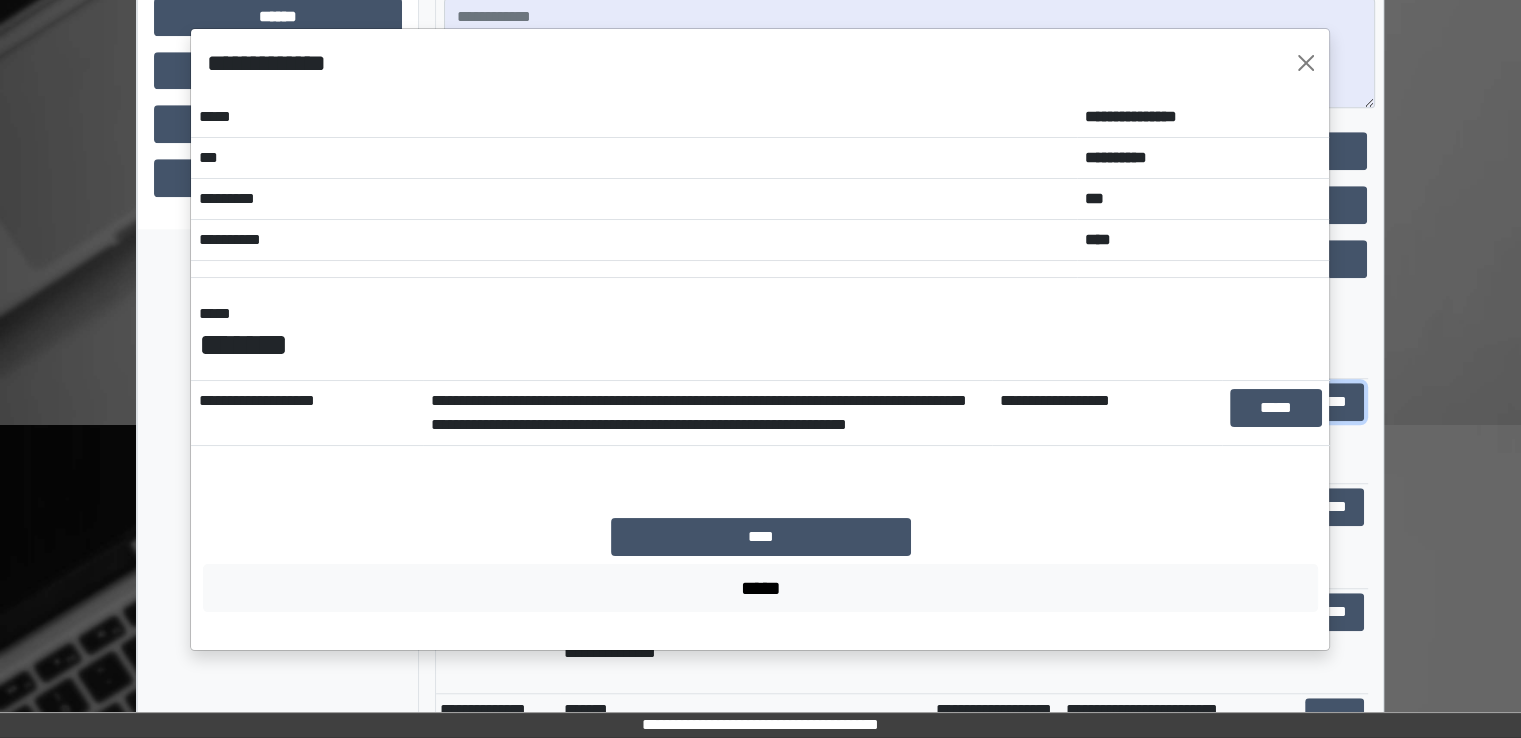 scroll, scrollTop: 0, scrollLeft: 0, axis: both 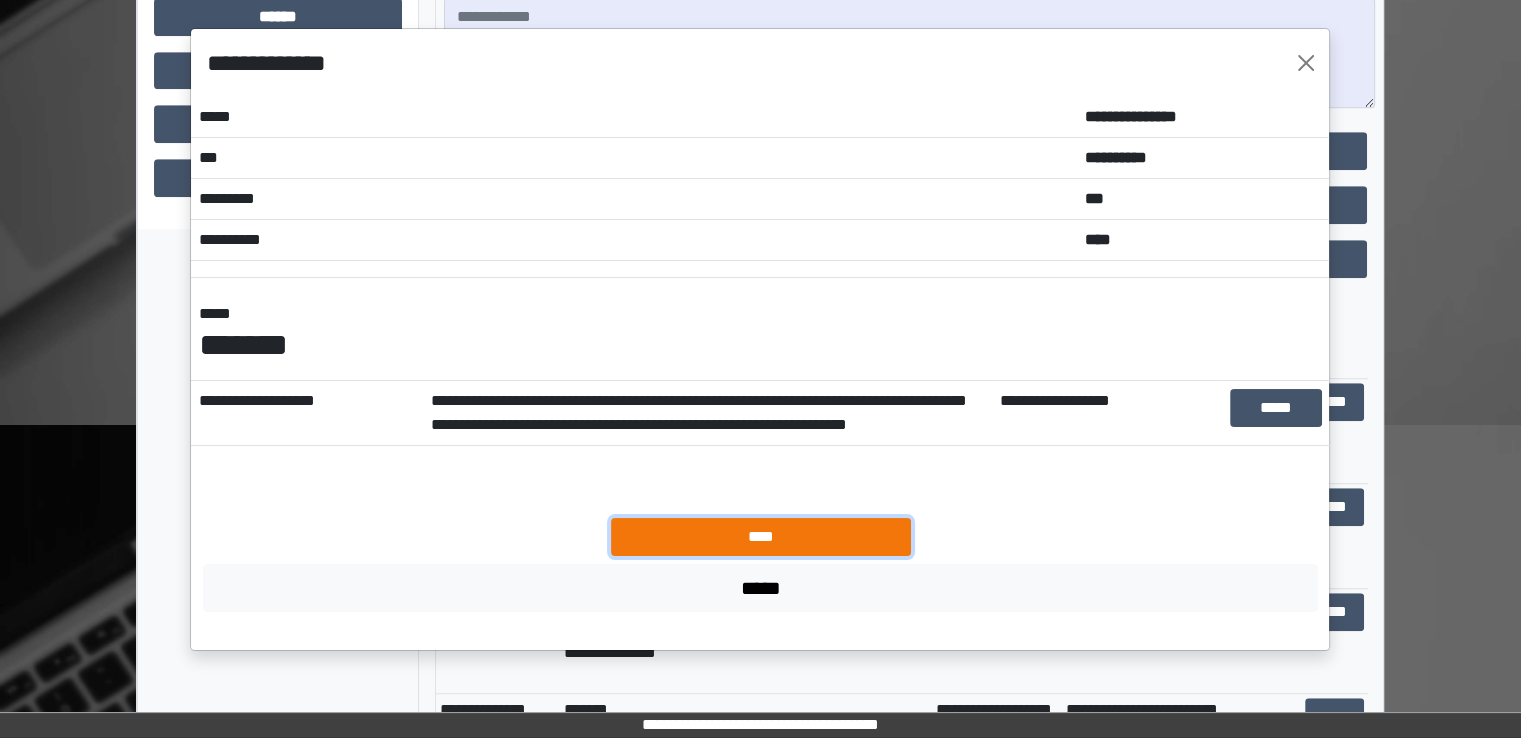 click on "****" at bounding box center [761, 537] 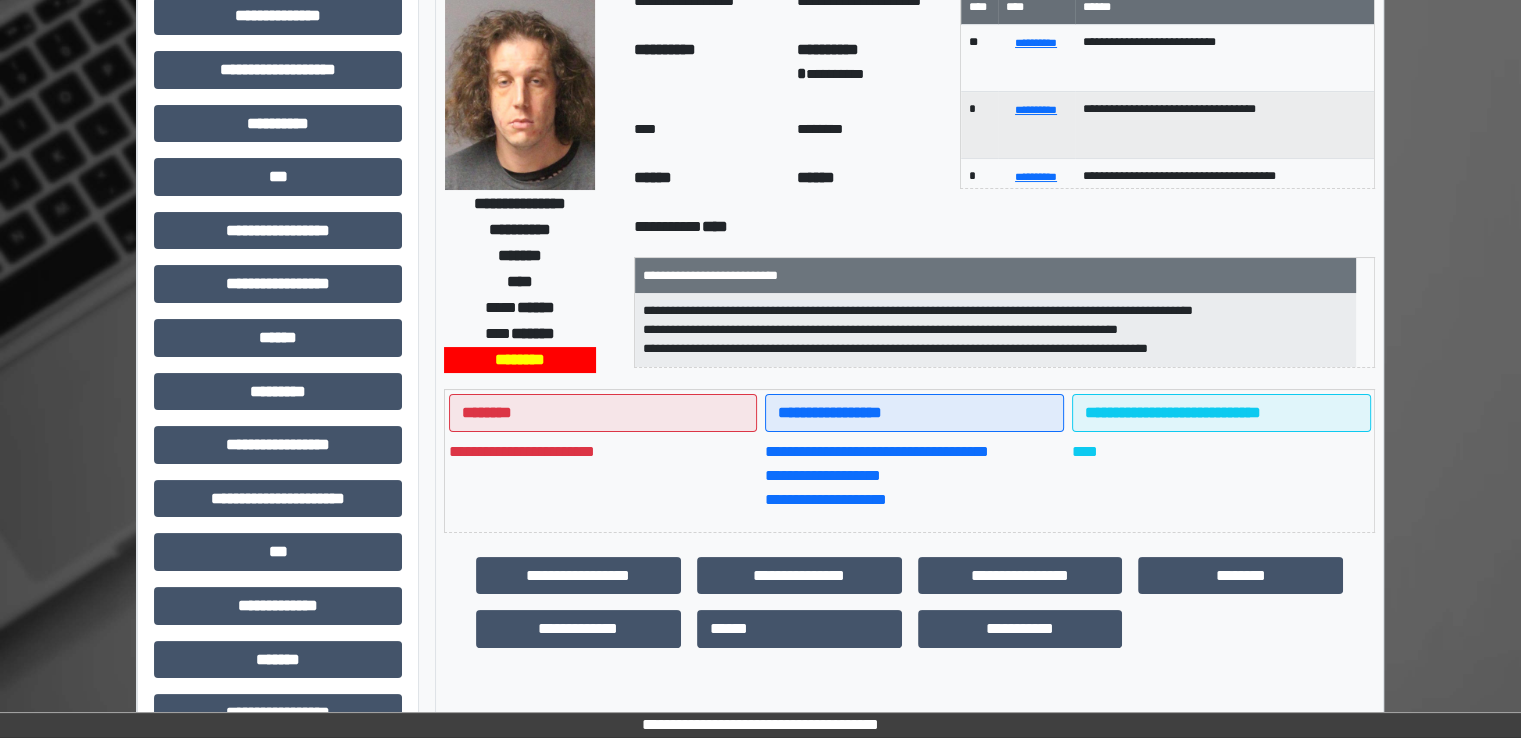 scroll, scrollTop: 200, scrollLeft: 0, axis: vertical 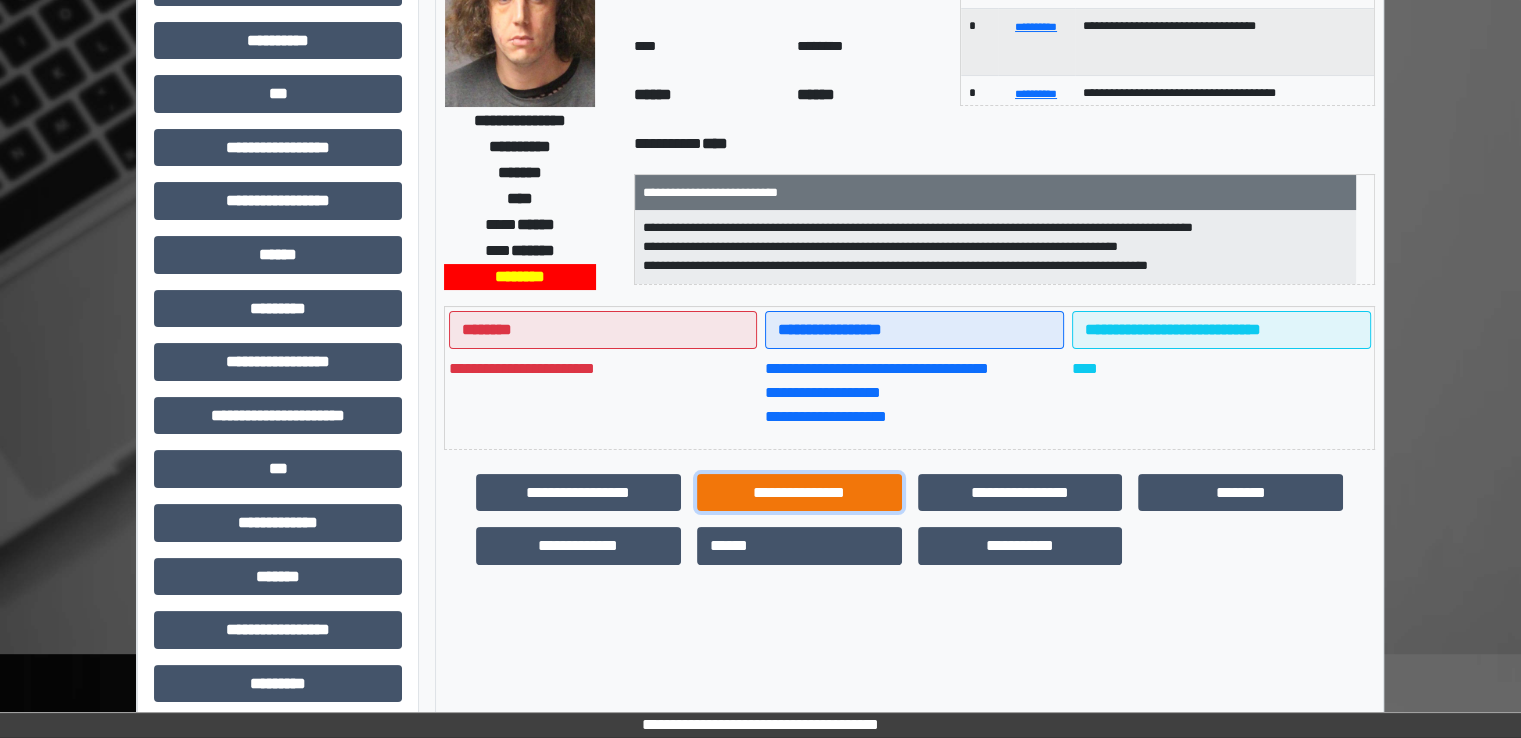 click on "**********" at bounding box center [799, 493] 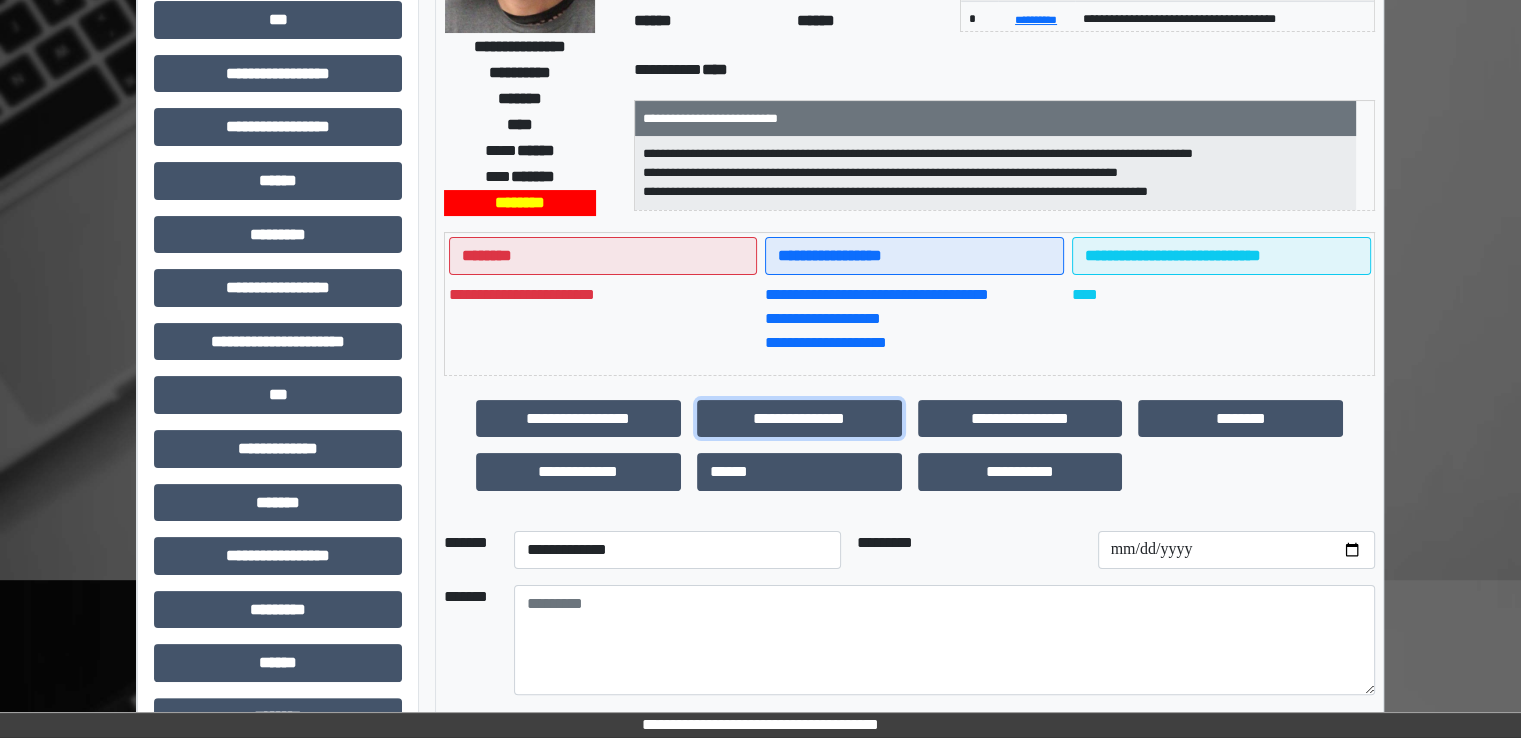 scroll, scrollTop: 400, scrollLeft: 0, axis: vertical 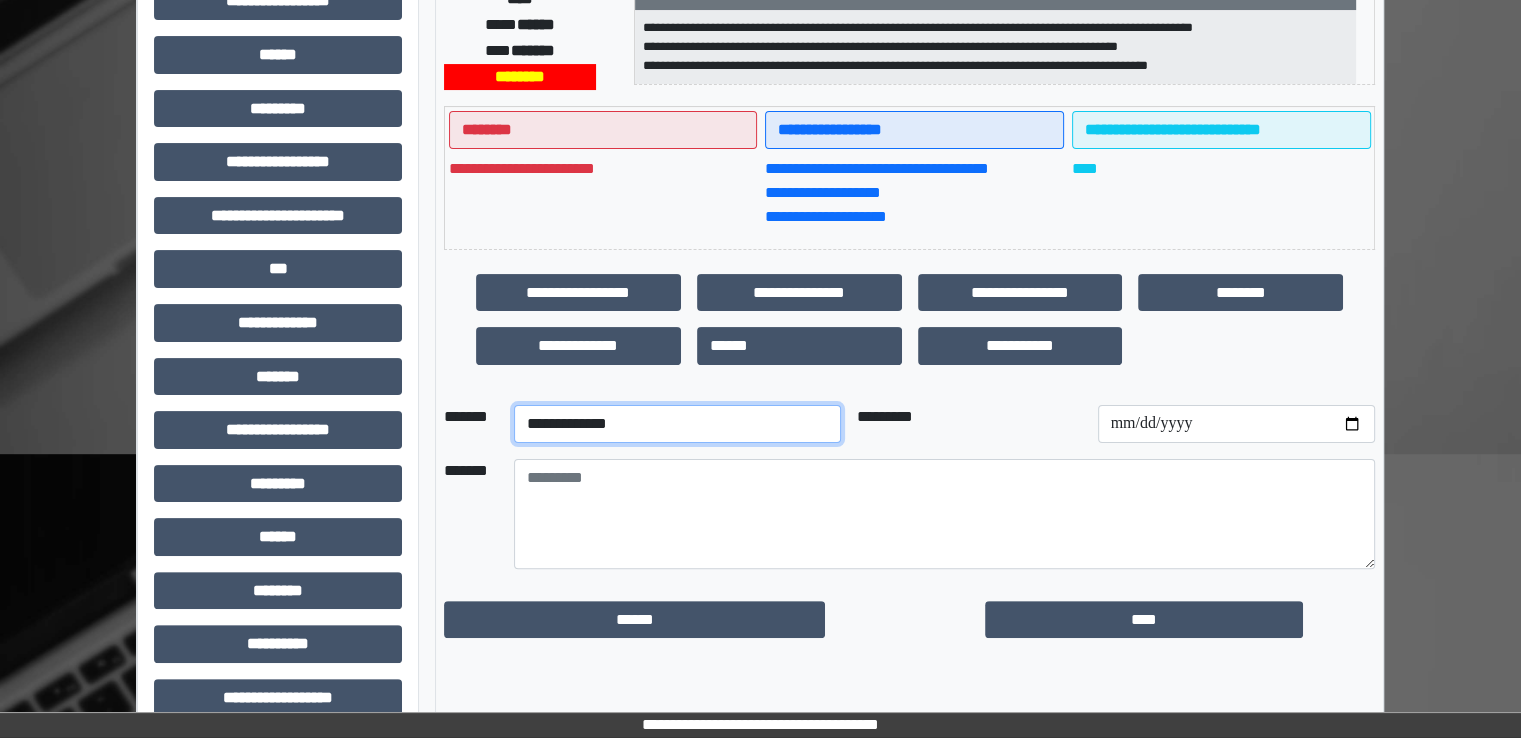 click on "**********" at bounding box center (677, 424) 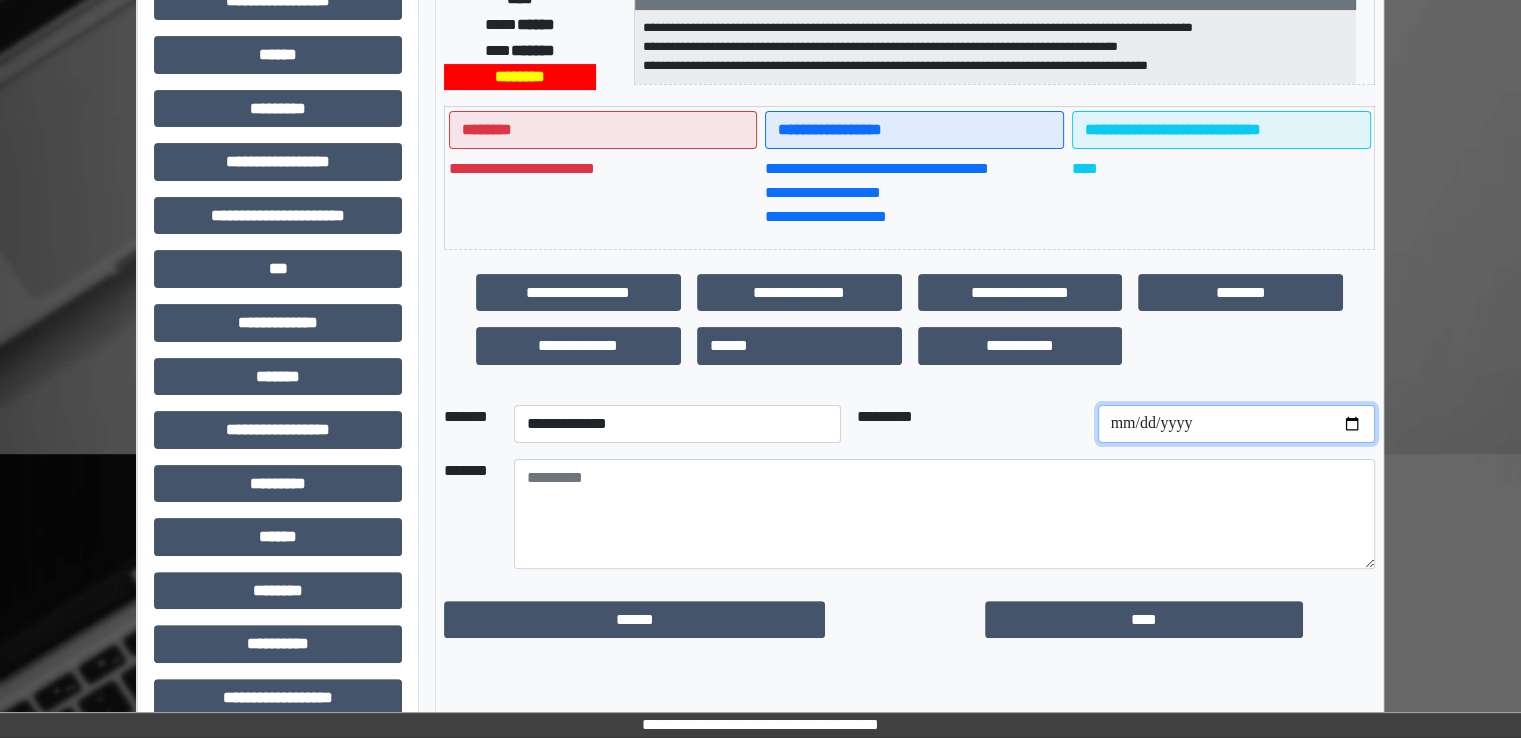 click at bounding box center (1236, 424) 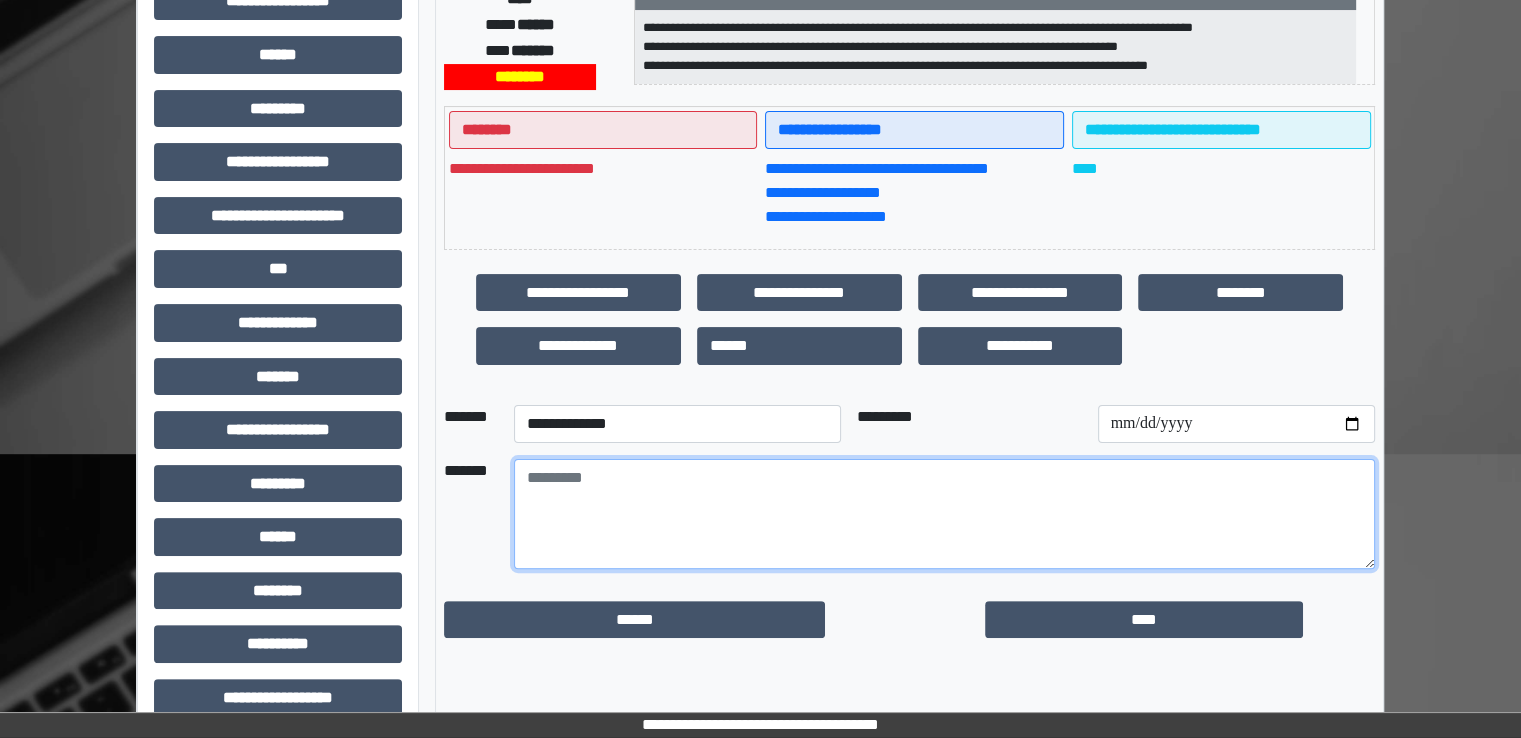 click at bounding box center [944, 514] 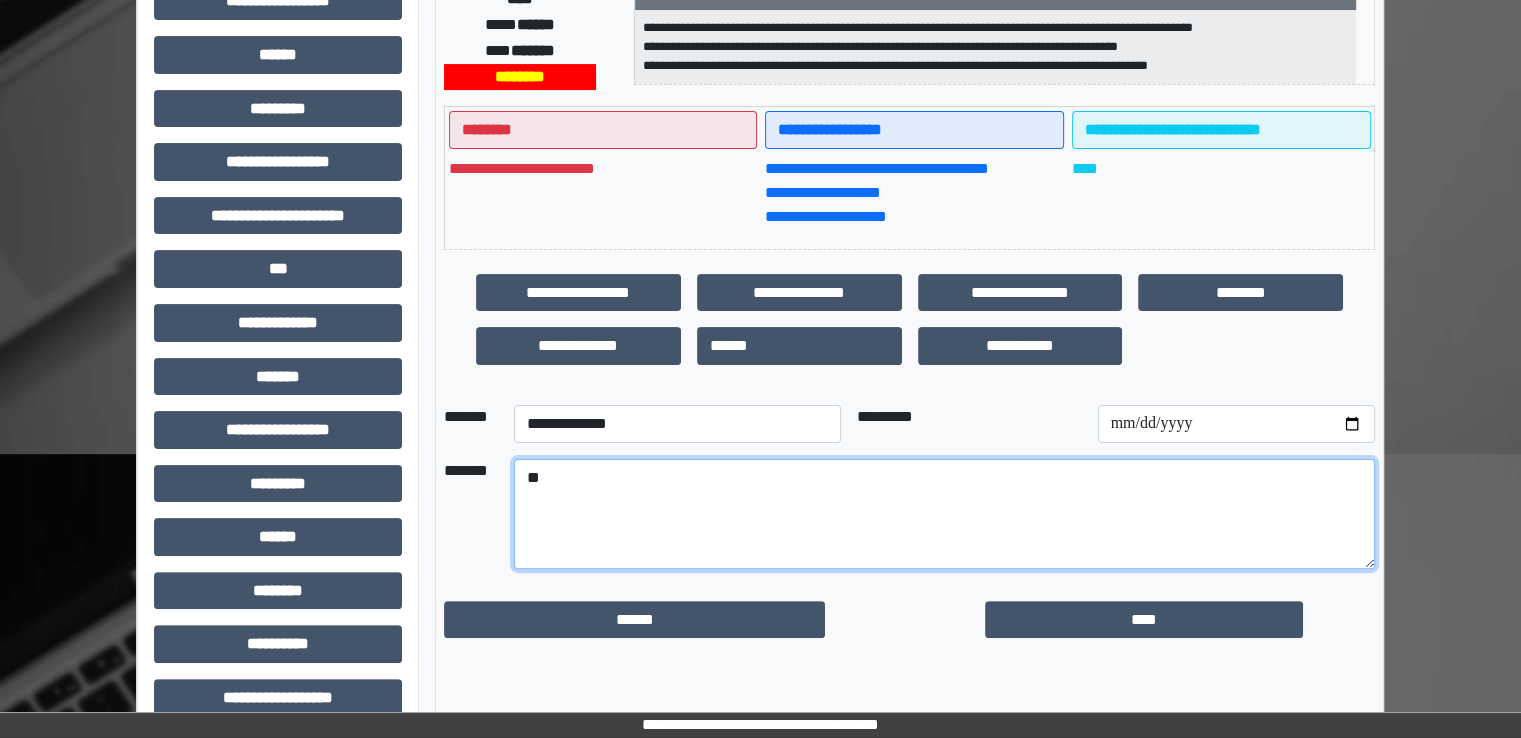 type on "*" 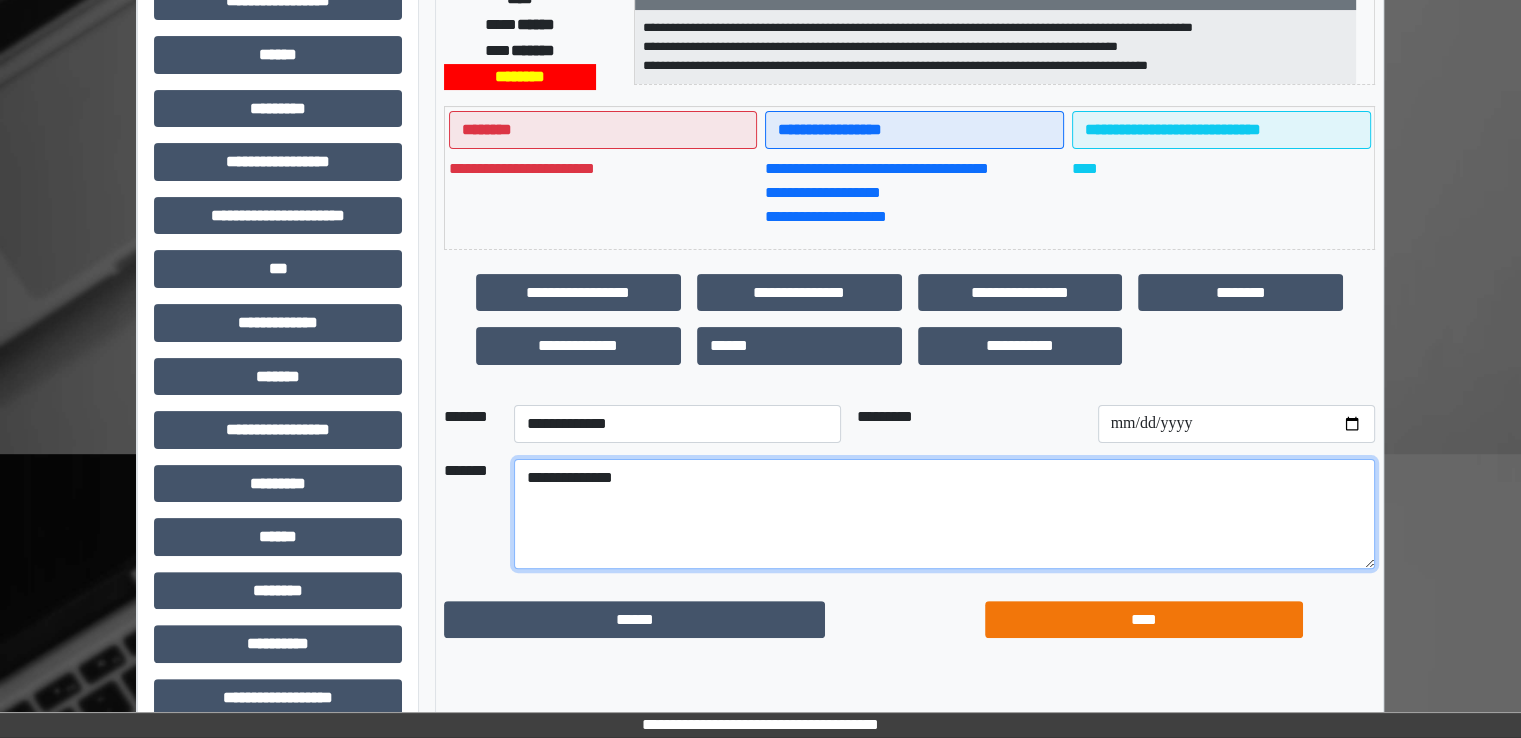 type on "**********" 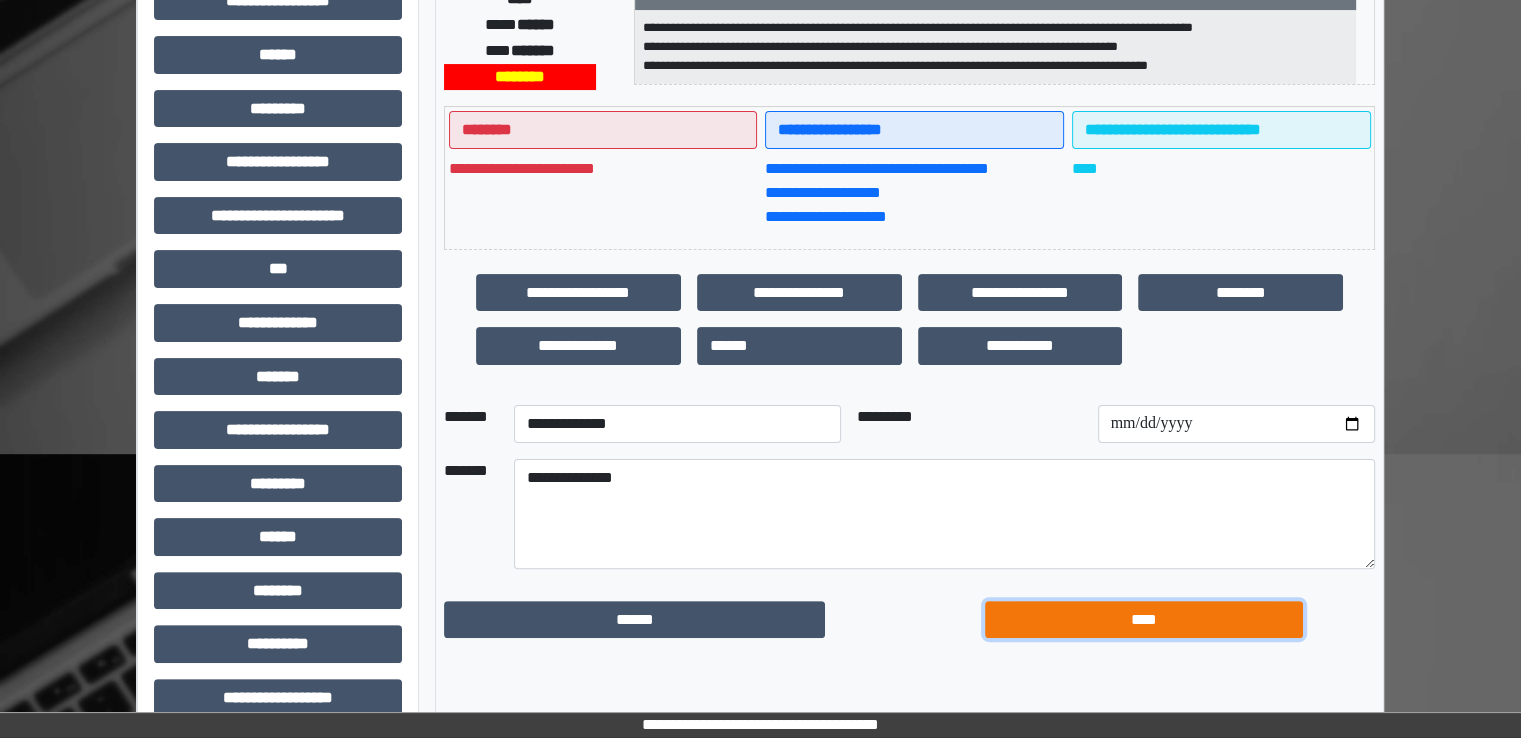 click on "****" at bounding box center [1144, 620] 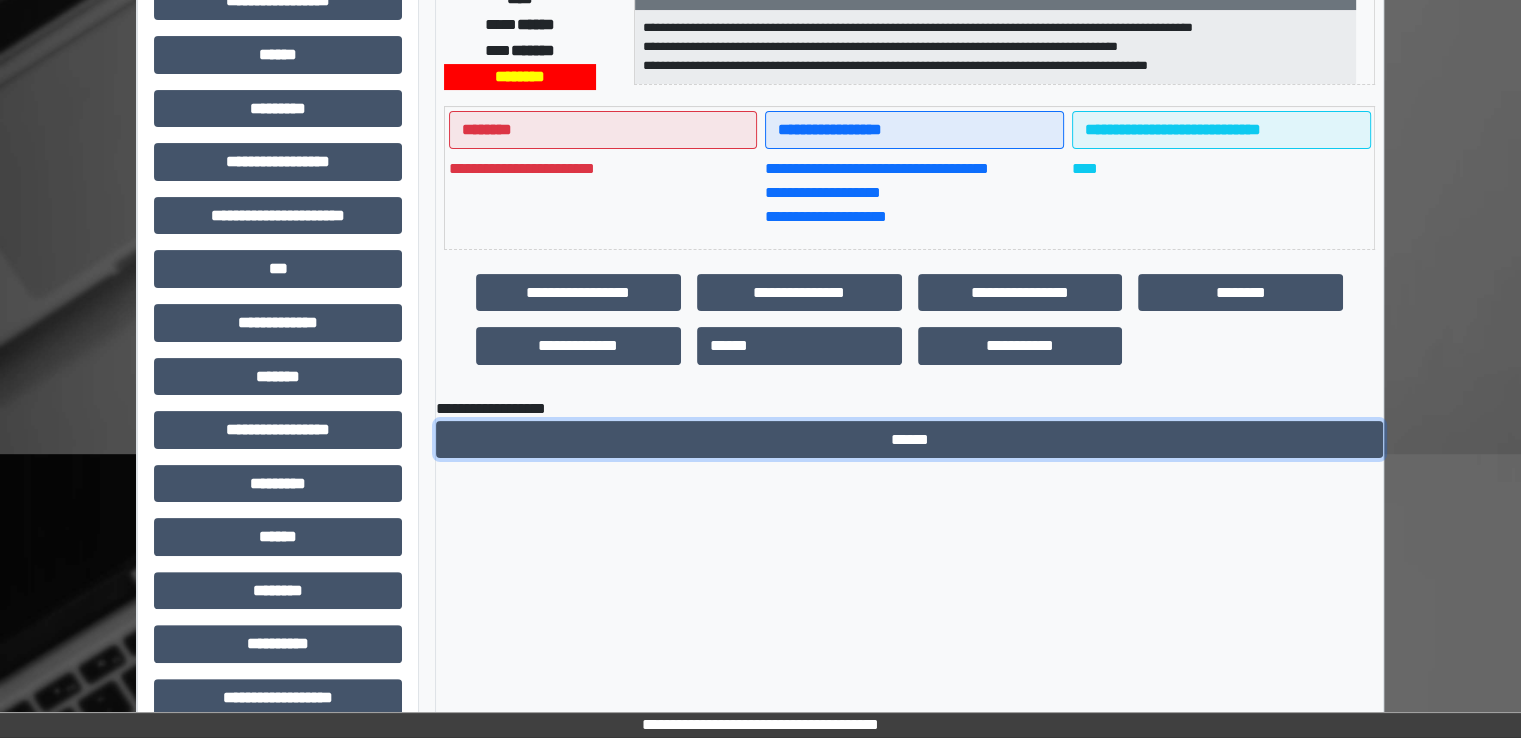 click on "******" at bounding box center (909, 440) 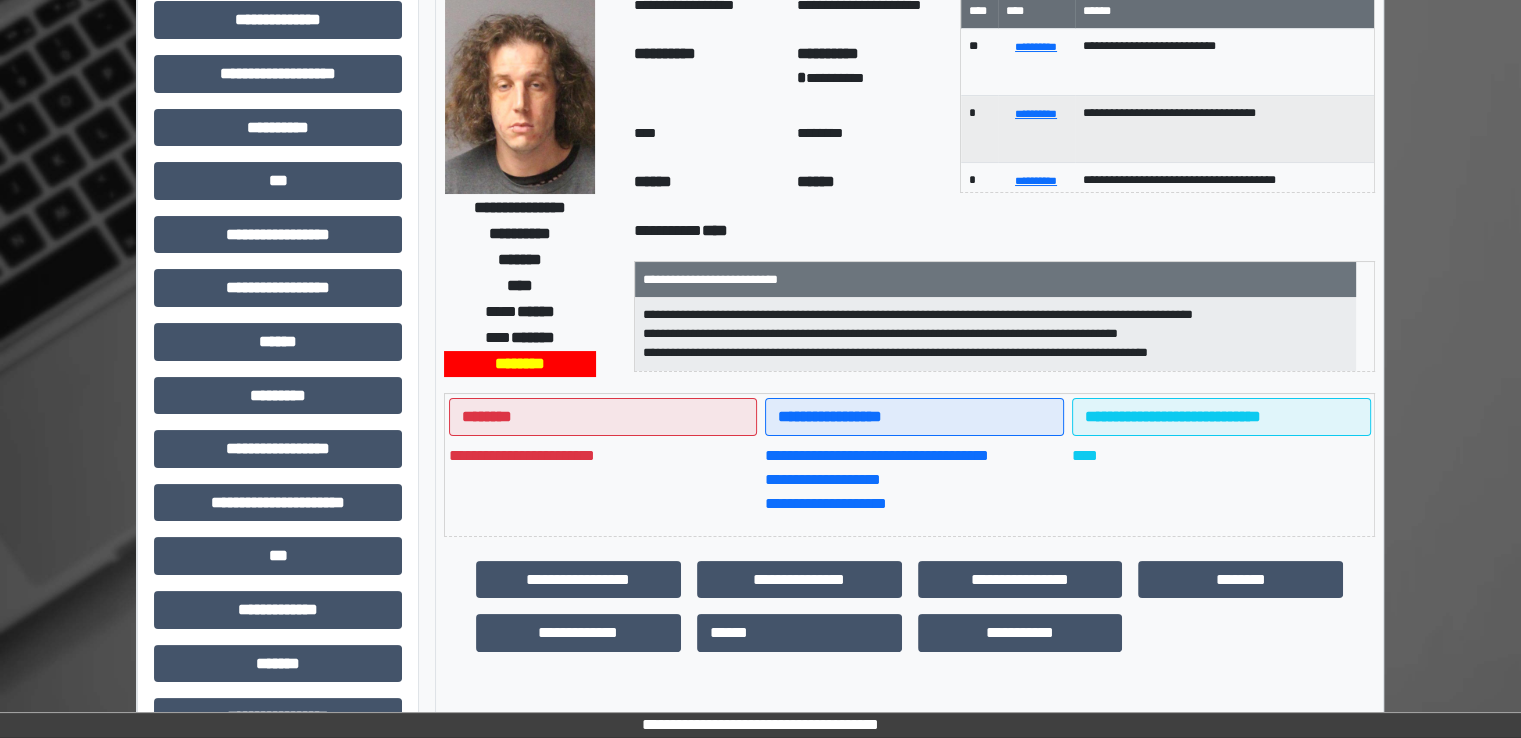 scroll, scrollTop: 0, scrollLeft: 0, axis: both 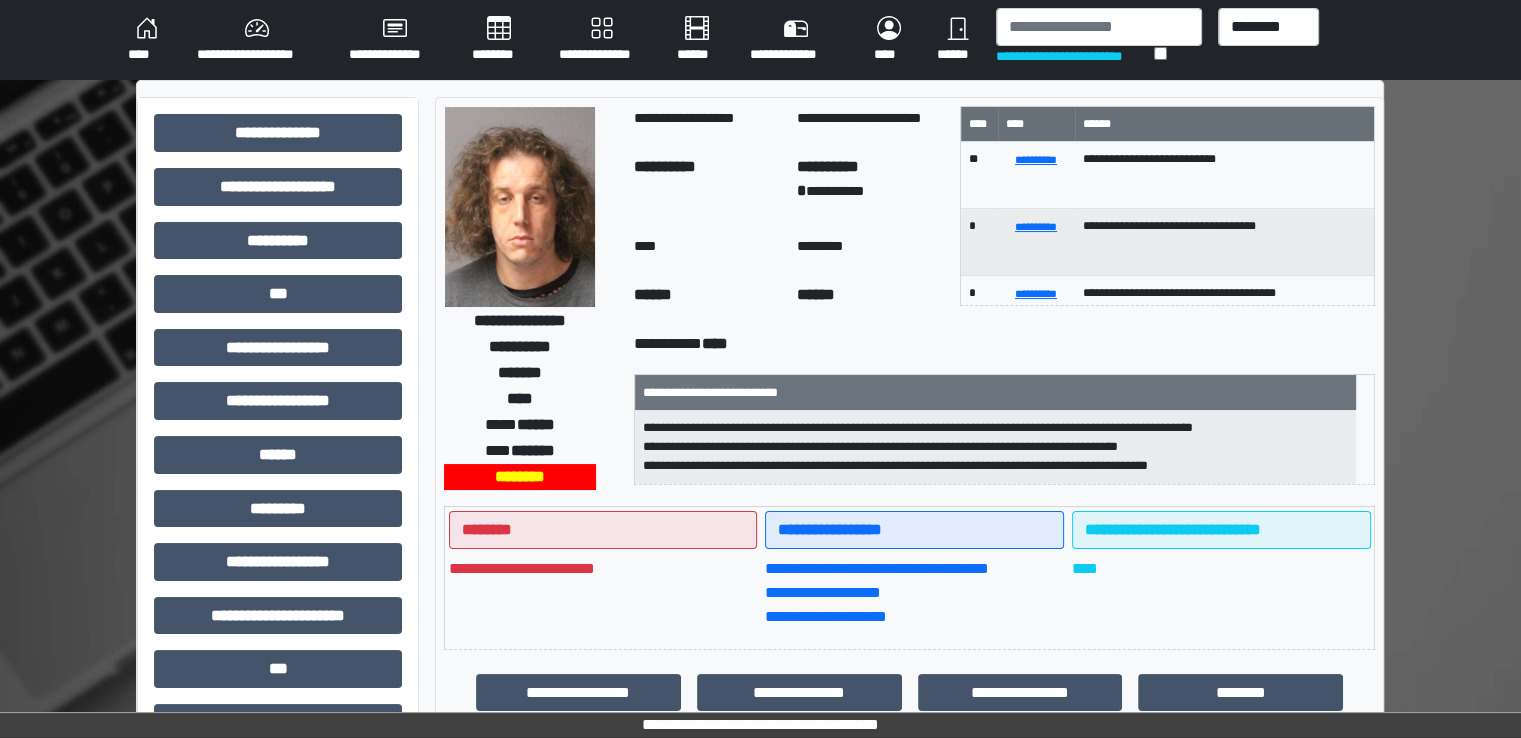 click on "********" at bounding box center (499, 40) 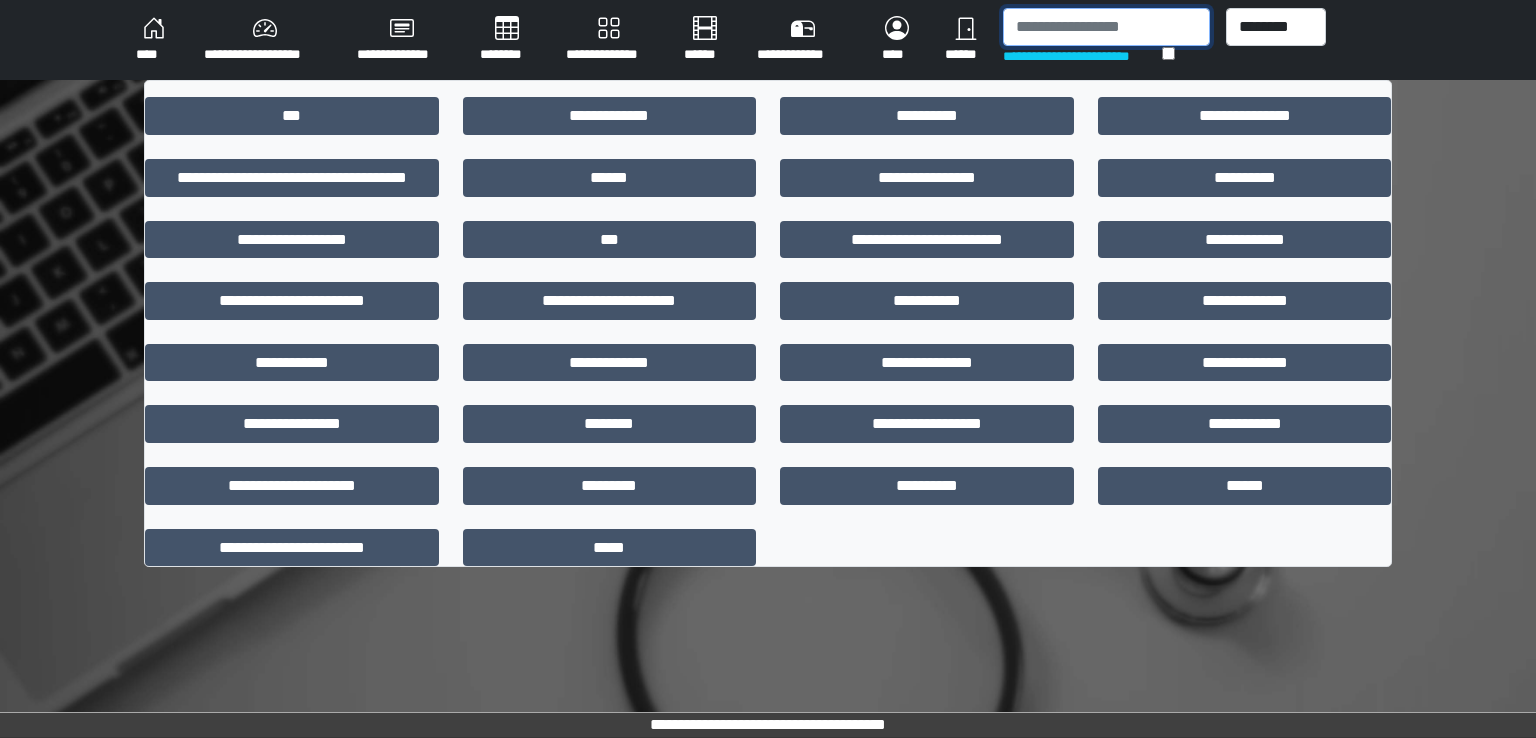 click at bounding box center [1106, 27] 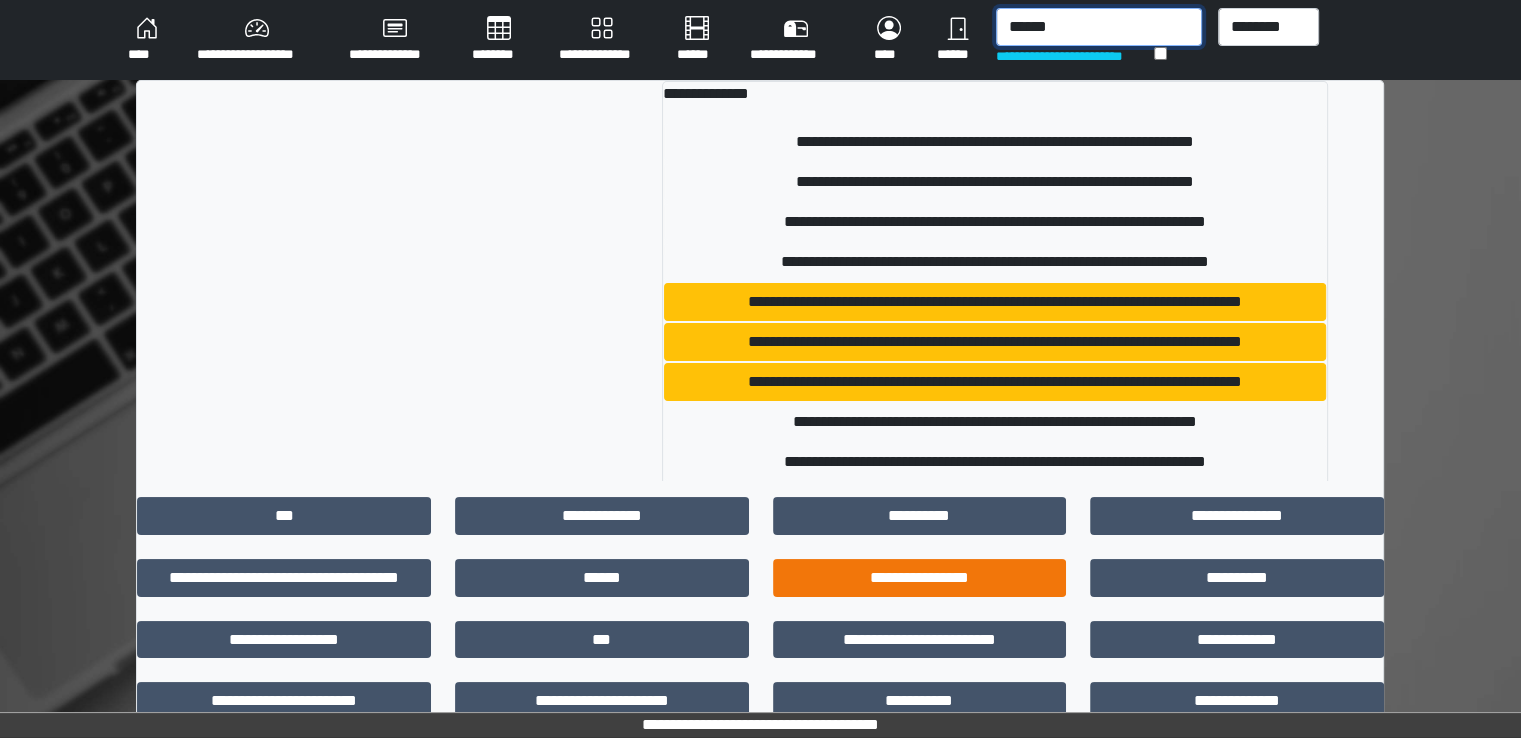 type on "******" 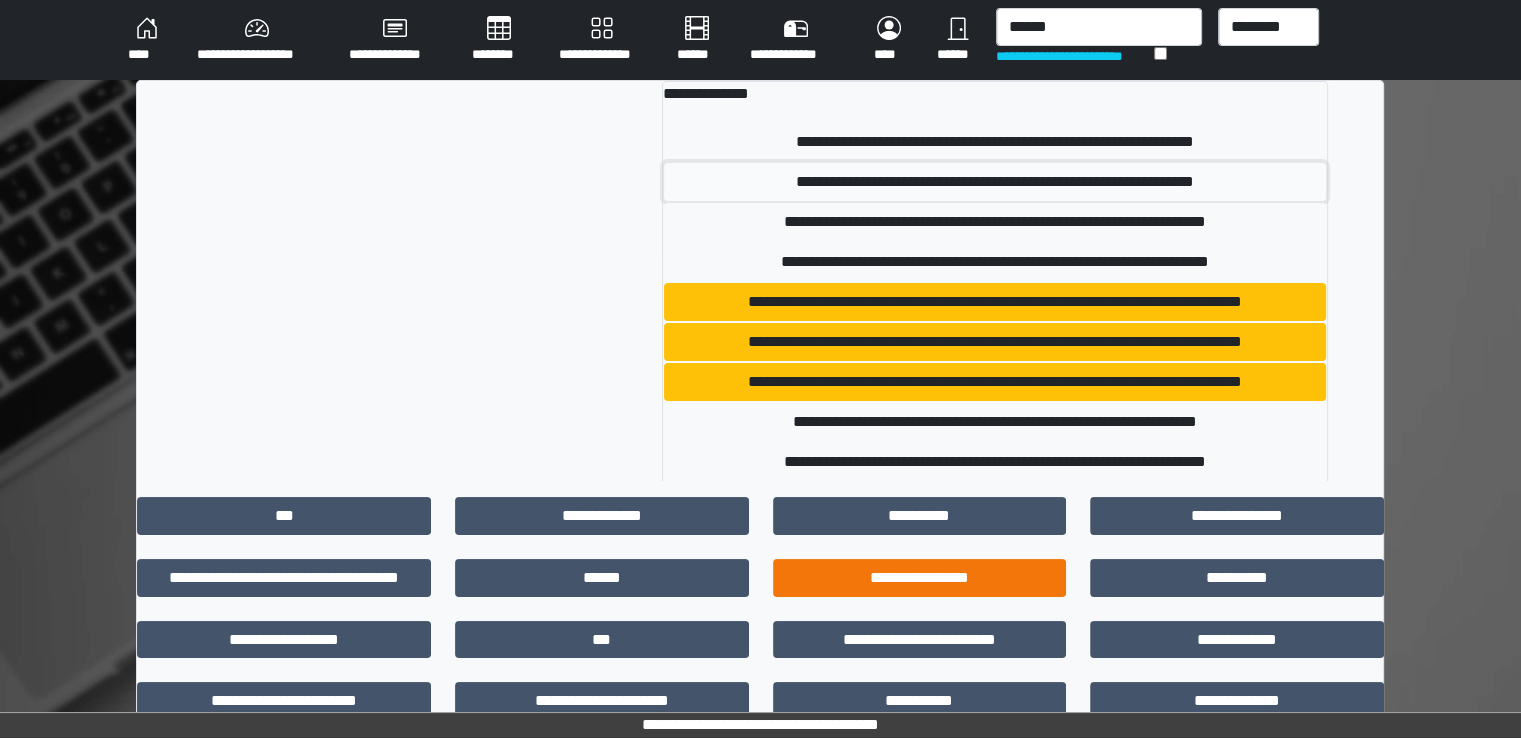 click on "**********" at bounding box center (995, 182) 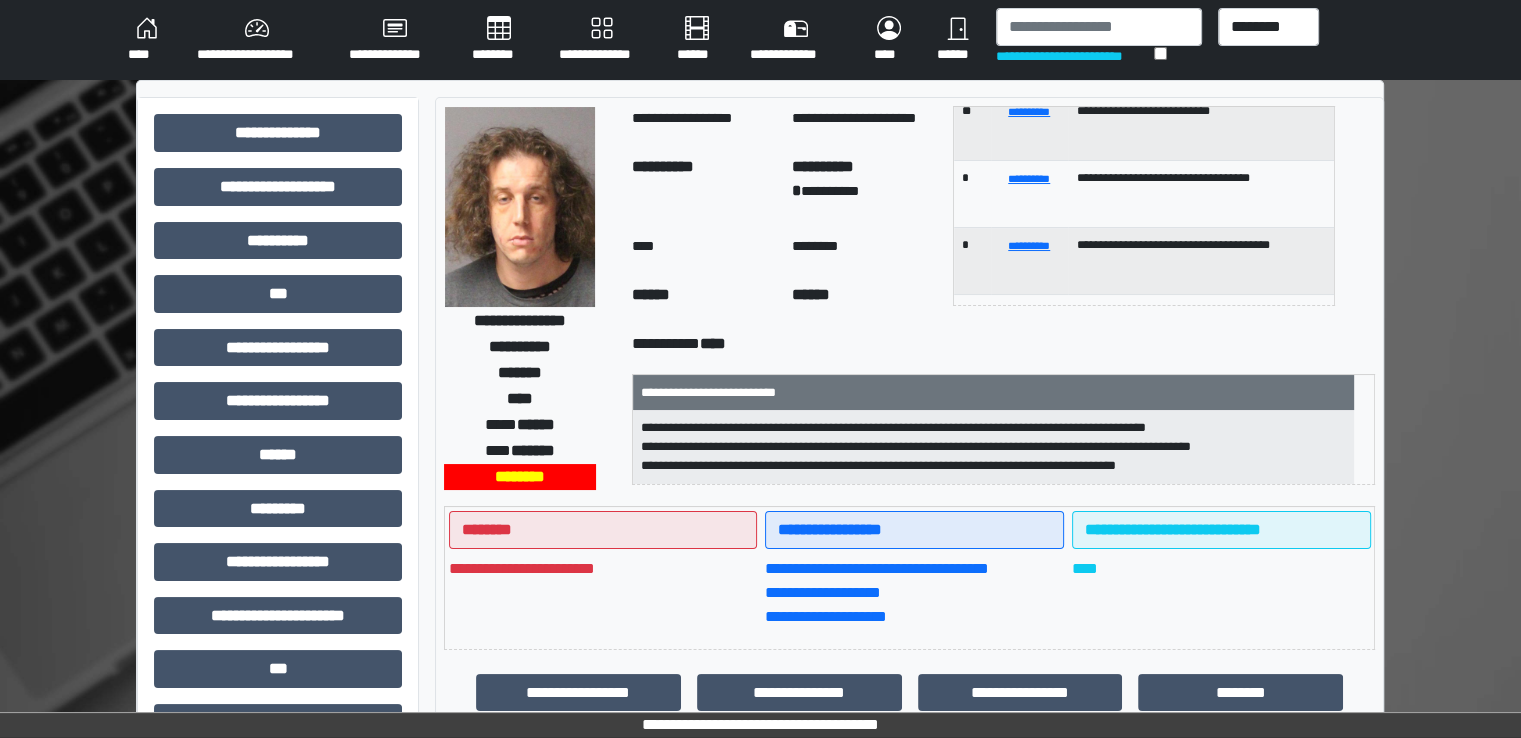 scroll, scrollTop: 0, scrollLeft: 0, axis: both 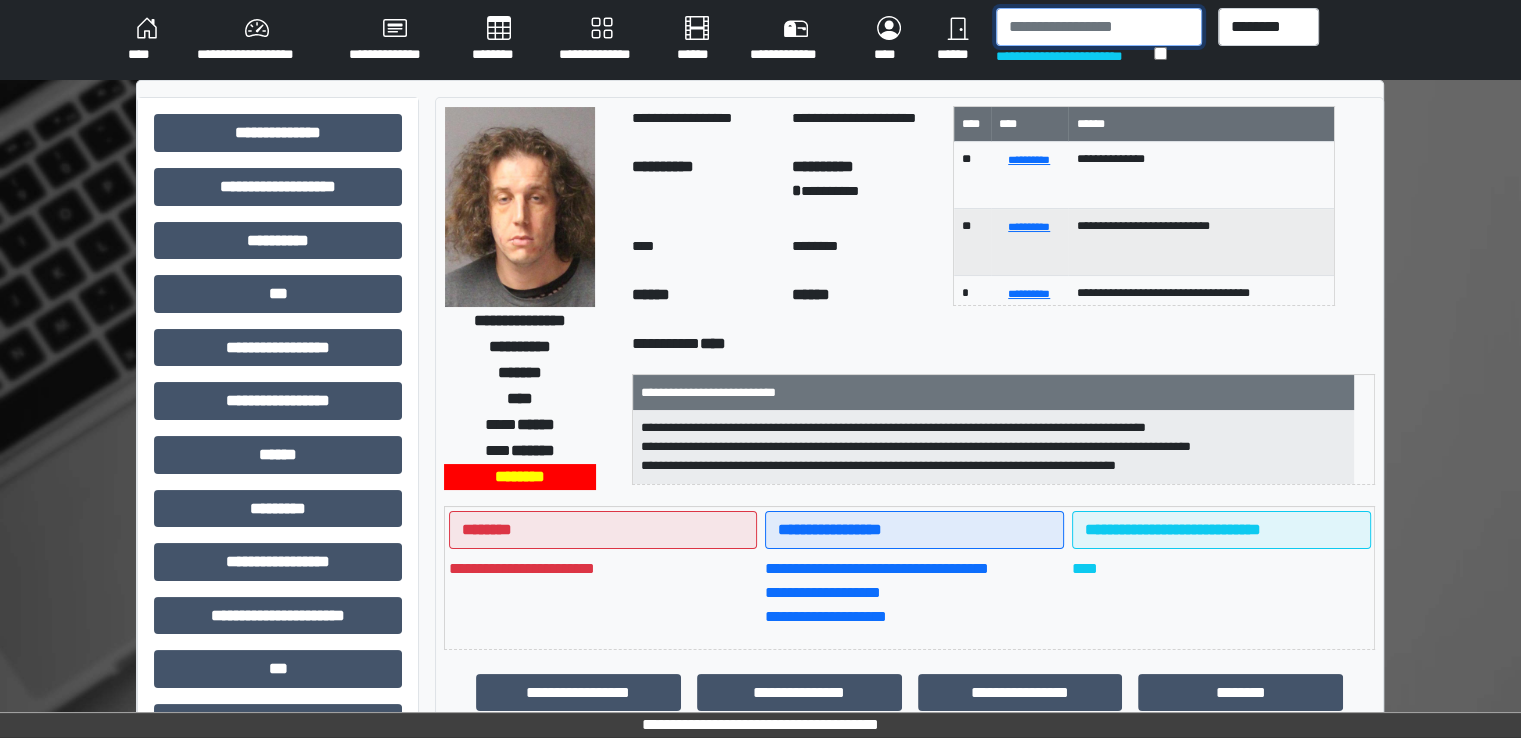 click at bounding box center [1099, 27] 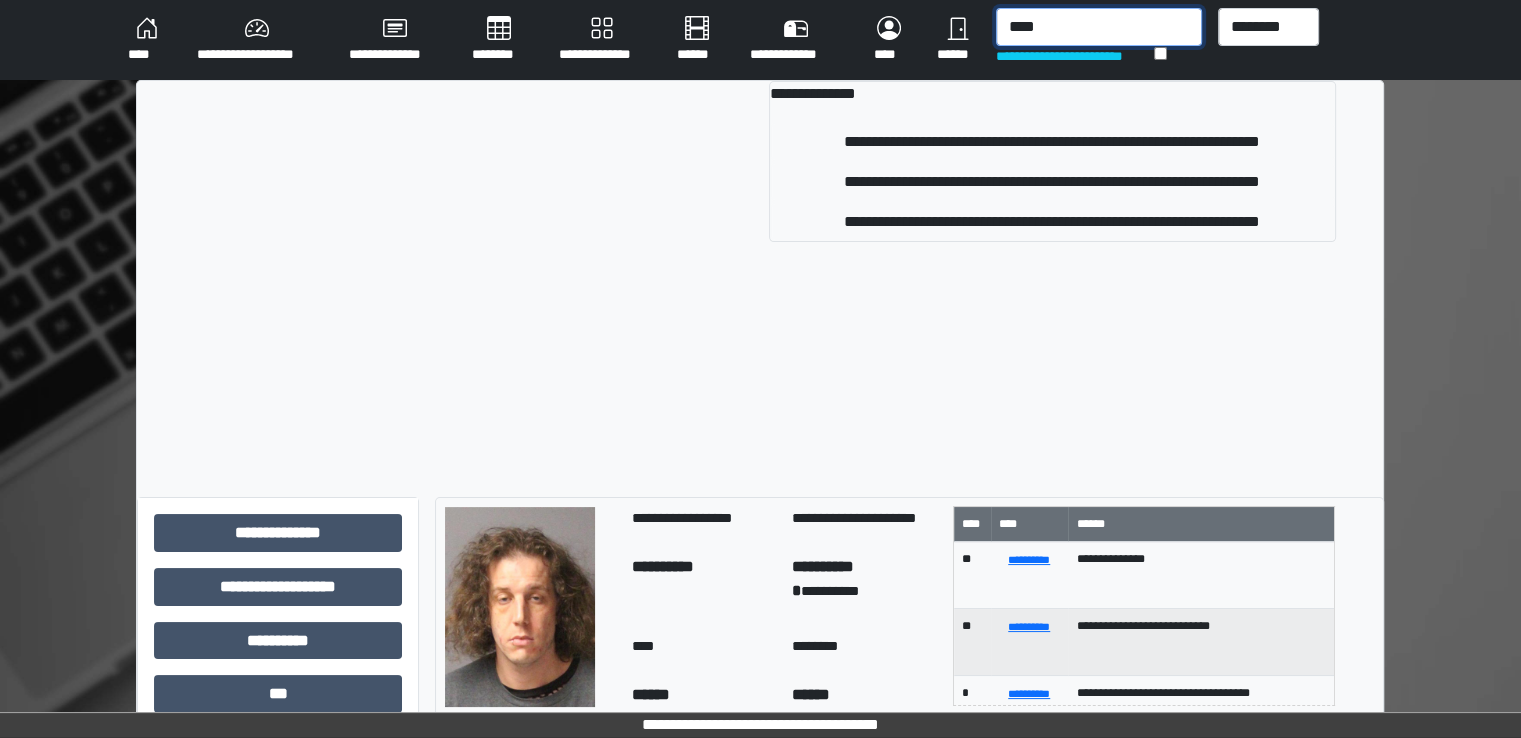 type on "****" 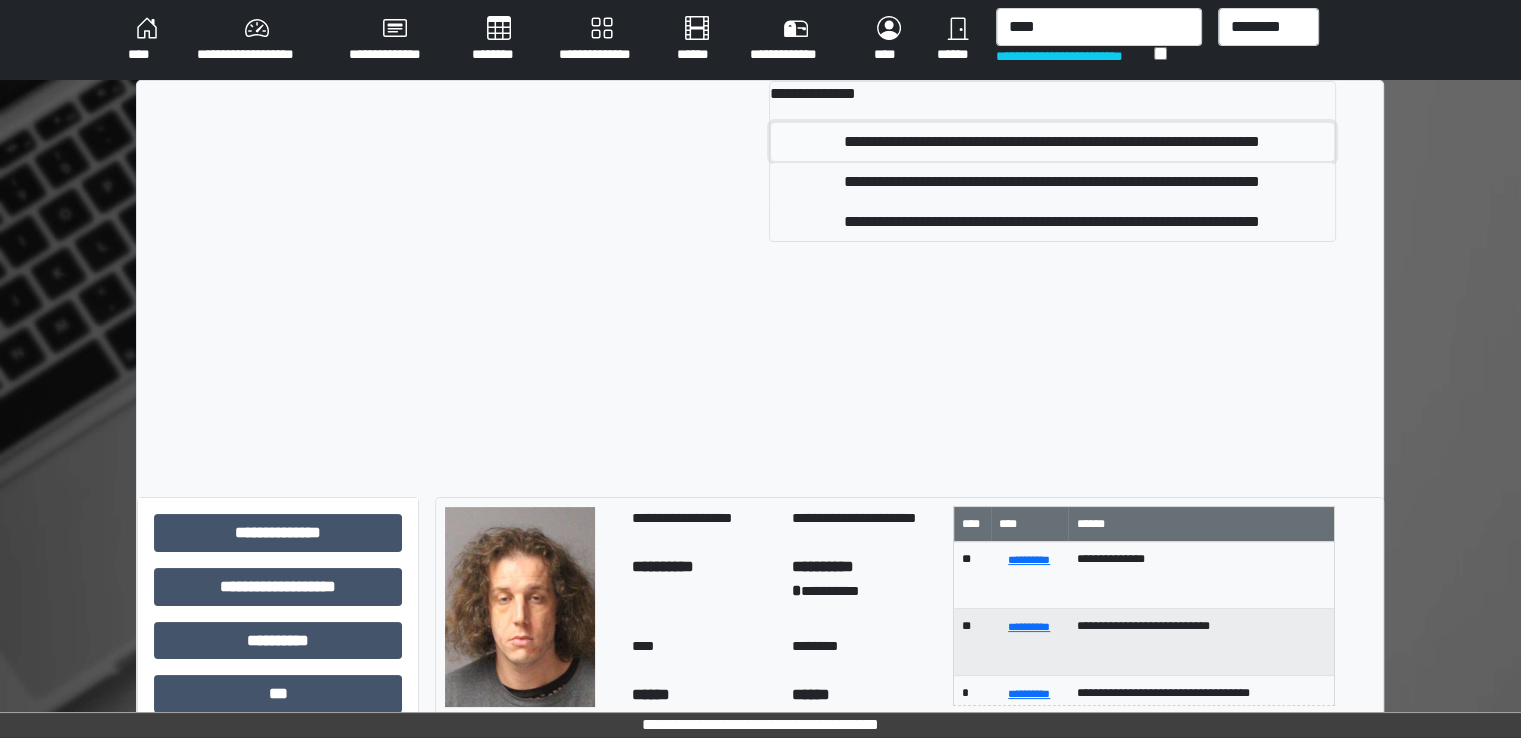 click on "**********" at bounding box center (1052, 142) 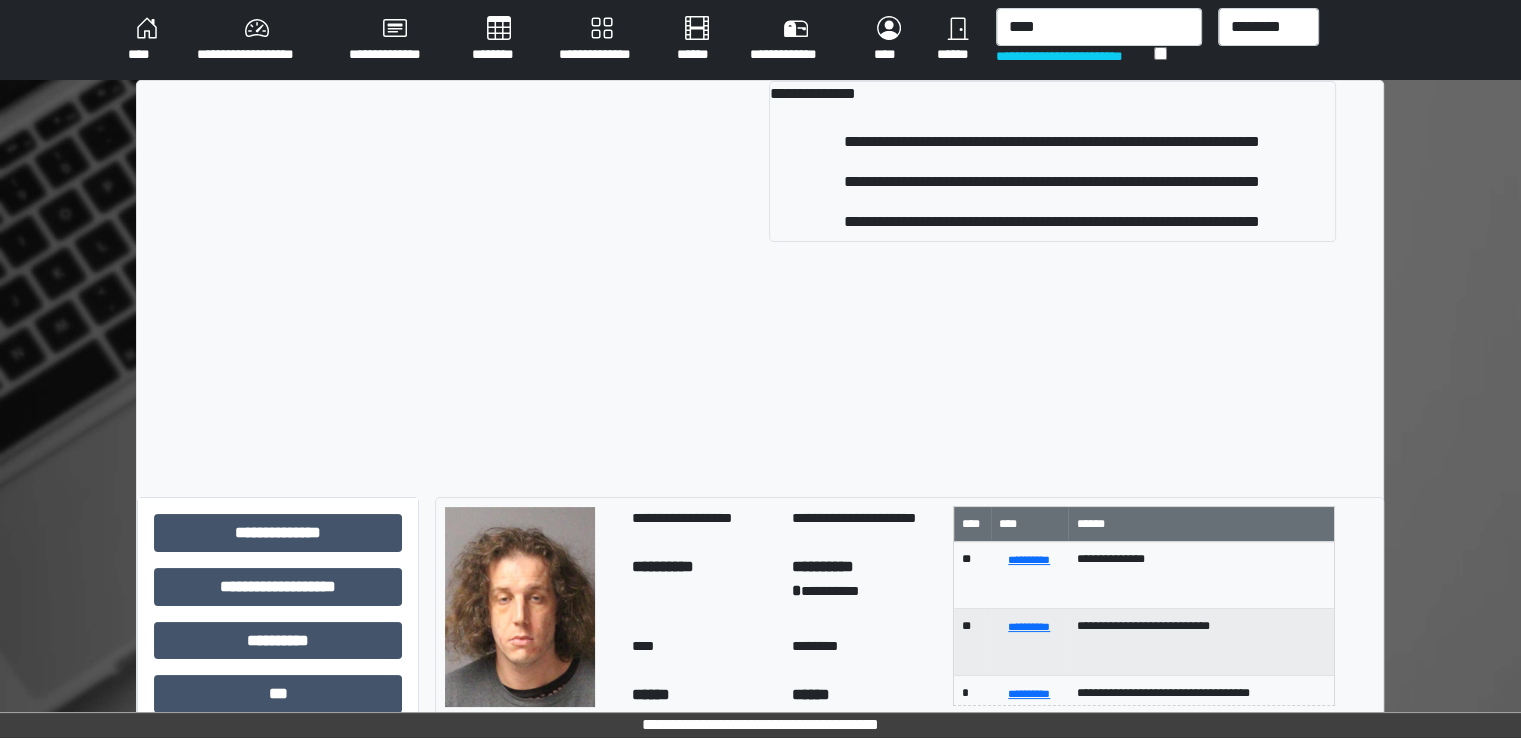type 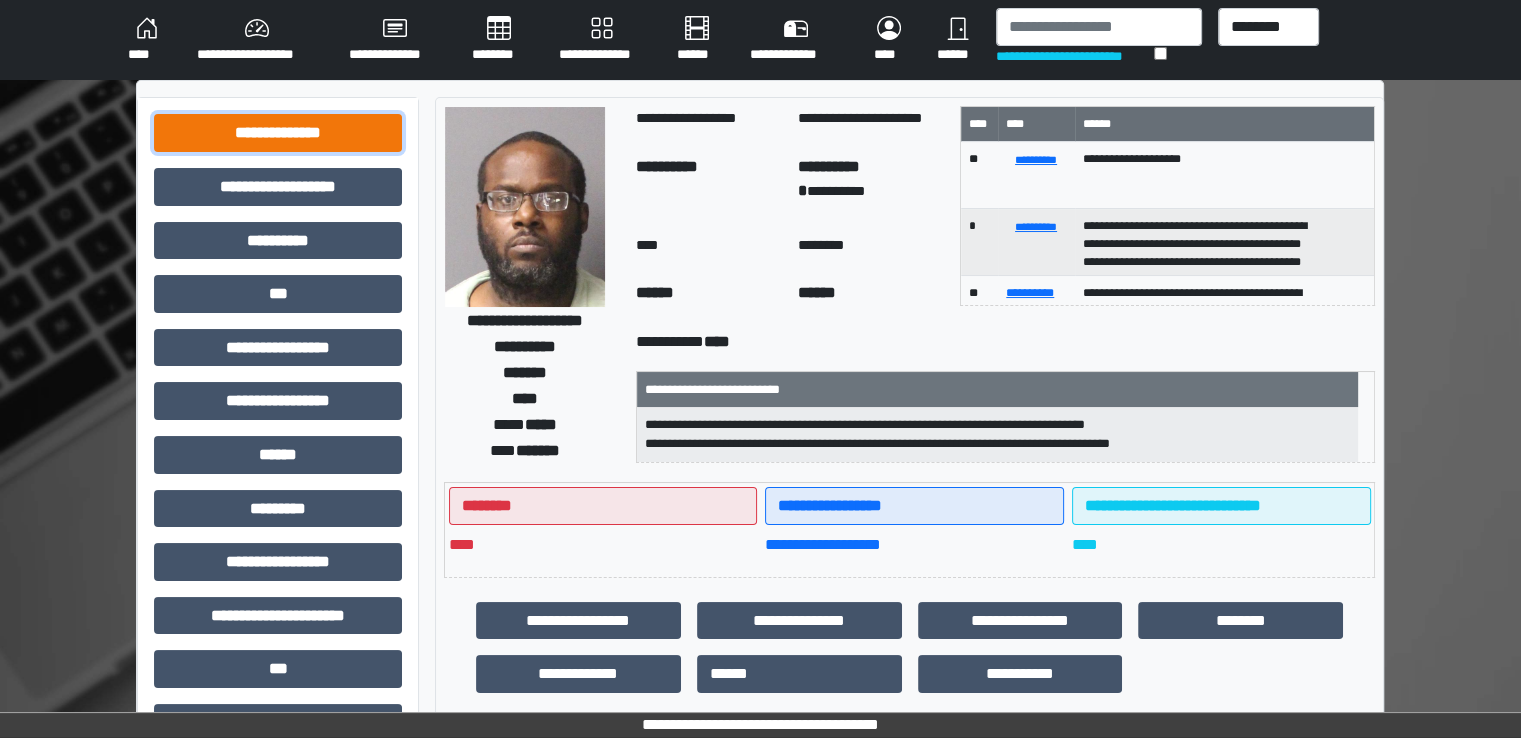 click on "**********" at bounding box center [278, 133] 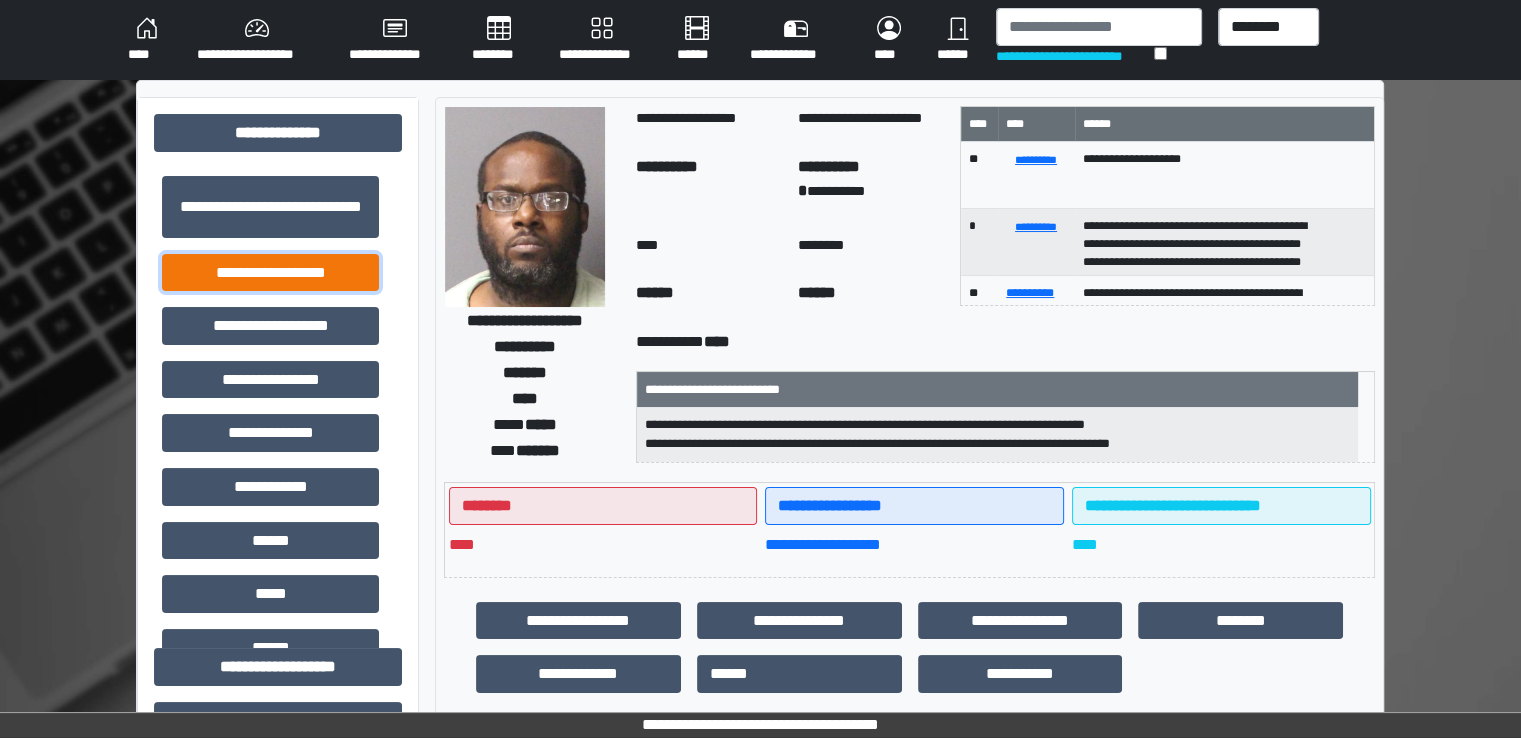 click on "**********" at bounding box center [270, 273] 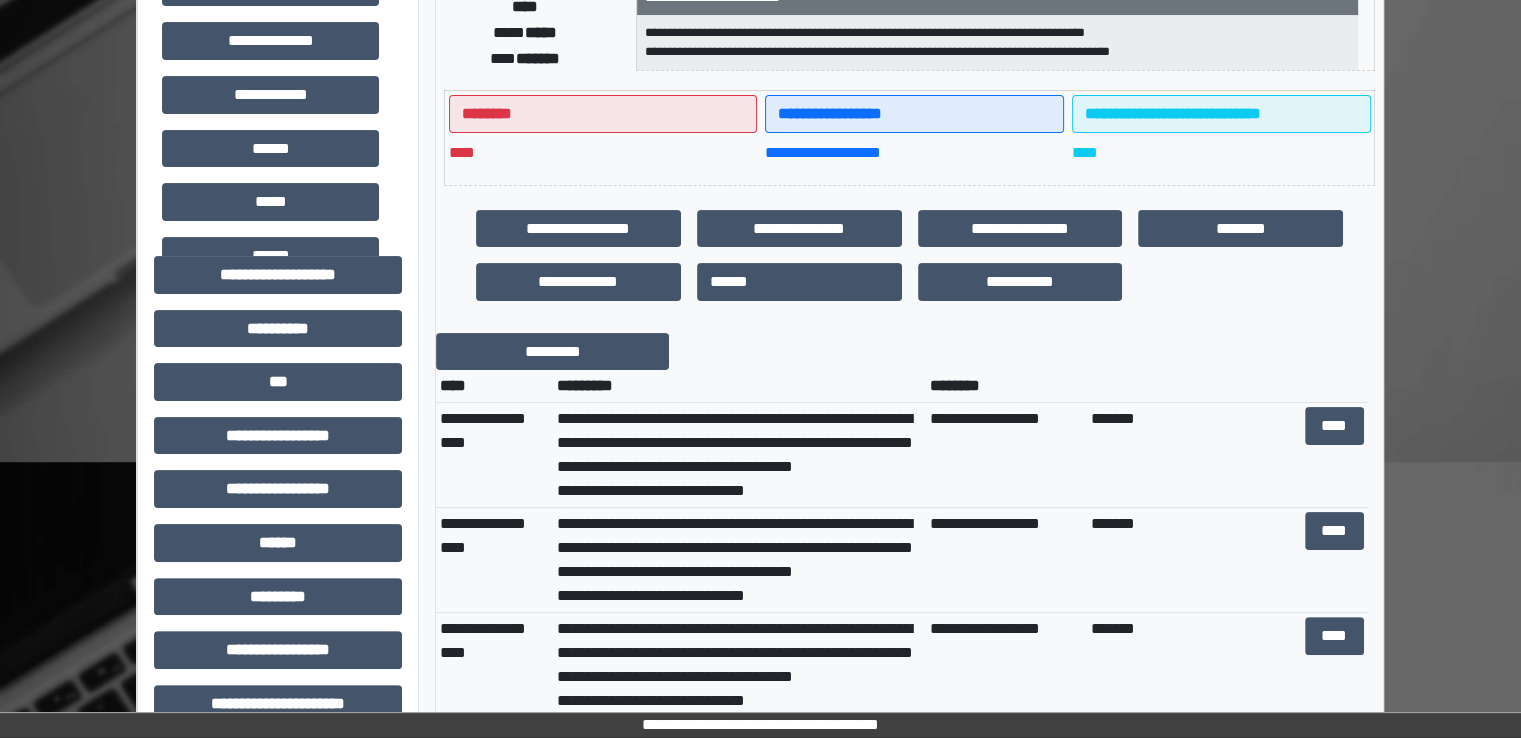 scroll, scrollTop: 400, scrollLeft: 0, axis: vertical 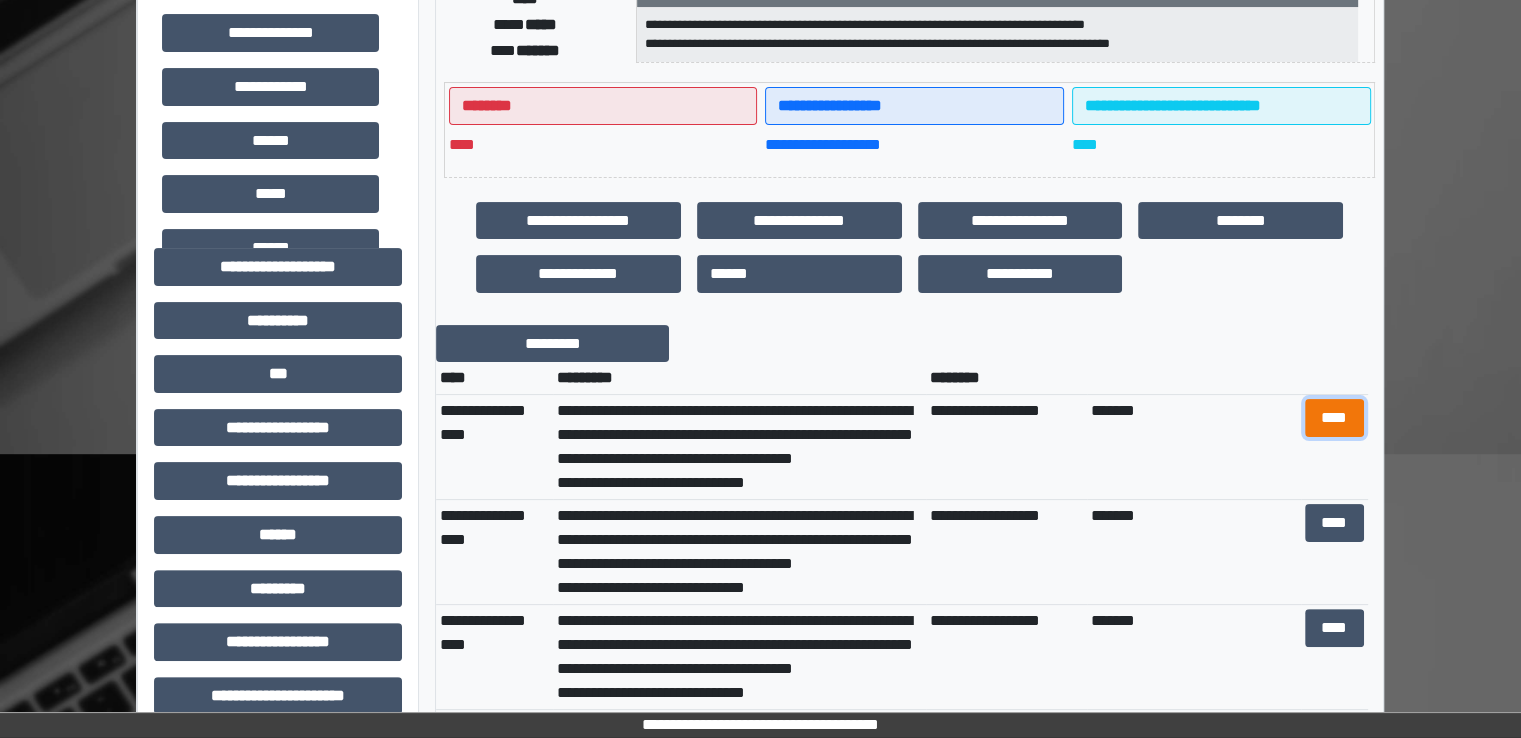 click on "****" at bounding box center (1334, 418) 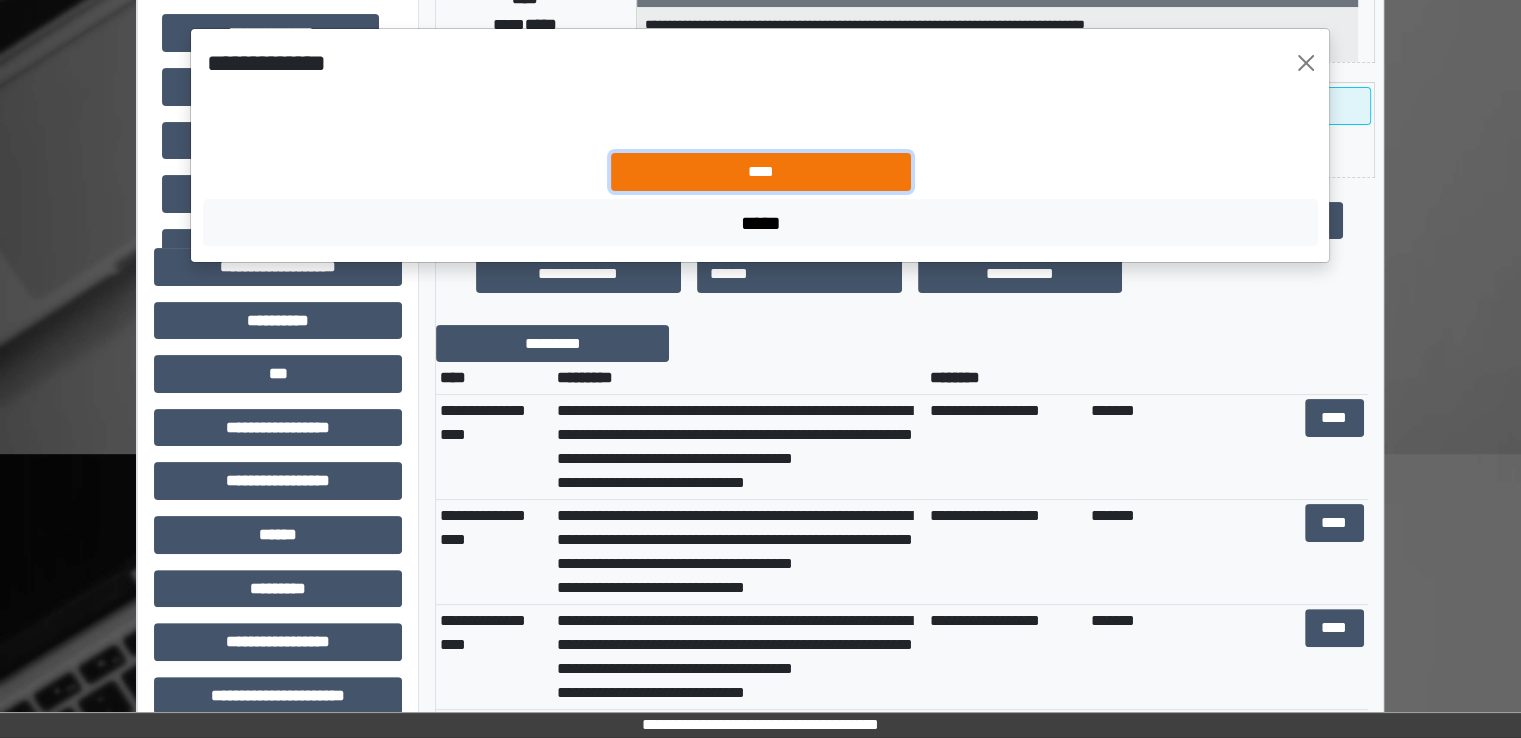 click on "****" at bounding box center [761, 172] 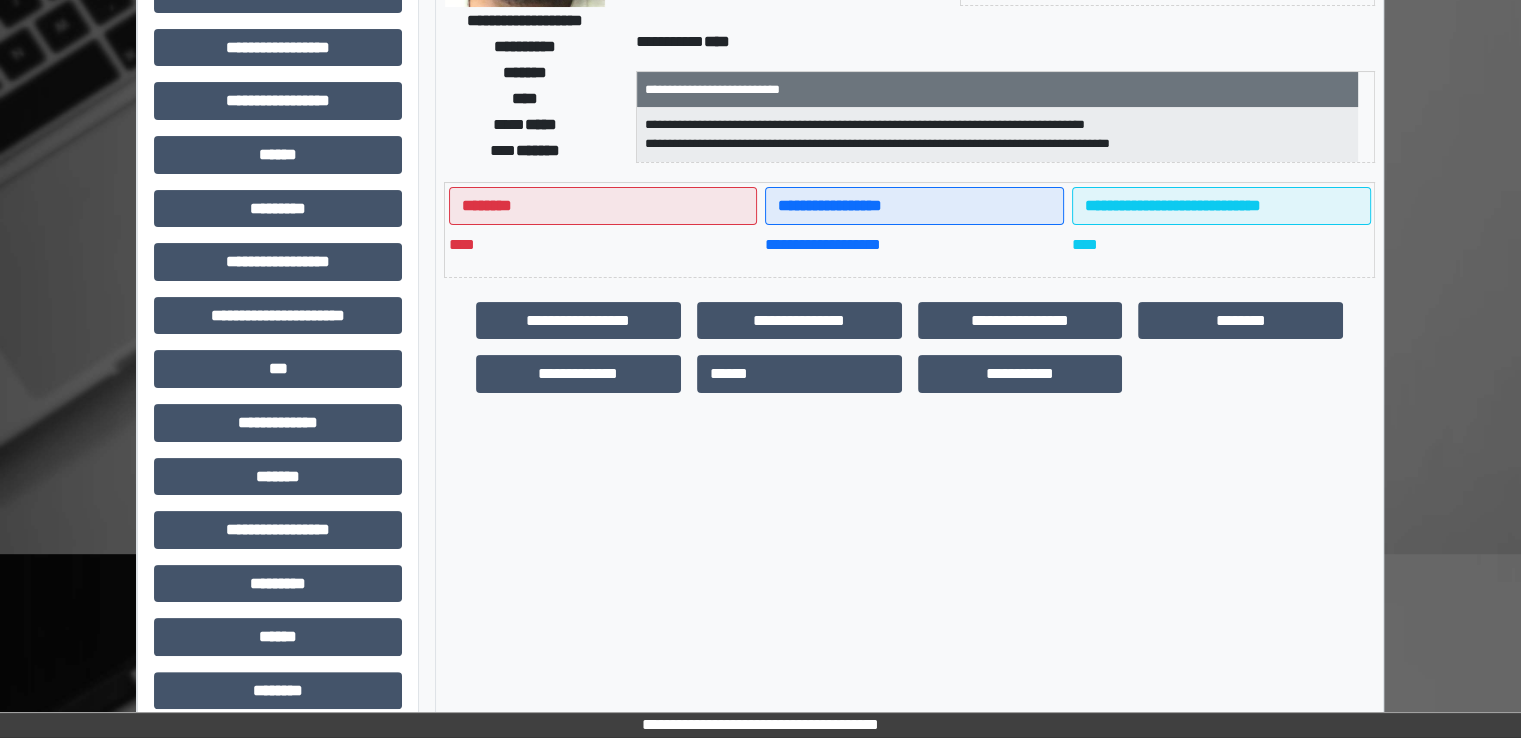 scroll, scrollTop: 0, scrollLeft: 0, axis: both 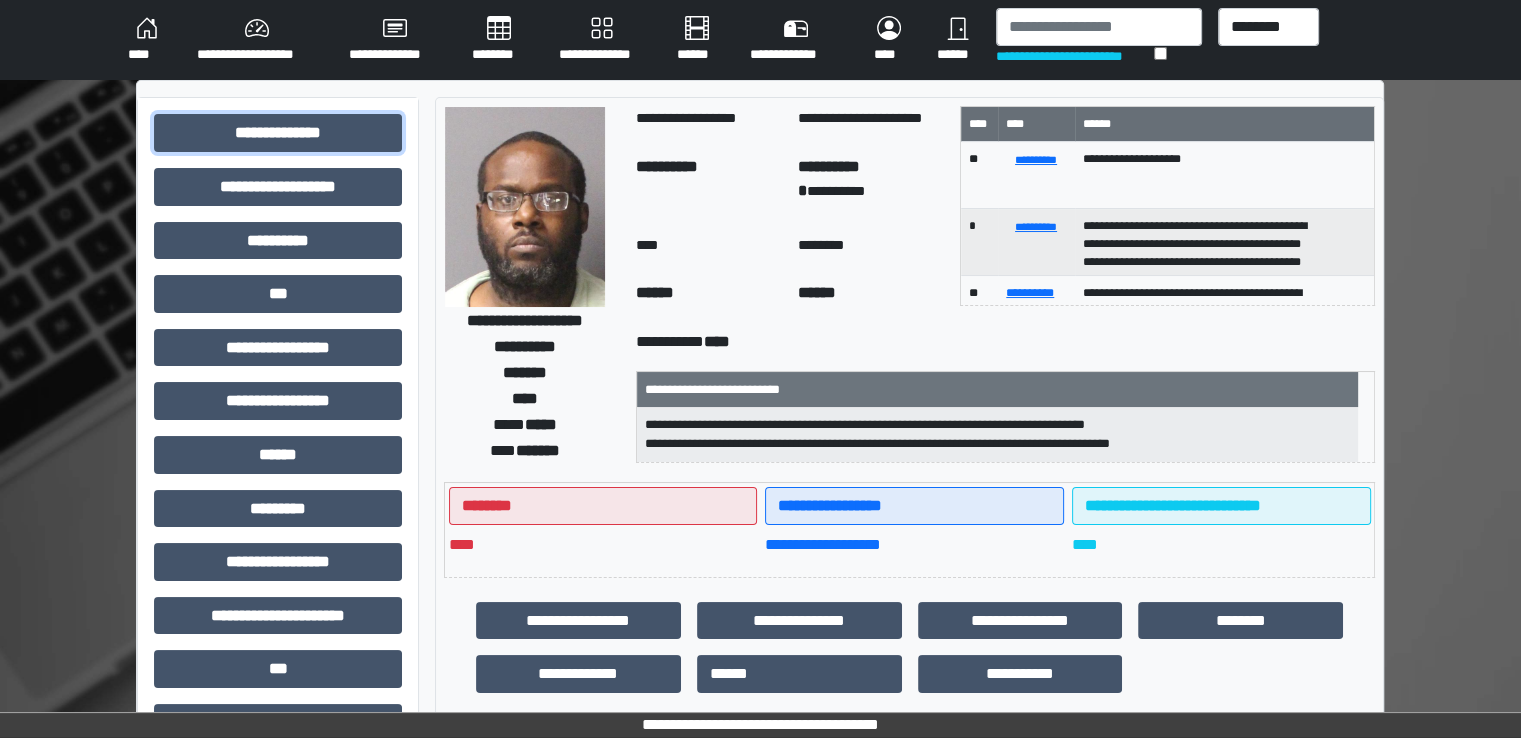drag, startPoint x: 295, startPoint y: 131, endPoint x: 317, endPoint y: 177, distance: 50.990196 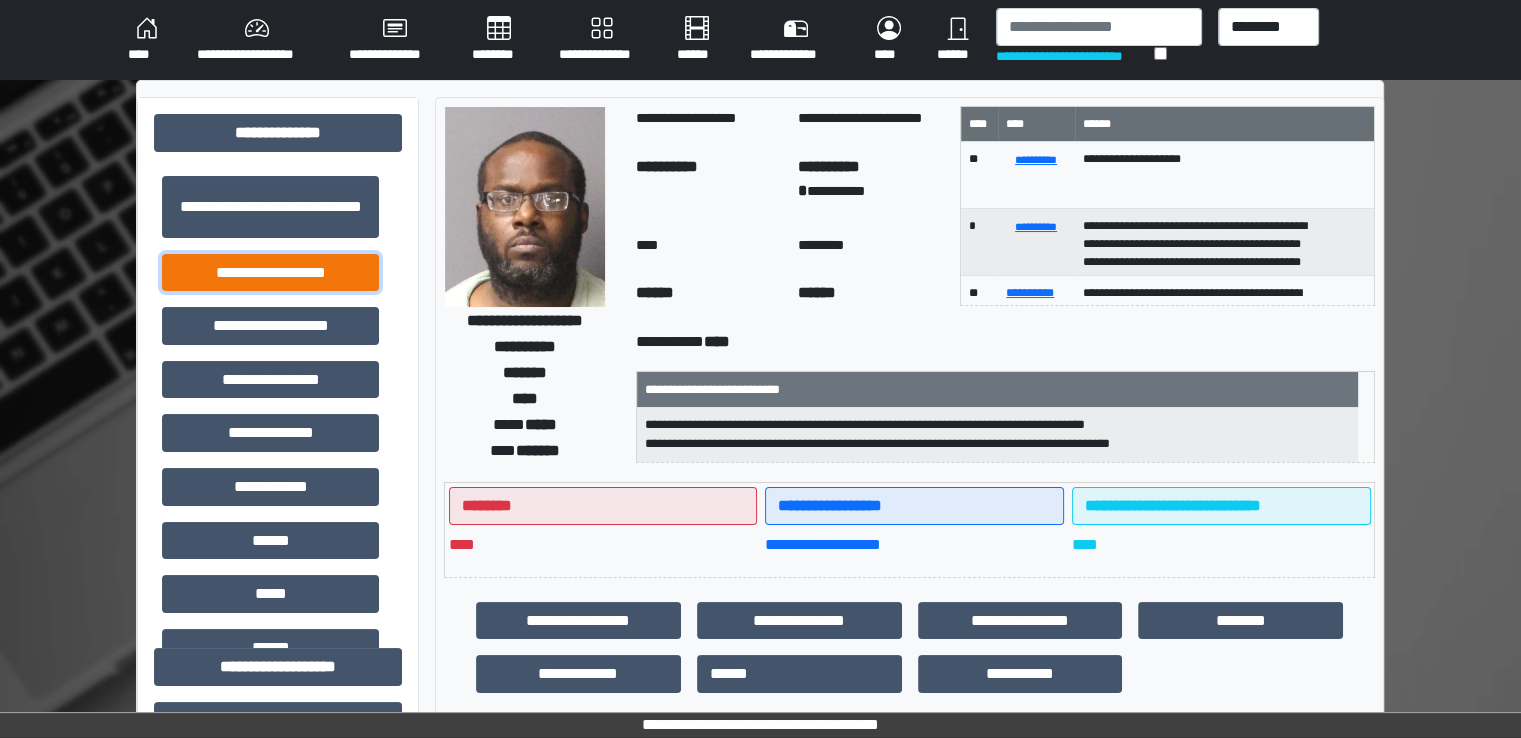 click on "**********" at bounding box center (270, 273) 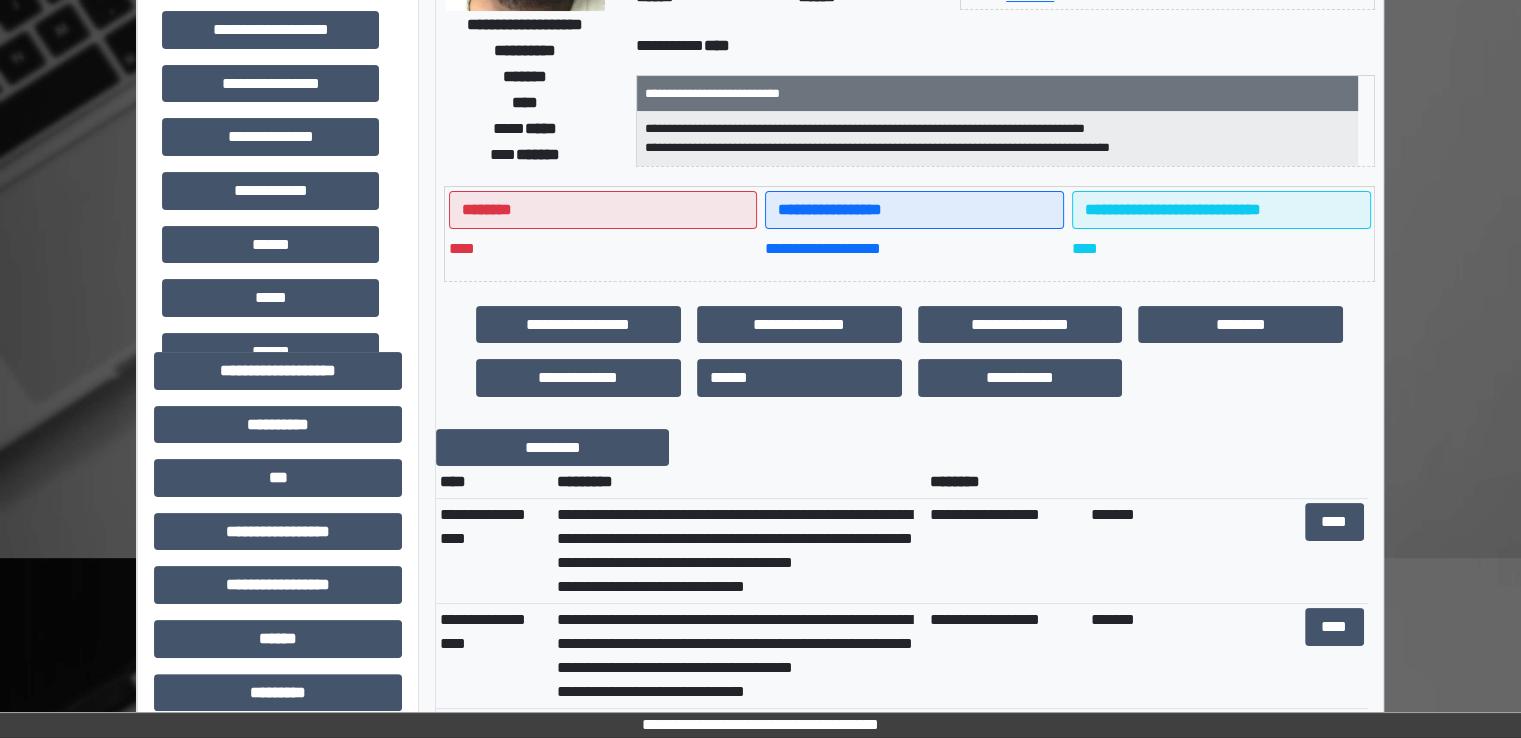 scroll, scrollTop: 300, scrollLeft: 0, axis: vertical 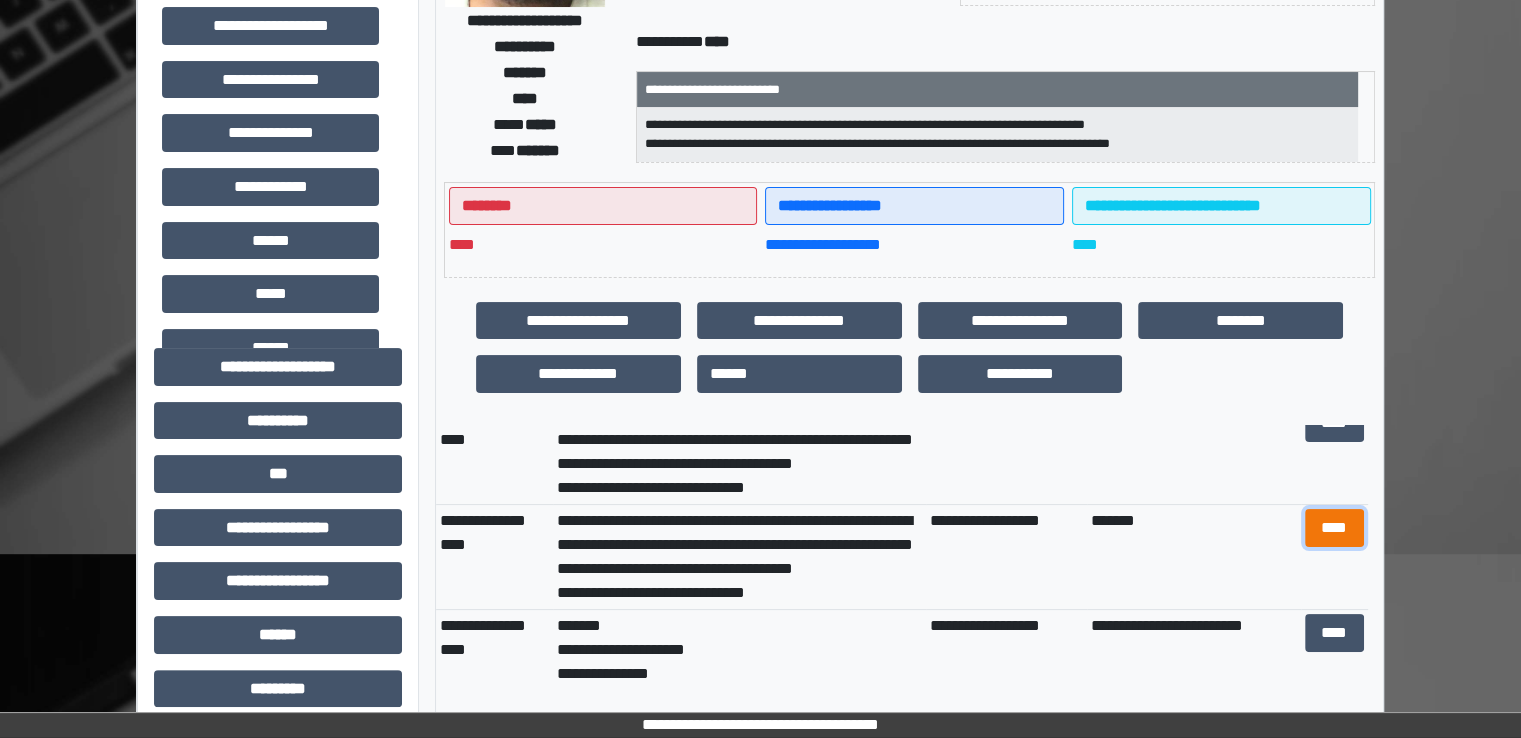 click on "****" at bounding box center [1334, 528] 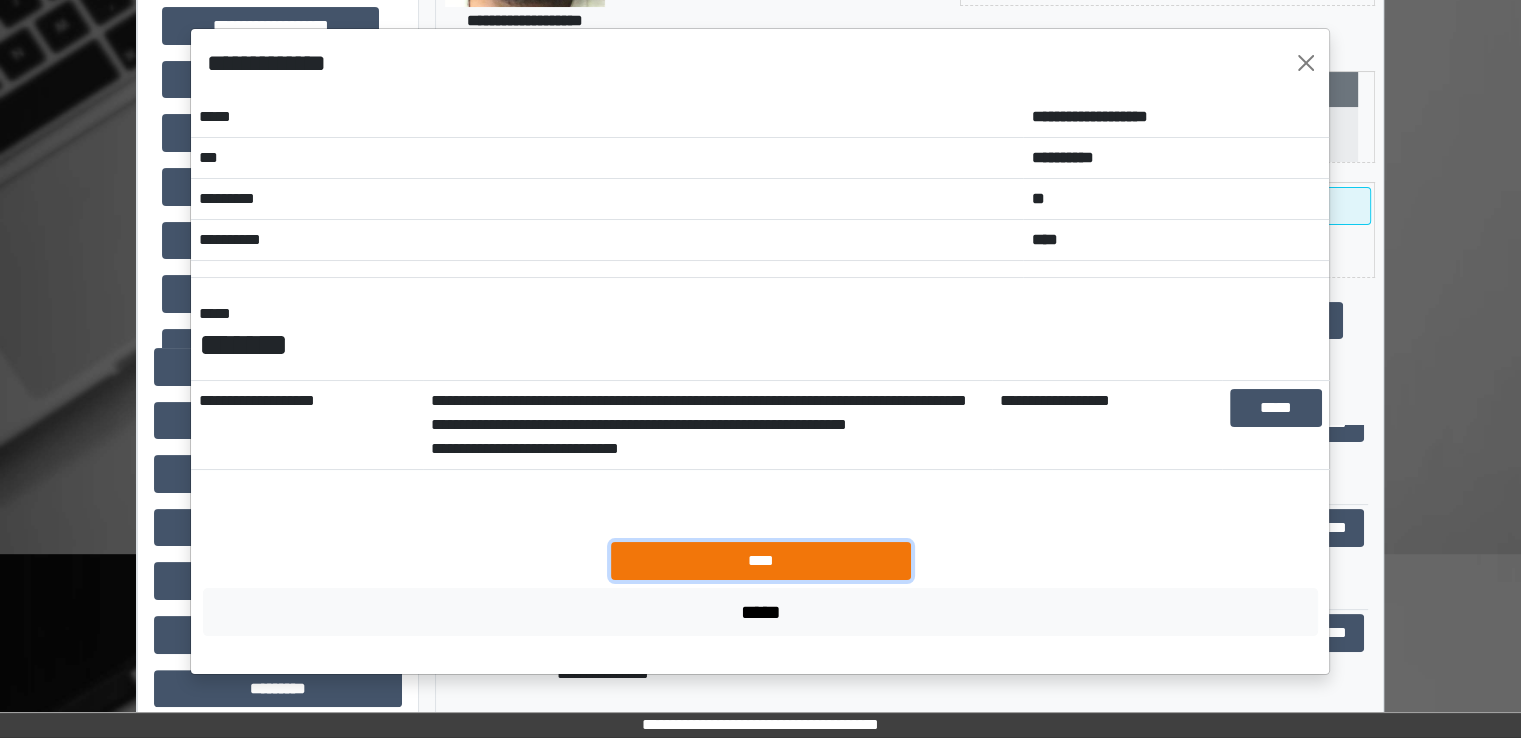 click on "****" at bounding box center (761, 561) 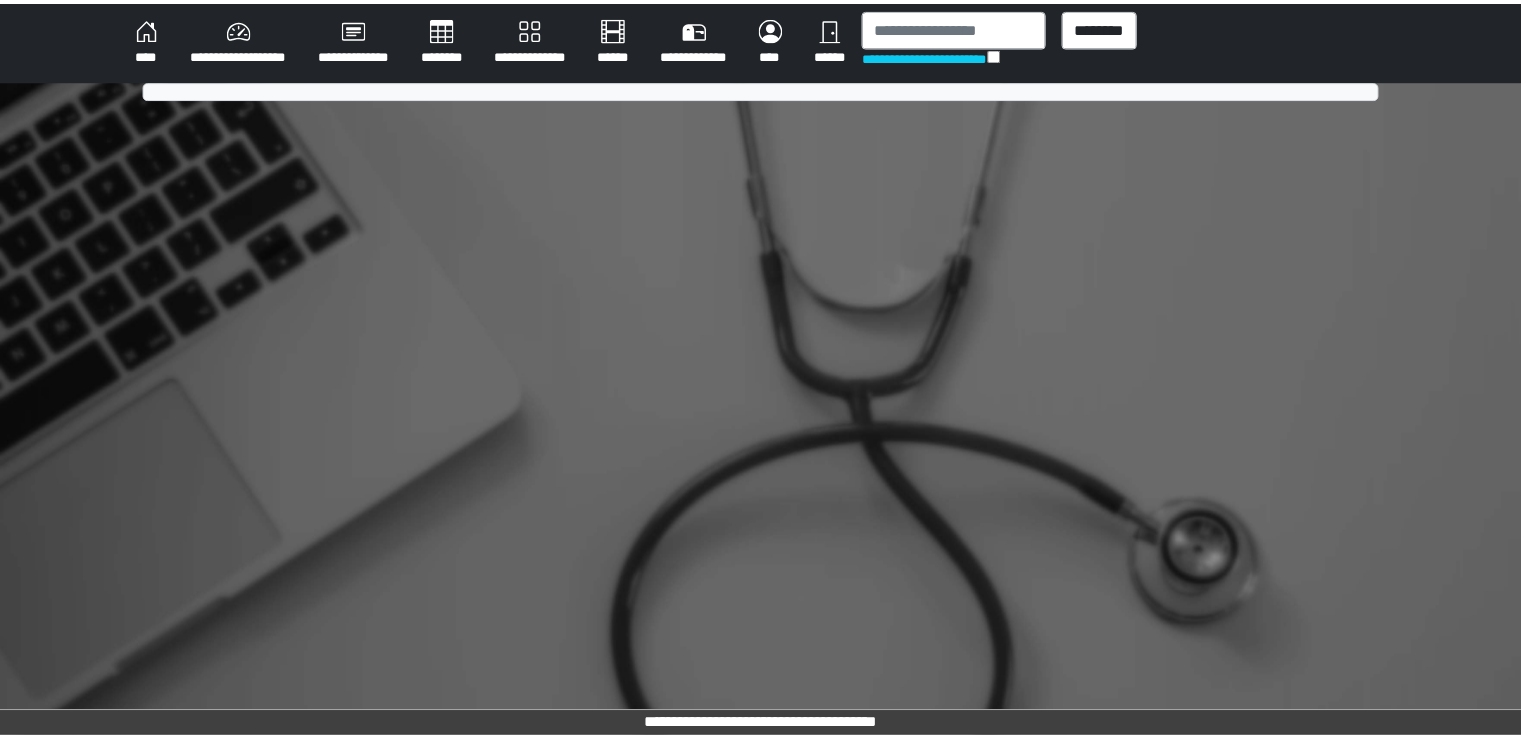 scroll, scrollTop: 0, scrollLeft: 0, axis: both 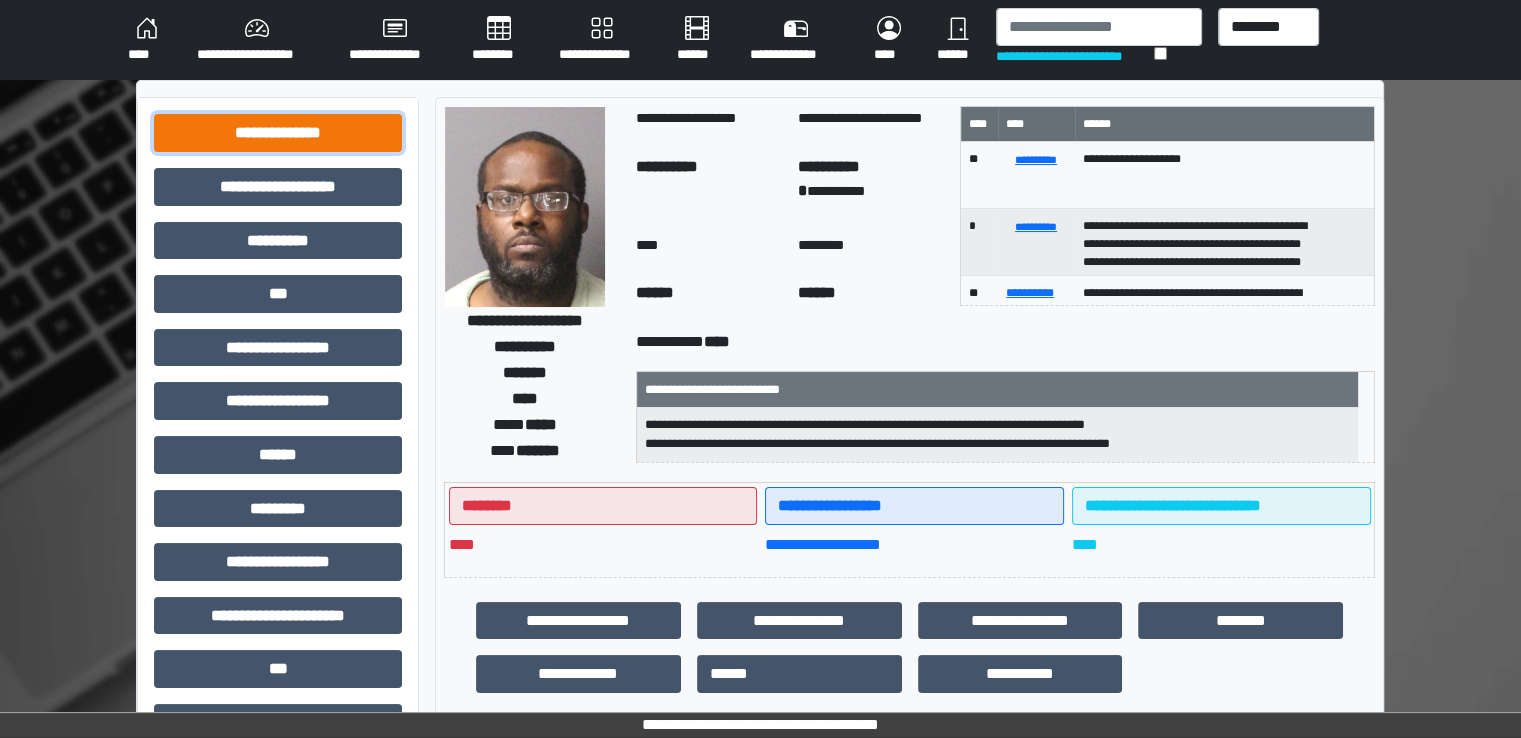 drag, startPoint x: 239, startPoint y: 132, endPoint x: 282, endPoint y: 198, distance: 78.77182 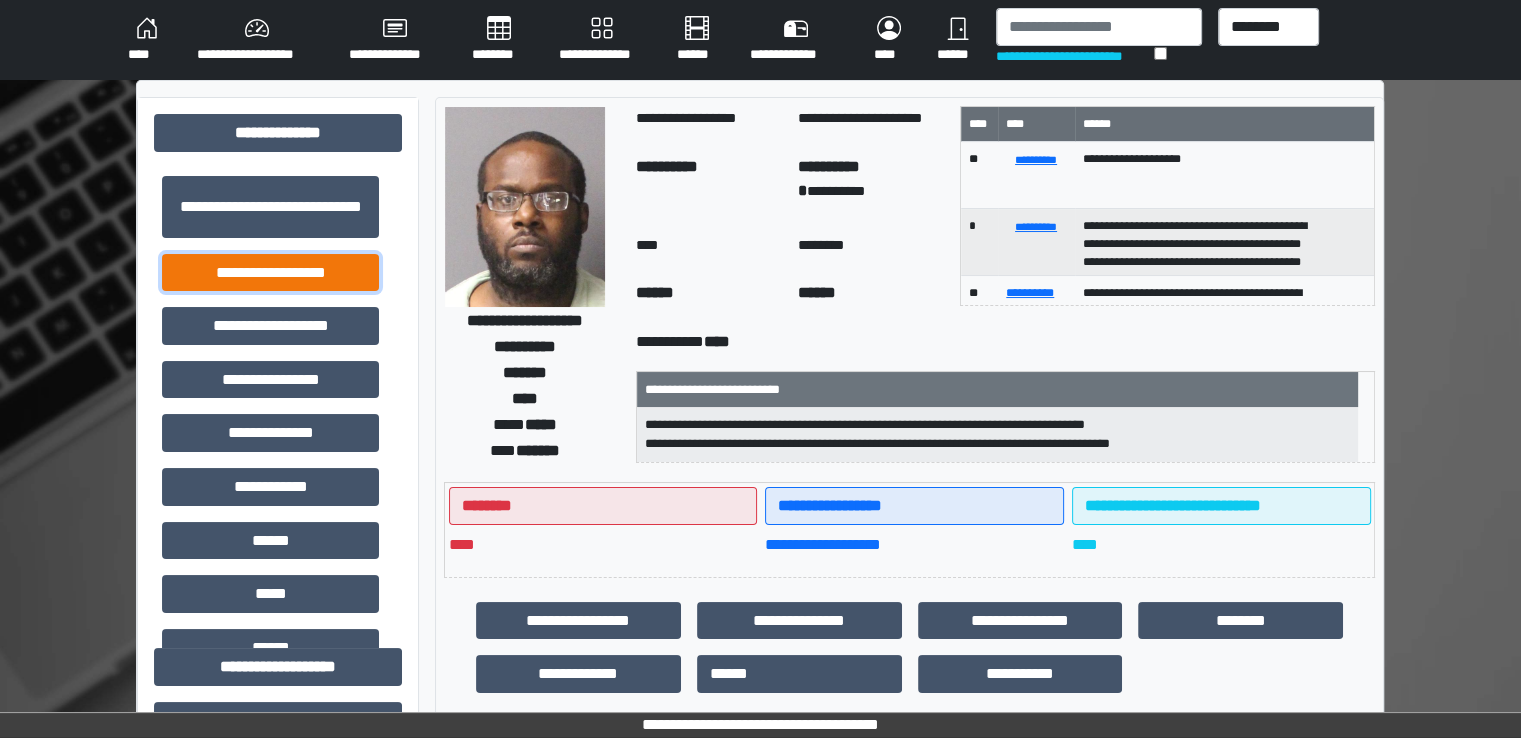 click on "**********" at bounding box center (270, 273) 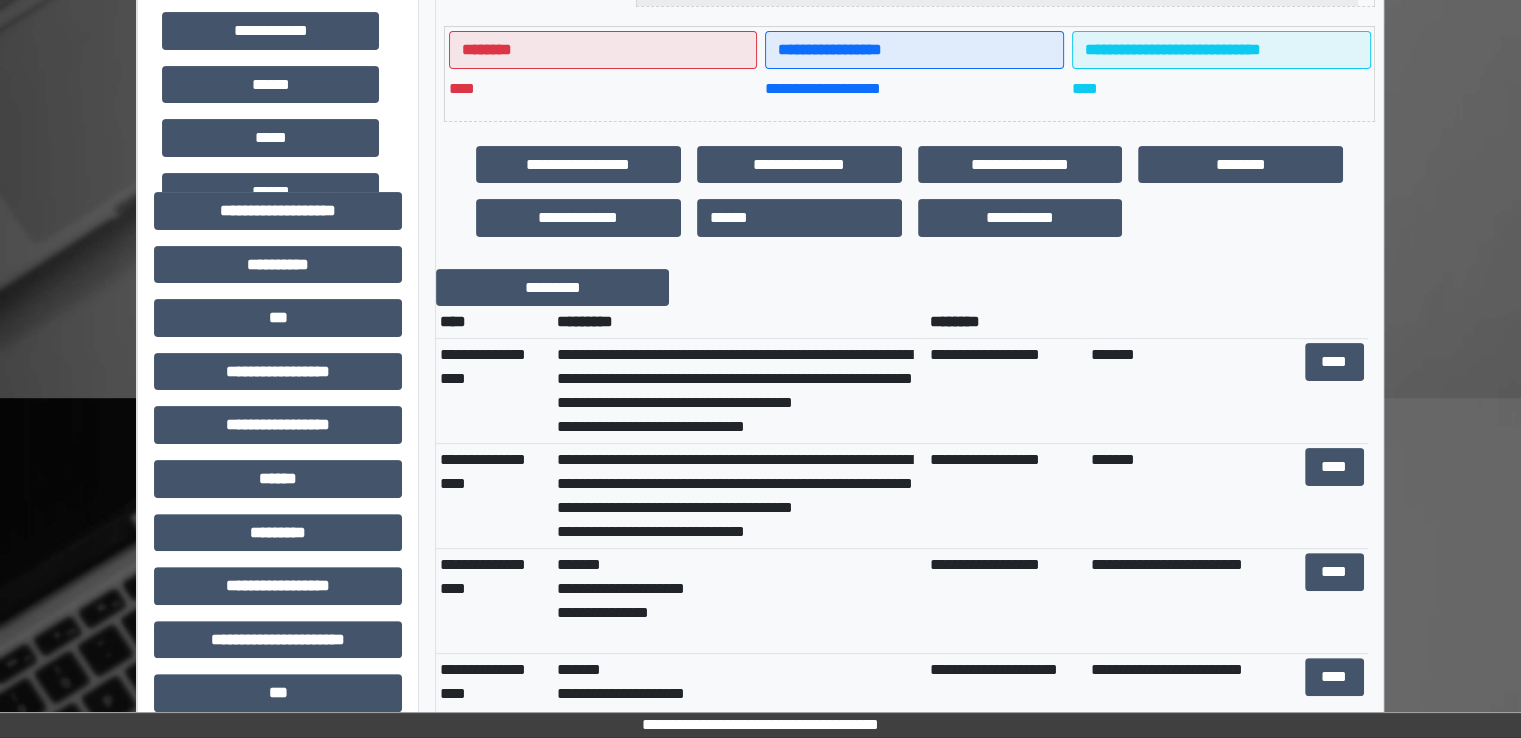 scroll, scrollTop: 500, scrollLeft: 0, axis: vertical 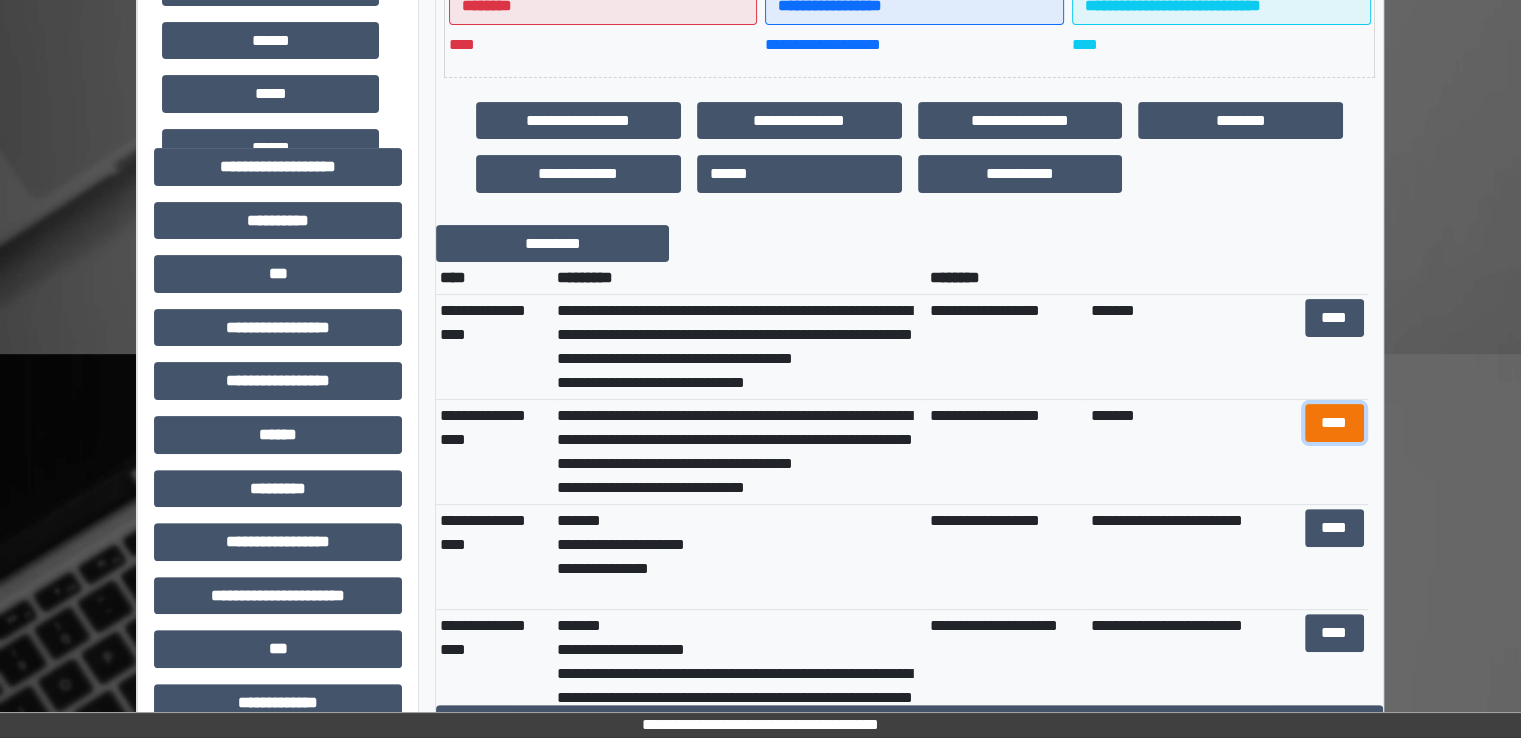 click on "****" at bounding box center (1334, 423) 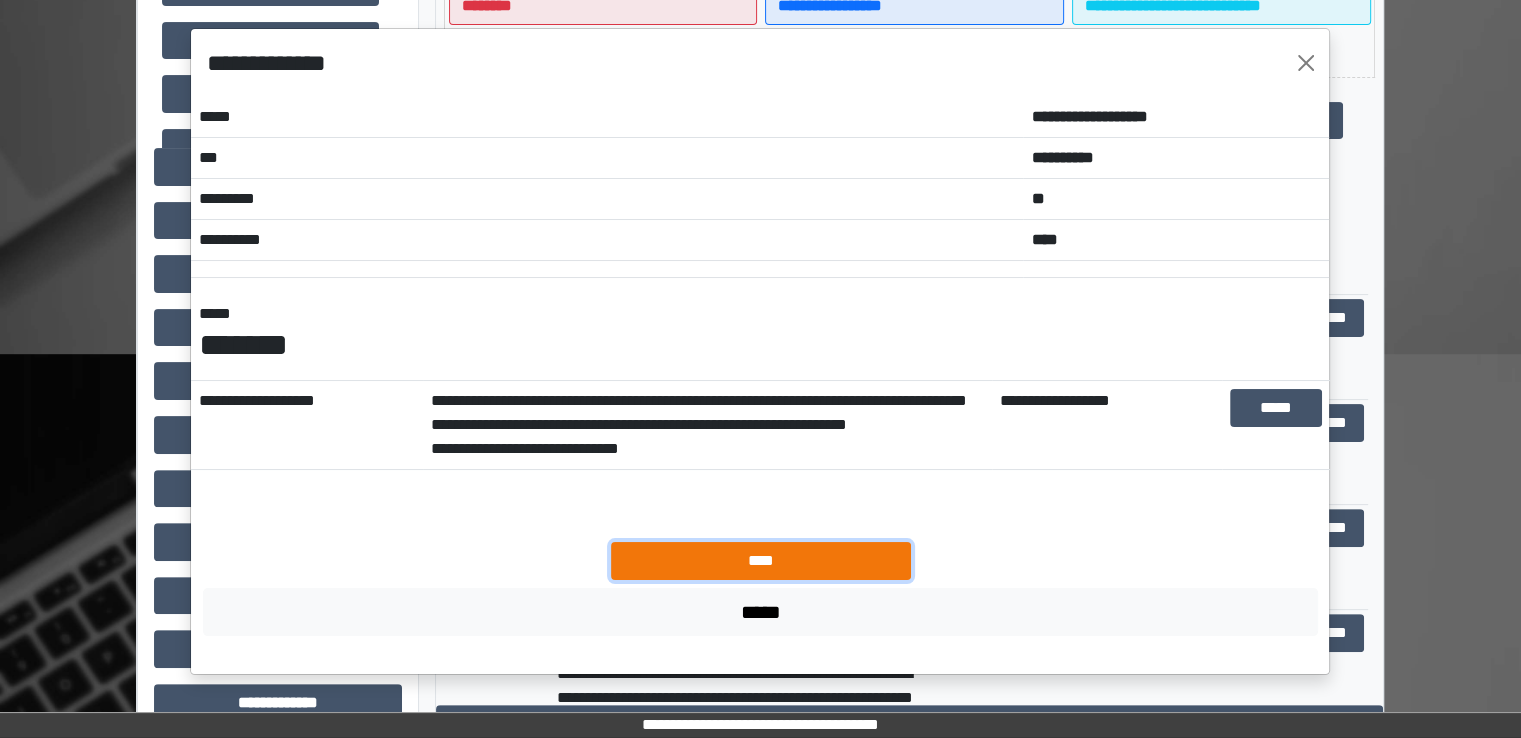 click on "****" at bounding box center (761, 561) 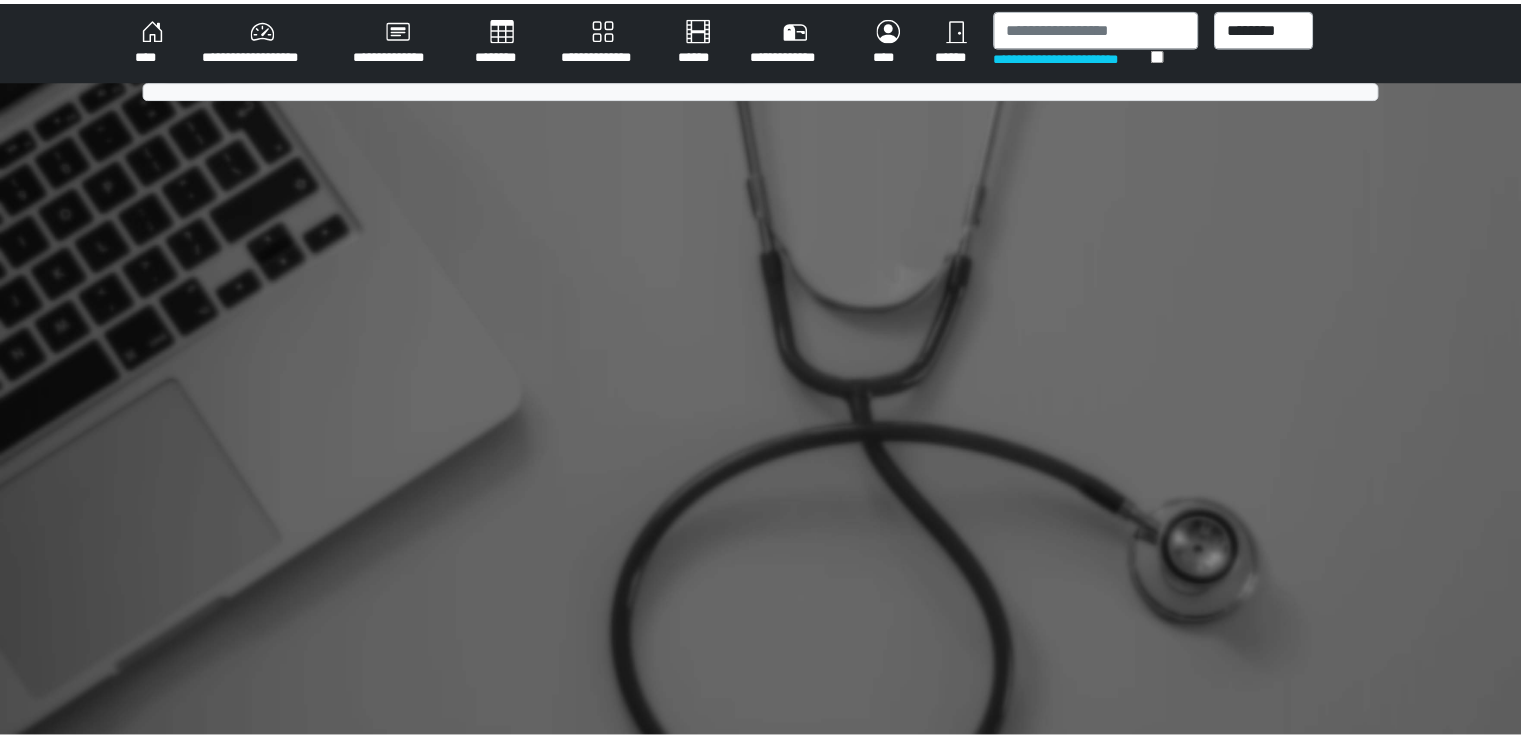 scroll, scrollTop: 0, scrollLeft: 0, axis: both 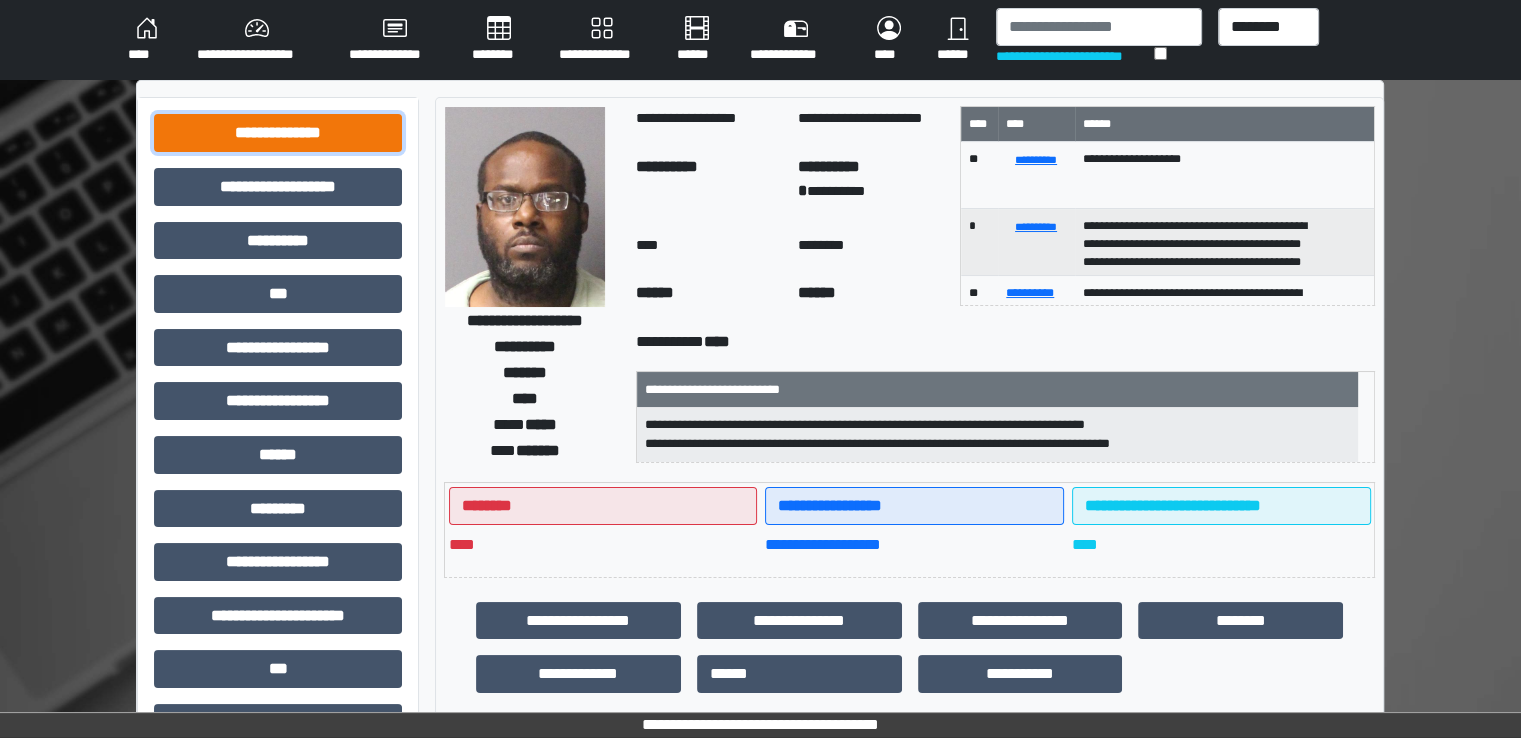 click on "**********" at bounding box center [278, 133] 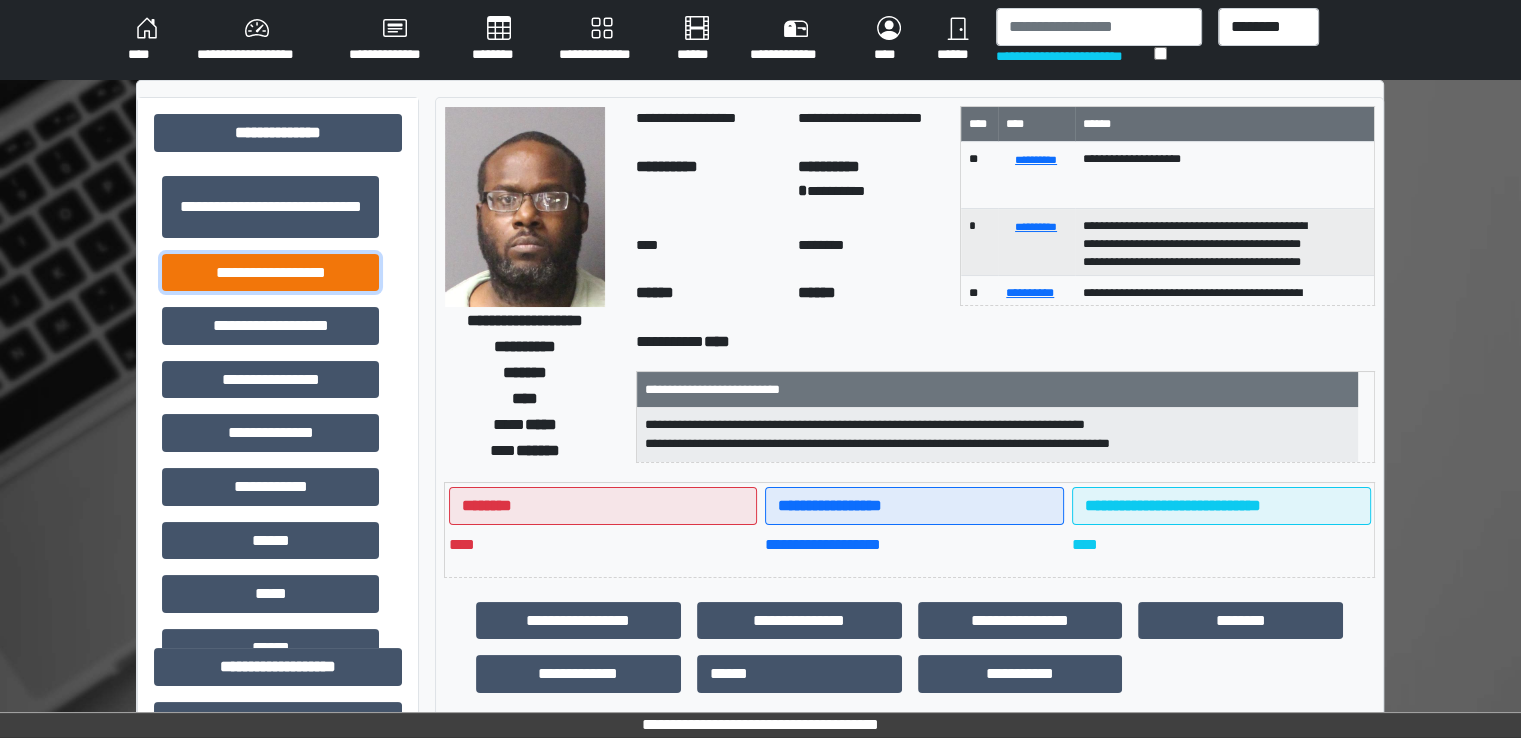 click on "**********" at bounding box center (270, 273) 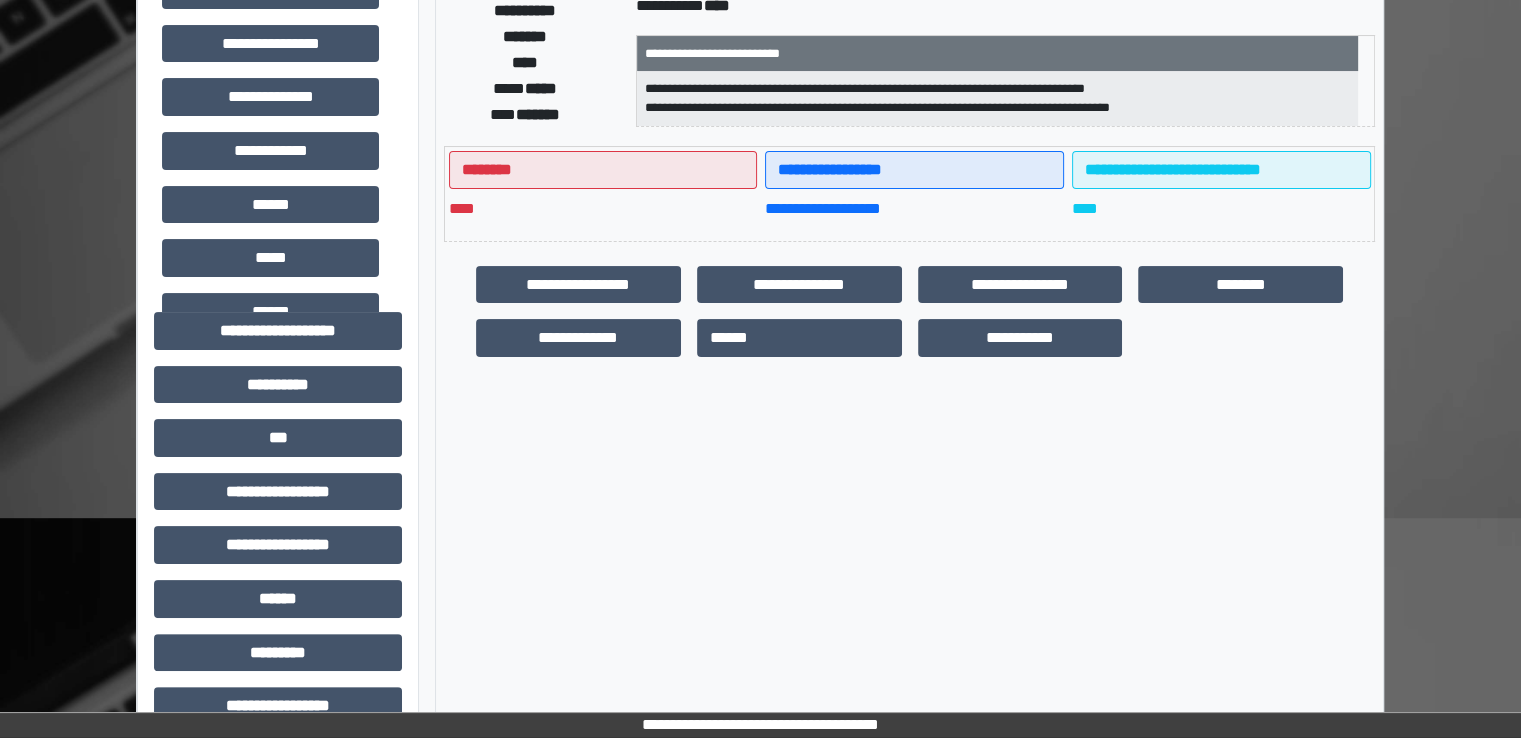 scroll, scrollTop: 400, scrollLeft: 0, axis: vertical 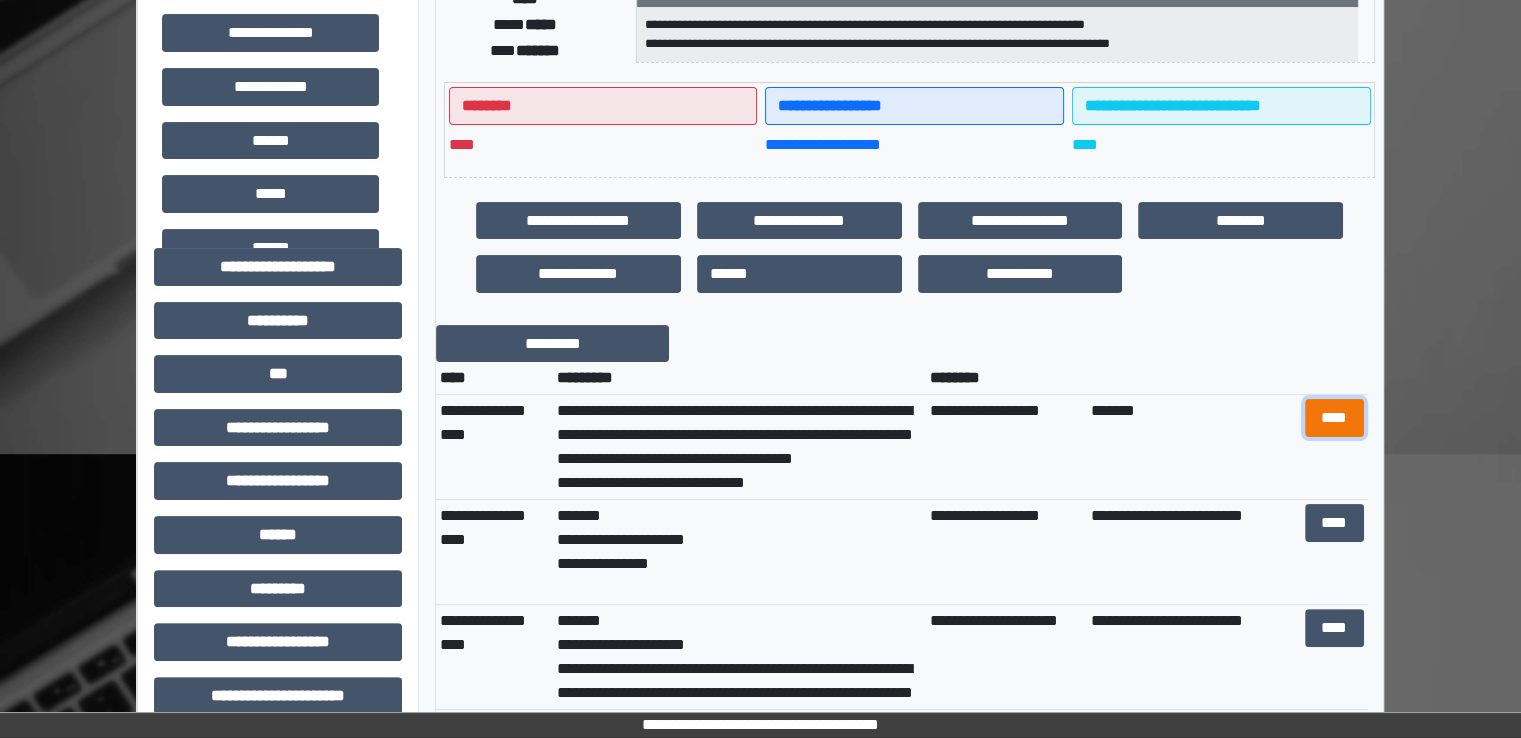 drag, startPoint x: 1314, startPoint y: 413, endPoint x: 1324, endPoint y: 425, distance: 15.6205 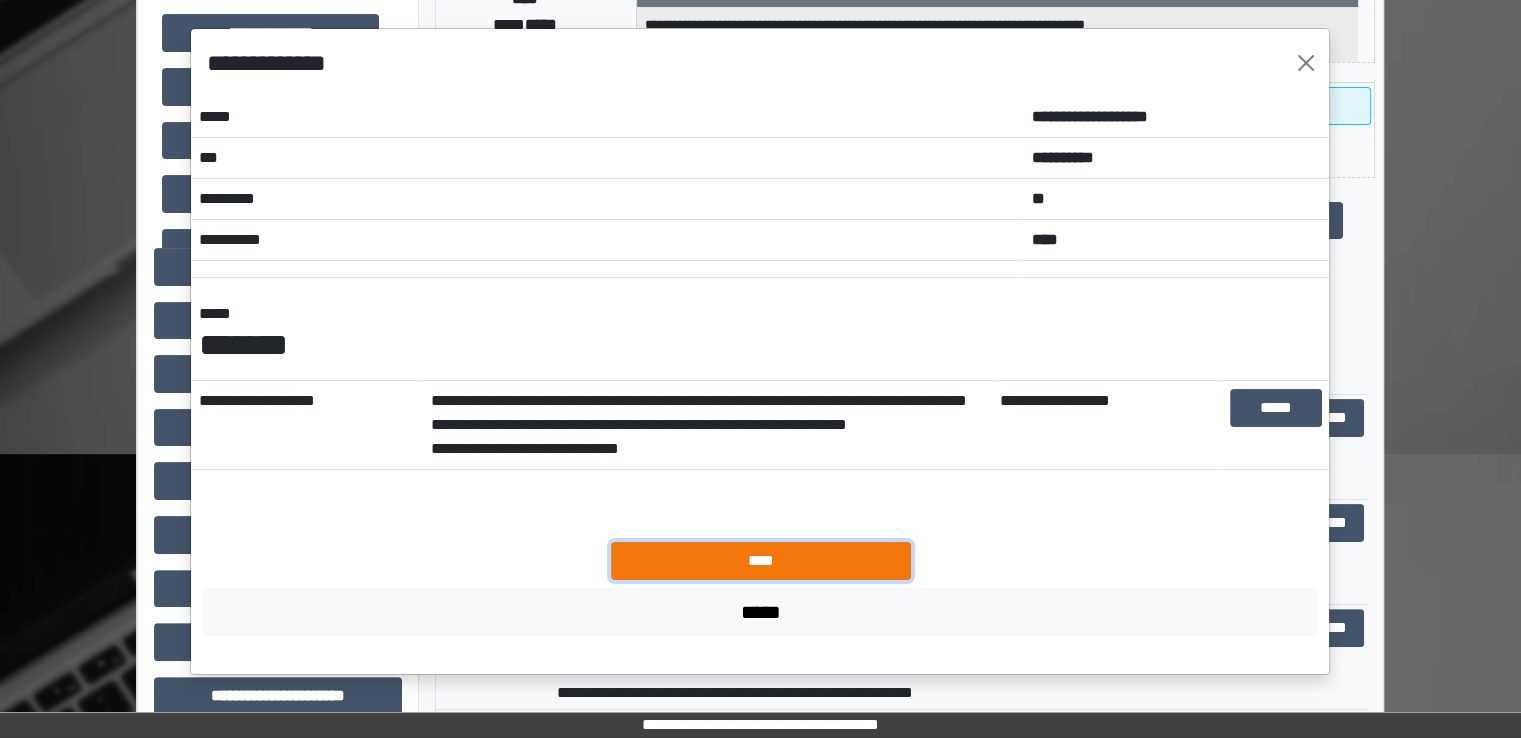 click on "****" at bounding box center [761, 561] 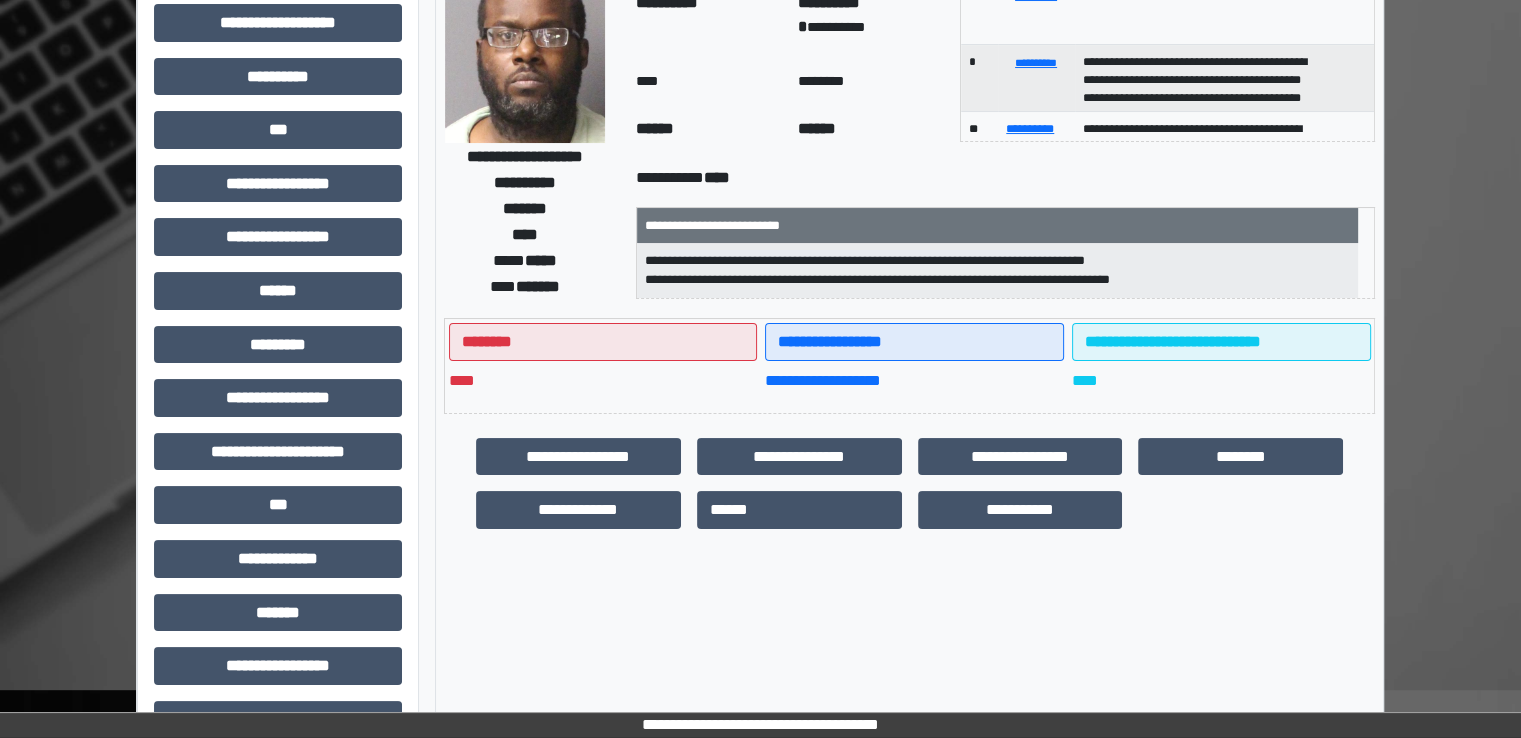 scroll, scrollTop: 0, scrollLeft: 0, axis: both 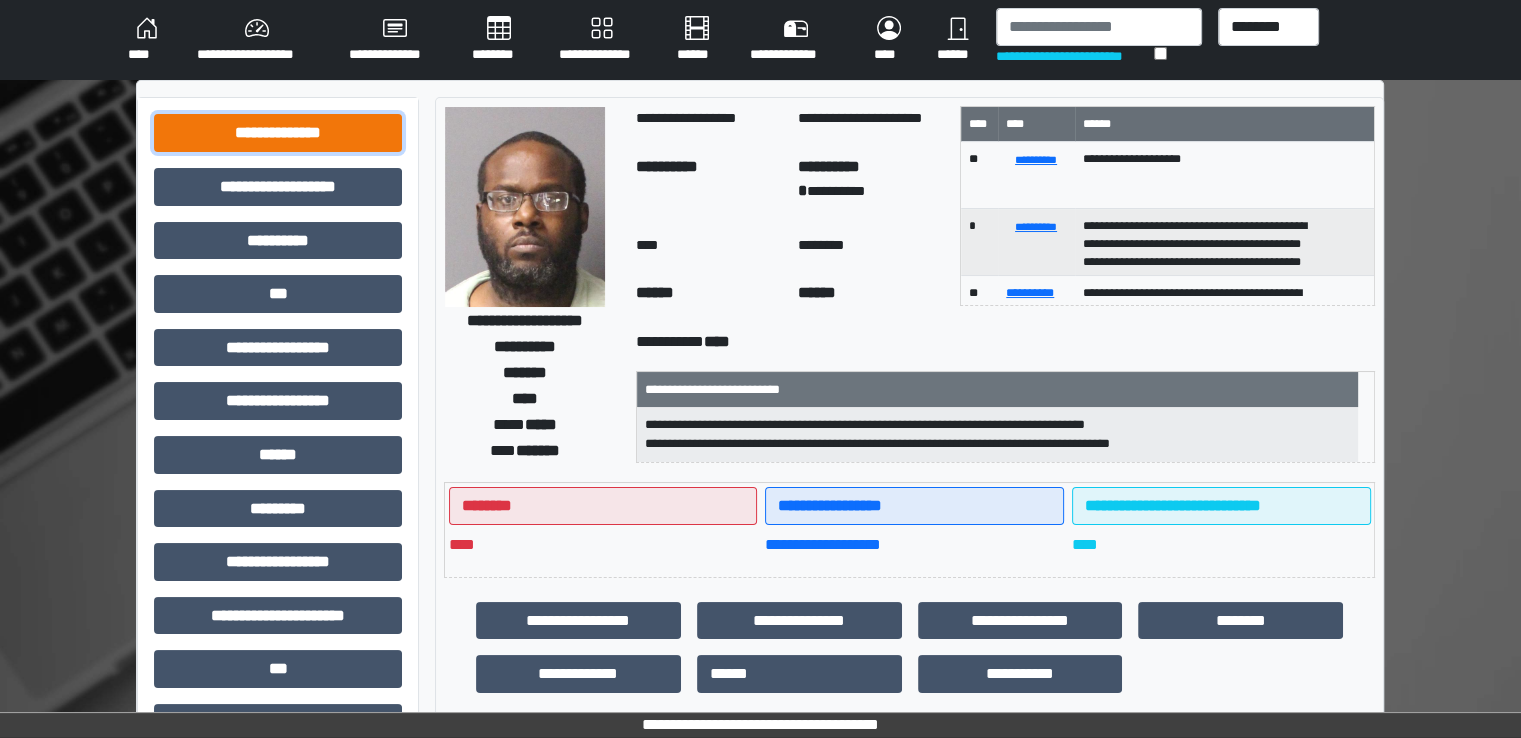 click on "**********" at bounding box center (278, 133) 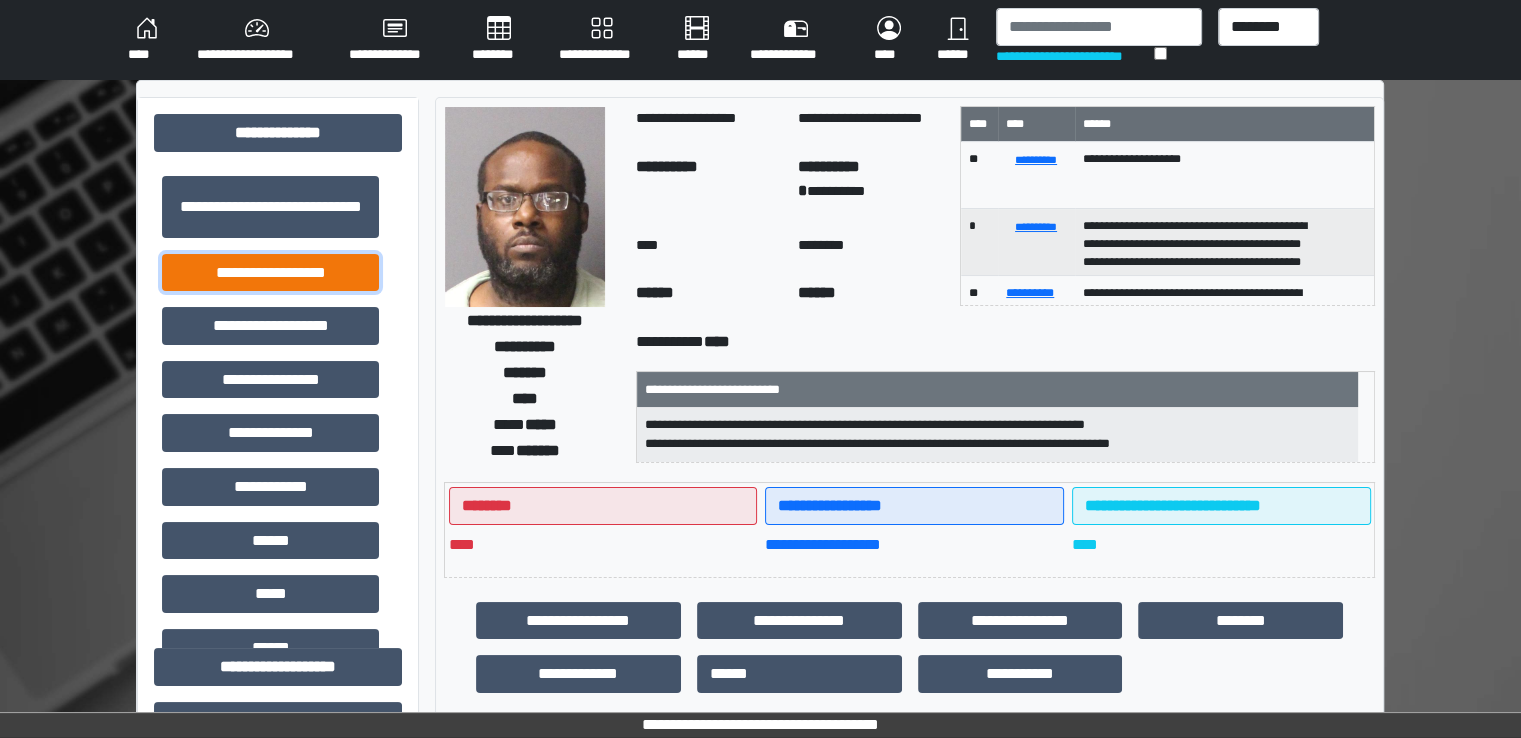 click on "**********" at bounding box center [270, 273] 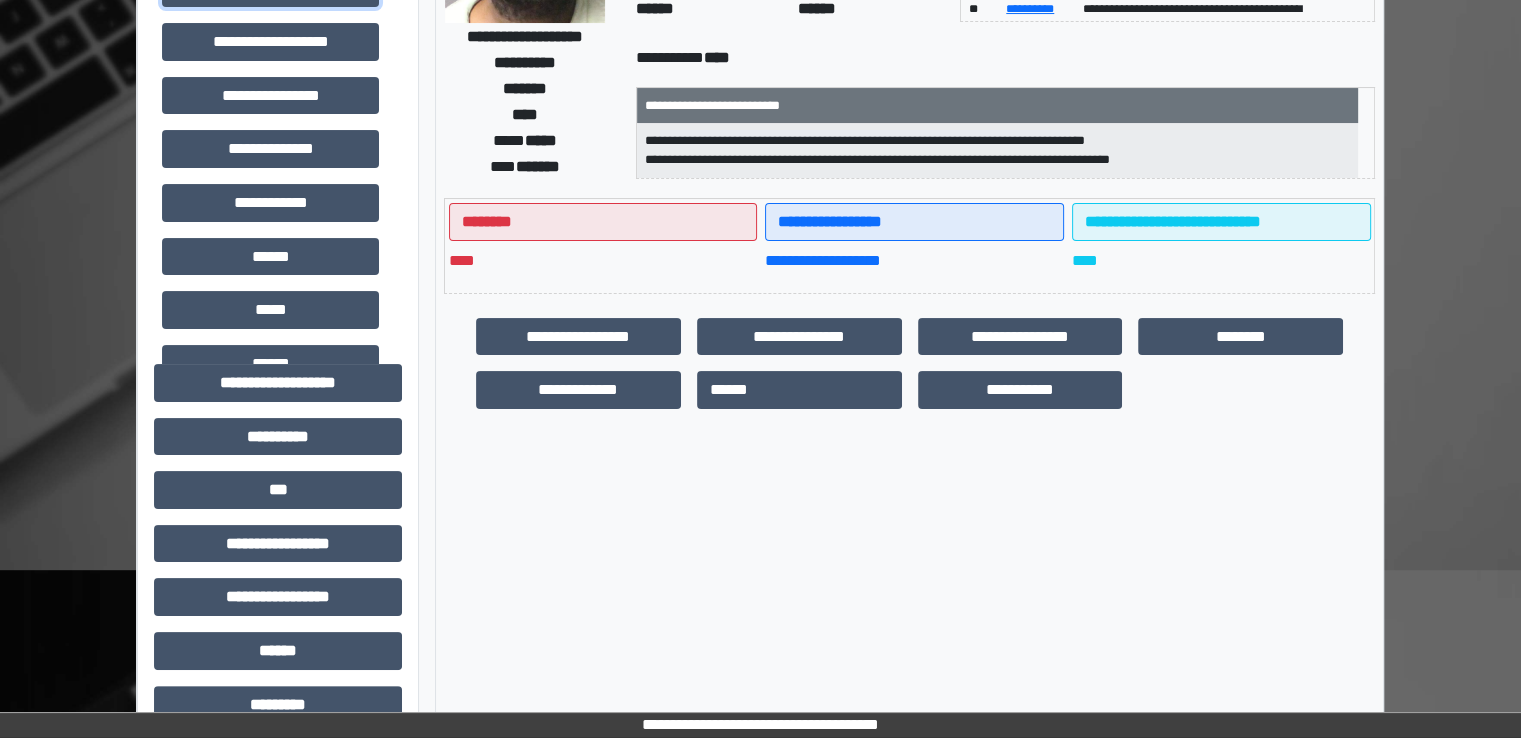 scroll, scrollTop: 300, scrollLeft: 0, axis: vertical 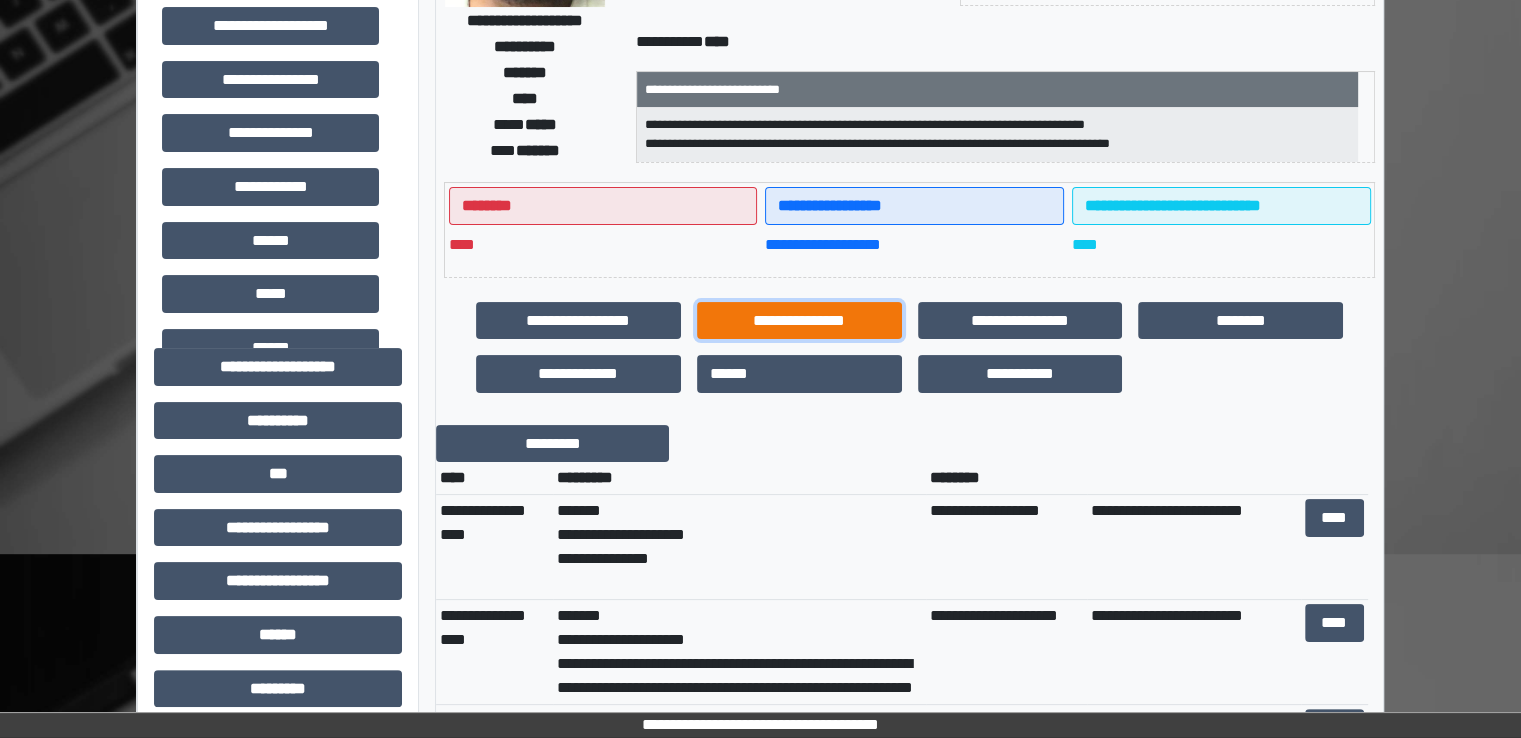 click on "**********" at bounding box center (799, 321) 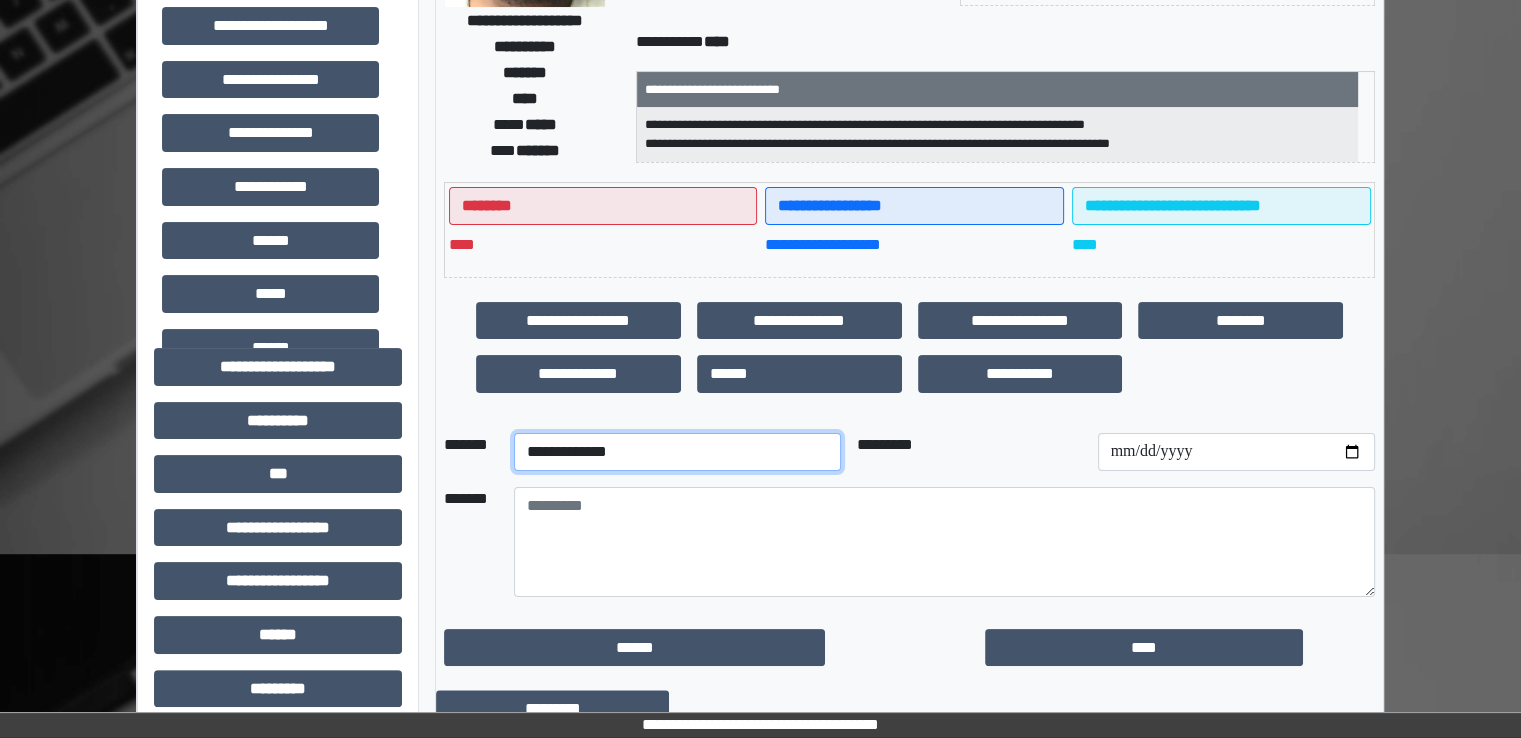 click on "**********" at bounding box center [677, 452] 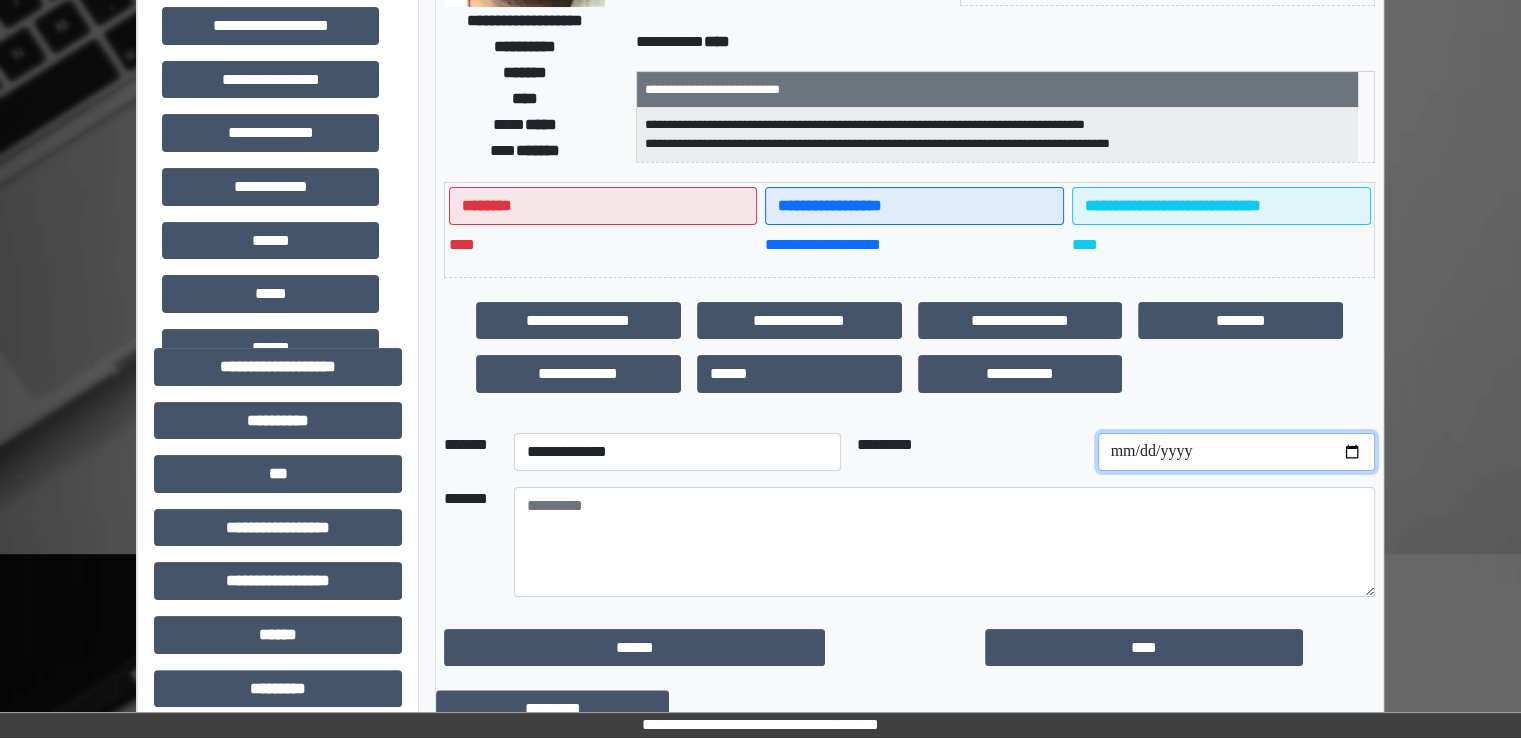 click at bounding box center [1236, 452] 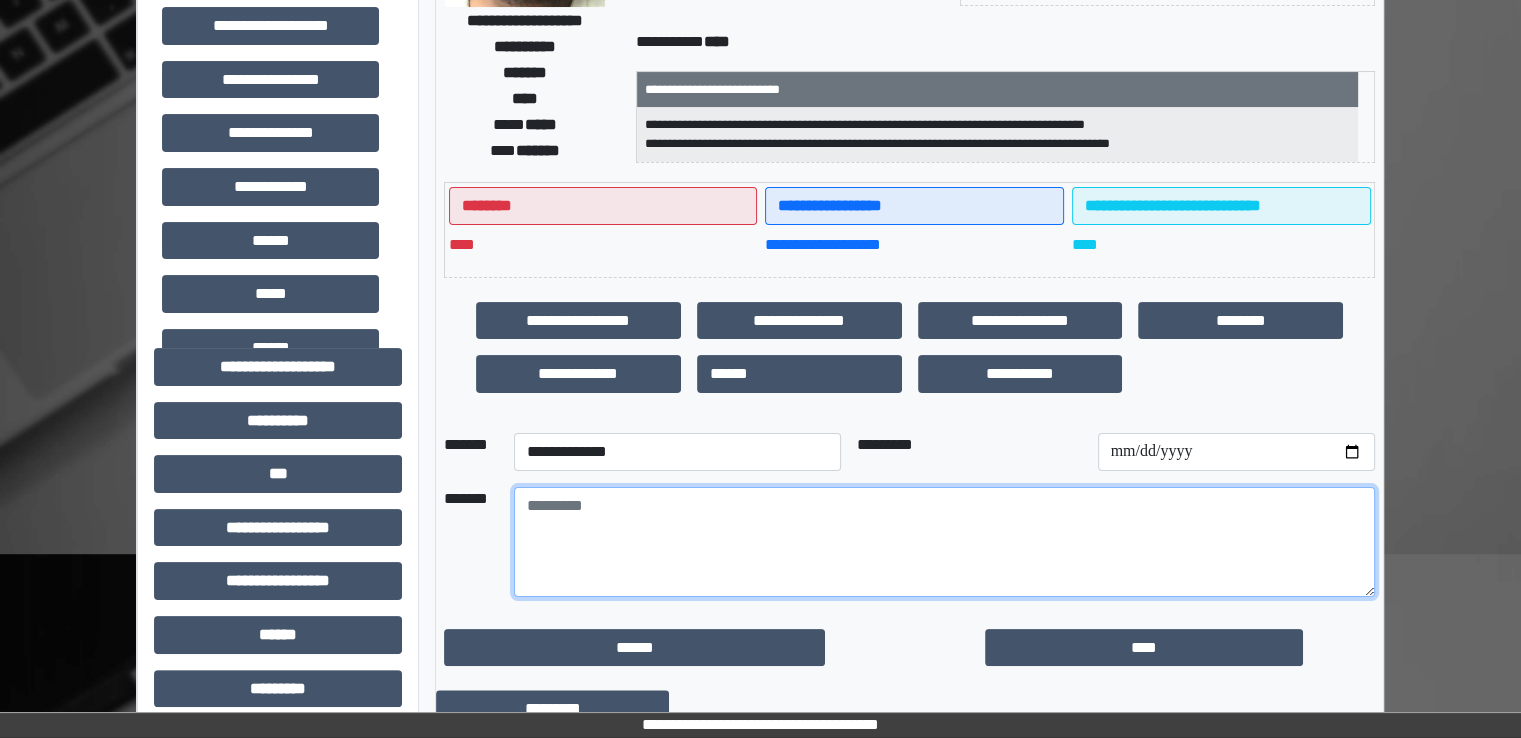 click at bounding box center [944, 542] 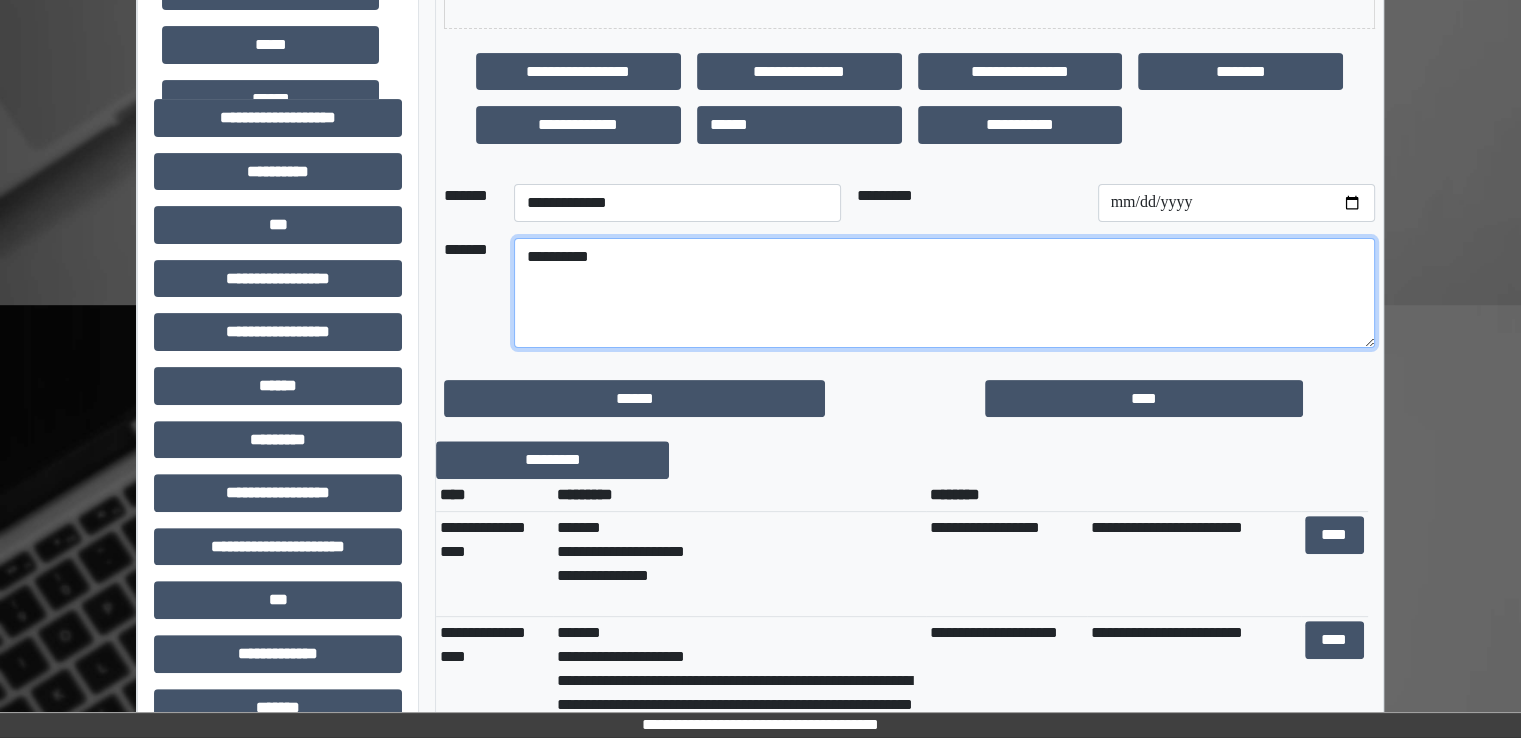 scroll, scrollTop: 600, scrollLeft: 0, axis: vertical 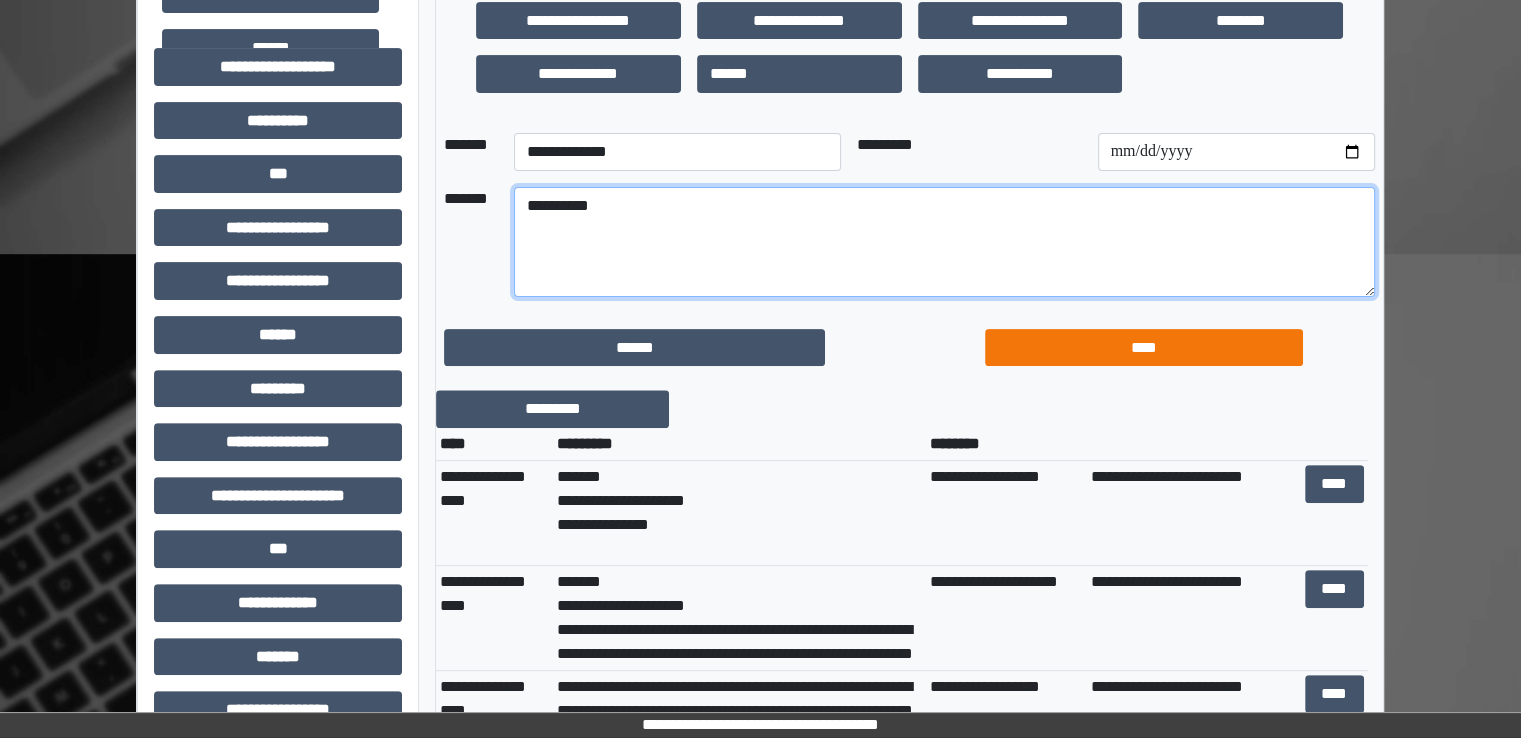 type on "*********" 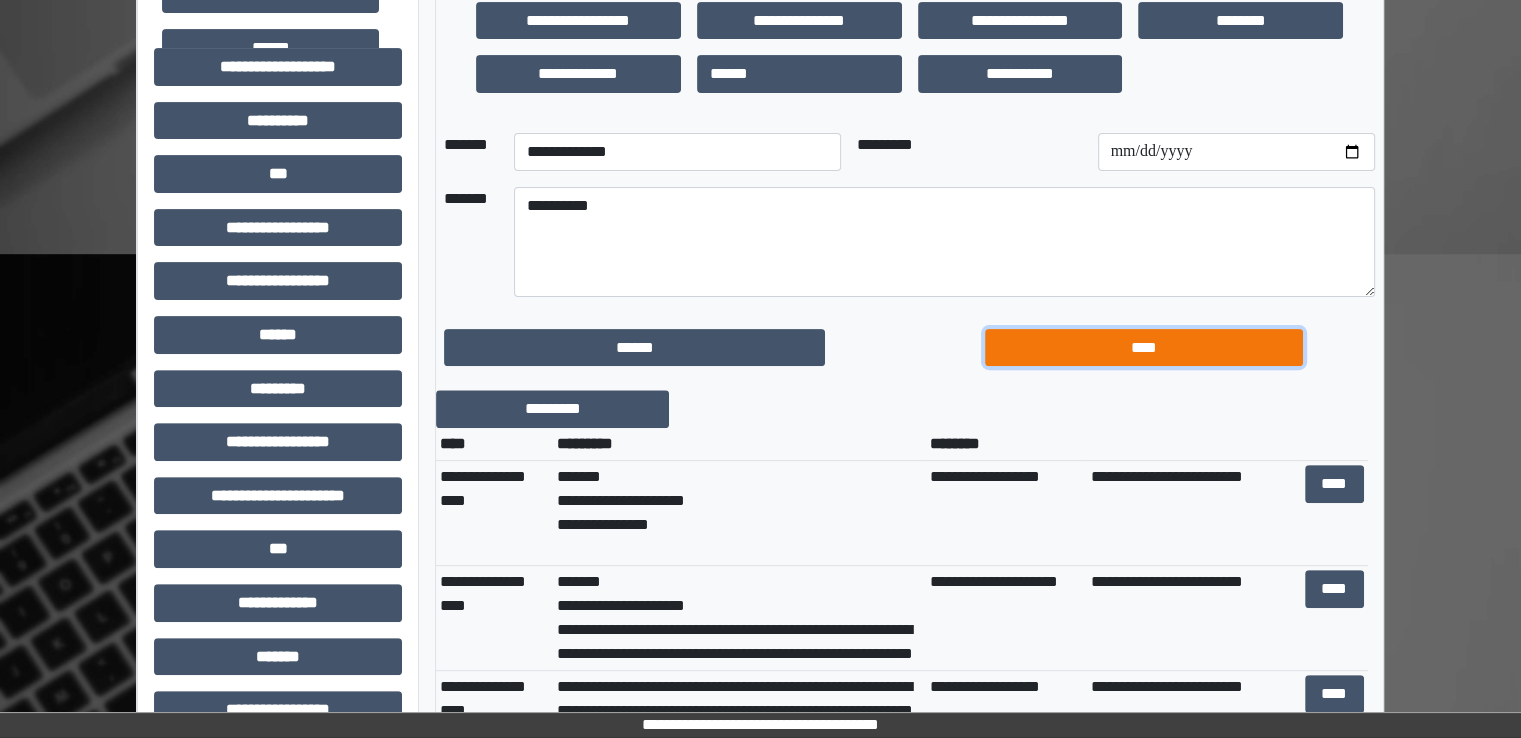 click on "****" at bounding box center (1144, 348) 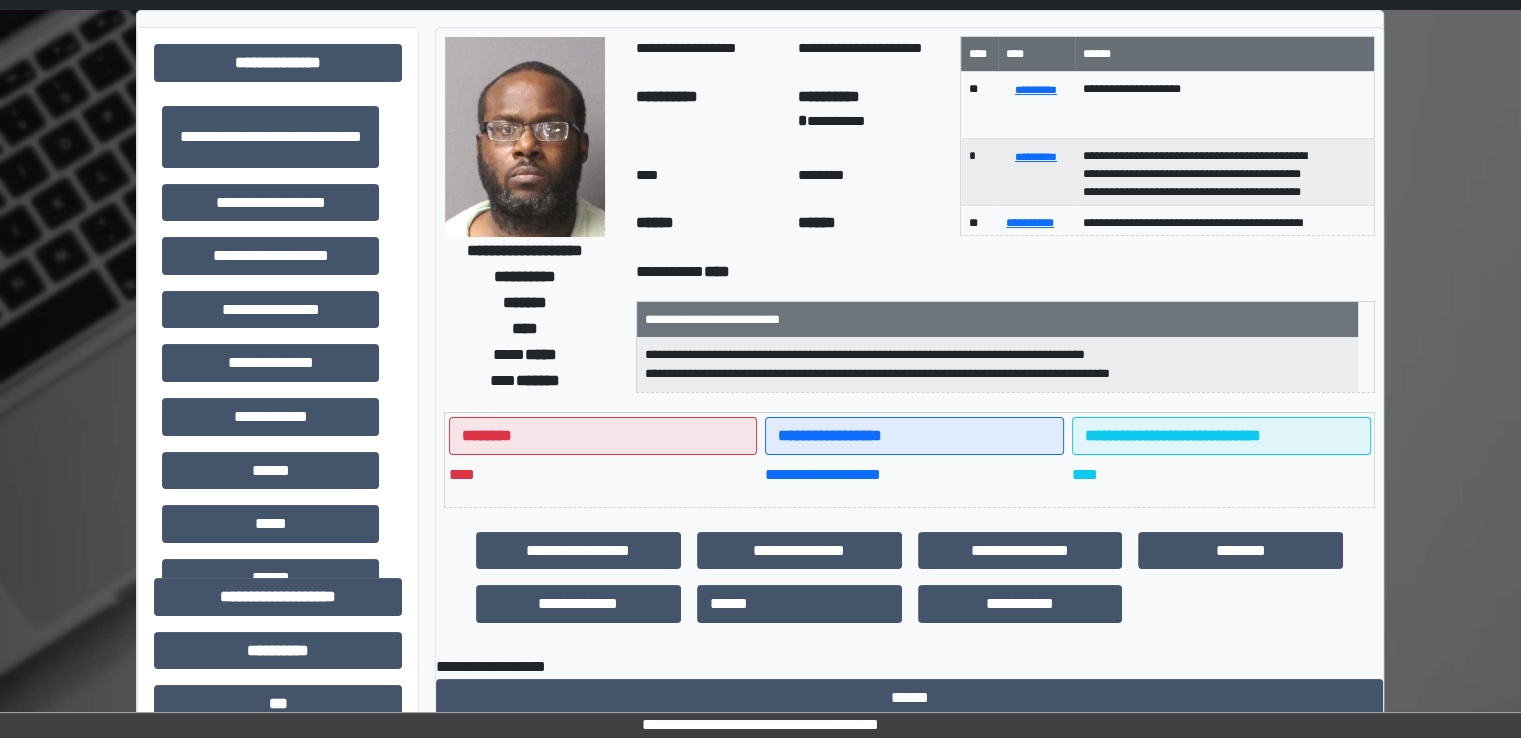 scroll, scrollTop: 0, scrollLeft: 0, axis: both 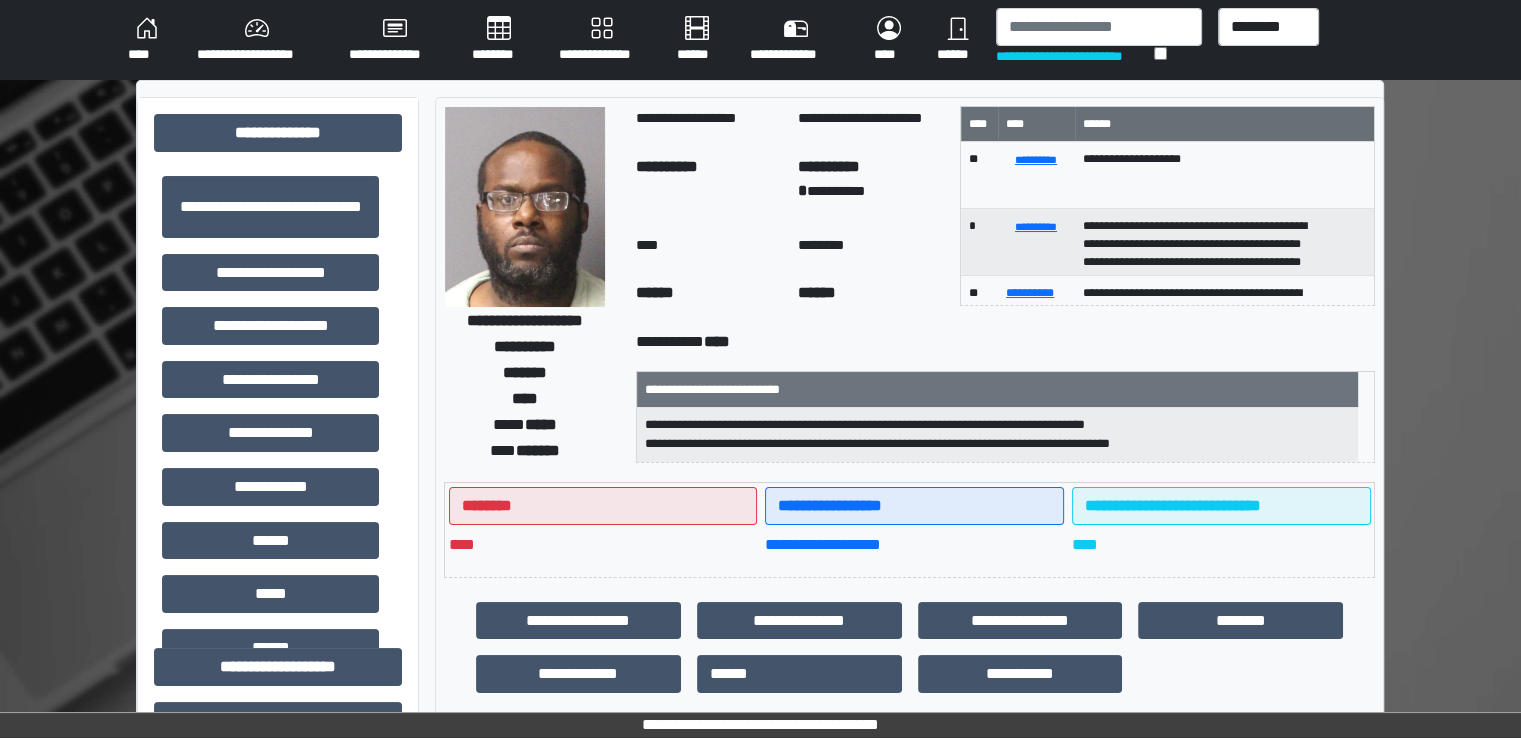 click on "********" at bounding box center [499, 40] 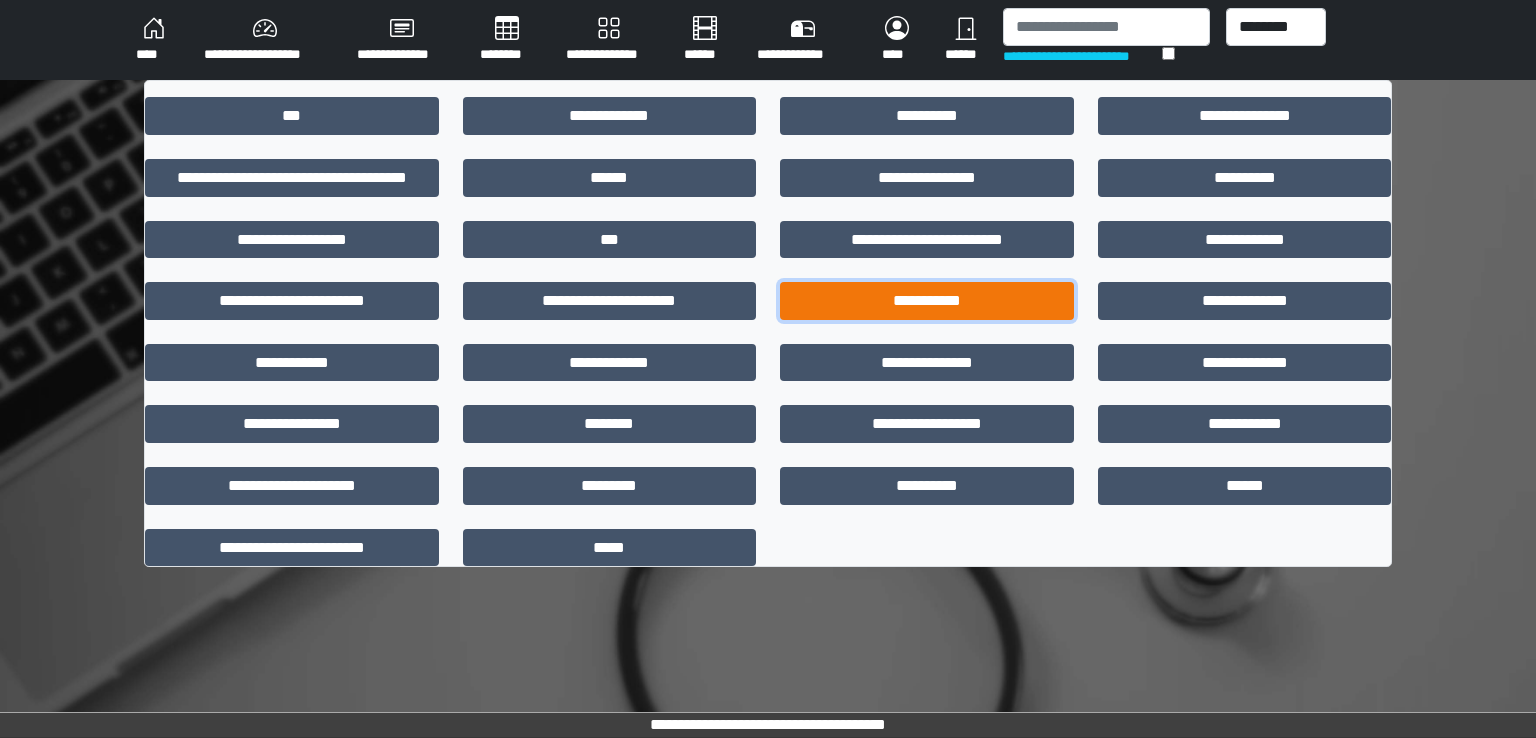 click on "**********" at bounding box center (927, 301) 